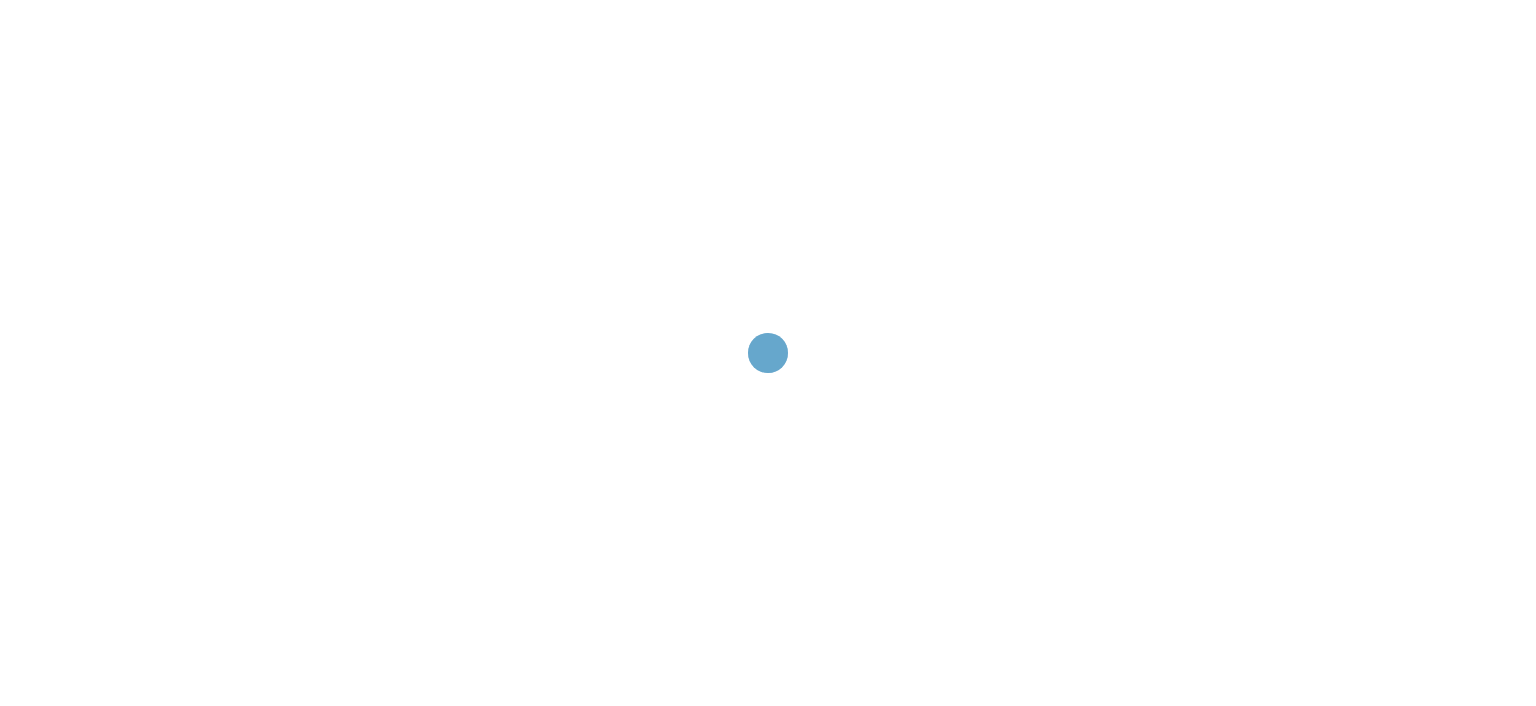scroll, scrollTop: 0, scrollLeft: 0, axis: both 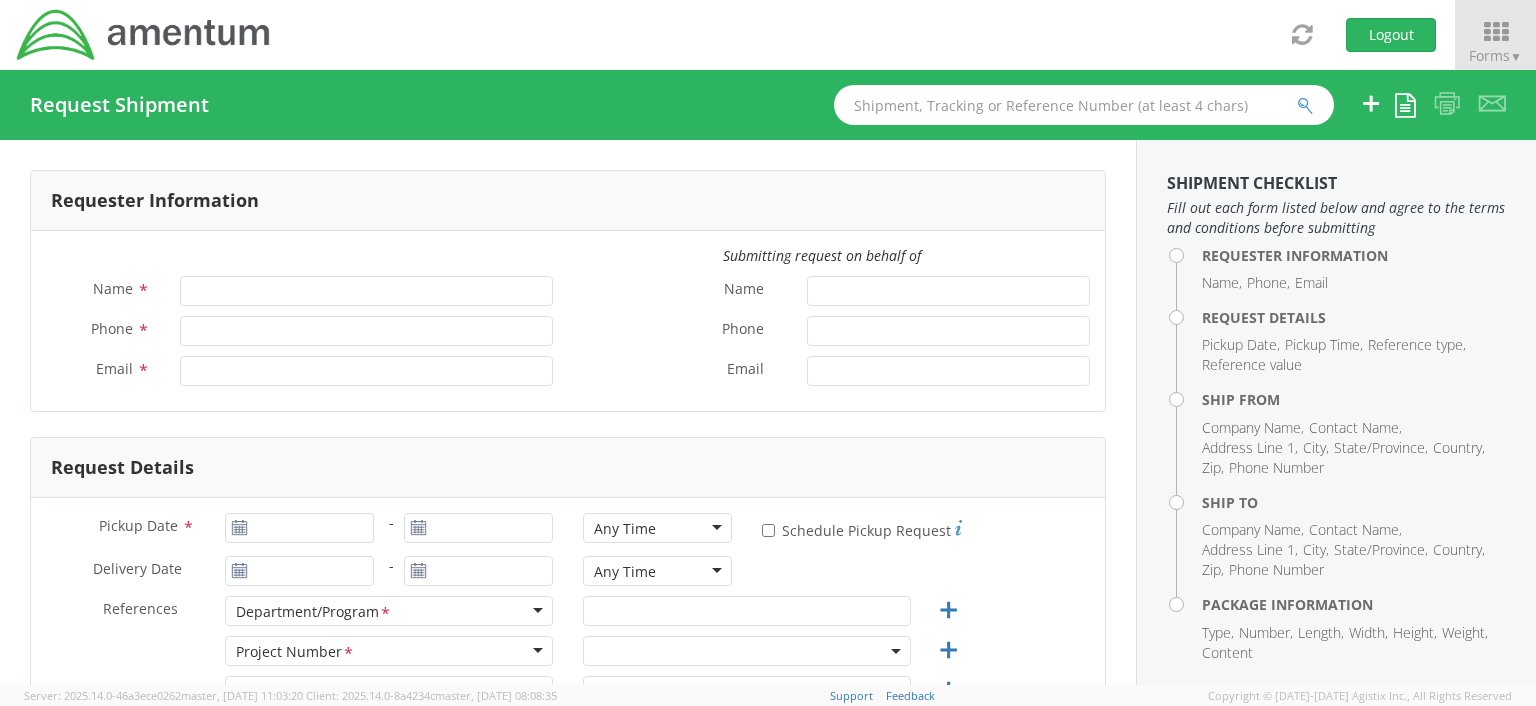 type on "[PERSON_NAME]" 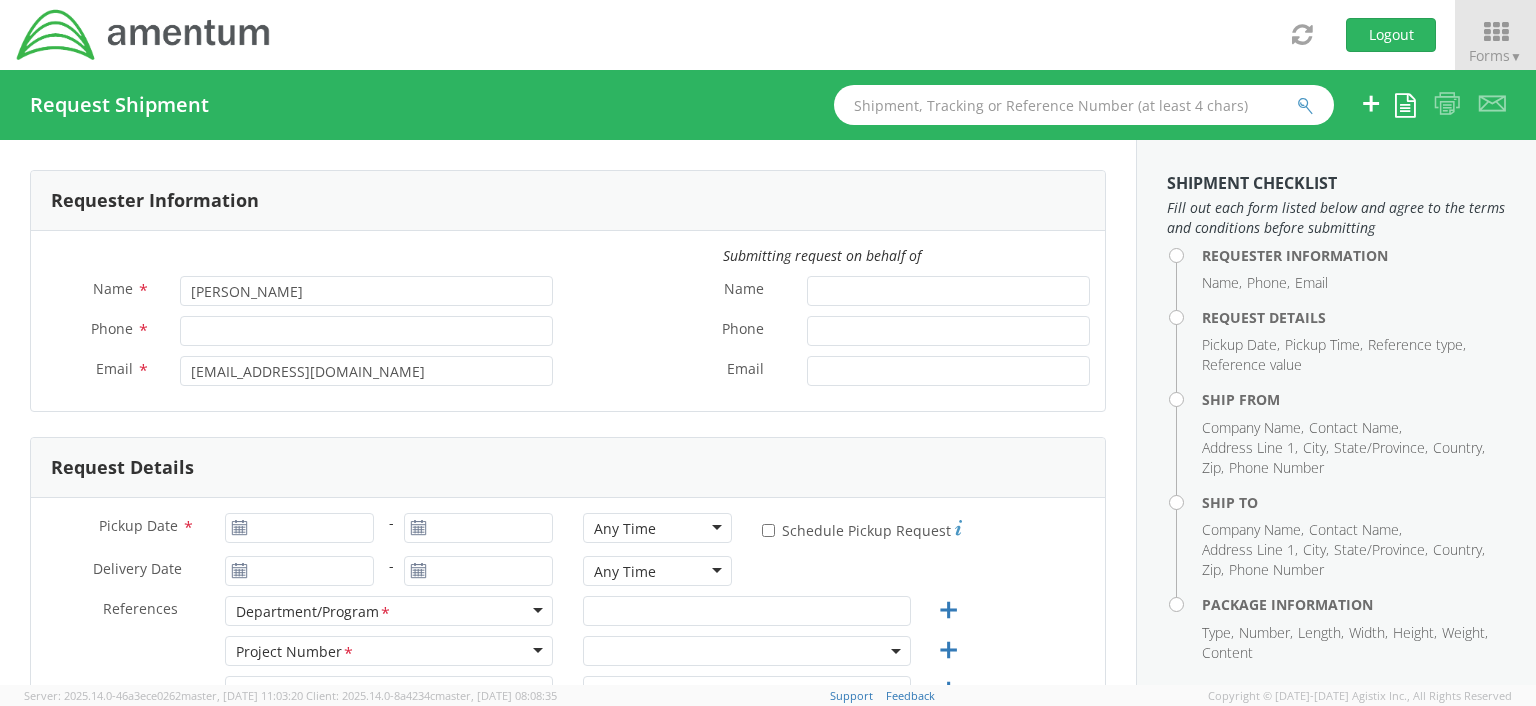 select on "OCCP.100054.00000" 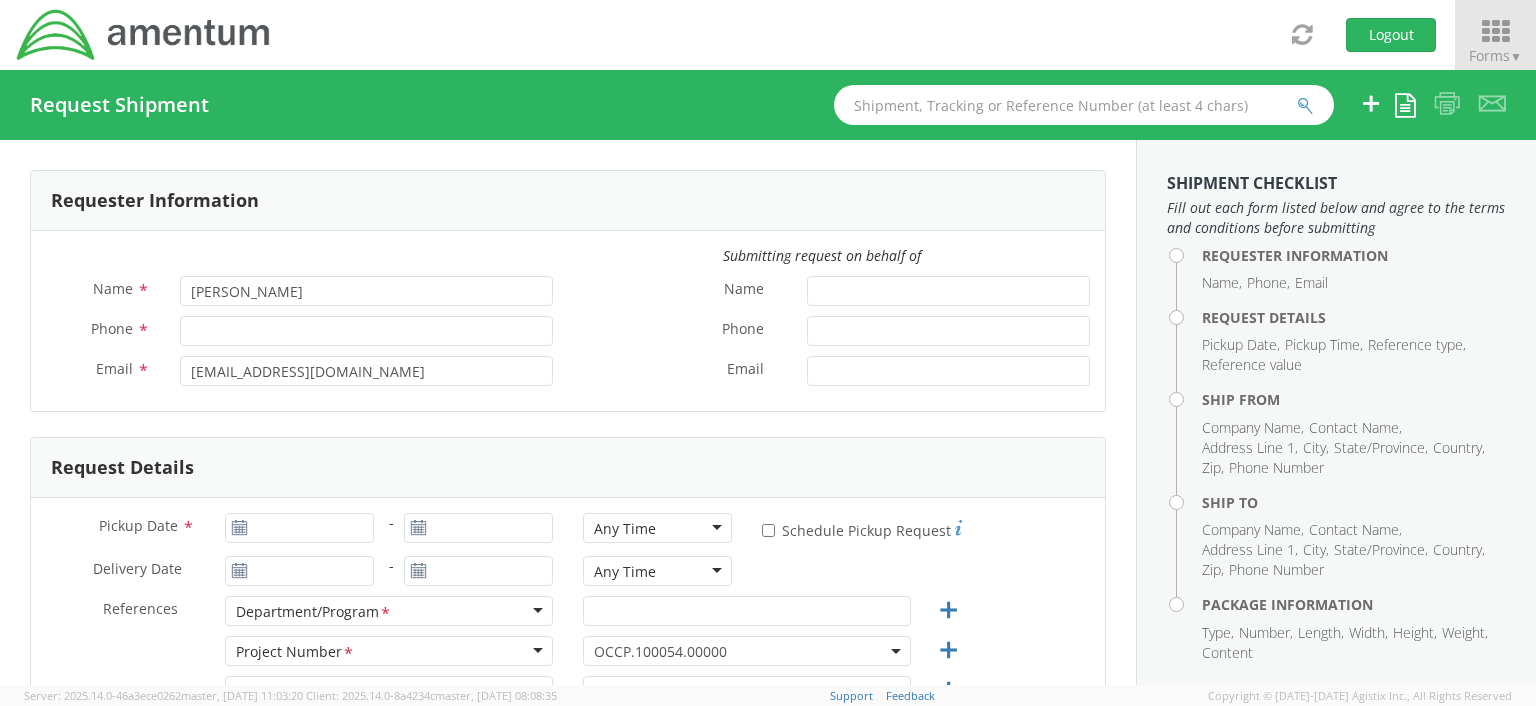 click on "▼" at bounding box center [1516, 56] 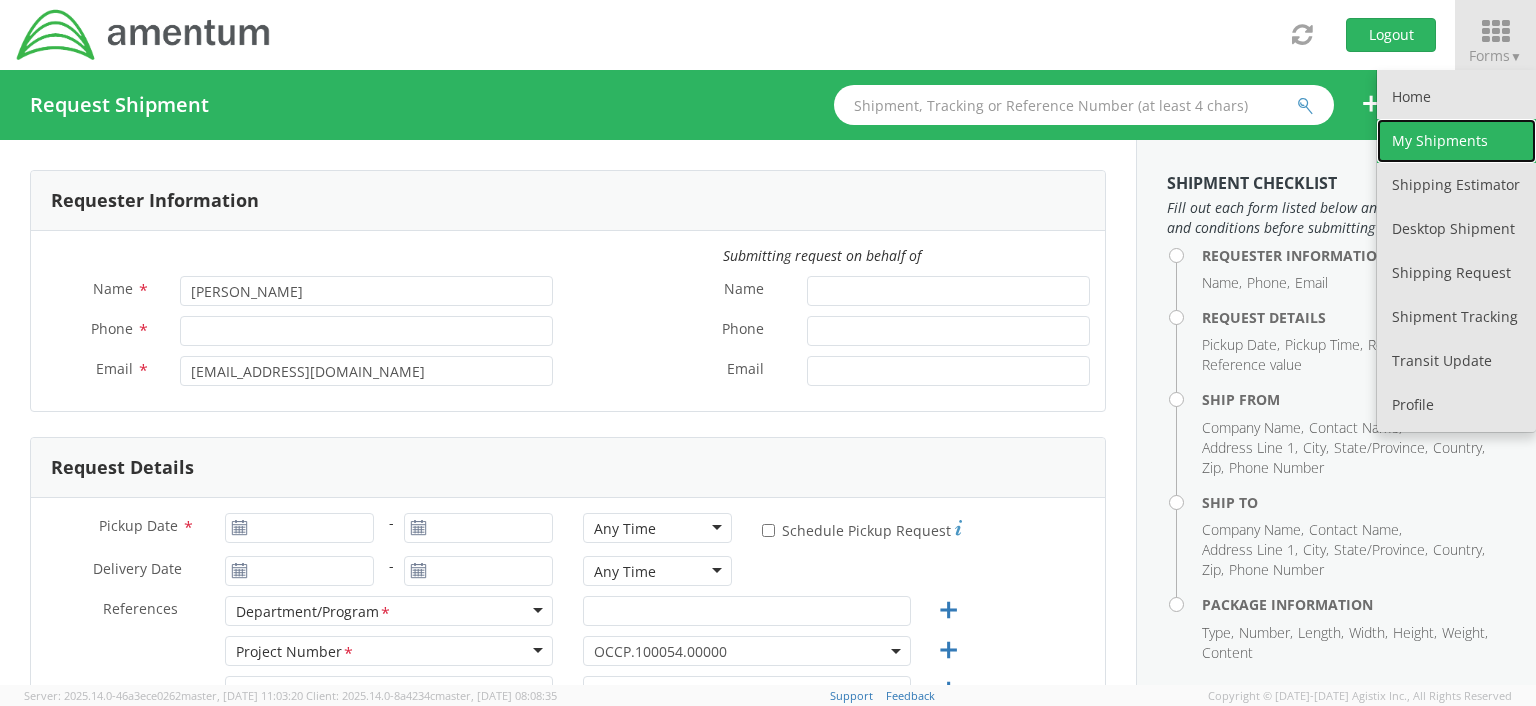 click on "My Shipments" at bounding box center [1456, 141] 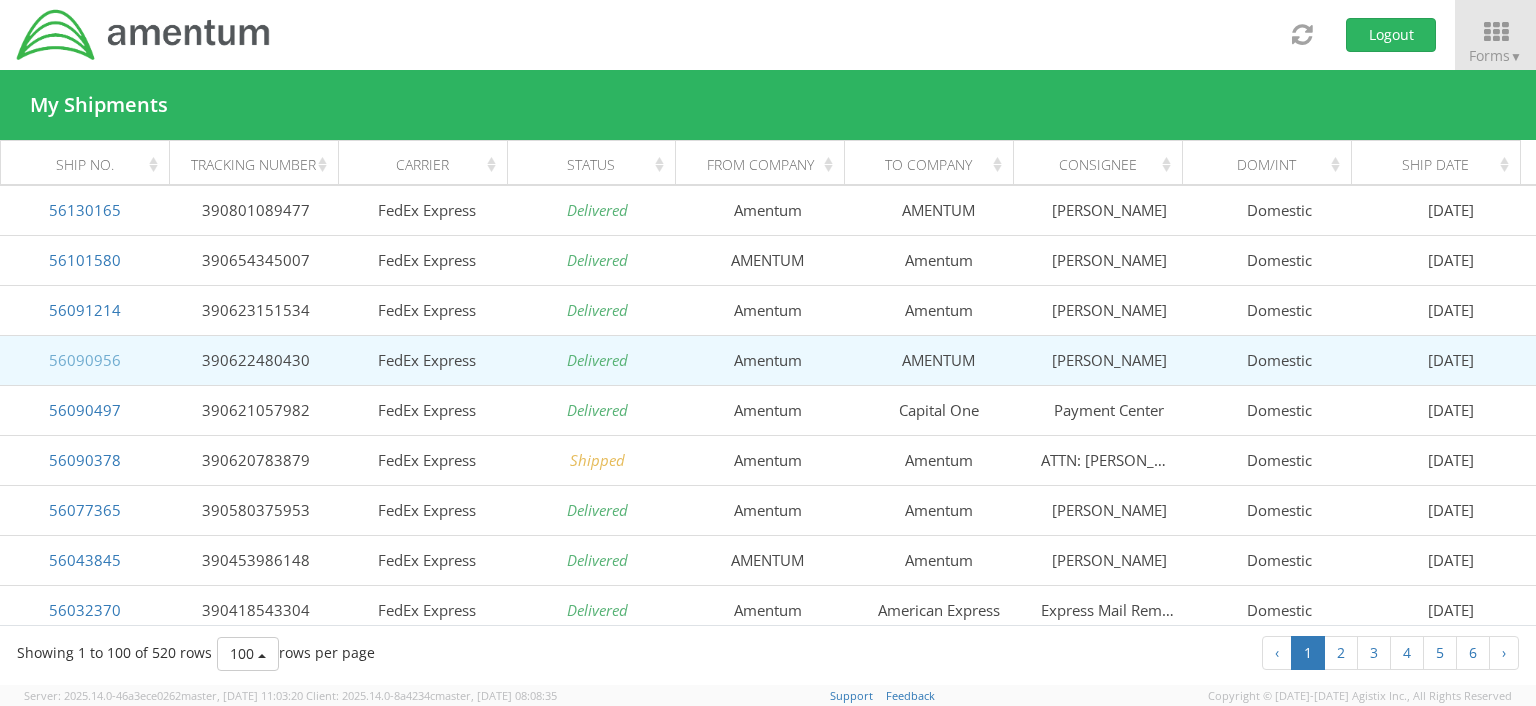 click on "56090956" at bounding box center [85, 360] 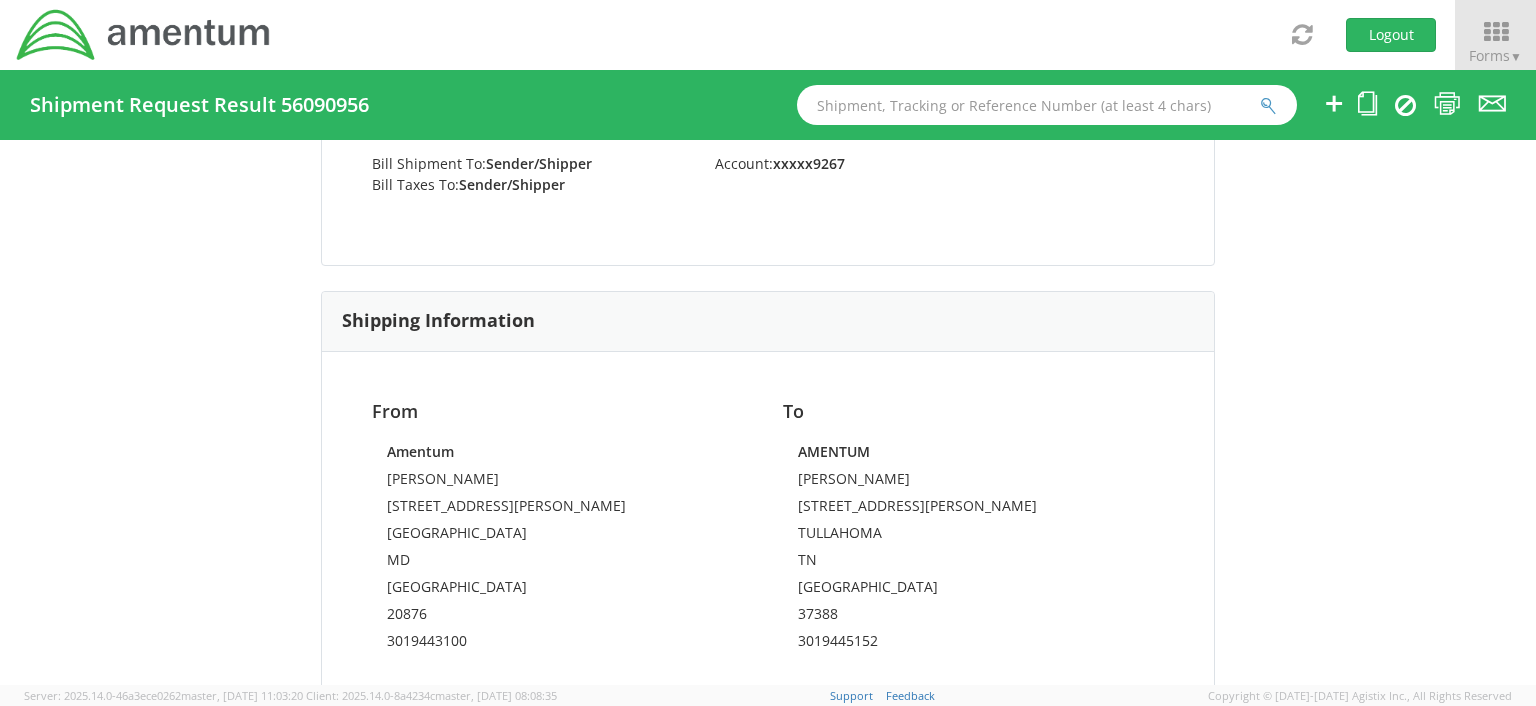 scroll, scrollTop: 997, scrollLeft: 0, axis: vertical 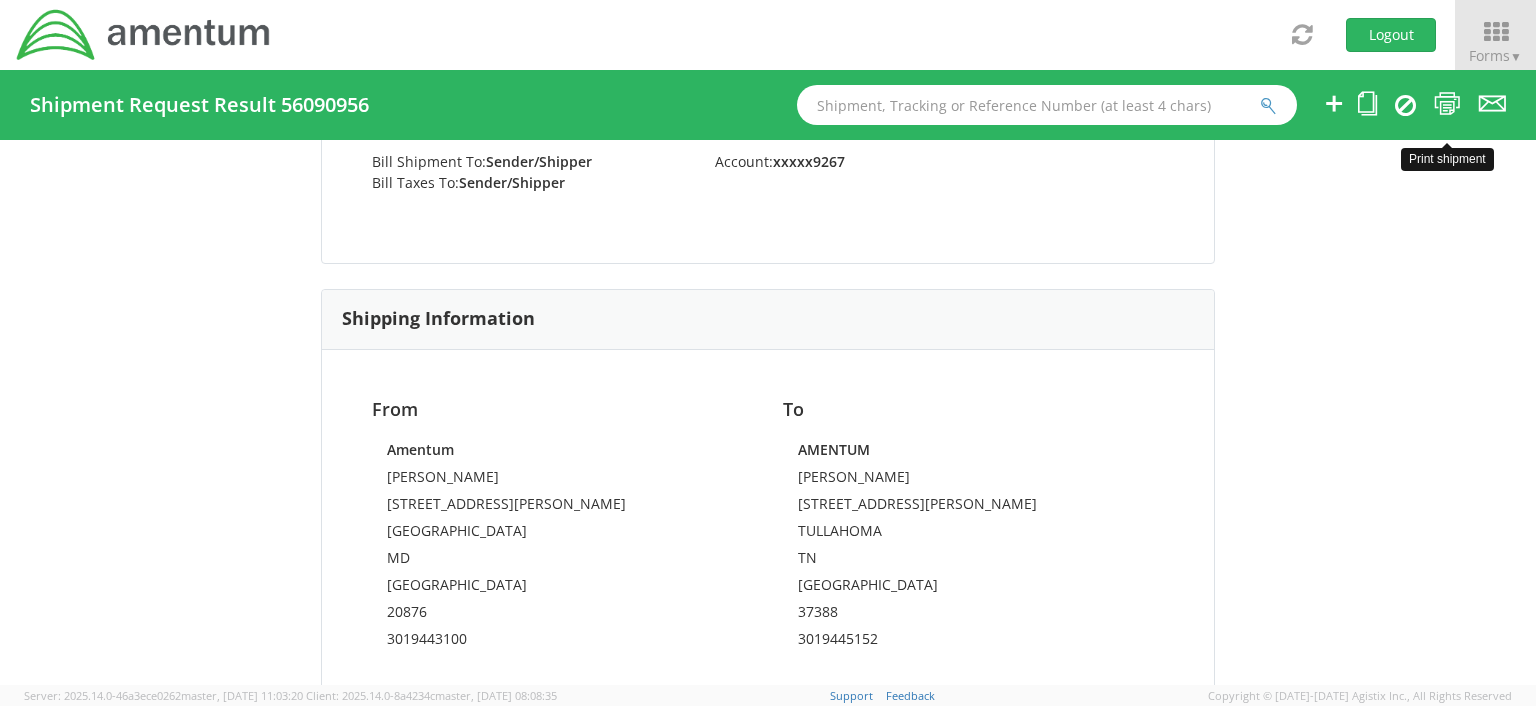 click at bounding box center (1447, 103) 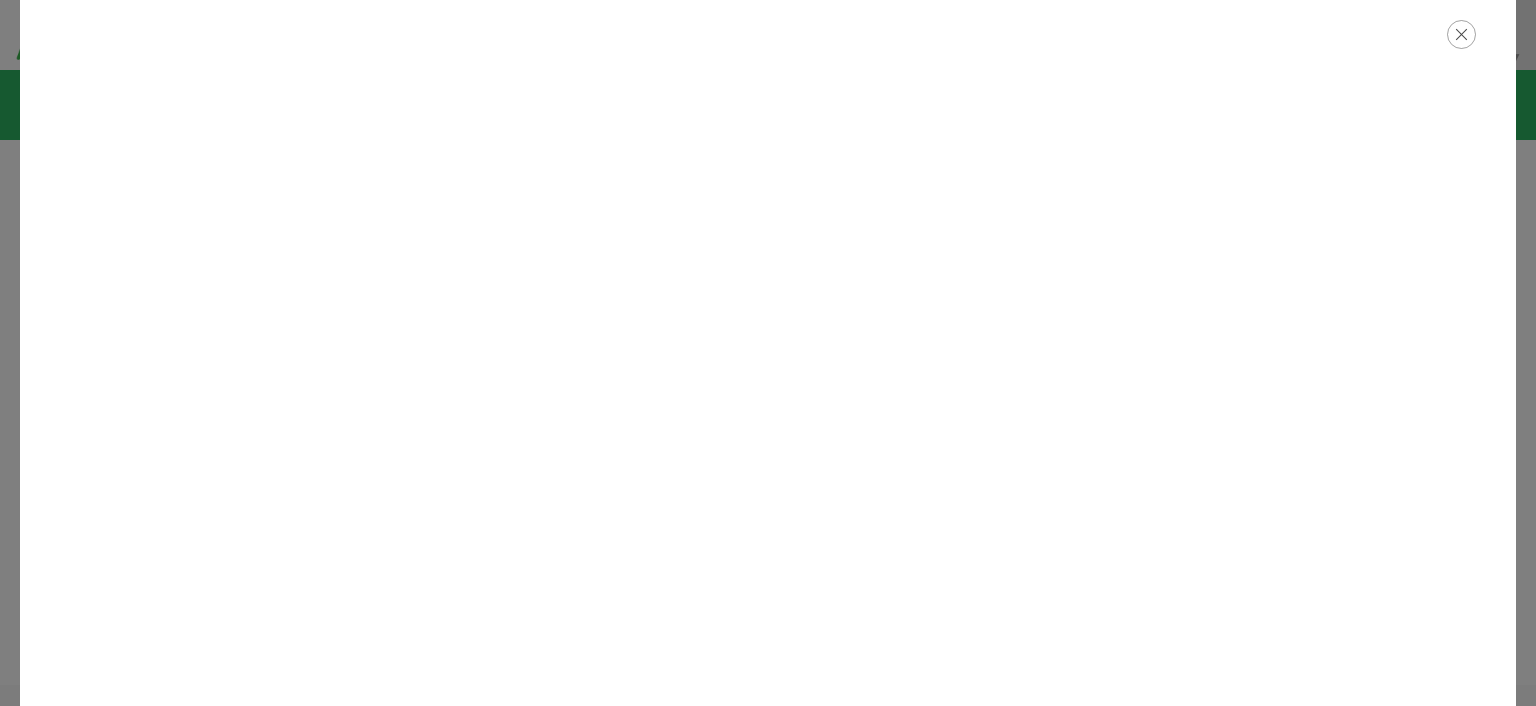 click at bounding box center [1461, 34] 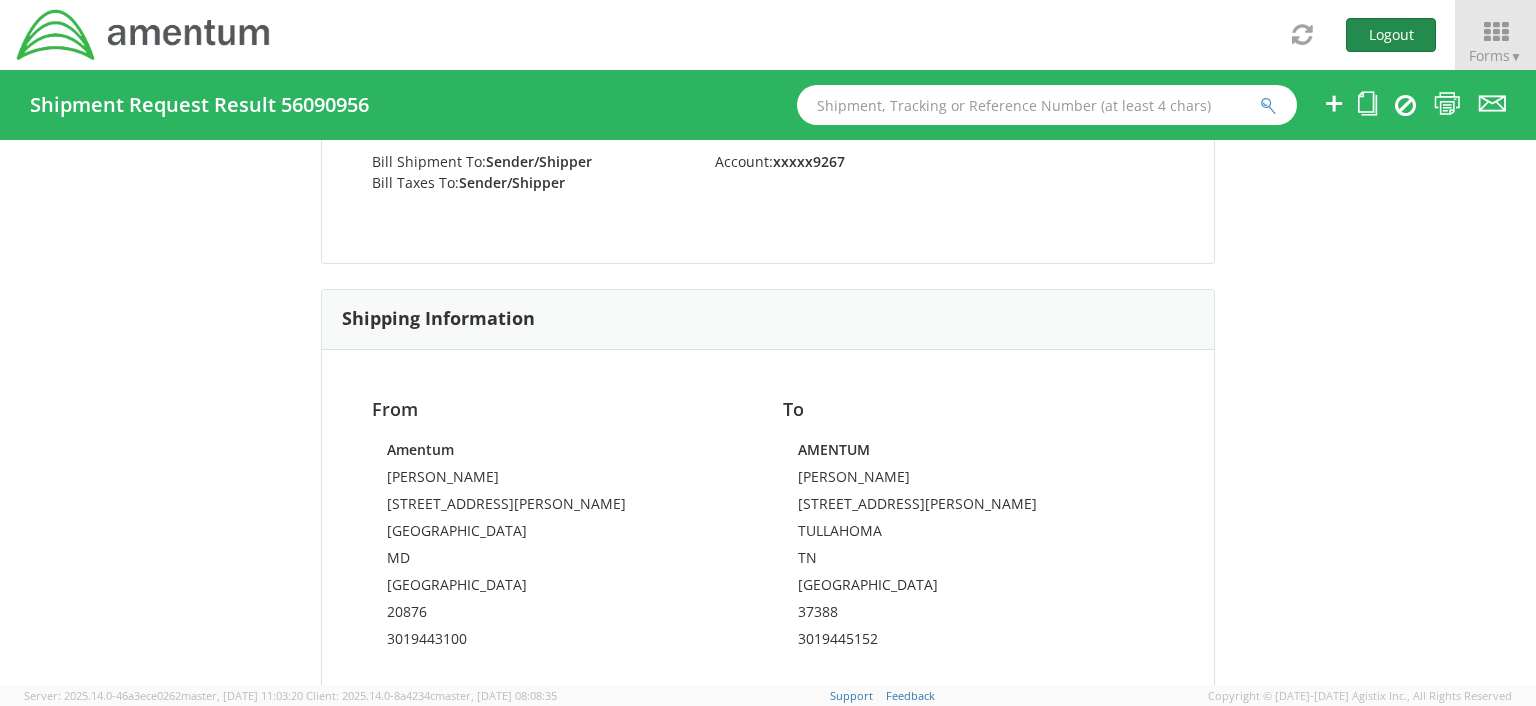 click on "Logout" at bounding box center [1391, 35] 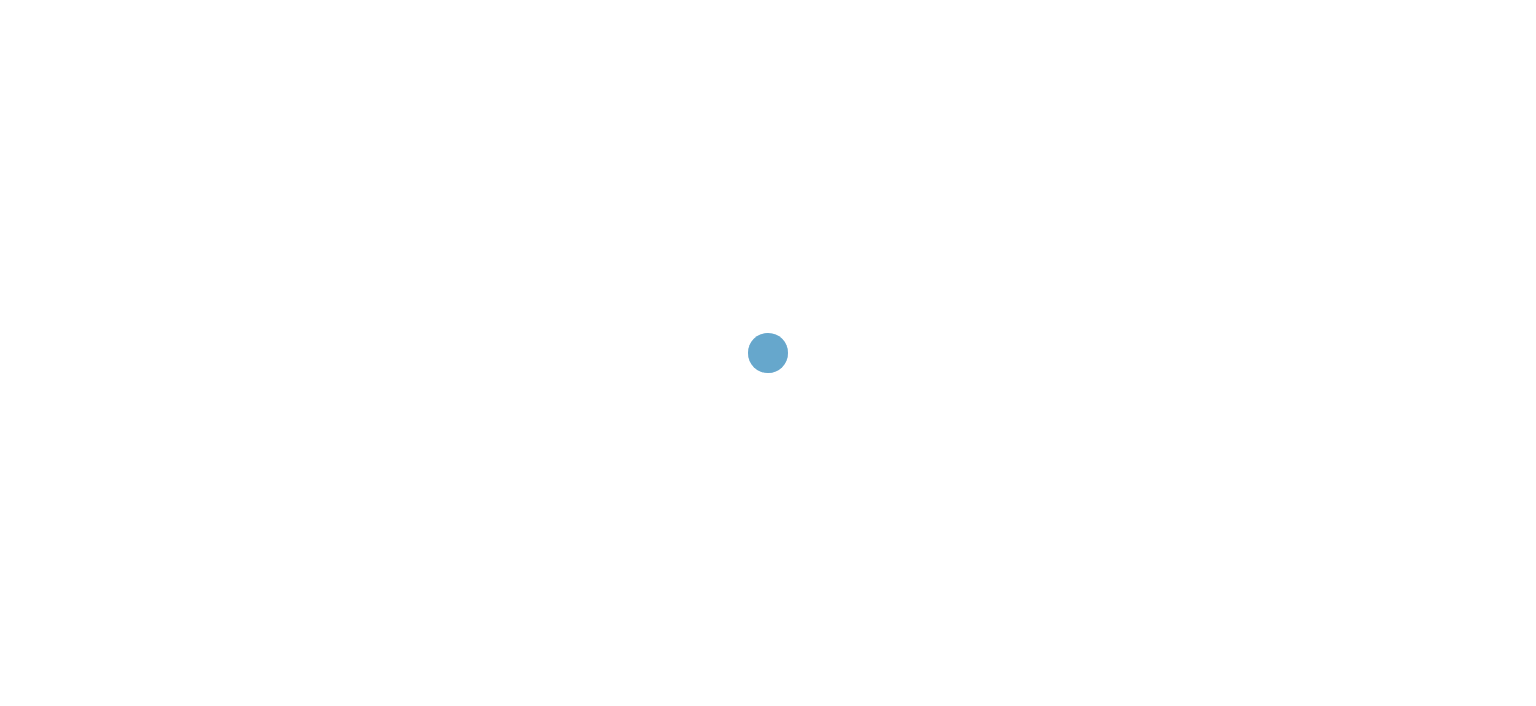 scroll, scrollTop: 0, scrollLeft: 0, axis: both 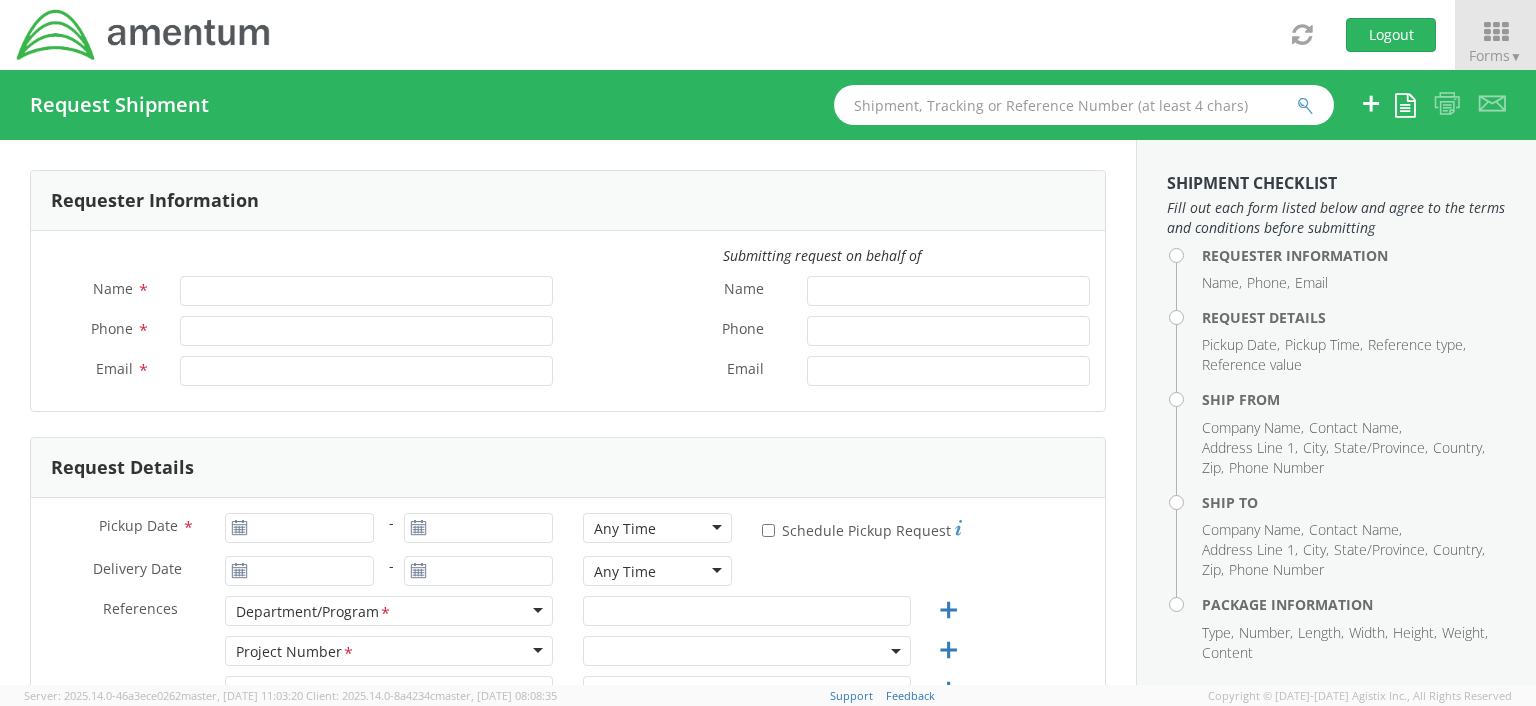 type on "[PERSON_NAME]" 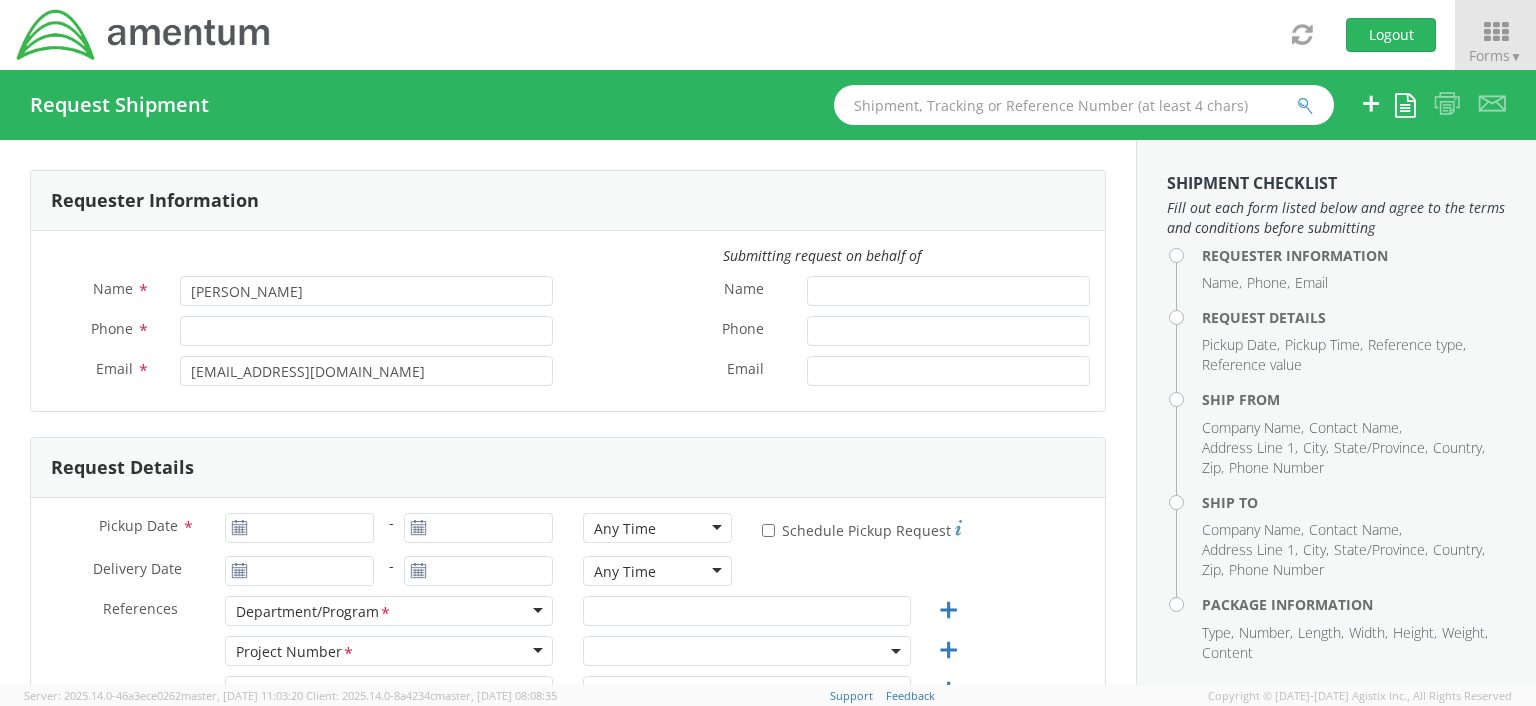 select on "OCCP.100054.00000" 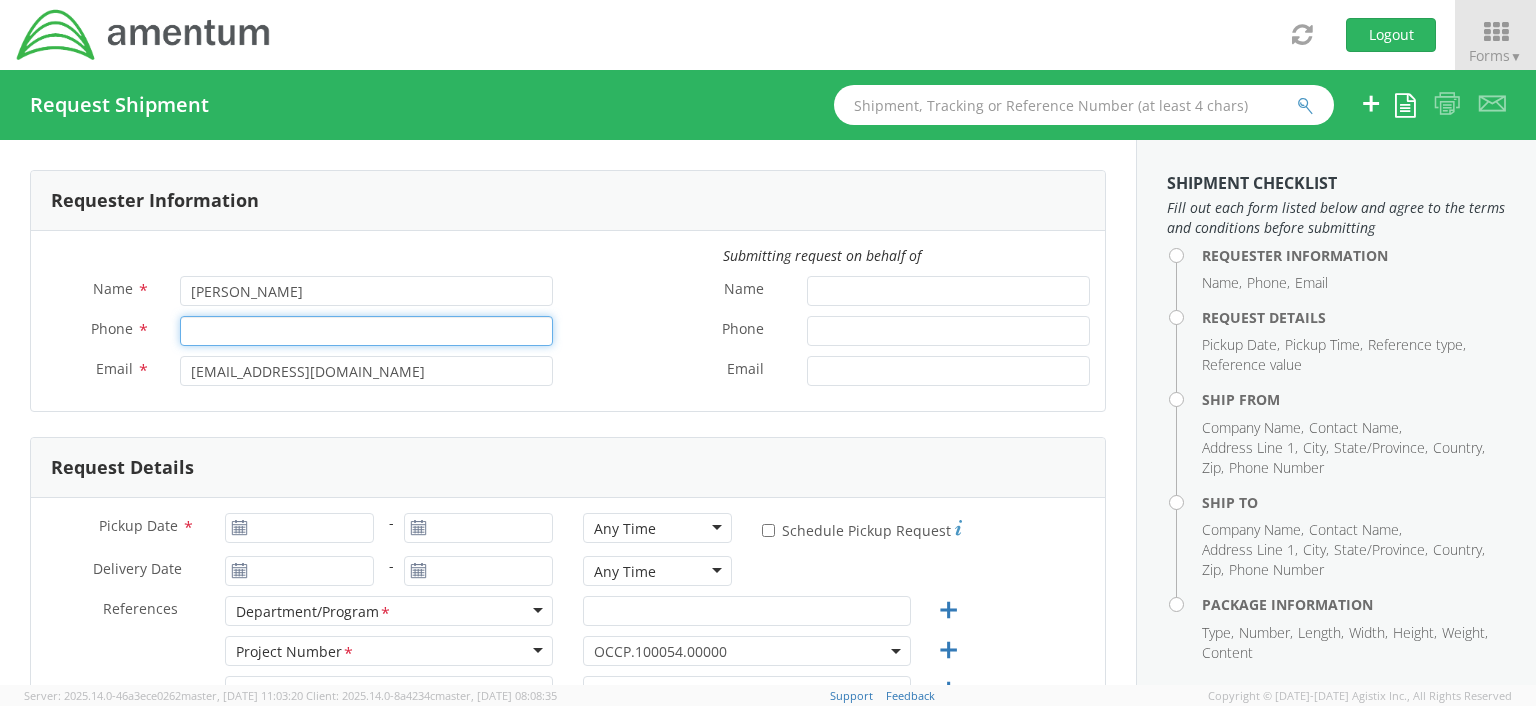 click on "Phone        *" at bounding box center [366, 331] 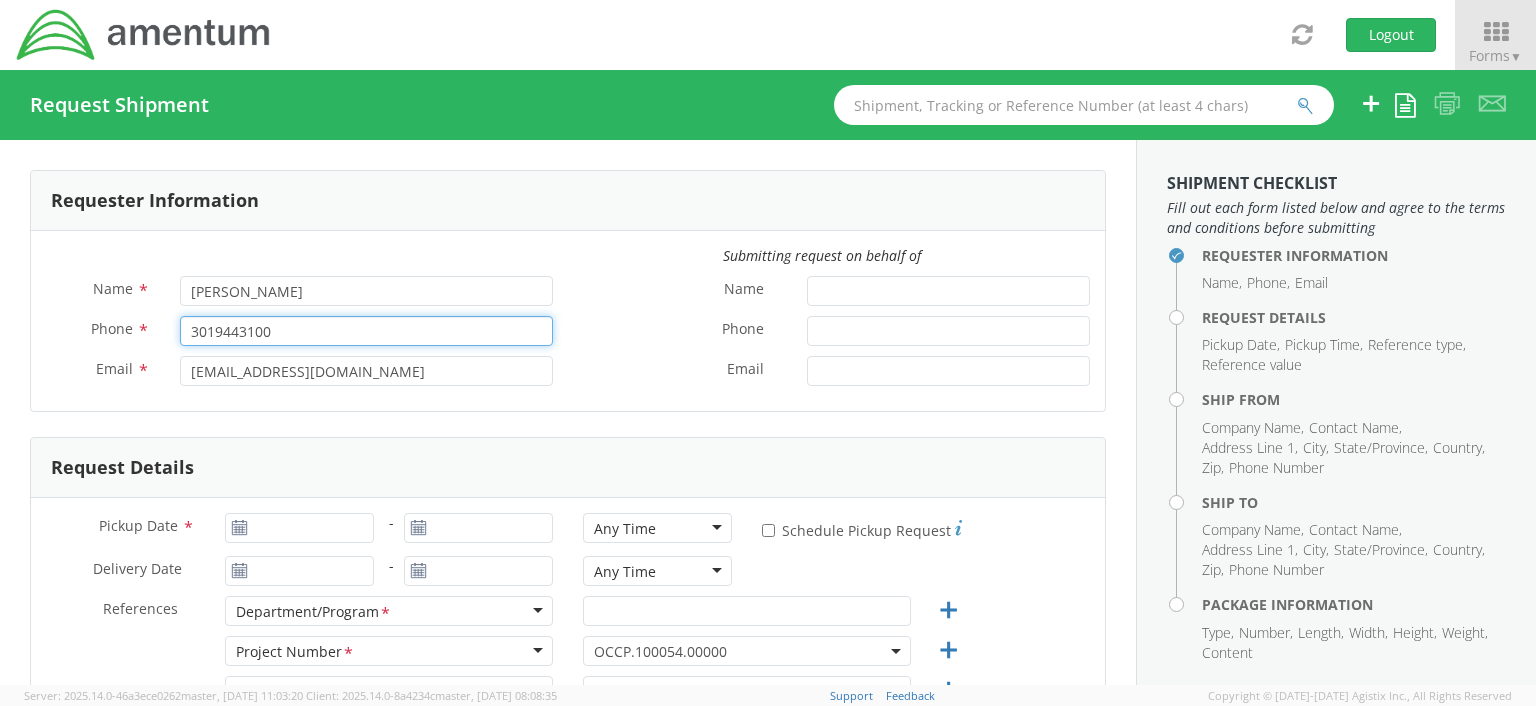 type on "3019443100" 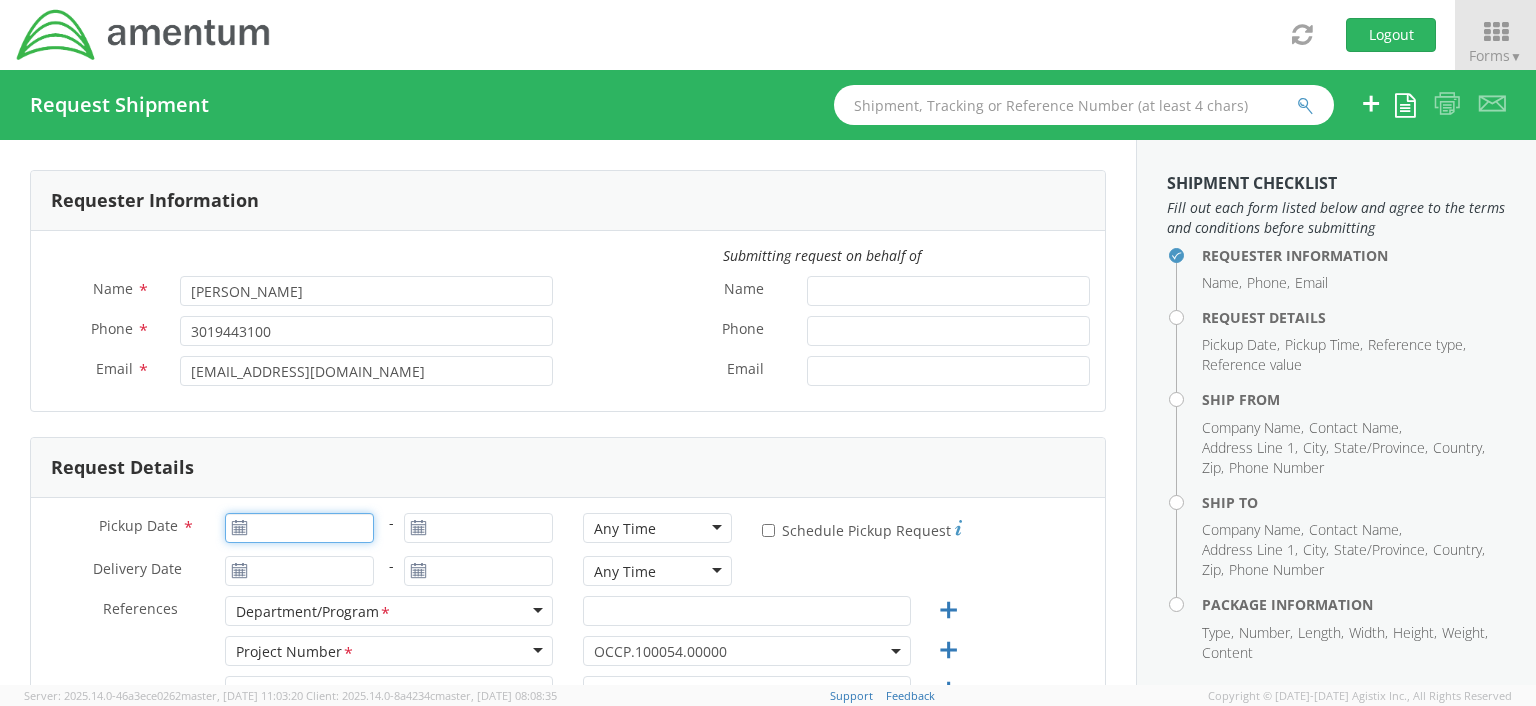 type on "07/10/2025" 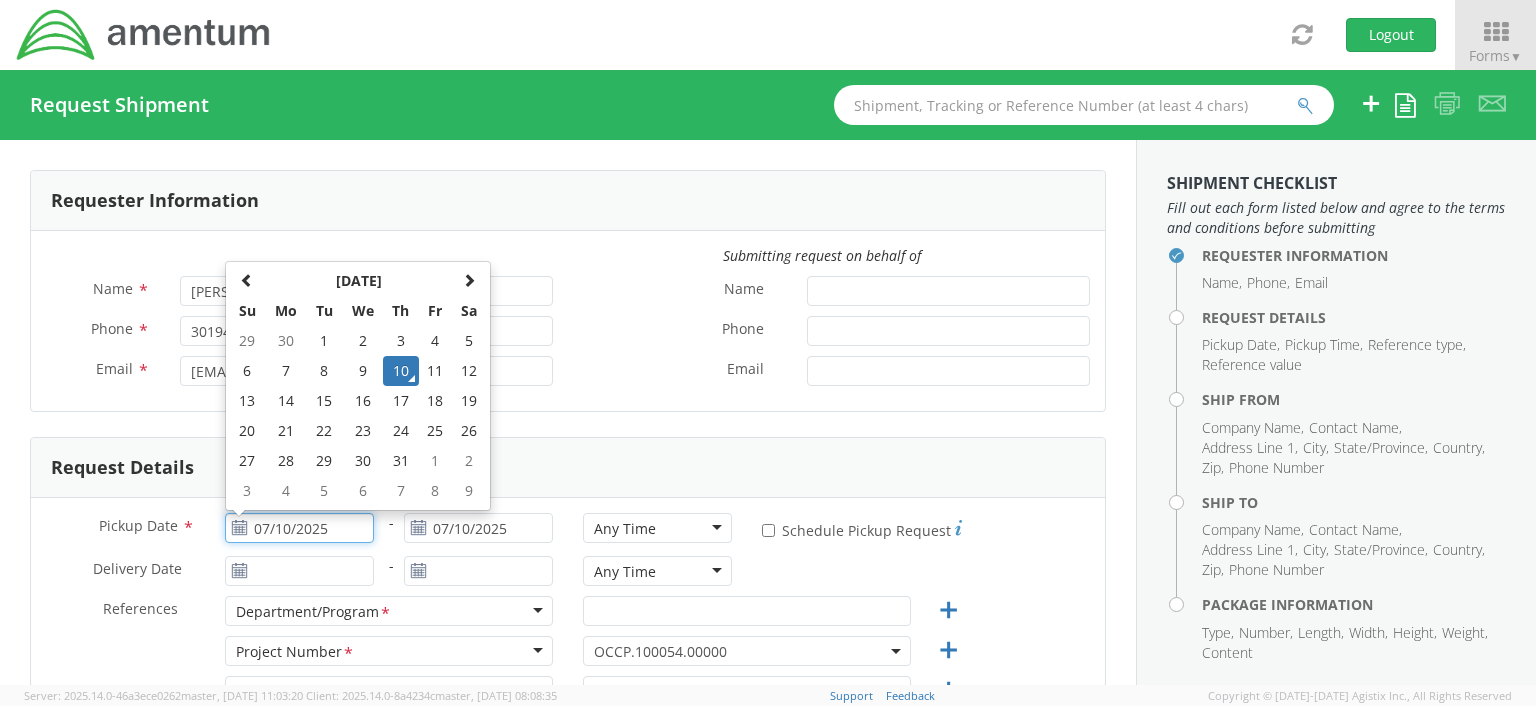click on "07/10/2025" at bounding box center [299, 528] 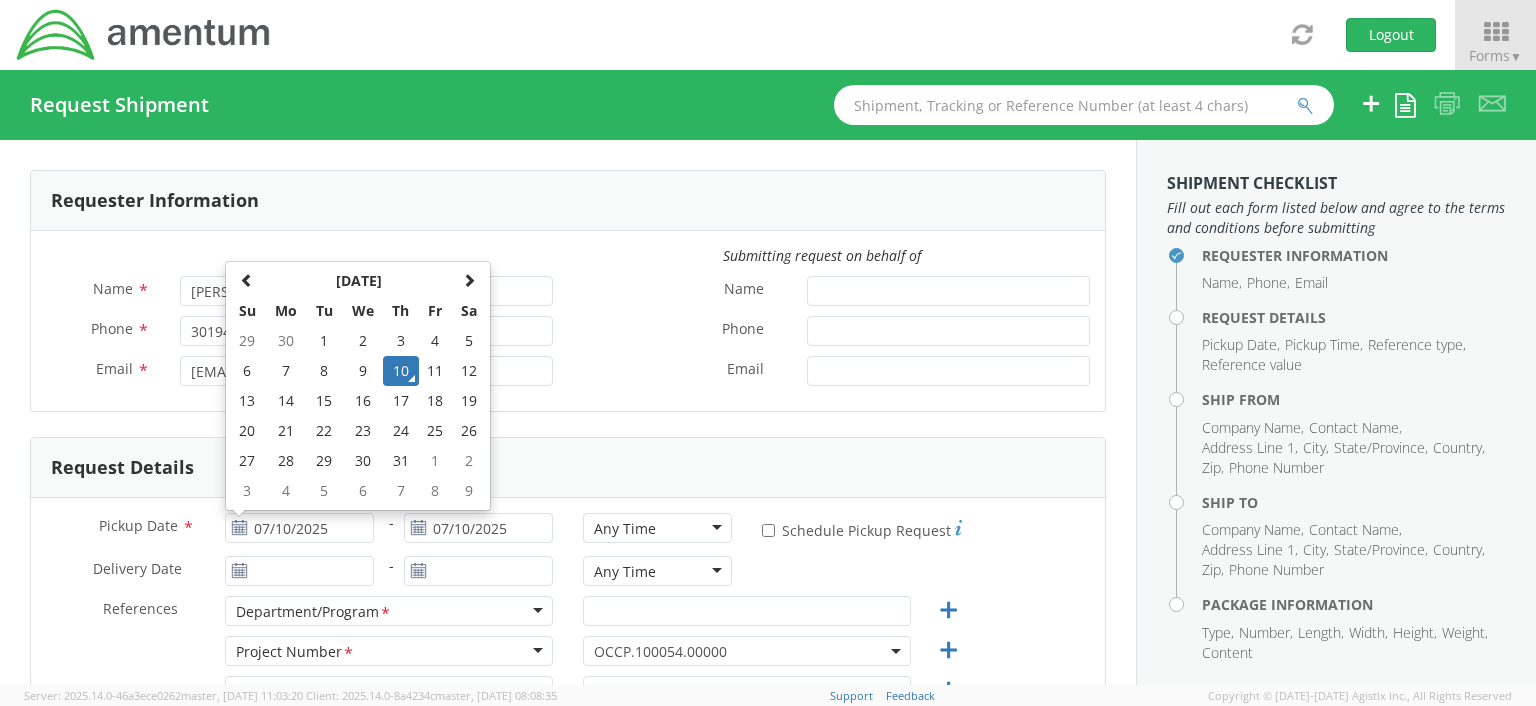 click on "Request Details" at bounding box center [568, 468] 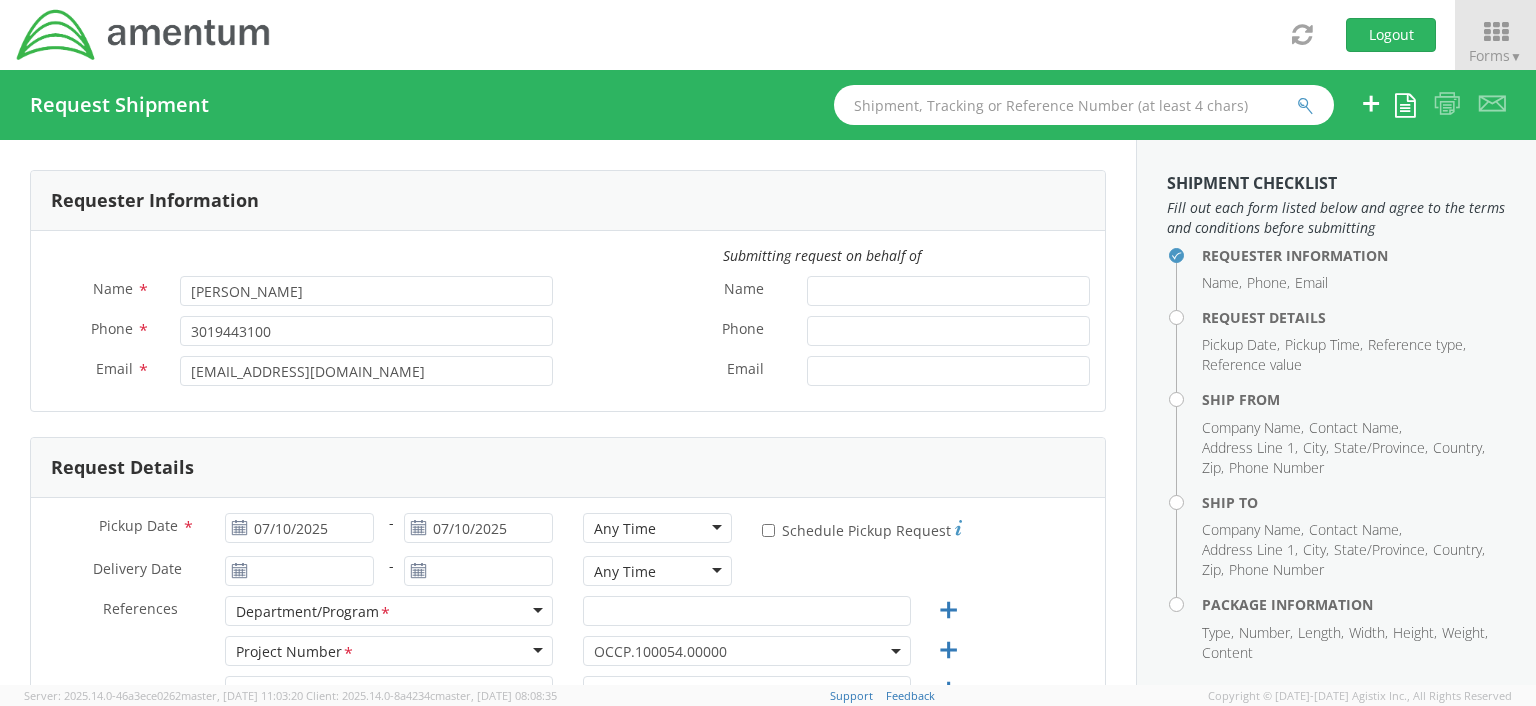 click on "Any Time" at bounding box center (657, 528) 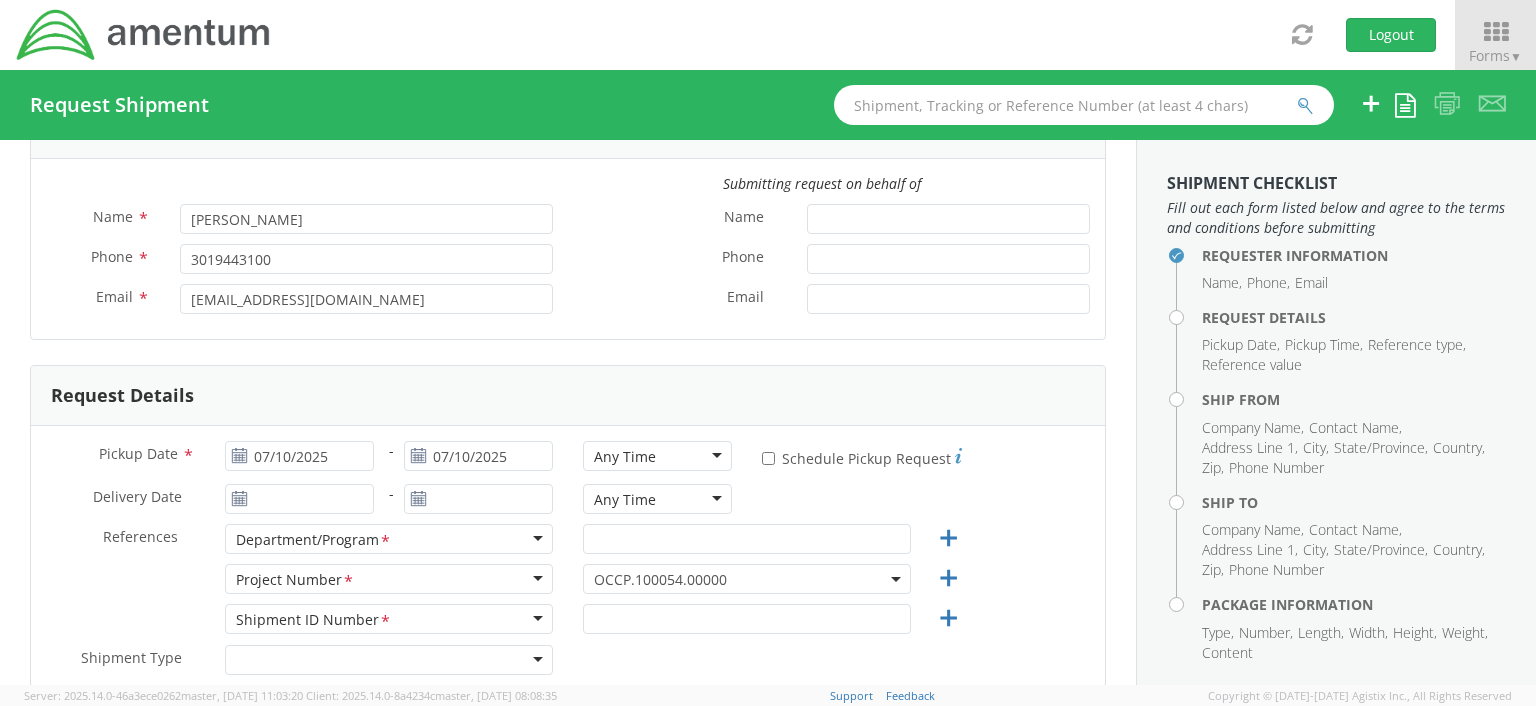 scroll, scrollTop: 138, scrollLeft: 0, axis: vertical 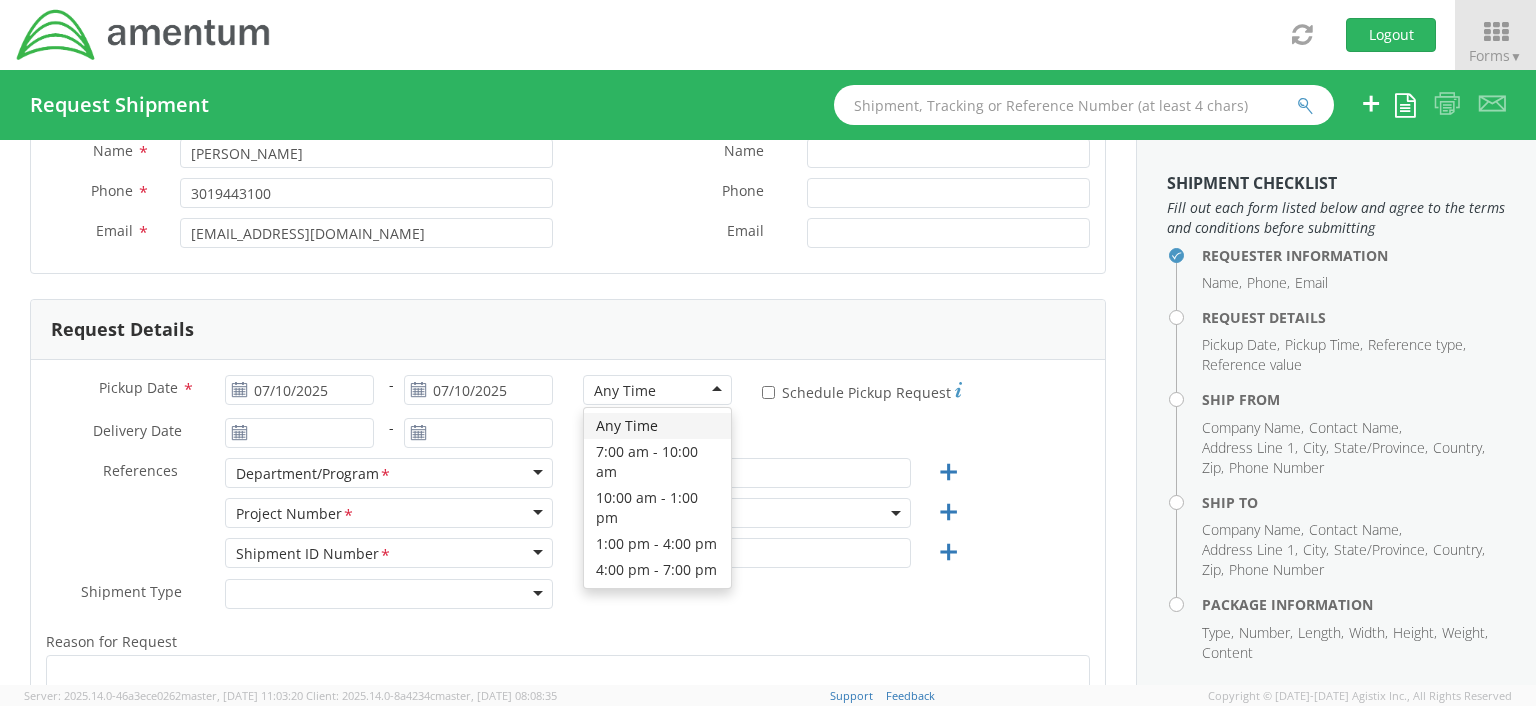 click on "Any Time" at bounding box center [657, 390] 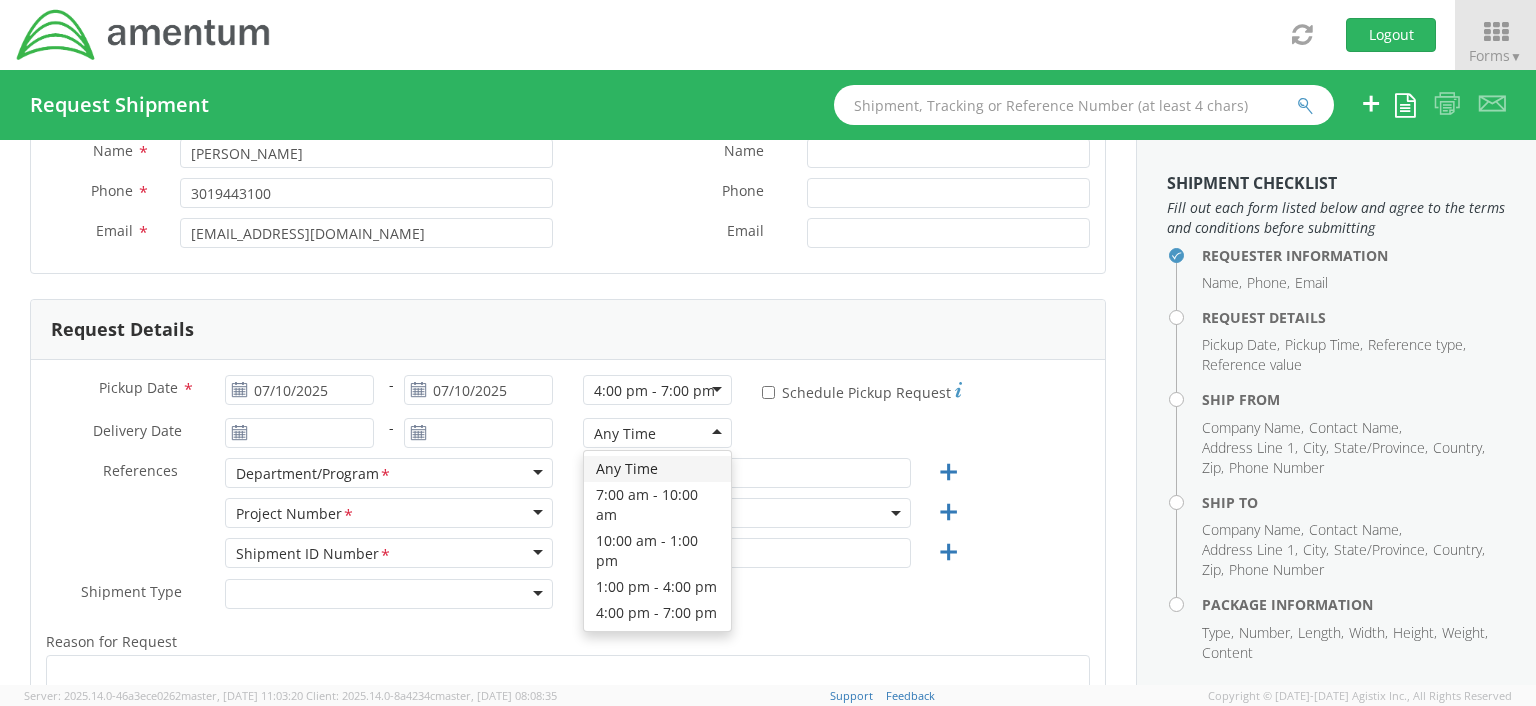 click on "Any Time" at bounding box center (657, 433) 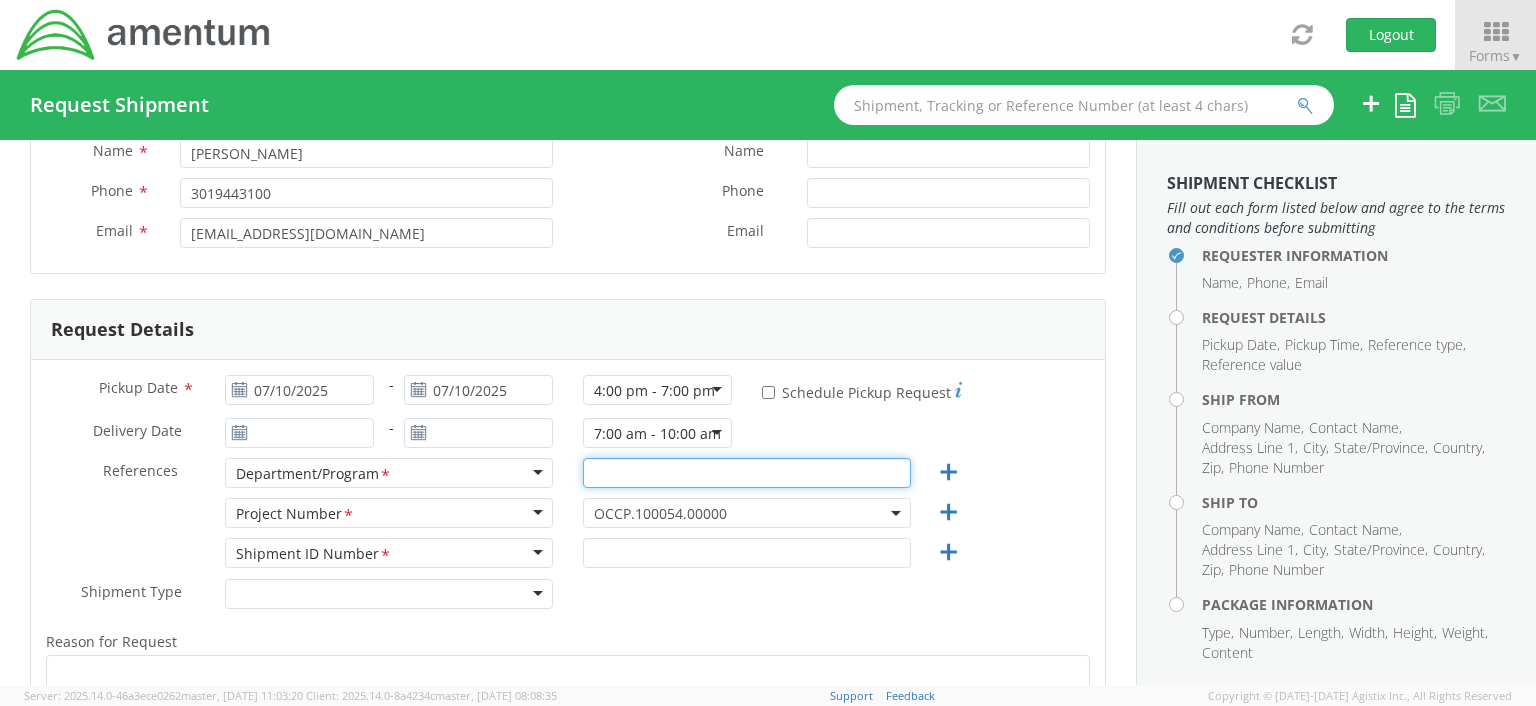 click at bounding box center (747, 473) 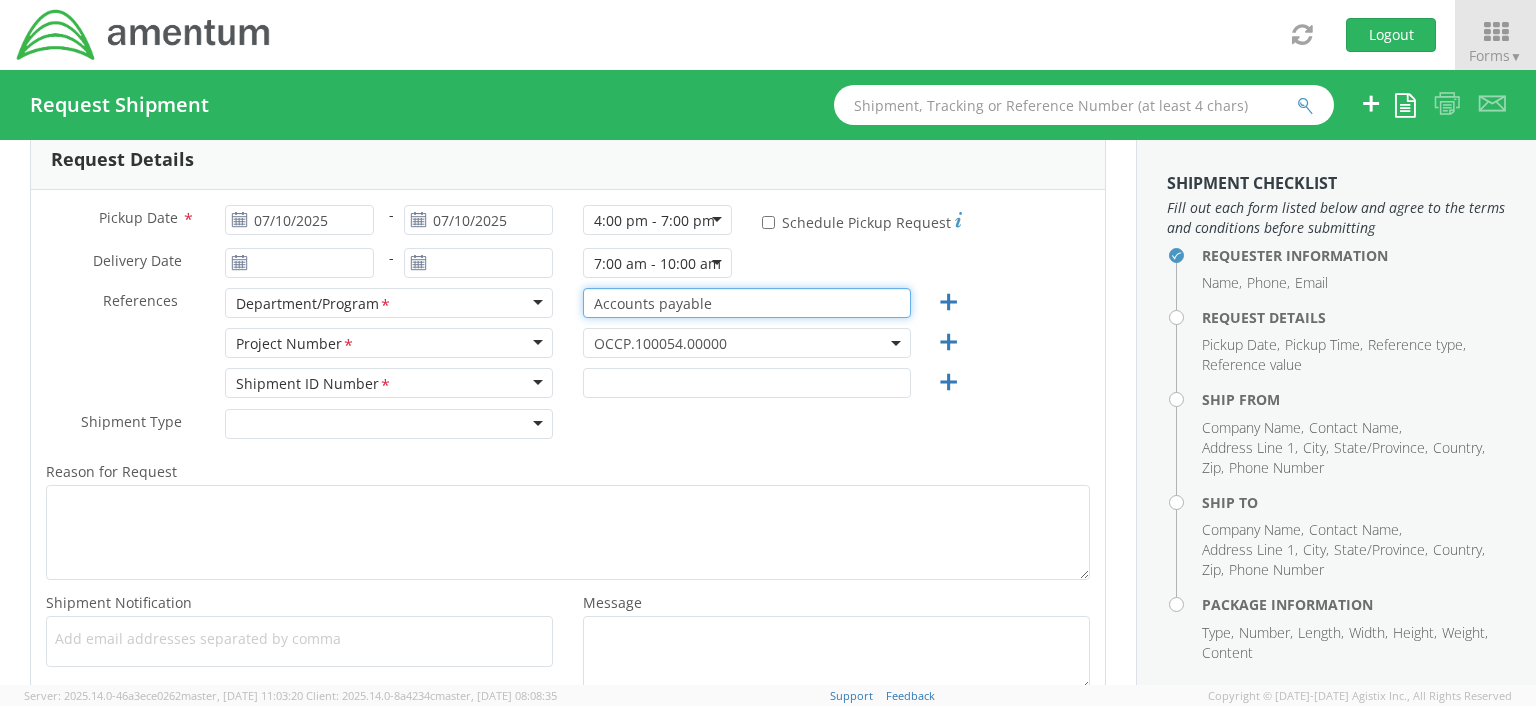 scroll, scrollTop: 414, scrollLeft: 0, axis: vertical 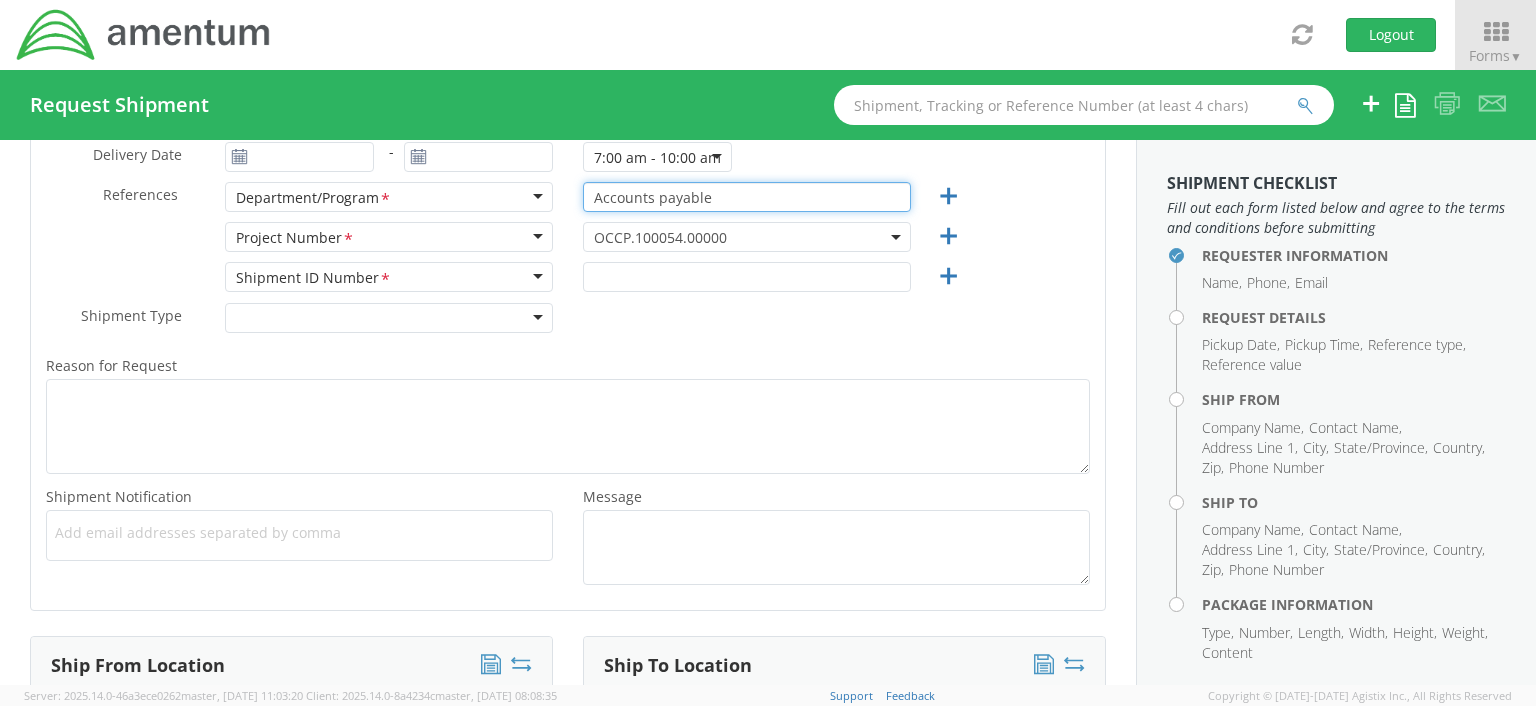 type on "Accounts payable" 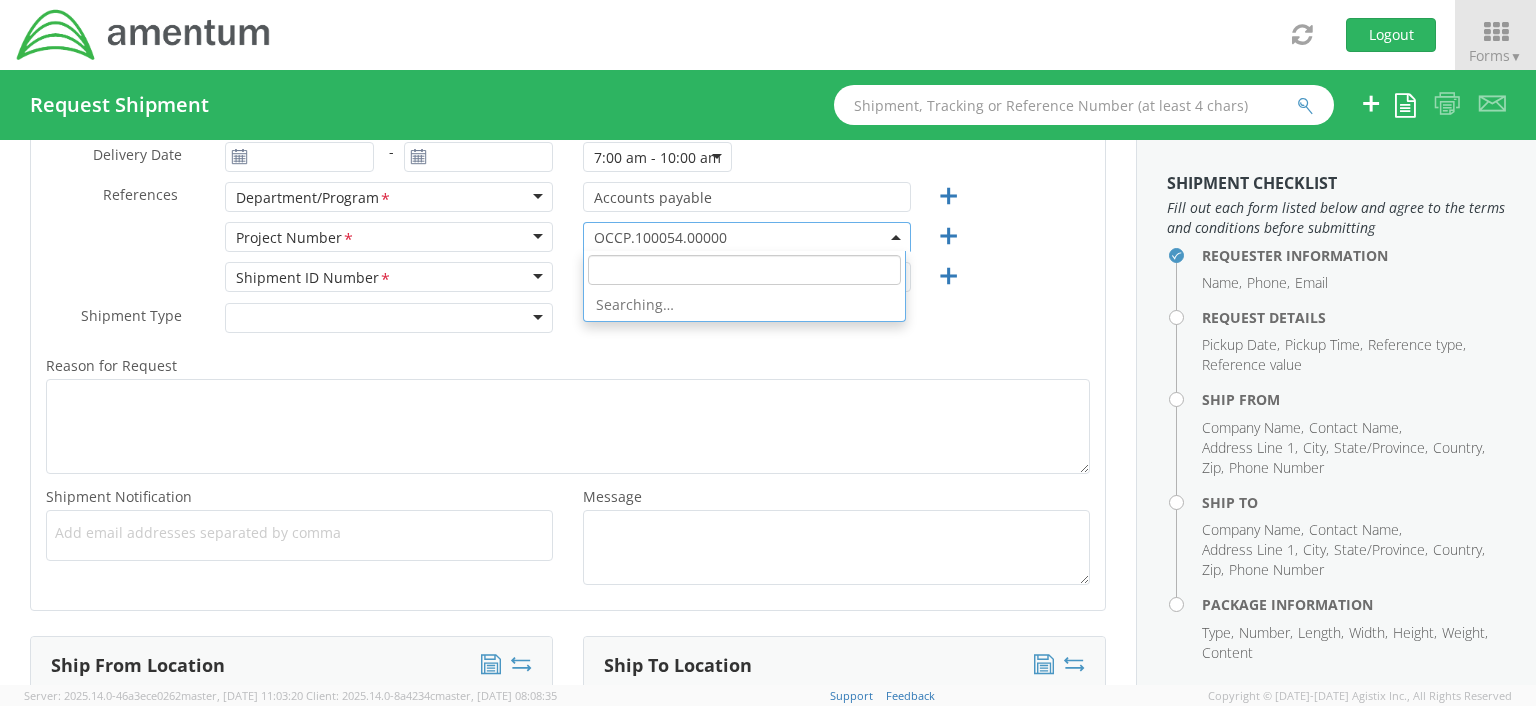 click at bounding box center (896, 237) 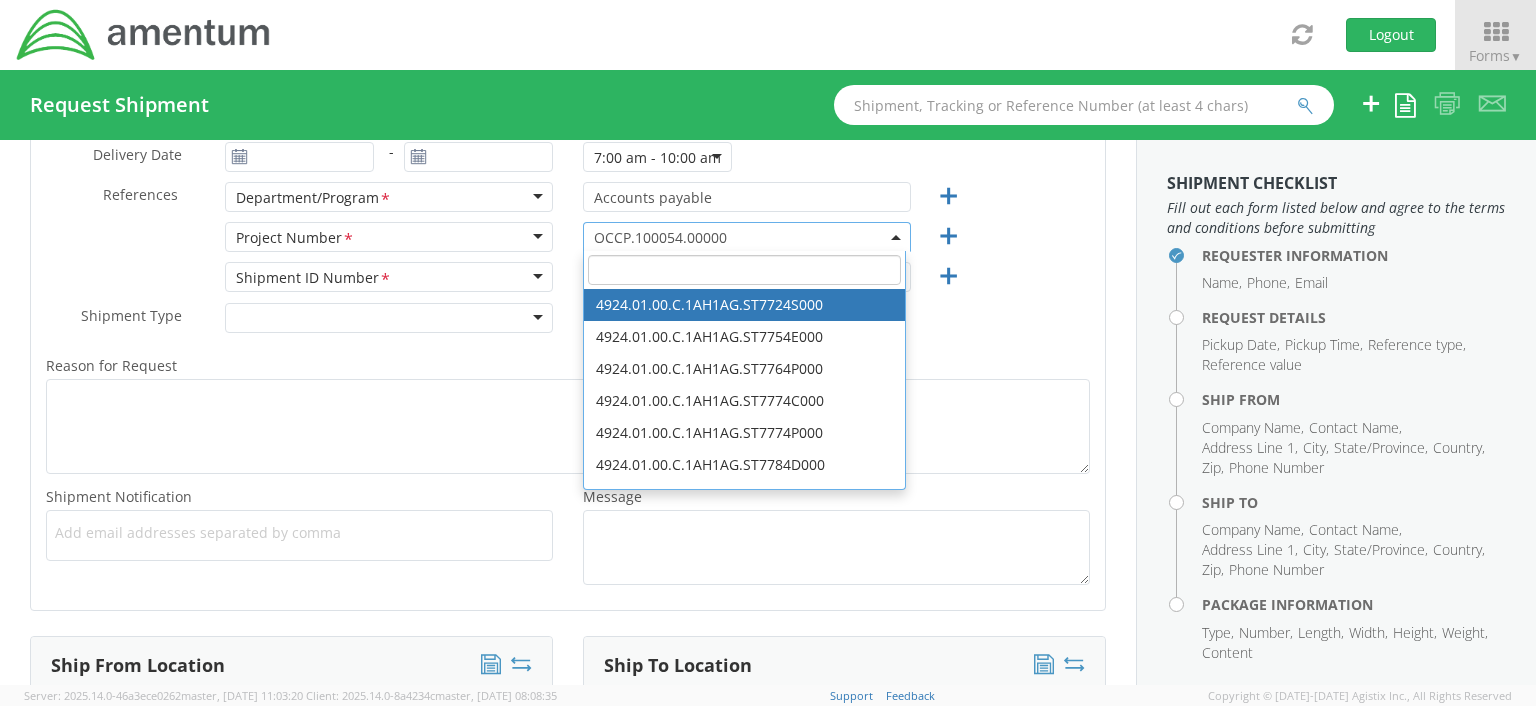 click at bounding box center (744, 270) 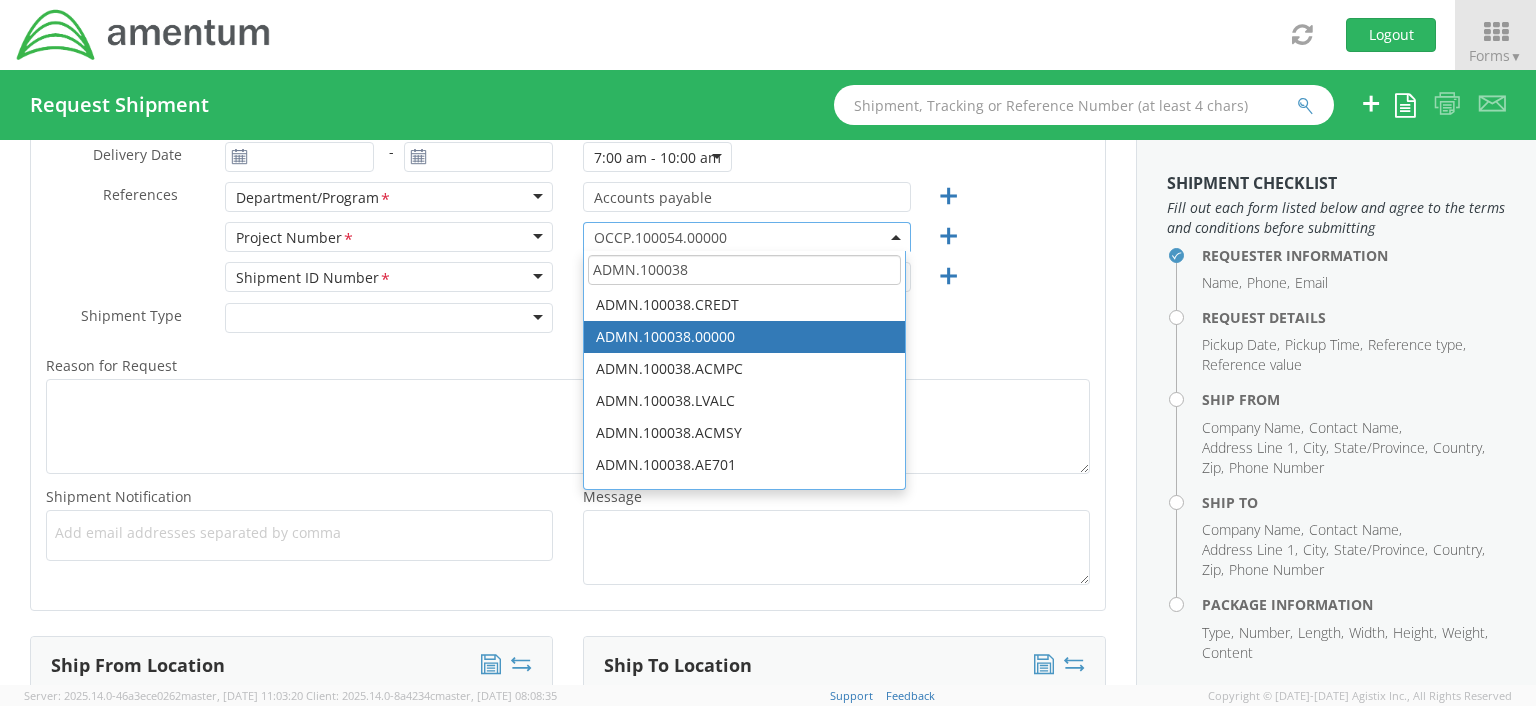 type on "ADMN.100038" 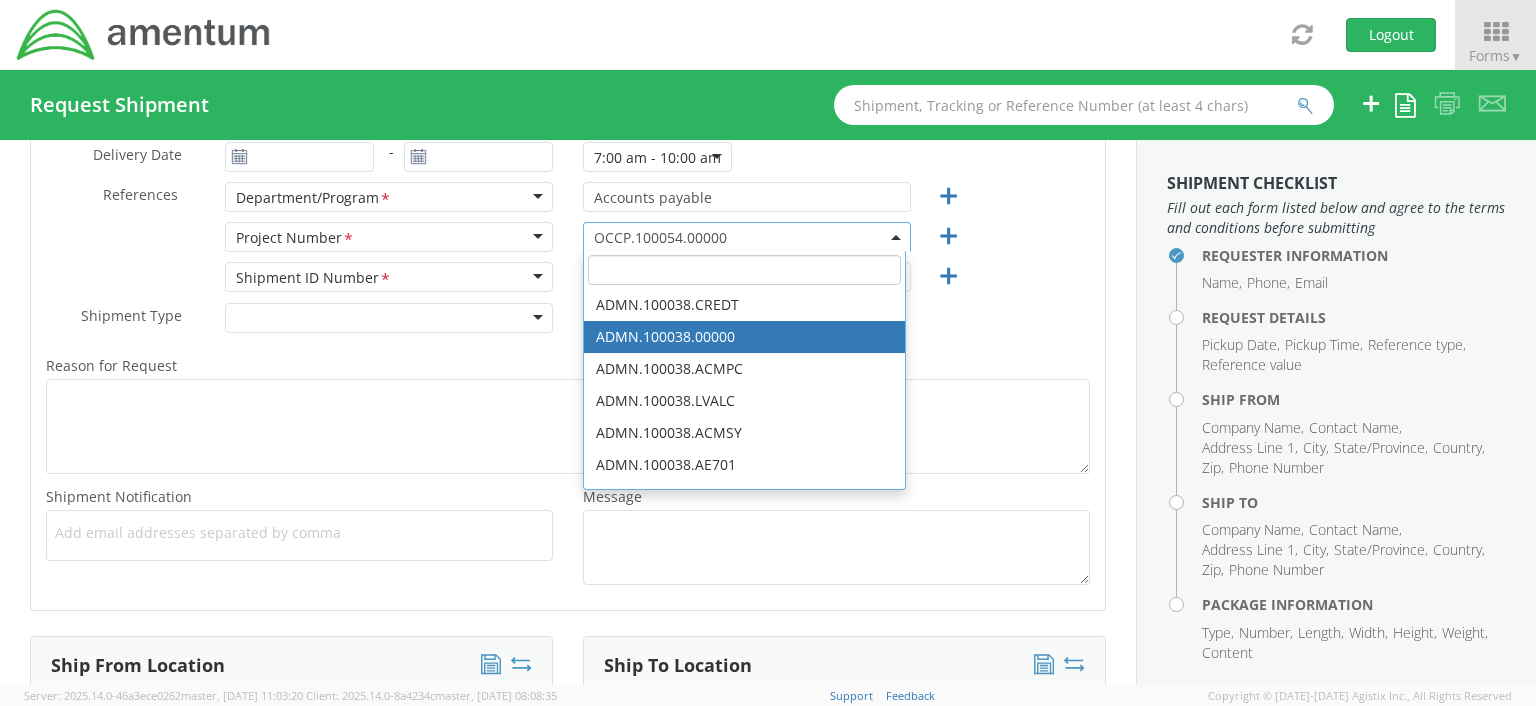 select on "ADMN.100038.00000" 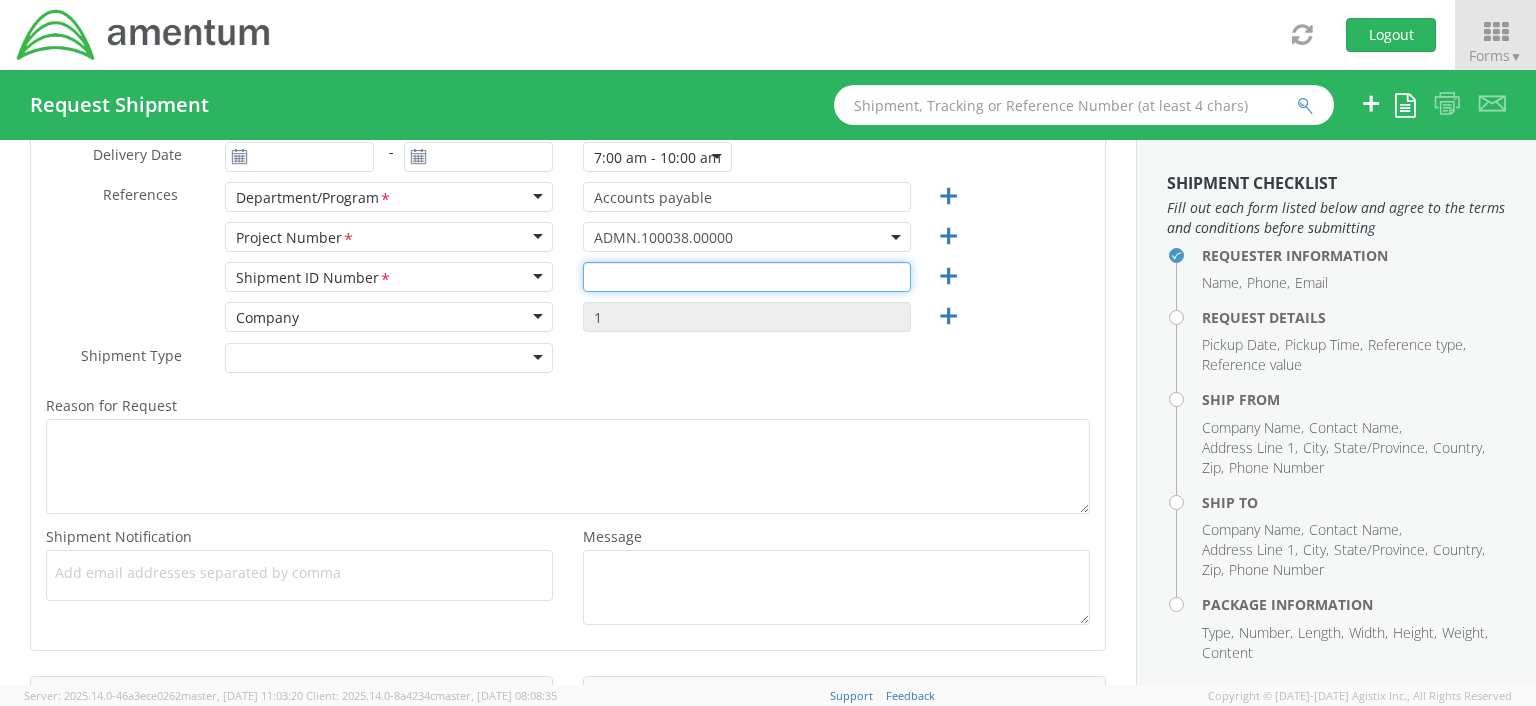 click at bounding box center (747, 277) 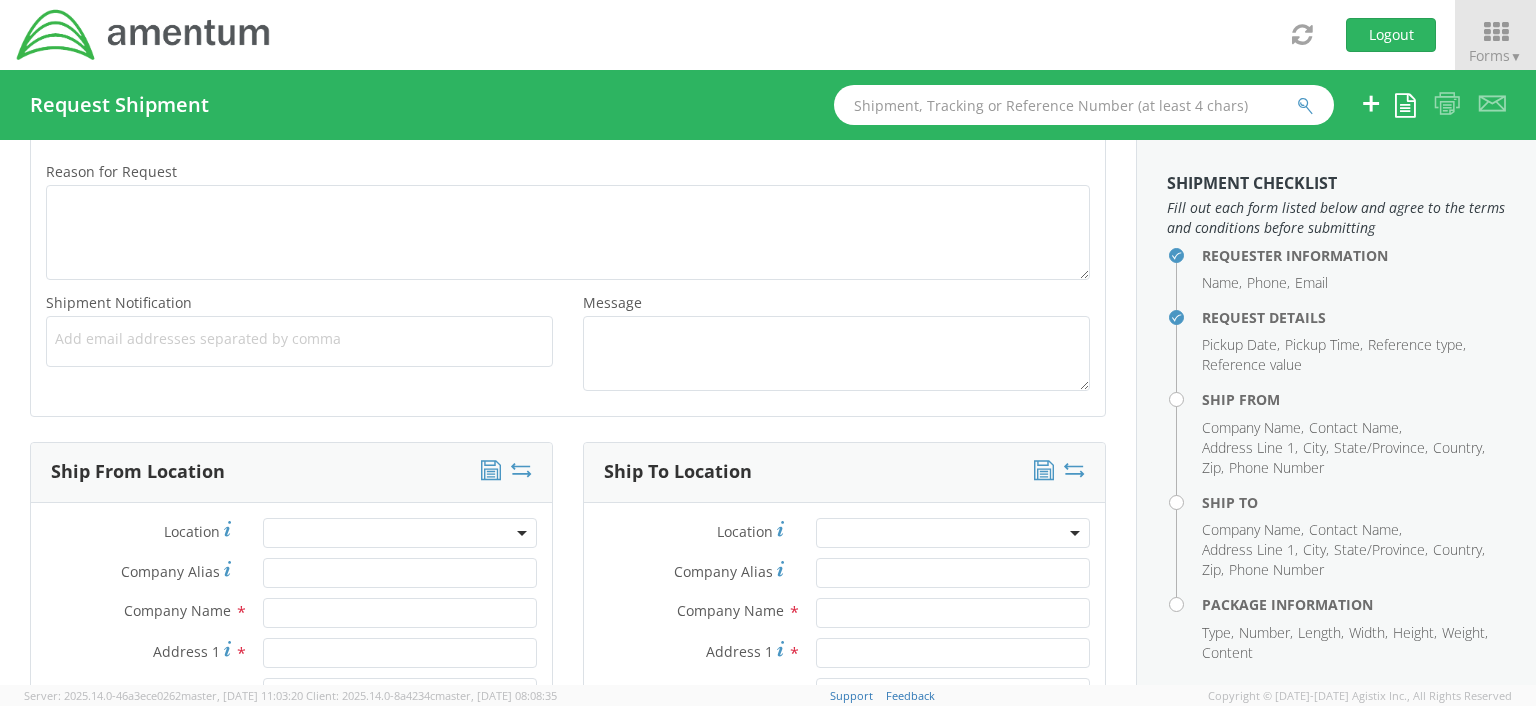 scroll, scrollTop: 684, scrollLeft: 0, axis: vertical 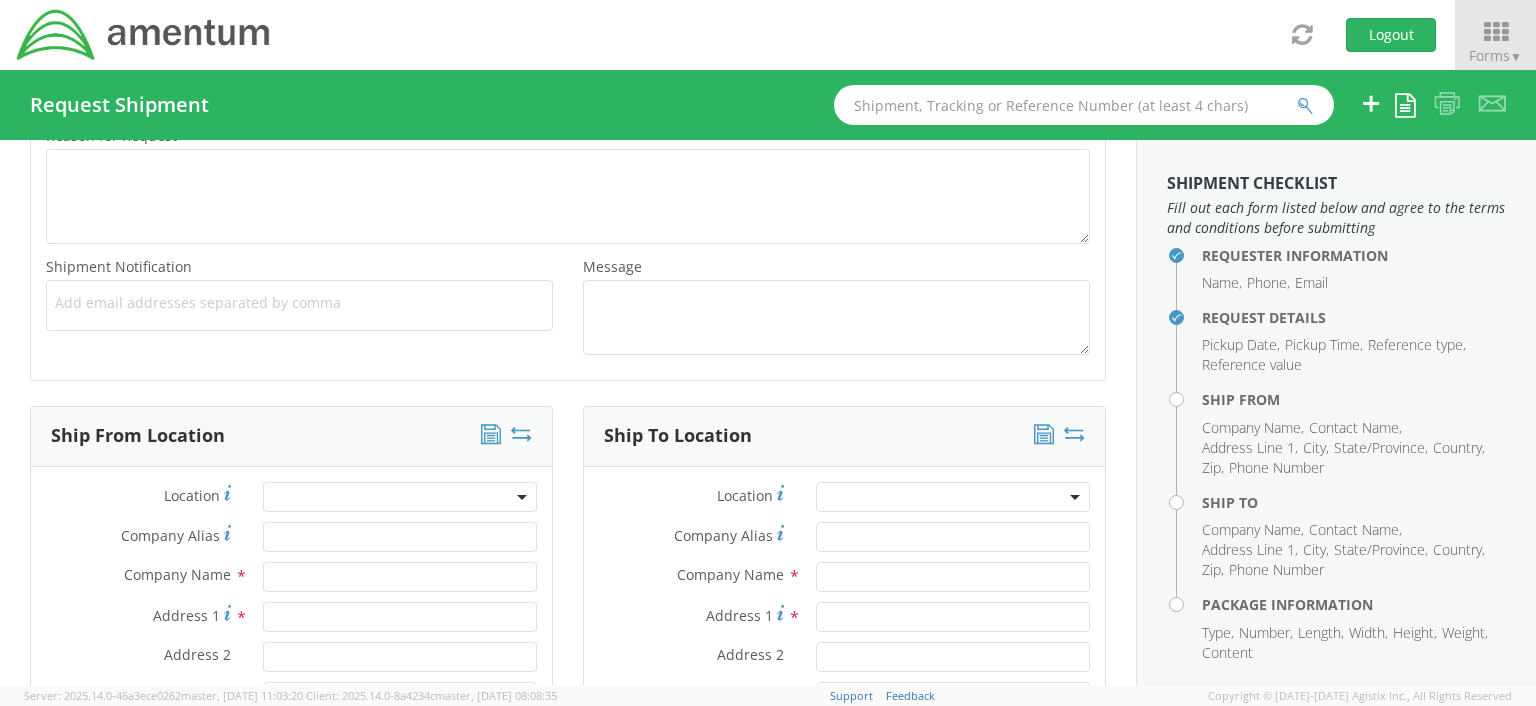 type on "N/A" 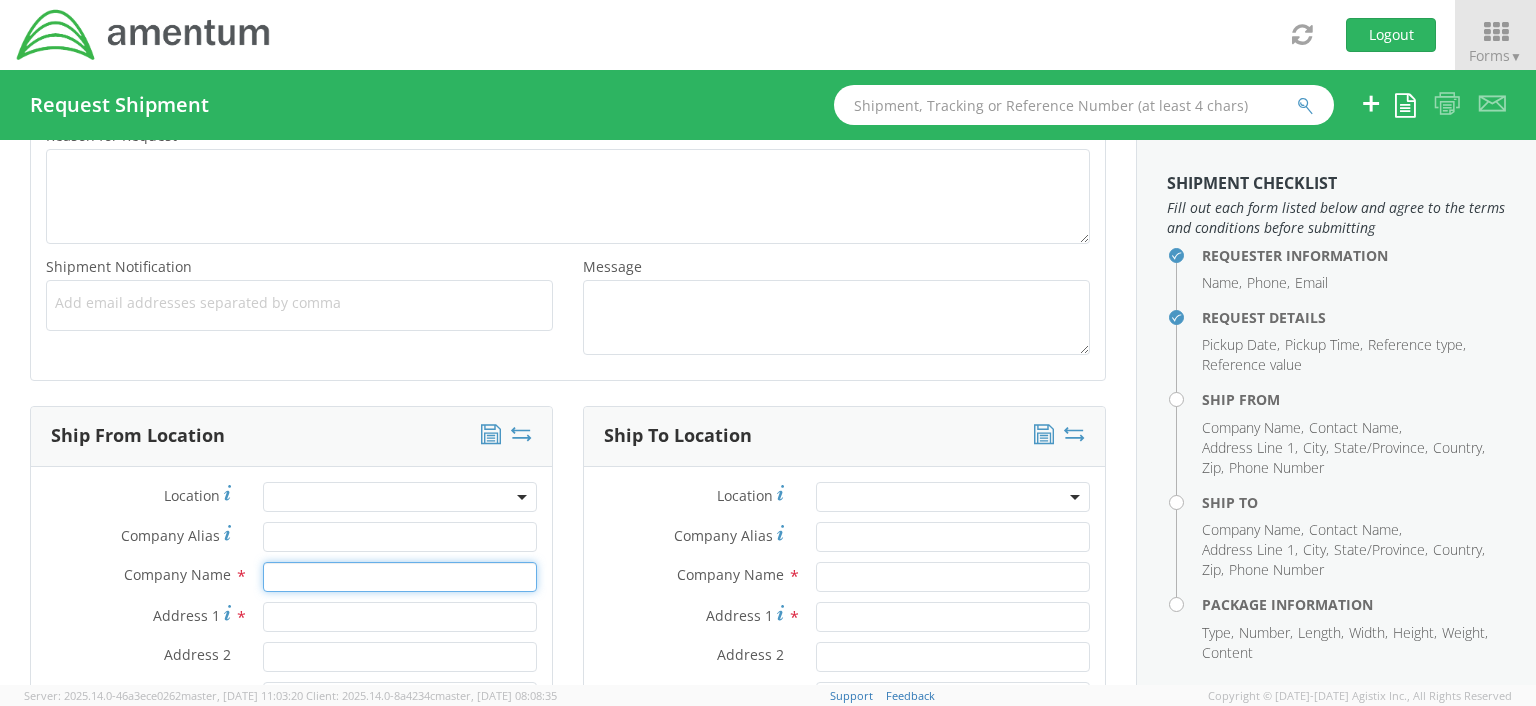 click at bounding box center (400, 577) 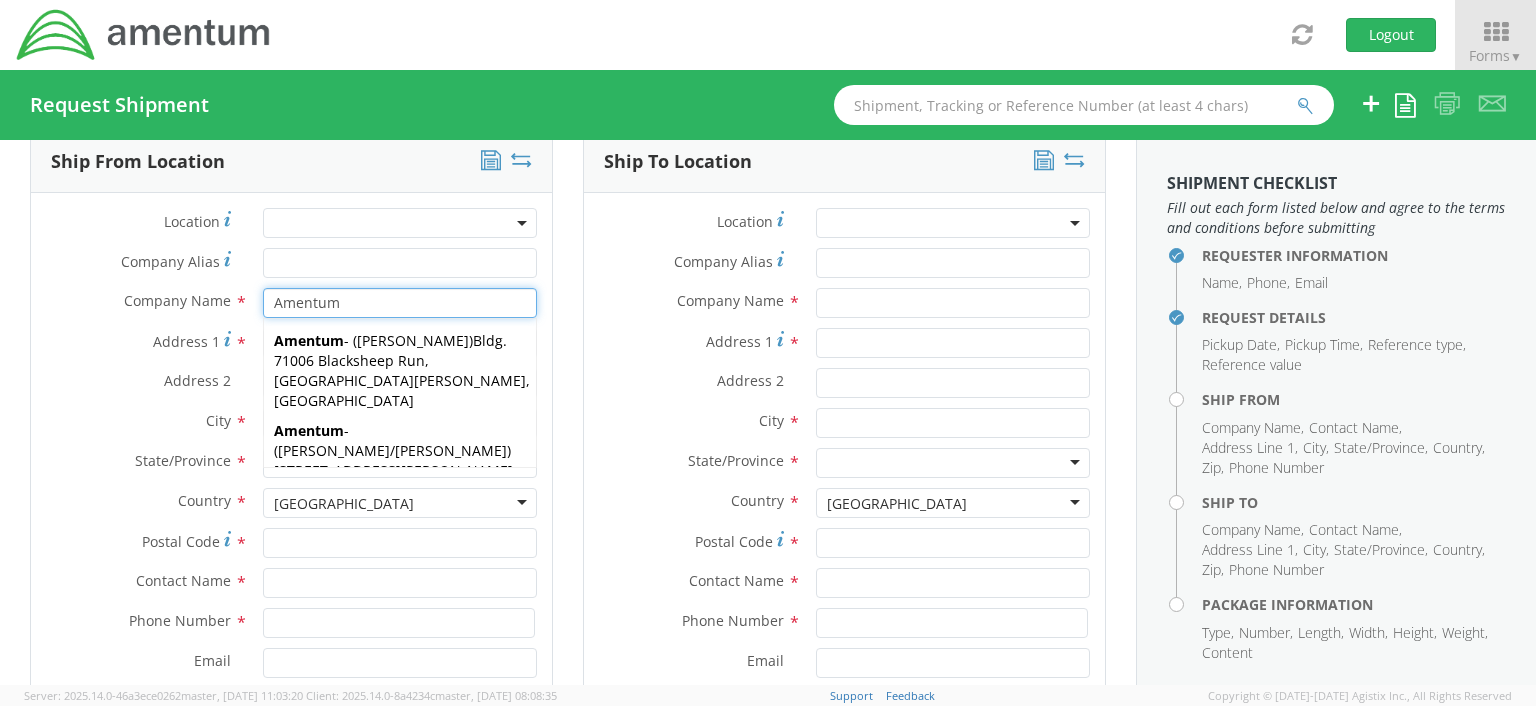 scroll, scrollTop: 1036, scrollLeft: 0, axis: vertical 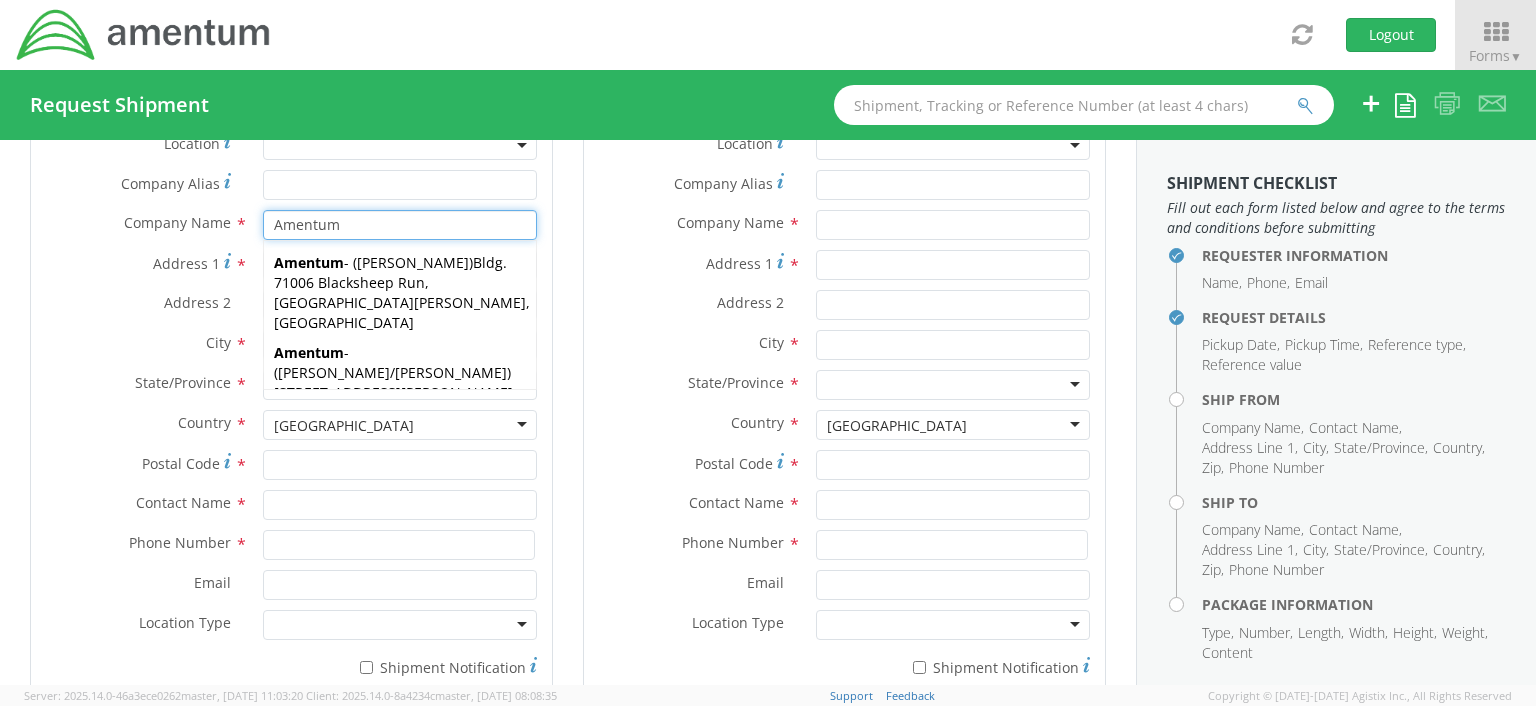 type on "Amentum" 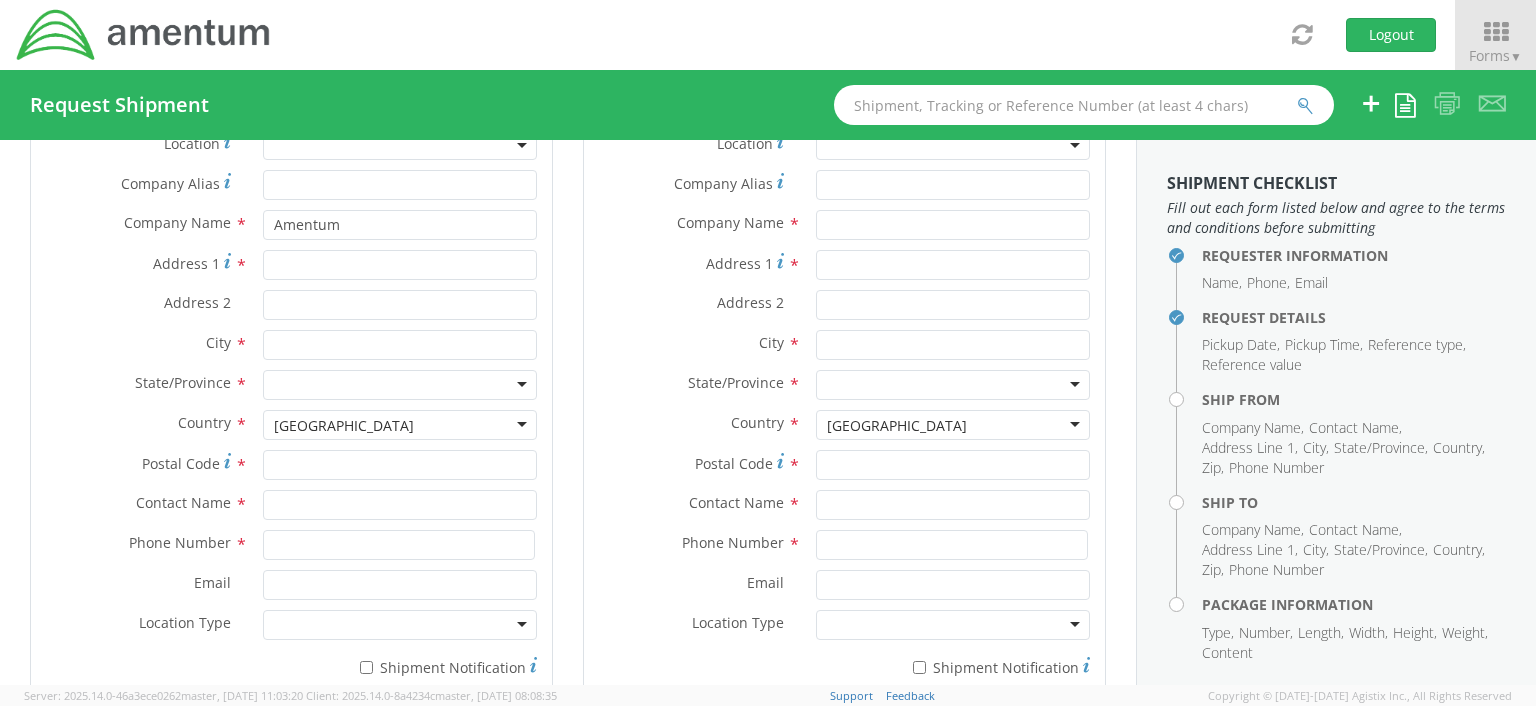 drag, startPoint x: 18, startPoint y: 579, endPoint x: 133, endPoint y: 526, distance: 126.625435 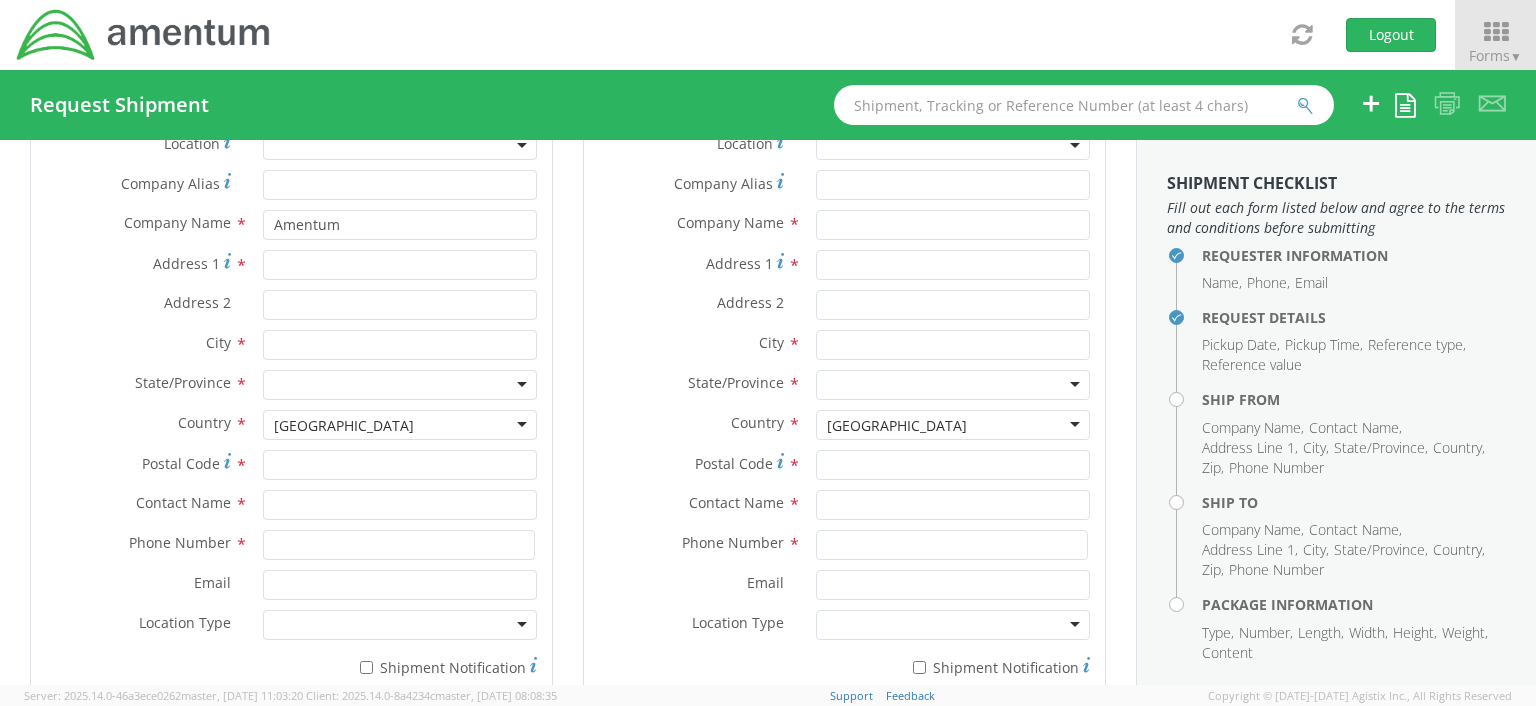 click on "Ship From Location                               Location        *                                                             Company Alias        *                                                           Company Name        *           Amentum Amentum Amentum  - ( Alex Mundy )  Bldg. 71006 Blacksheep Run, Fort Campbell, KY, 42223, US Amentum  - ( Alexis Rivera/Elvin Carr )  11108 CSM E. Slewitzke Street BLDG 11108 CSM E. Slewitzke St, Ft. Bliss, TX, 79918, US Amentum  - ( Alexis Rivera/Elvin Carr )  11108 CSM E. Slewitzke Street BLDG 11108 CSM E. Slewitzke St, Ft. Bliss, TX, 79918, US Amentum  - ( Alexis Rivera/Eric MWO )  11108 CSM E. Slewitzke Street BLDG 11108 CSM E. Slewitzke St, Ft. Bliss, TX, 79918, US Amentum  - ( Alexis Rivera/Eric MWO )  11108 CSM E. Slewitzke Street BLDG 11108 CSM E. Slewitzke St, Ft. Bliss, TX, 79918, US Amentum  - ( Alexis Rivera/Jesus Ramirez )  BLDG 11108 CSM E. Slewitzke St, Ft. Bliss, TX, 79918, US Amentum  - ( Alexis Rivera/Luis Rey )  Amentum  - ( )  Amentum" at bounding box center (291, 391) 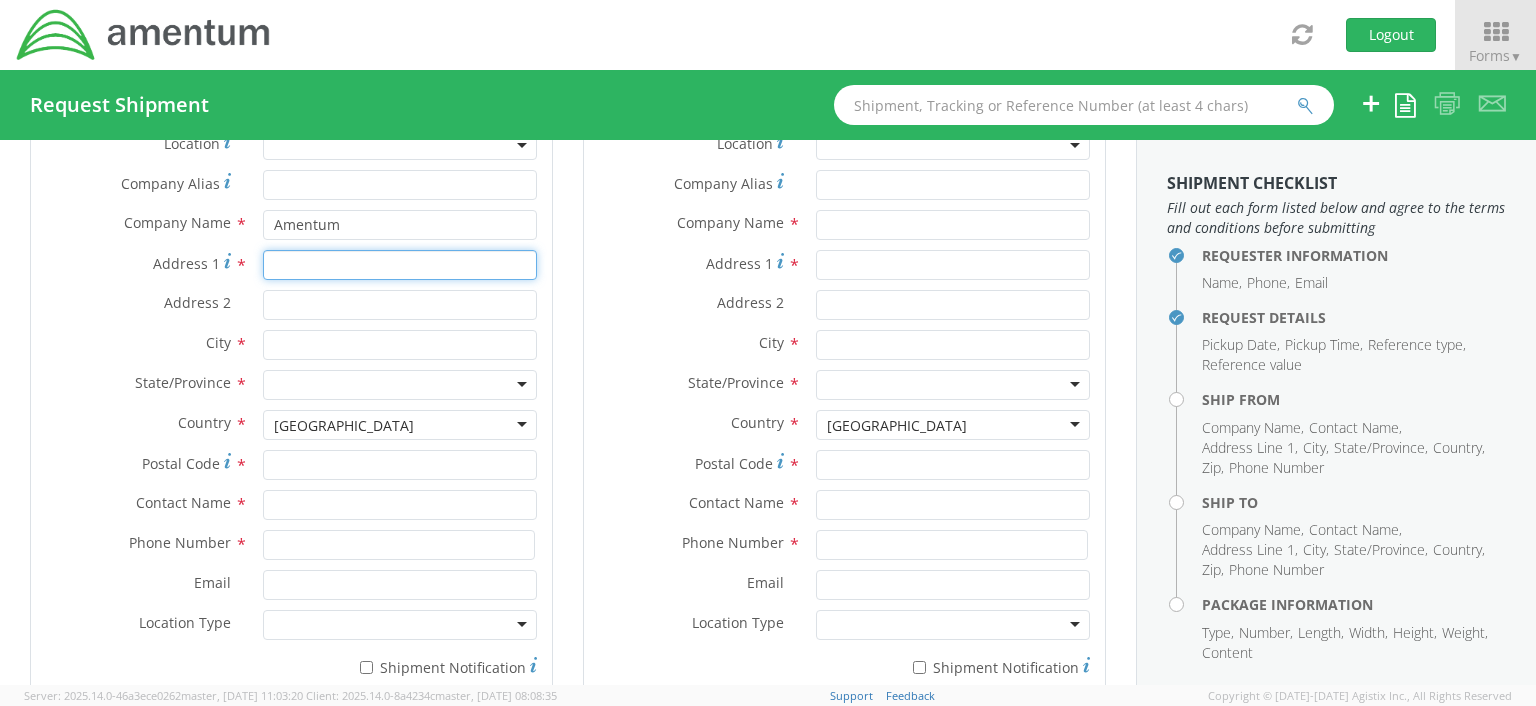 click on "Address 1        *" at bounding box center [400, 265] 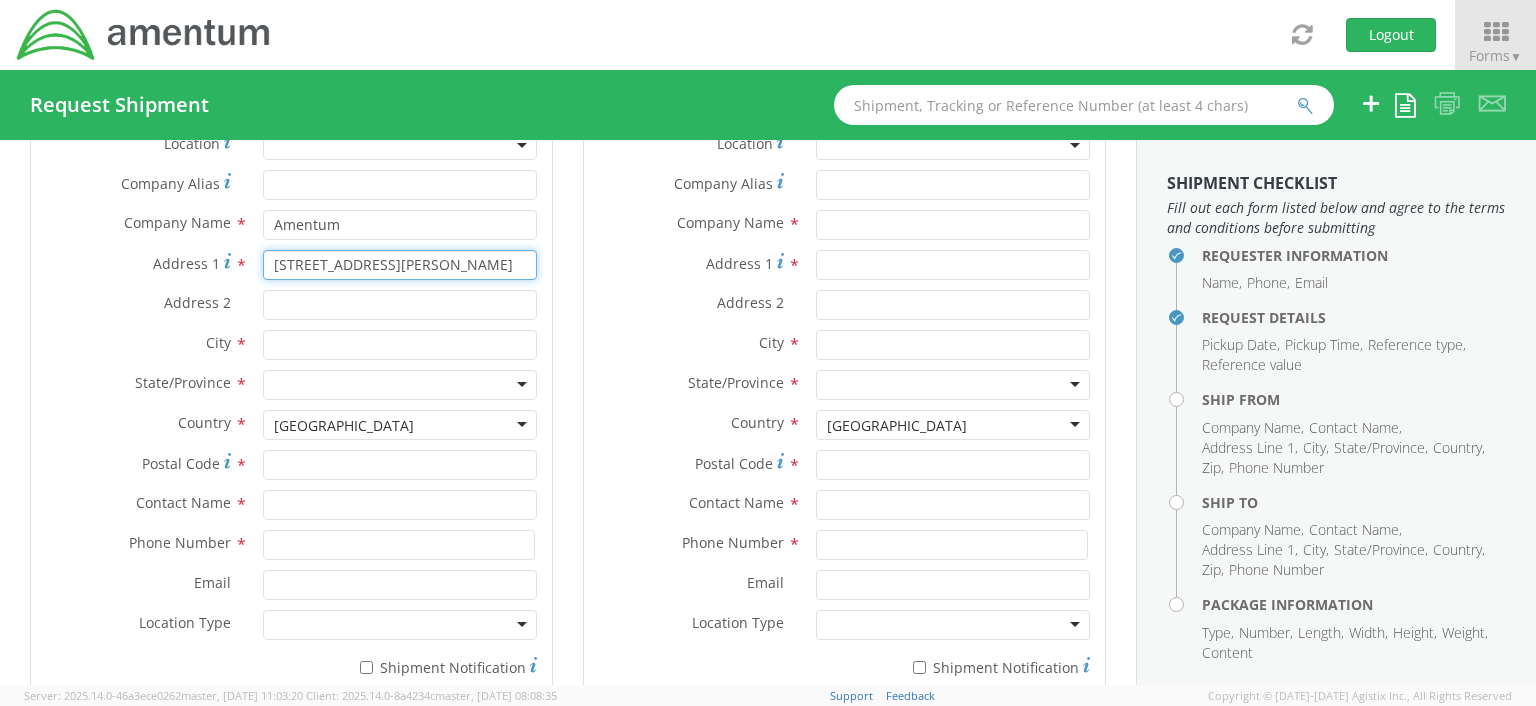 type on "[STREET_ADDRESS][PERSON_NAME]" 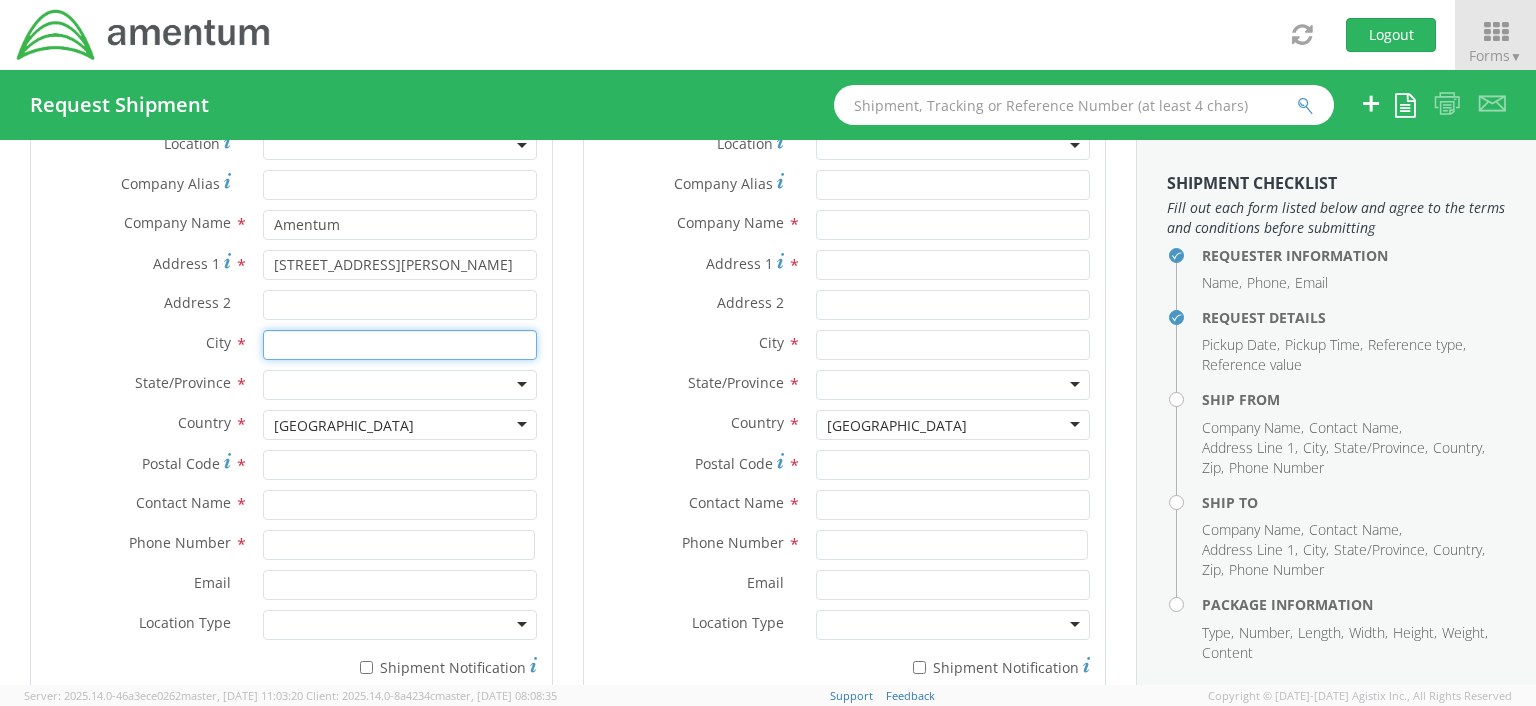 click at bounding box center [400, 345] 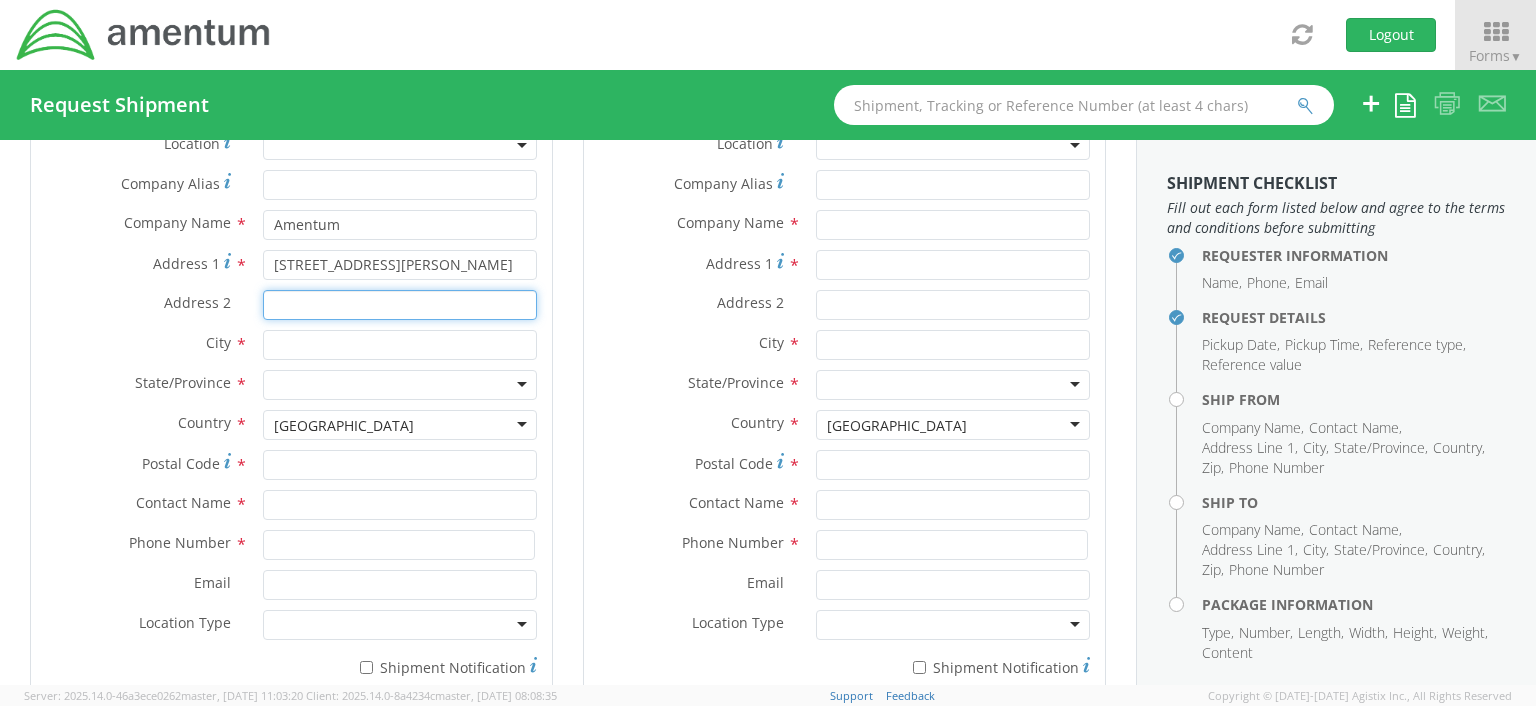 click on "Address 2        *" at bounding box center [400, 305] 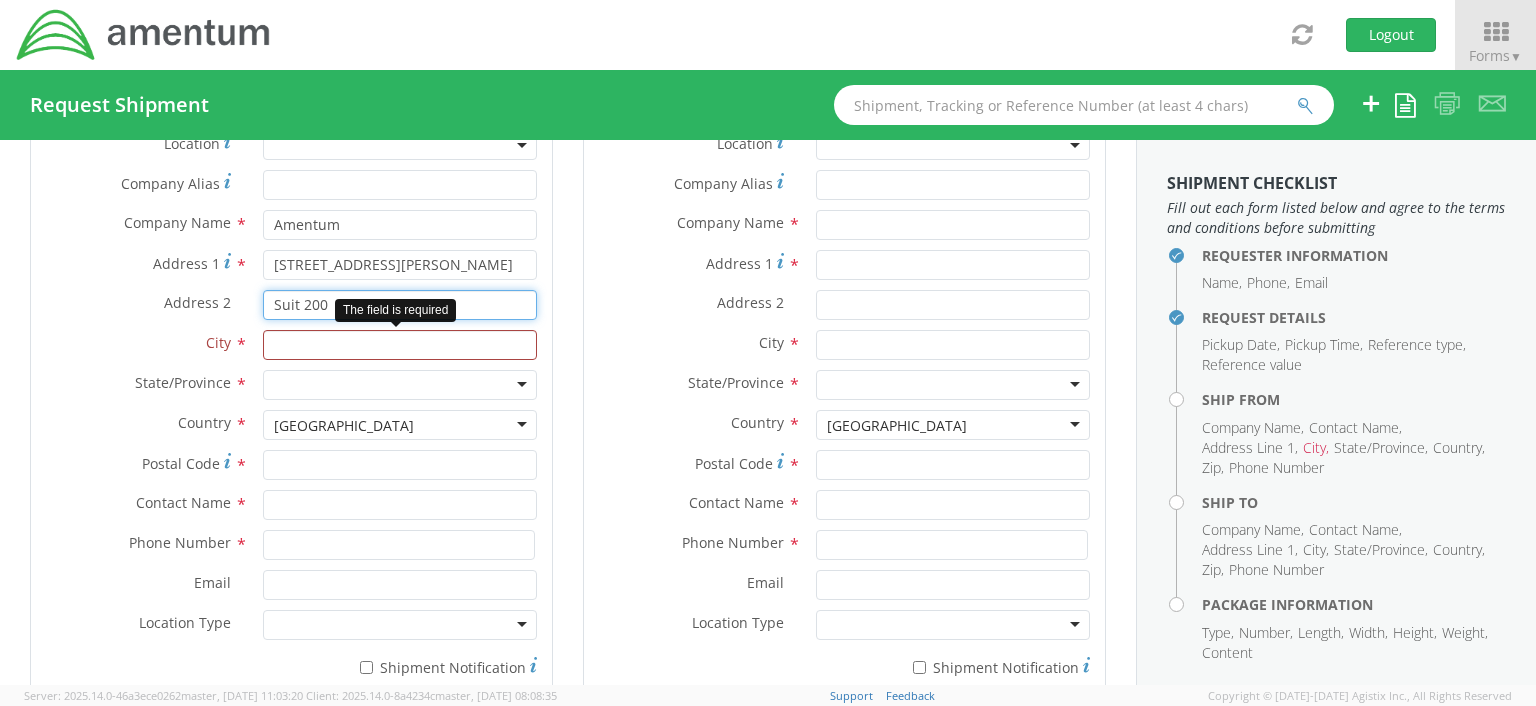 type on "Suit 200" 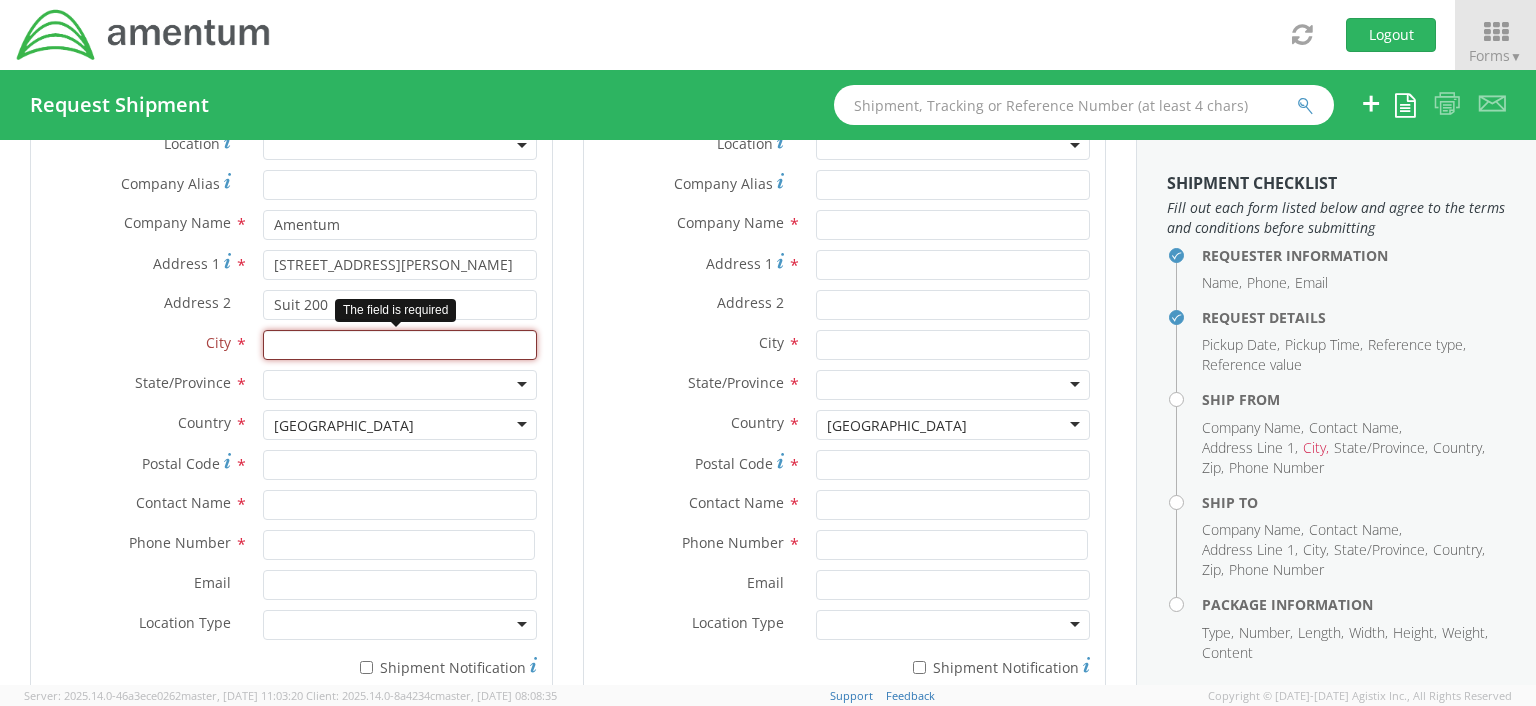 click at bounding box center [400, 345] 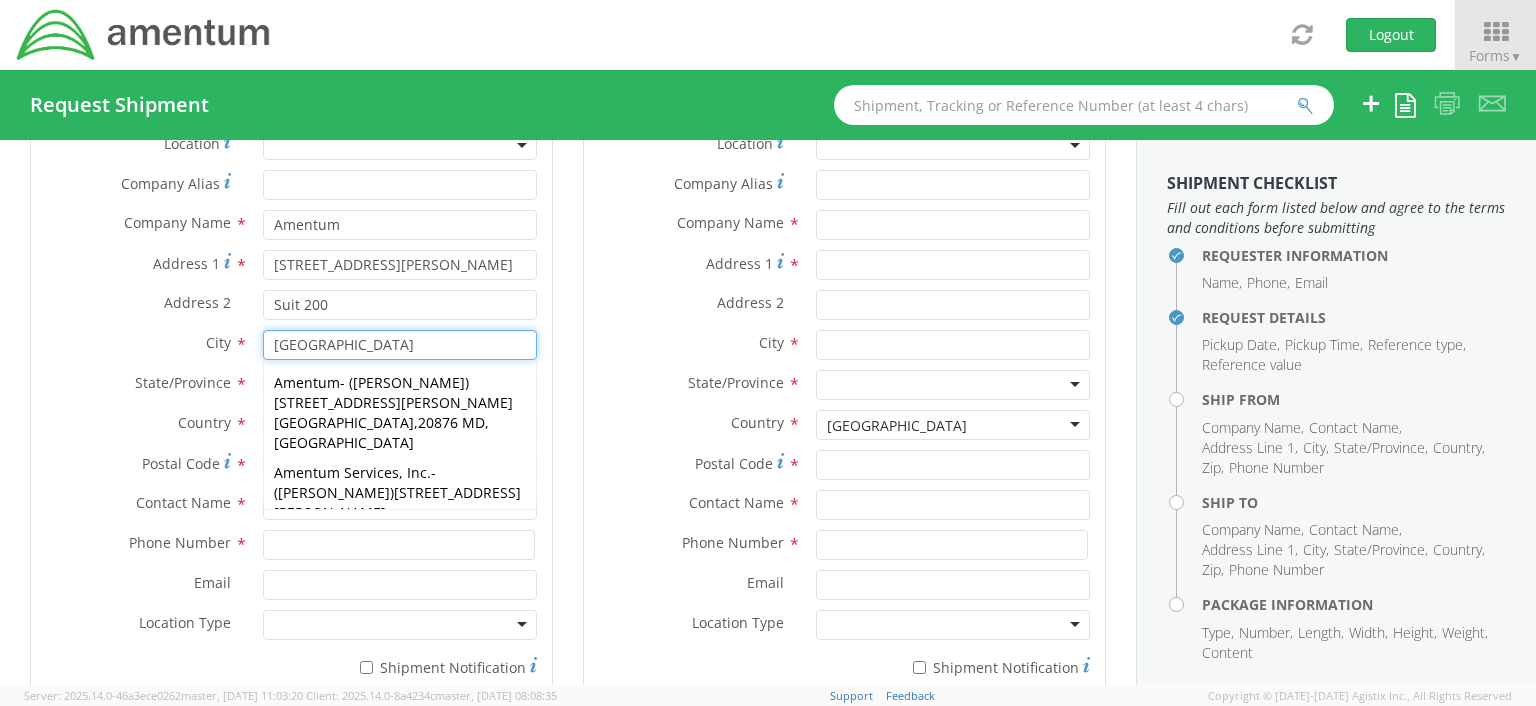 type on "[GEOGRAPHIC_DATA]" 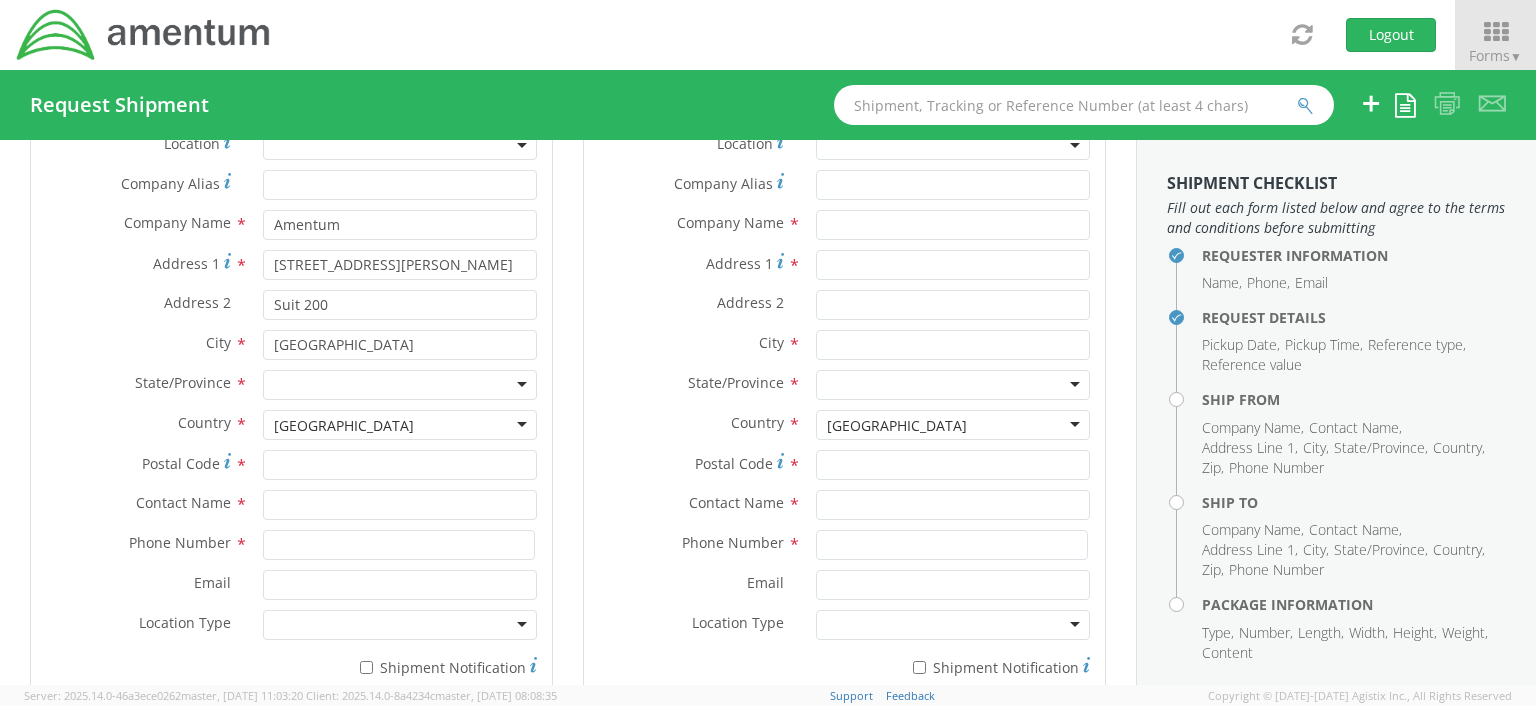 drag, startPoint x: 74, startPoint y: 435, endPoint x: 220, endPoint y: 426, distance: 146.27713 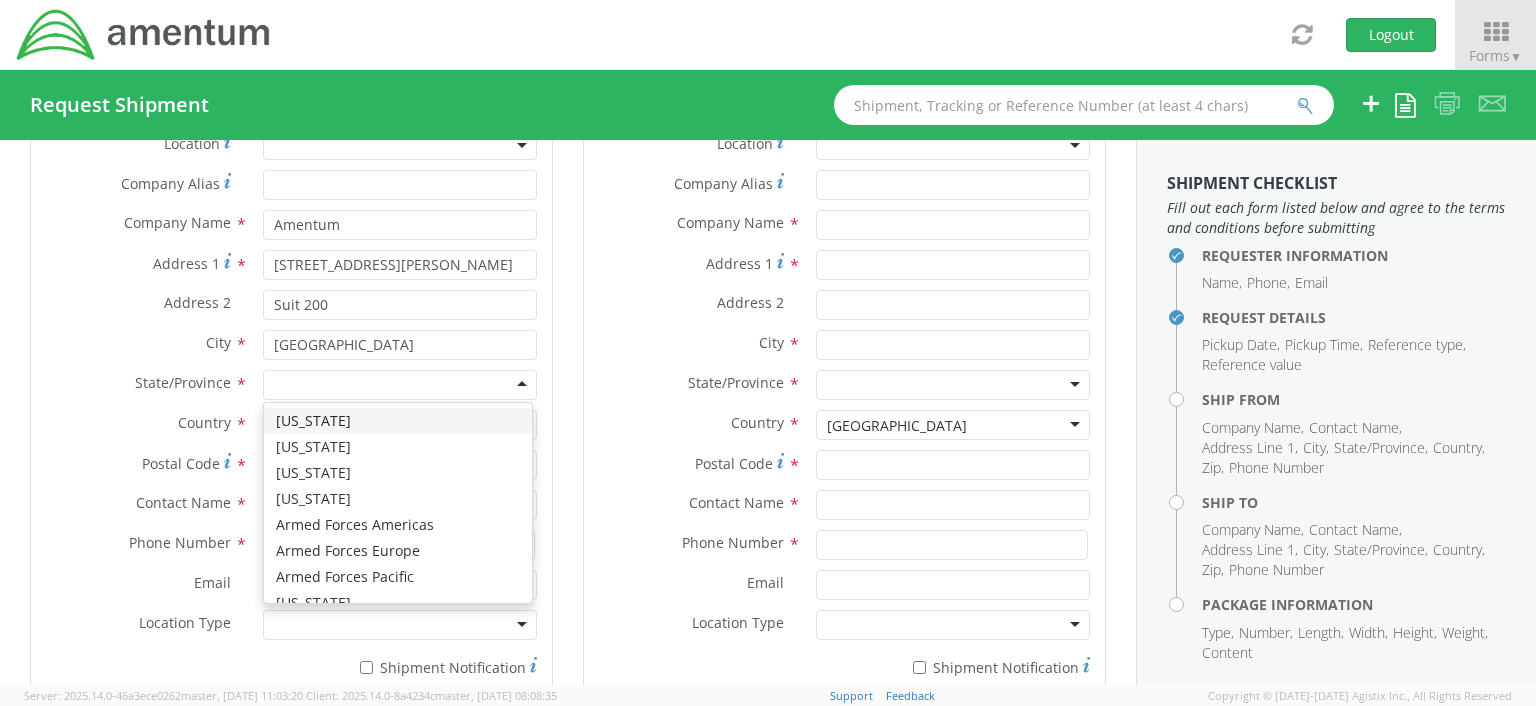 click at bounding box center [400, 385] 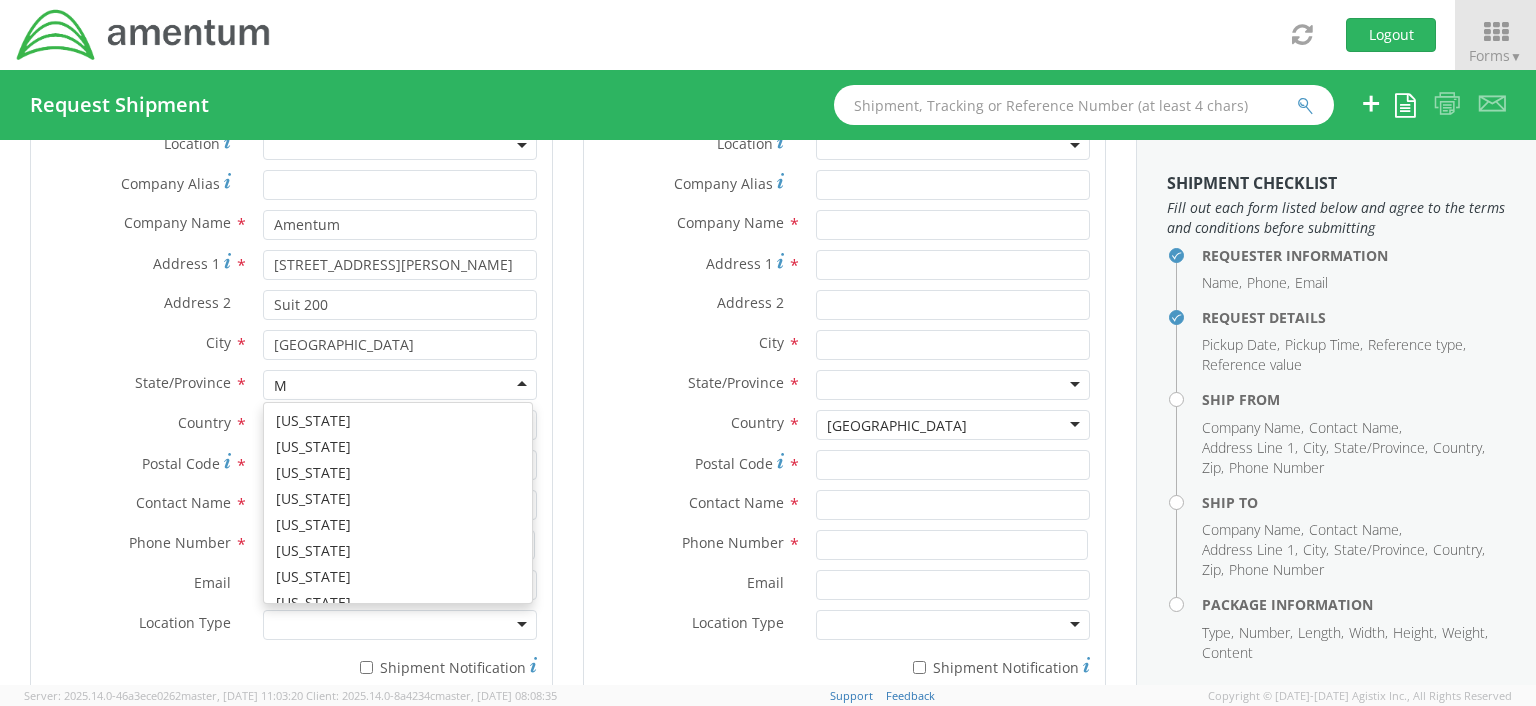 scroll, scrollTop: 48, scrollLeft: 0, axis: vertical 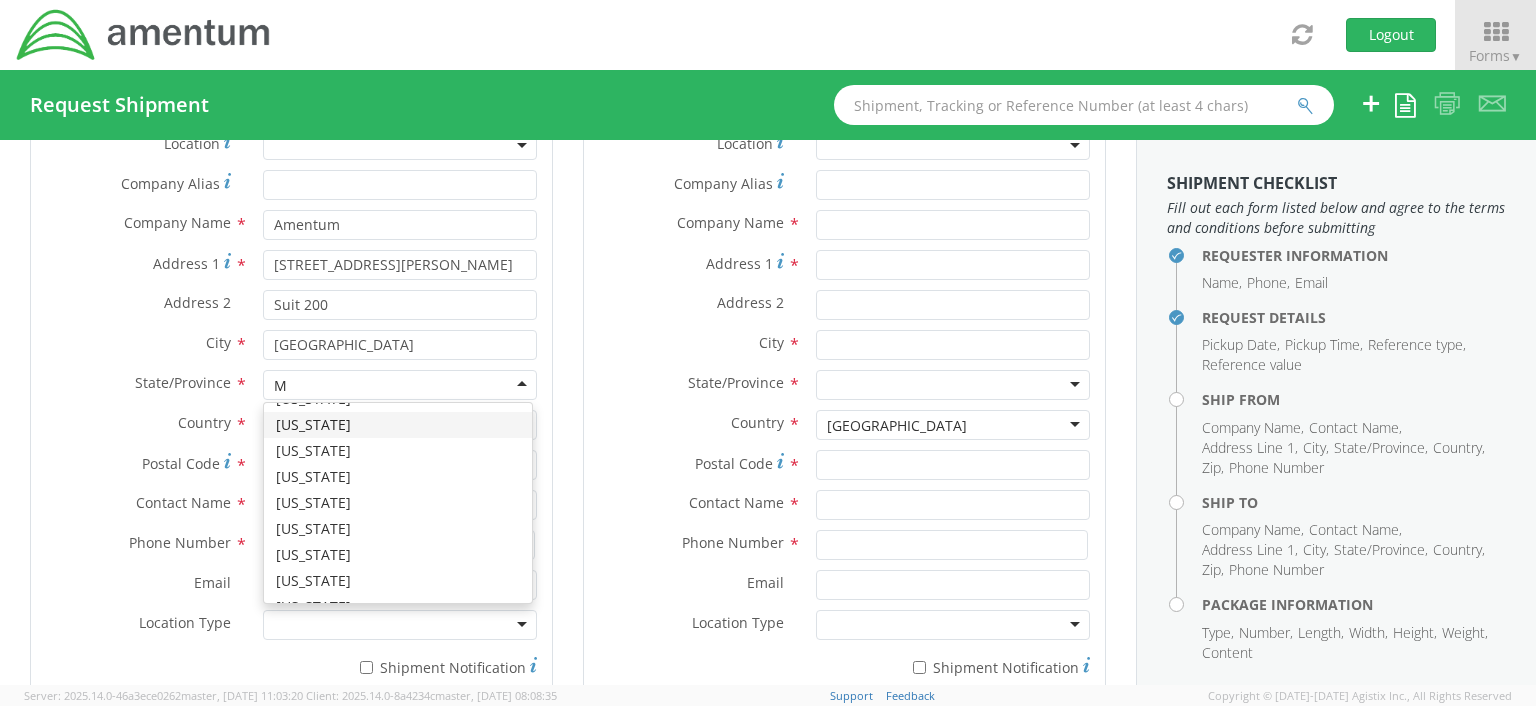 type 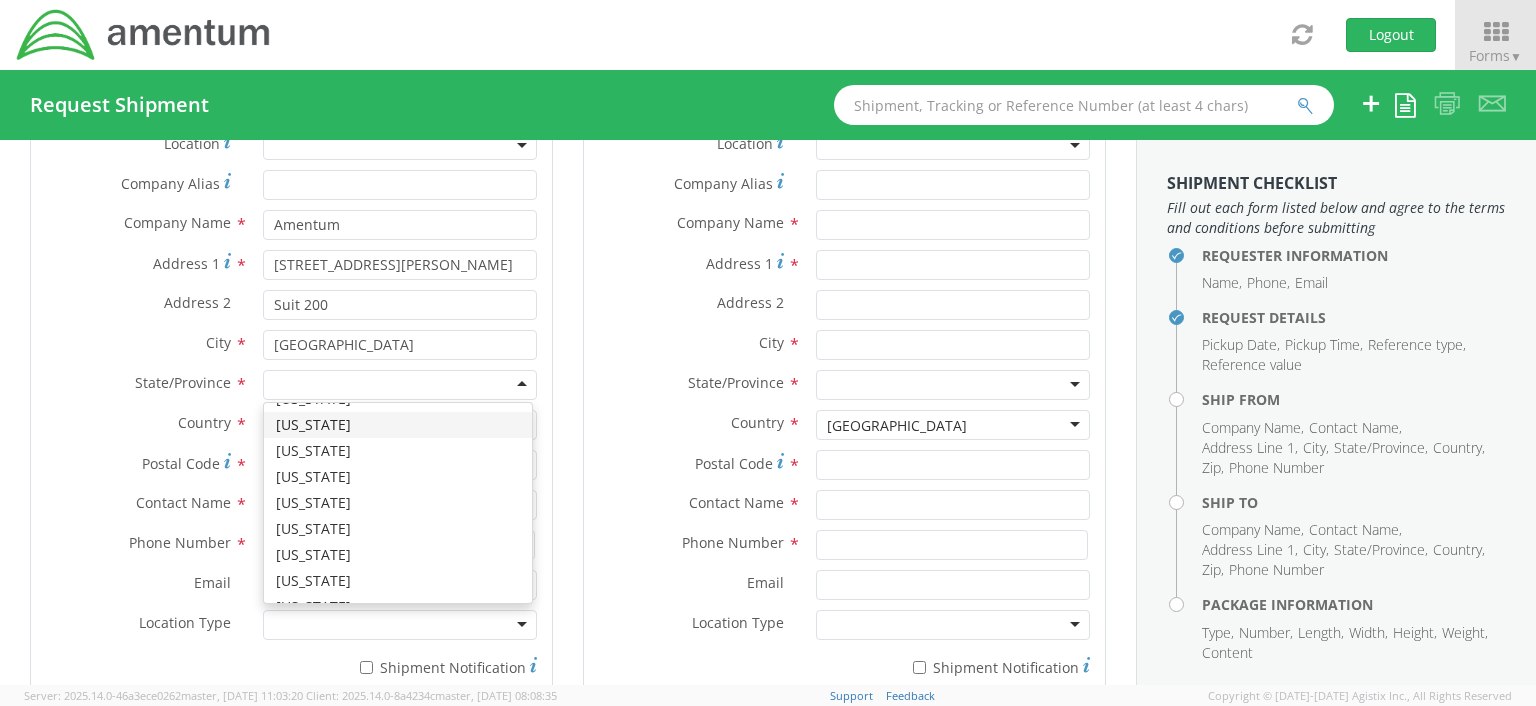 scroll, scrollTop: 0, scrollLeft: 0, axis: both 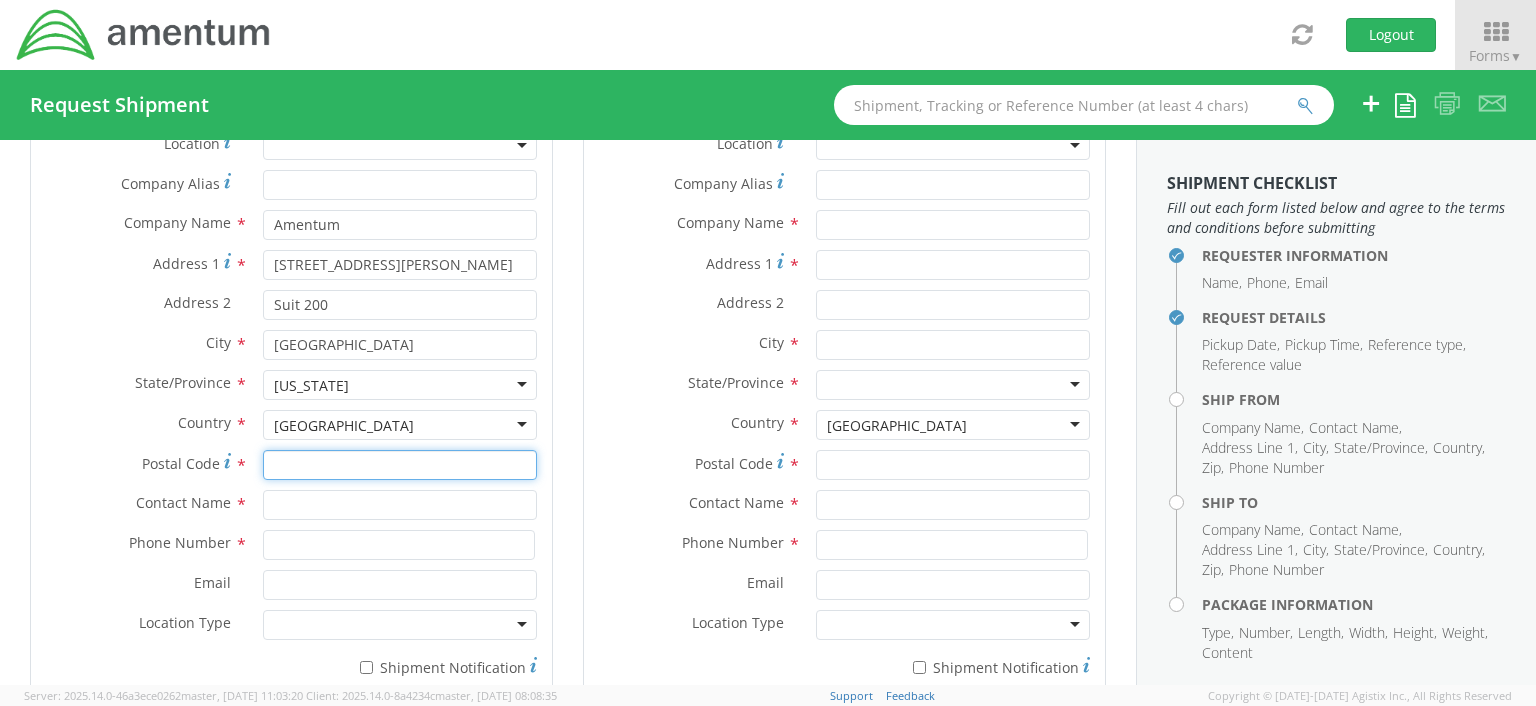 click on "Postal Code        *" at bounding box center (400, 465) 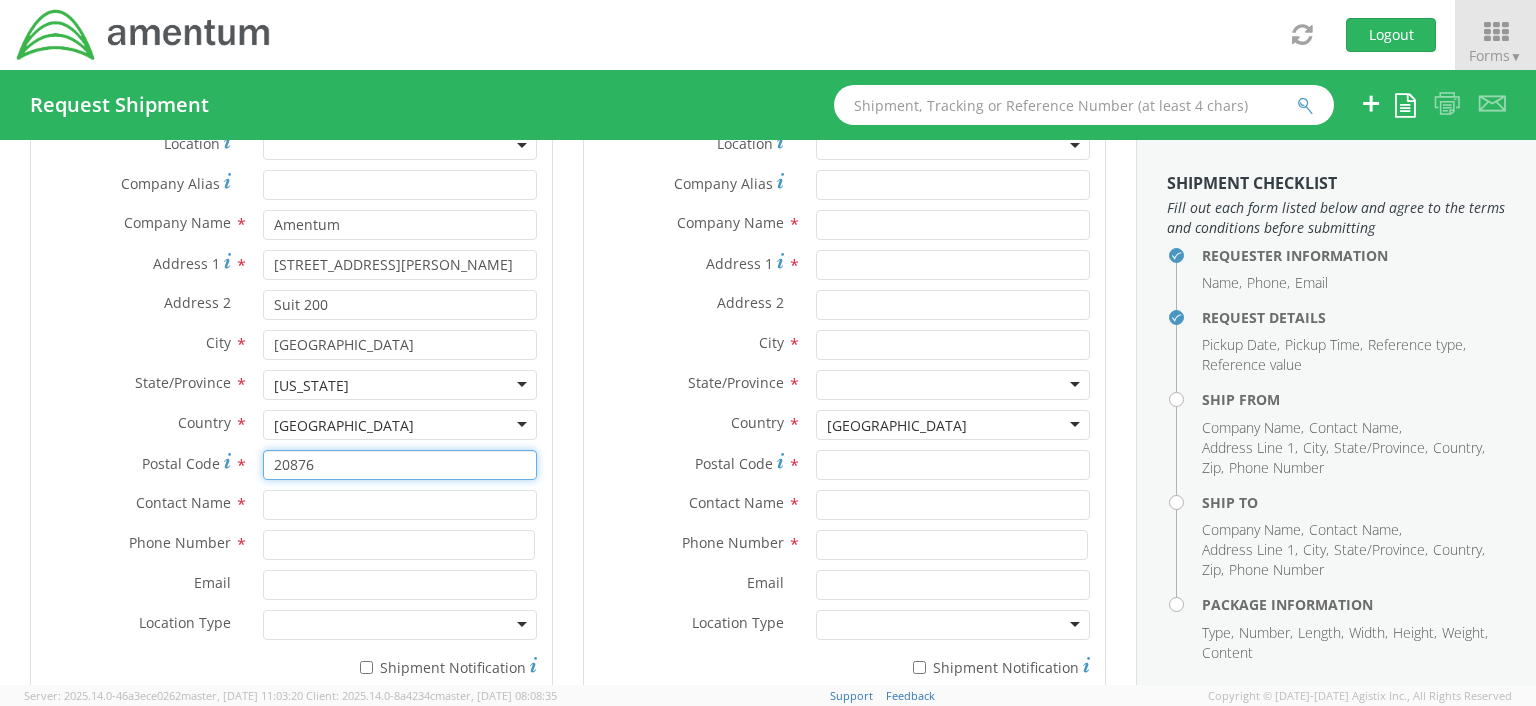 type on "20876" 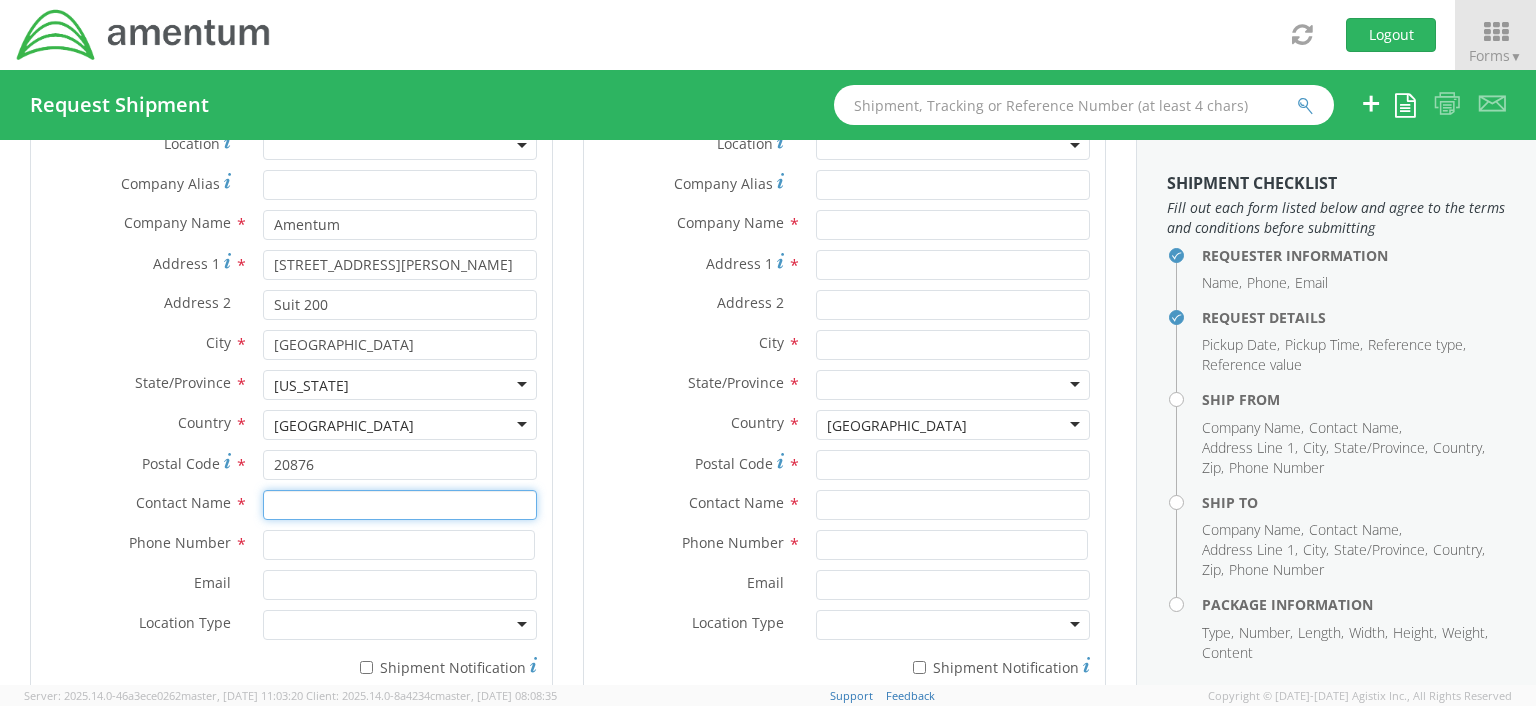click at bounding box center (400, 505) 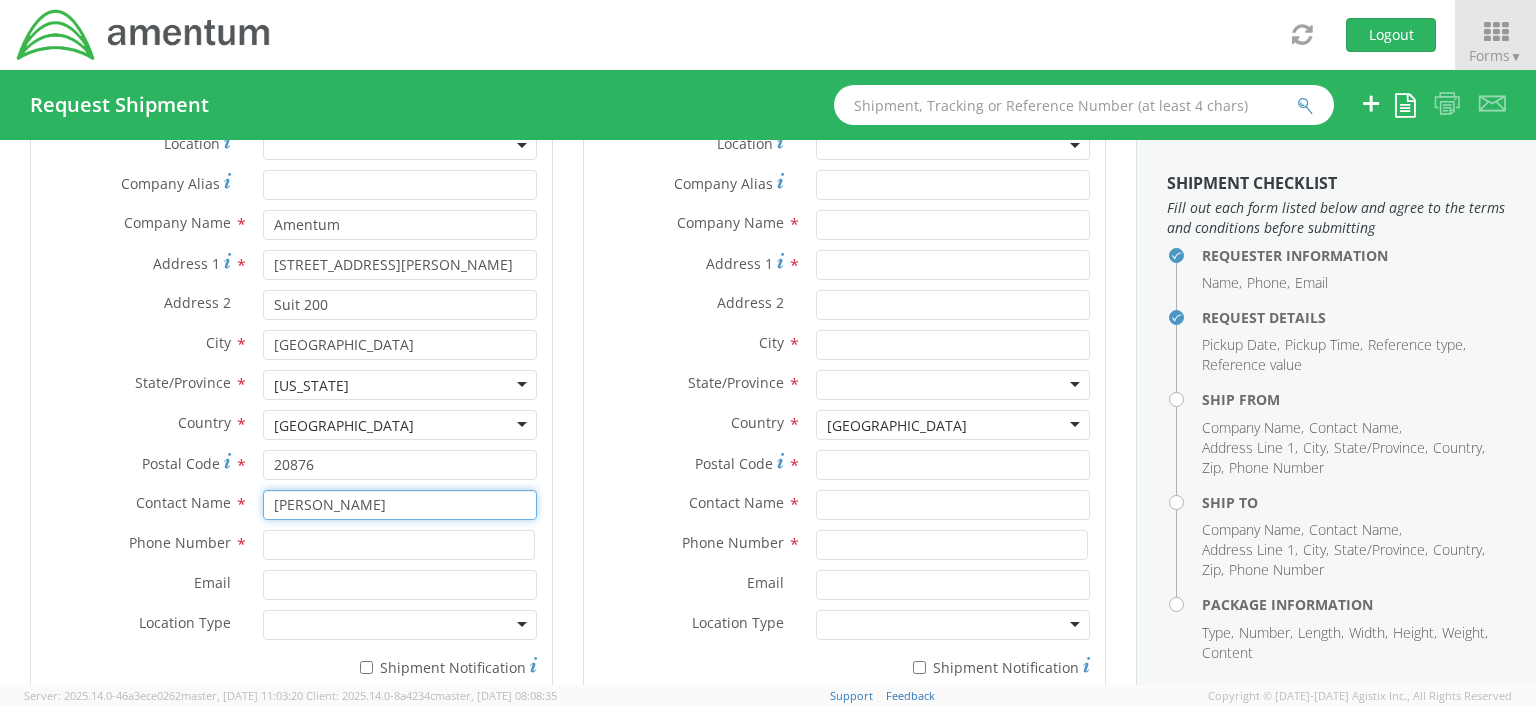 type on "[PERSON_NAME]" 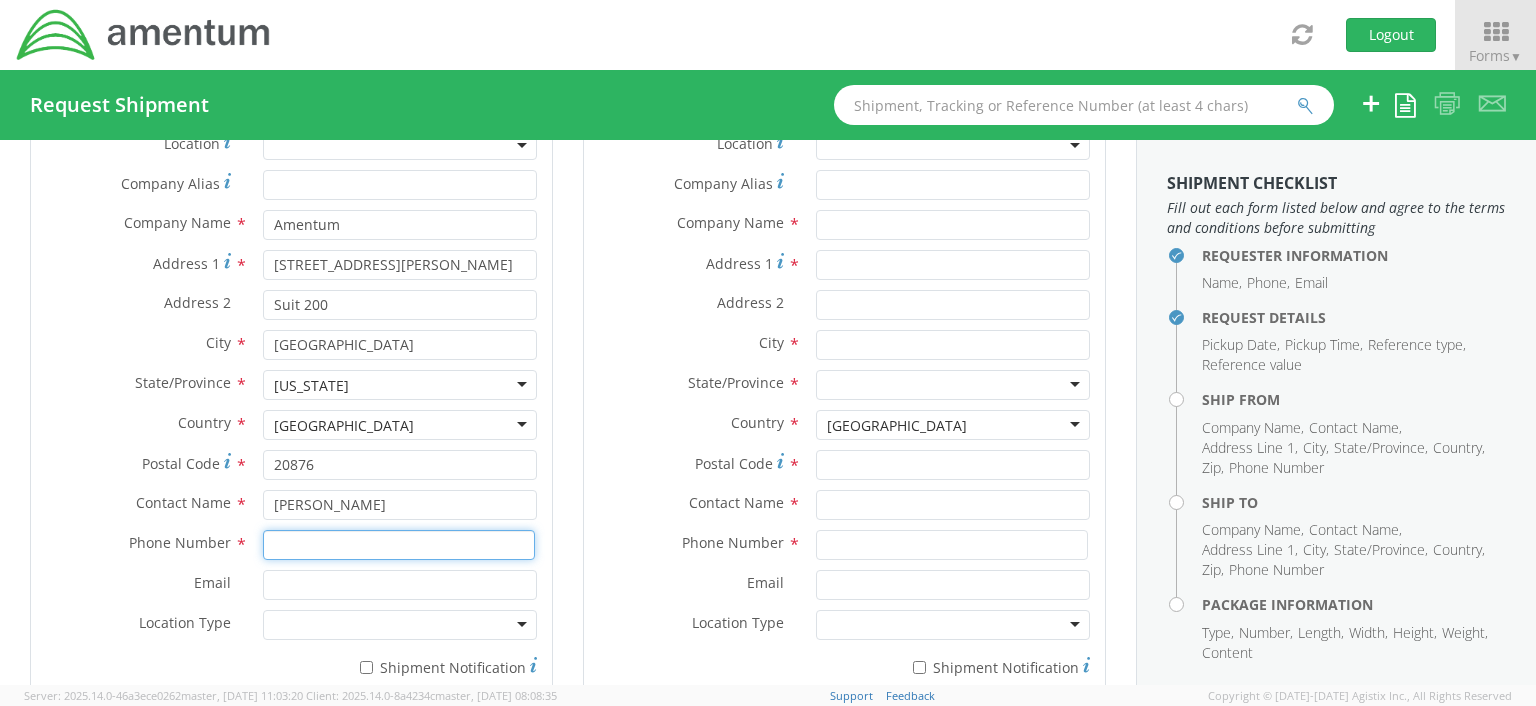 click at bounding box center [399, 545] 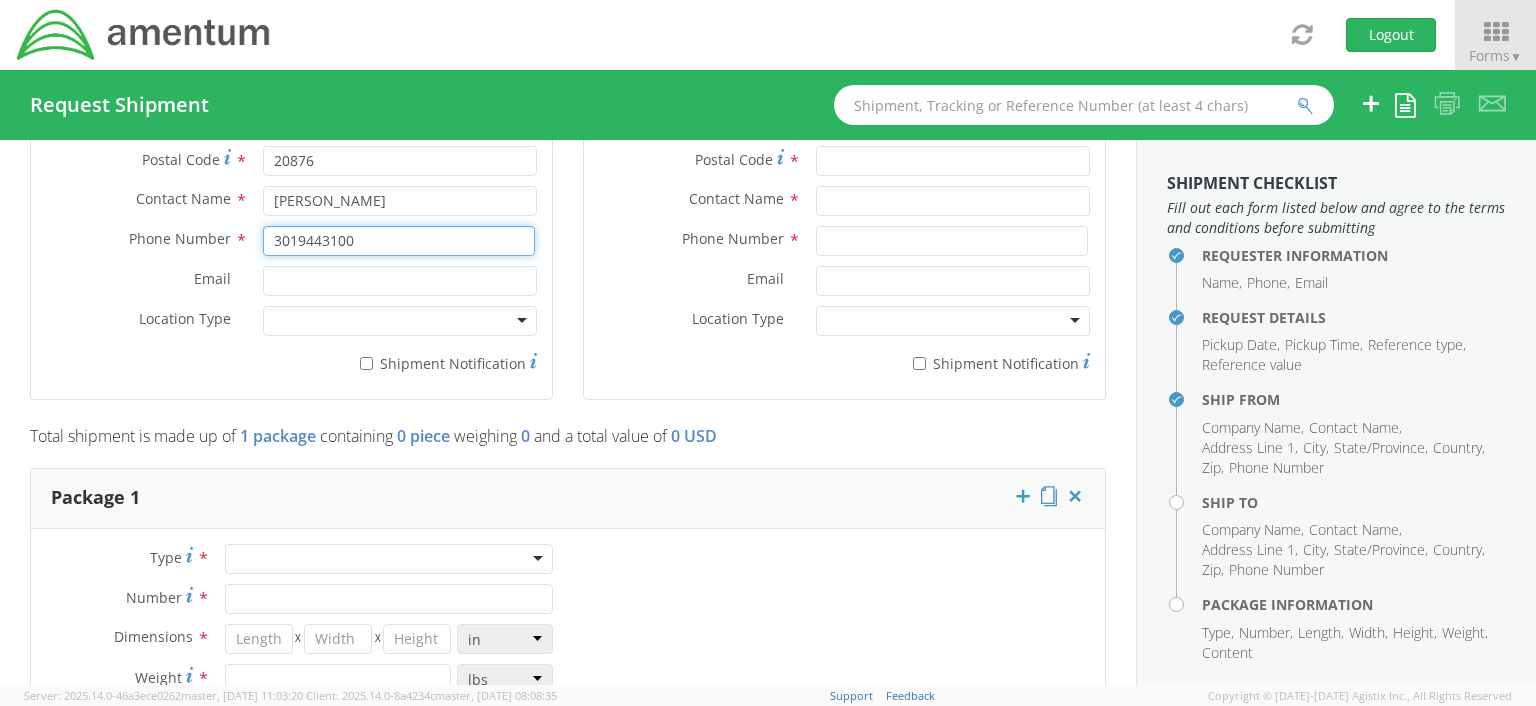scroll, scrollTop: 1367, scrollLeft: 0, axis: vertical 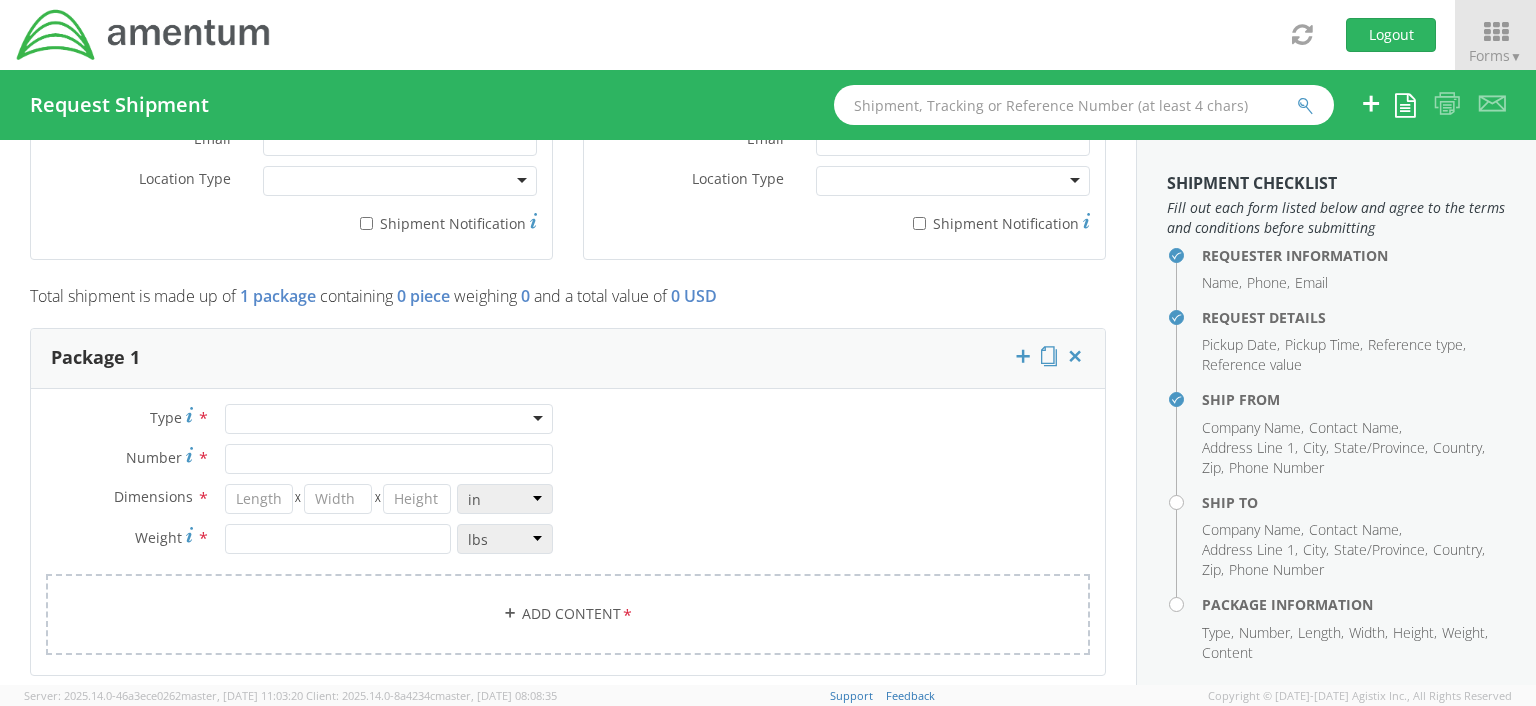 type on "3019443100" 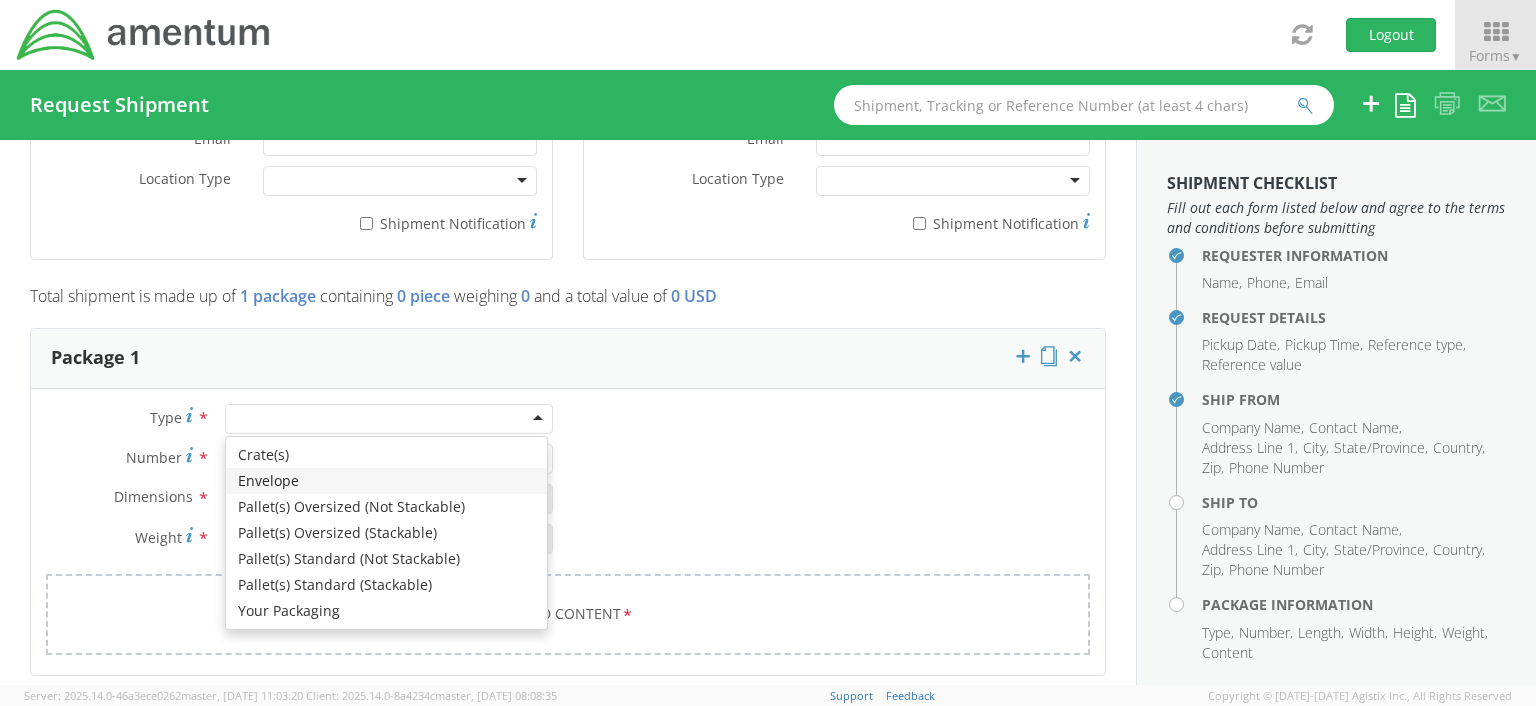 type on "1" 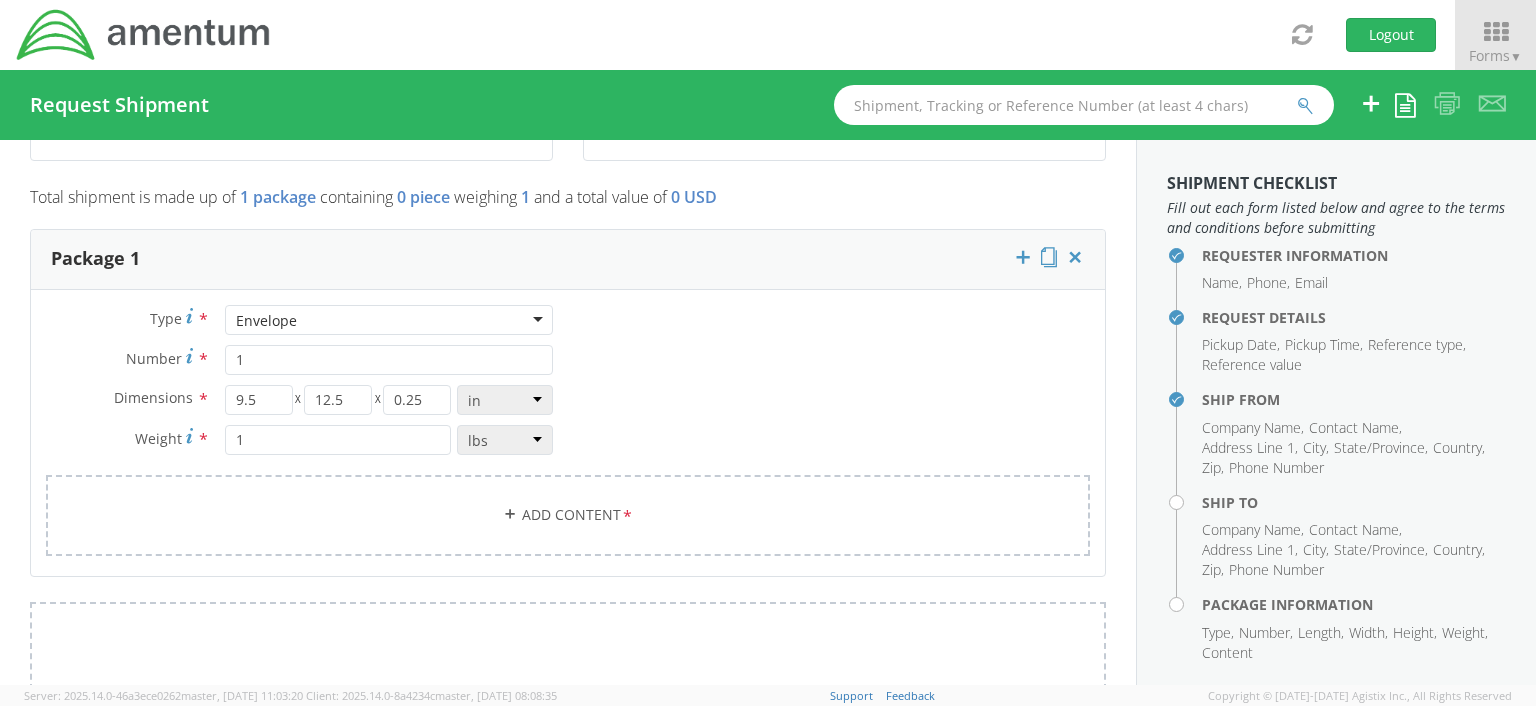 scroll, scrollTop: 1584, scrollLeft: 0, axis: vertical 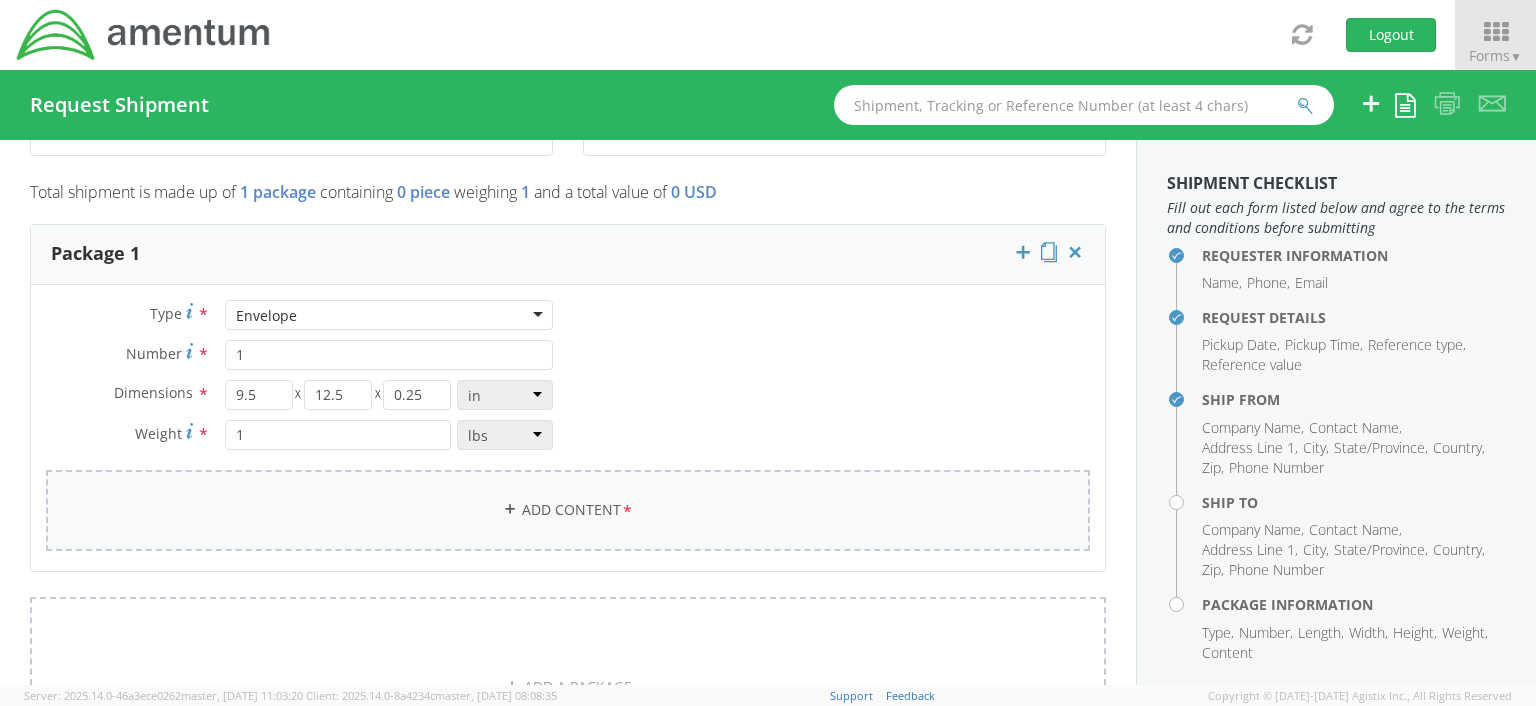 click on "Add Content  *" at bounding box center [568, 510] 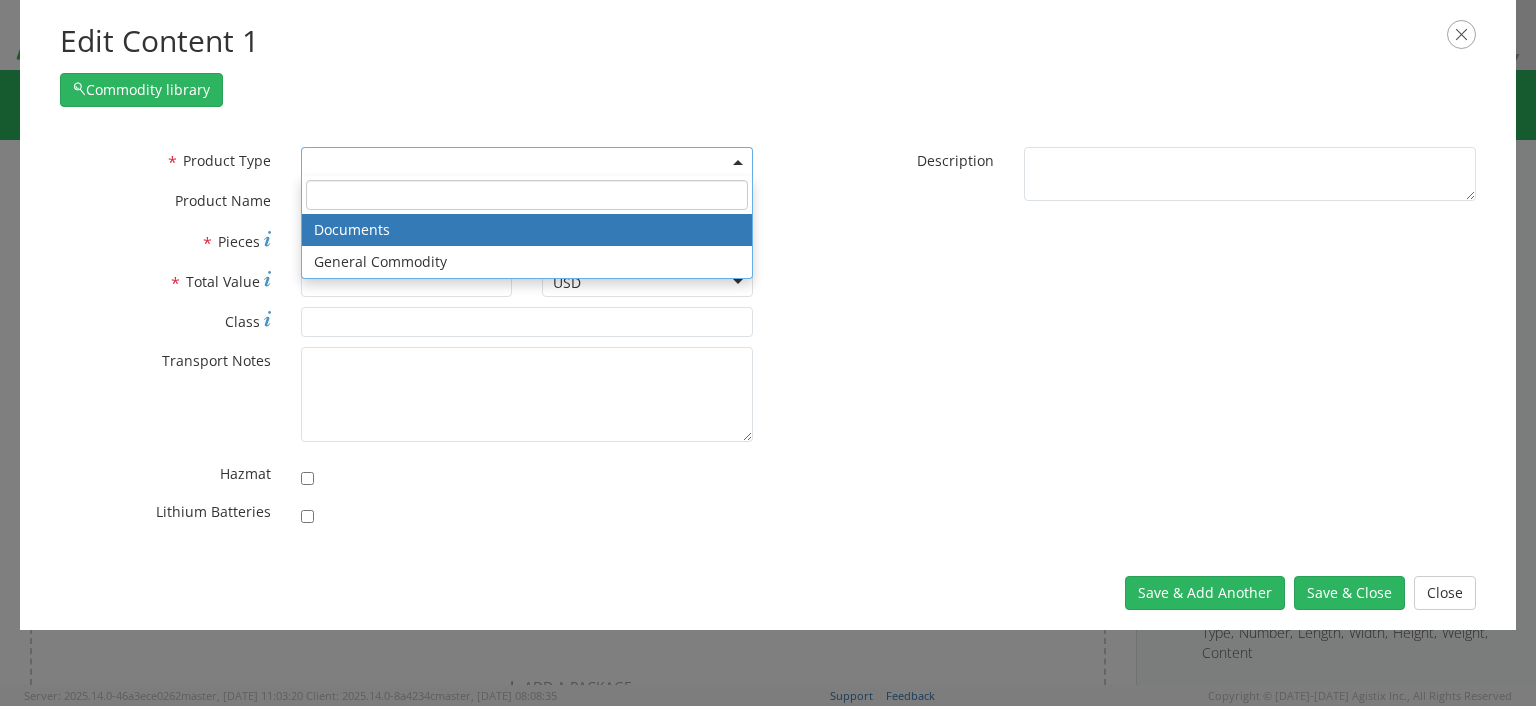 click at bounding box center (738, 162) 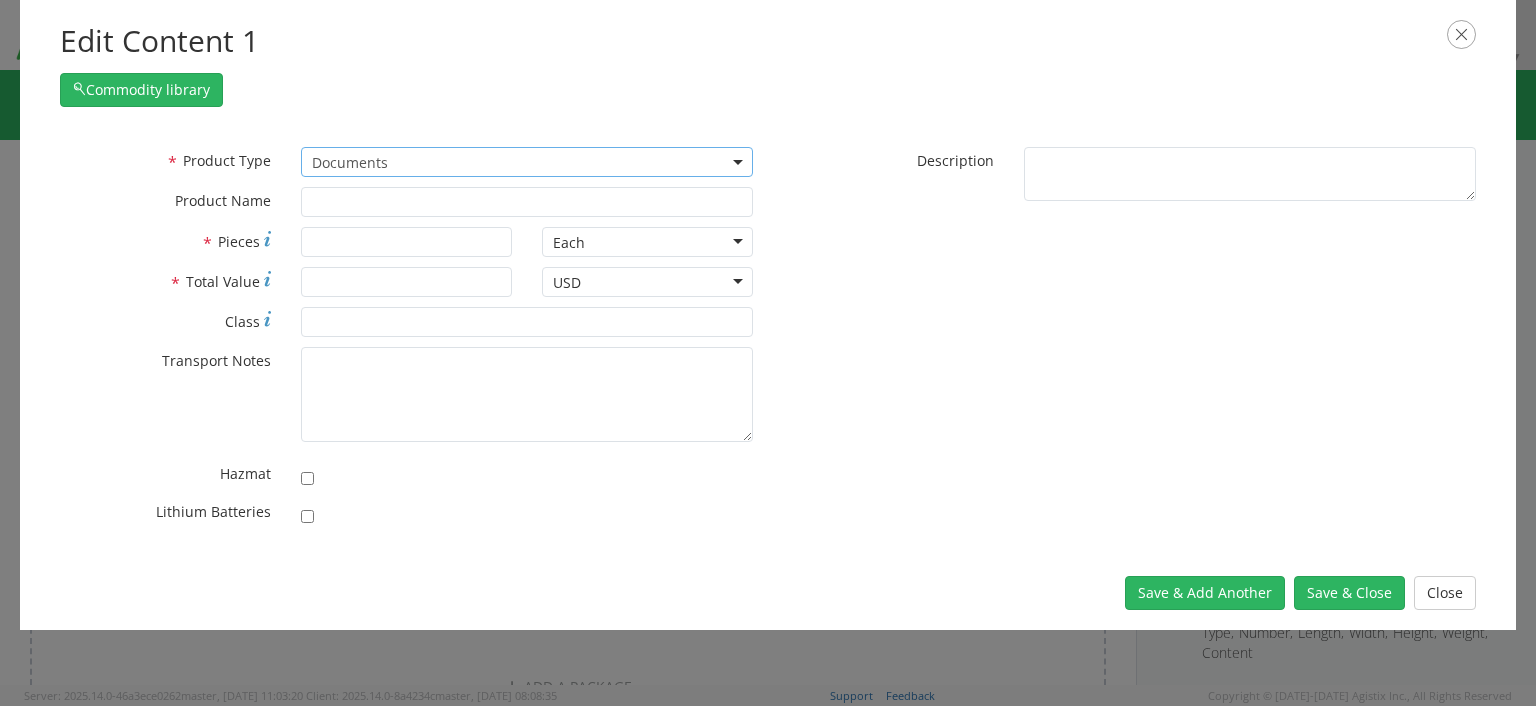 type on "Documents" 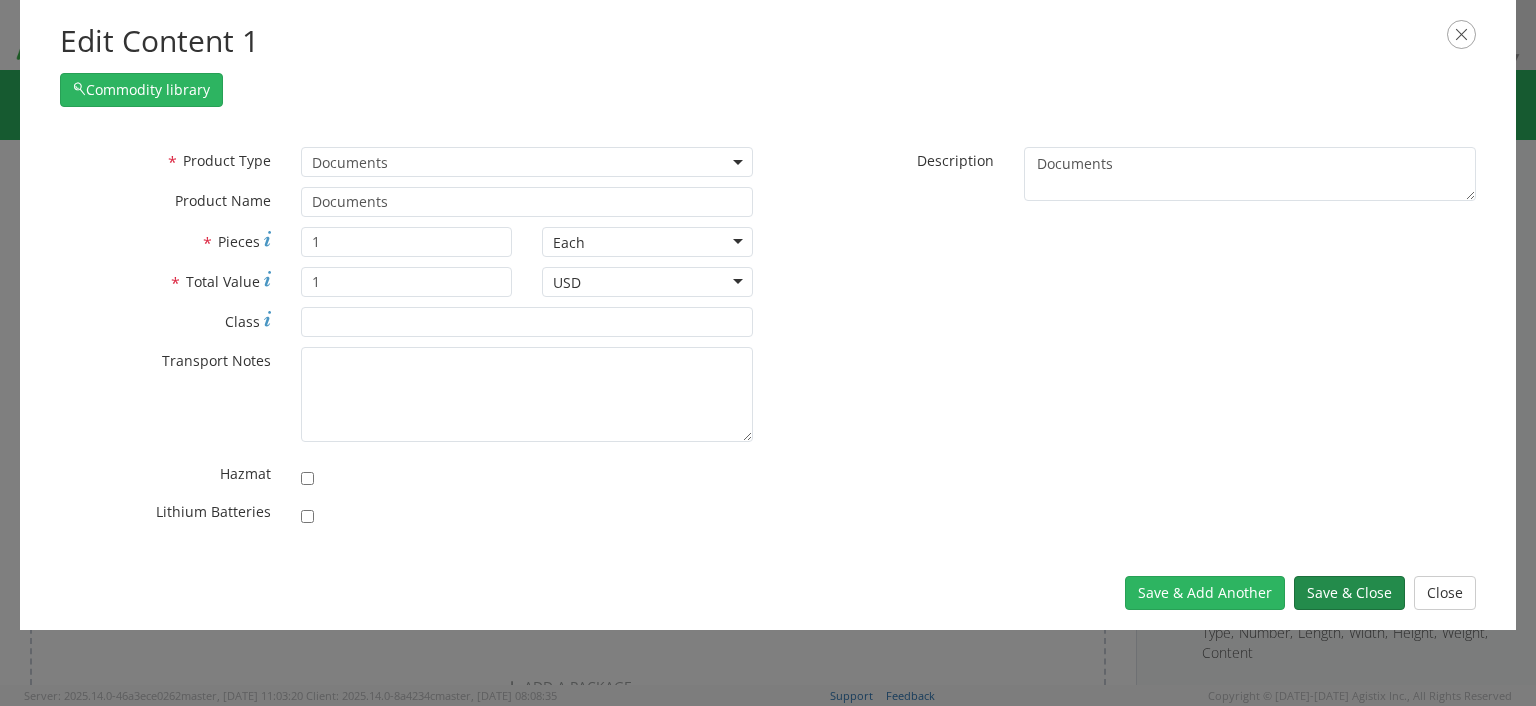 click on "Save & Close" at bounding box center [1349, 593] 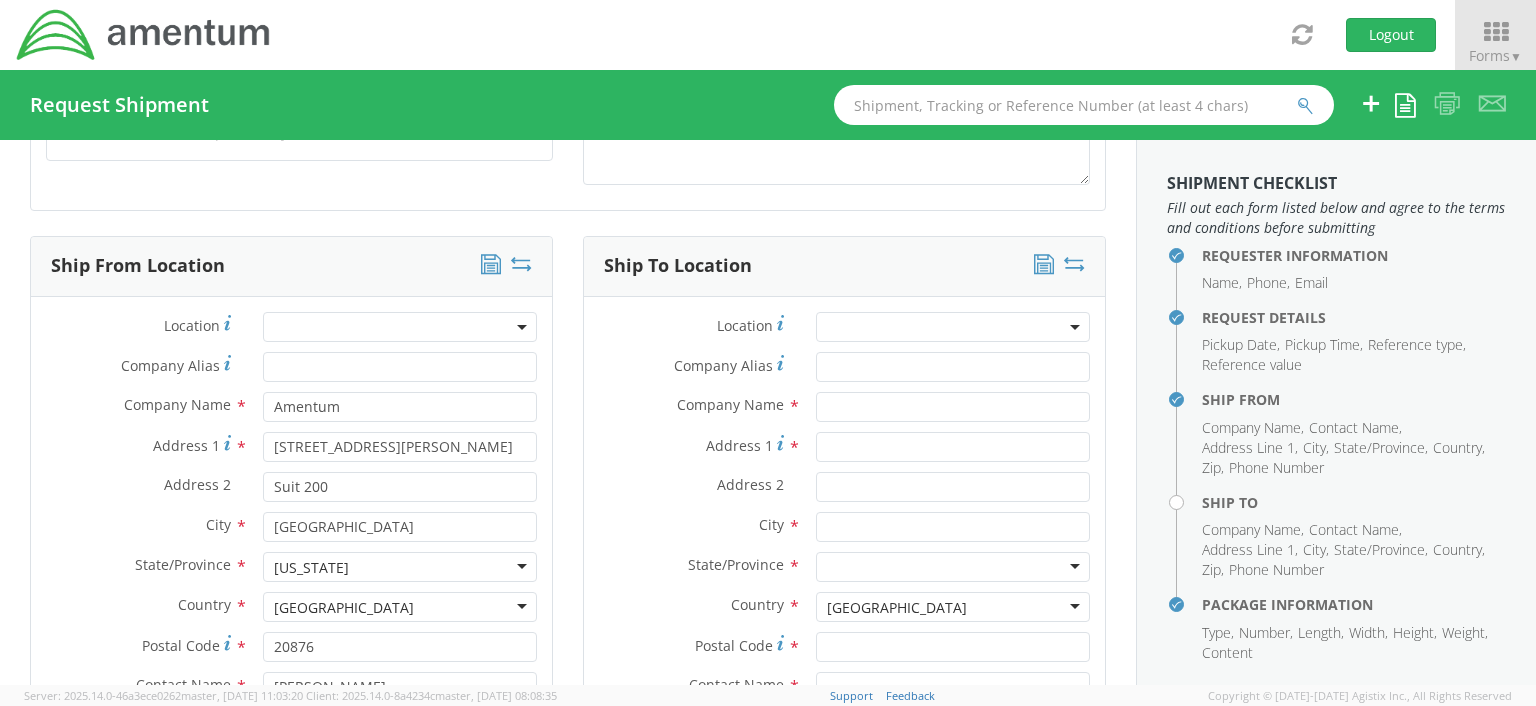 scroll, scrollTop: 817, scrollLeft: 0, axis: vertical 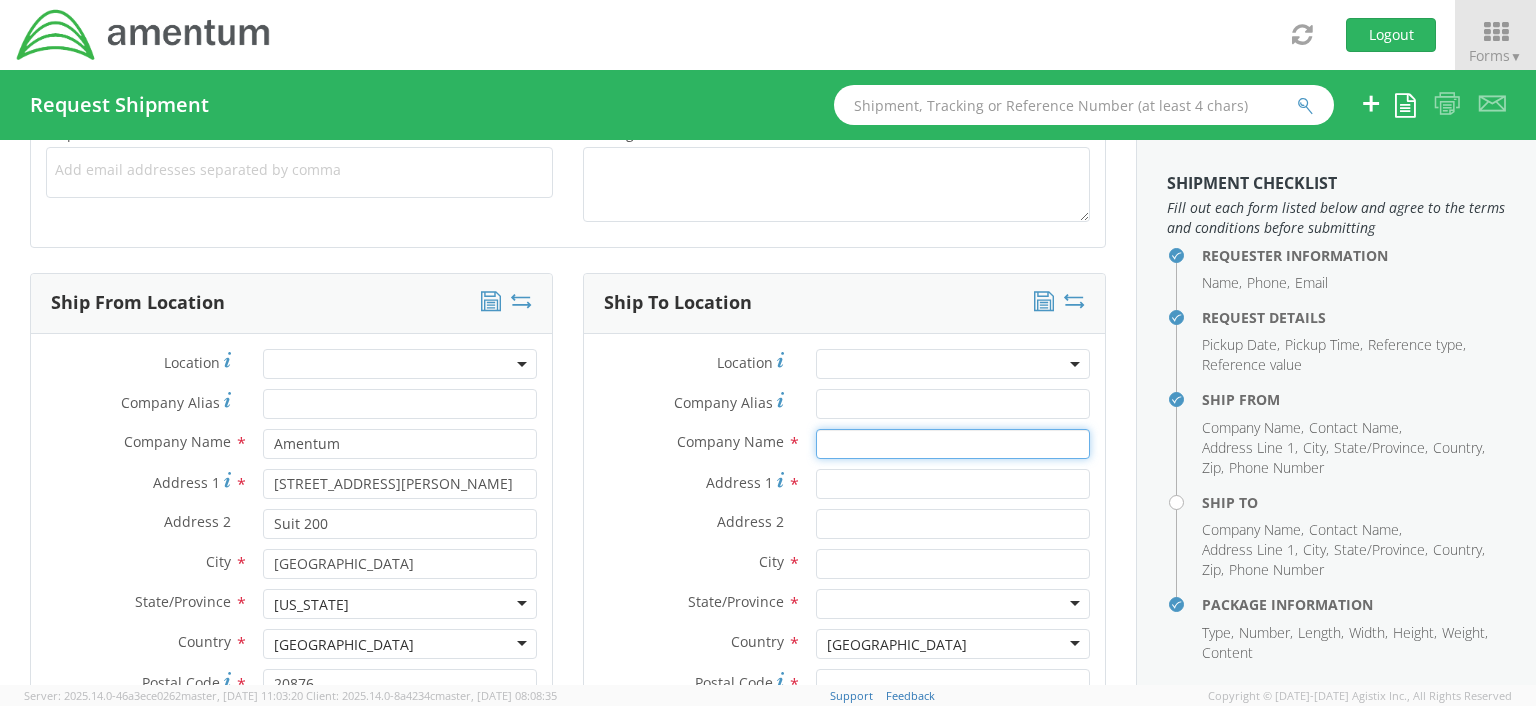click at bounding box center (953, 444) 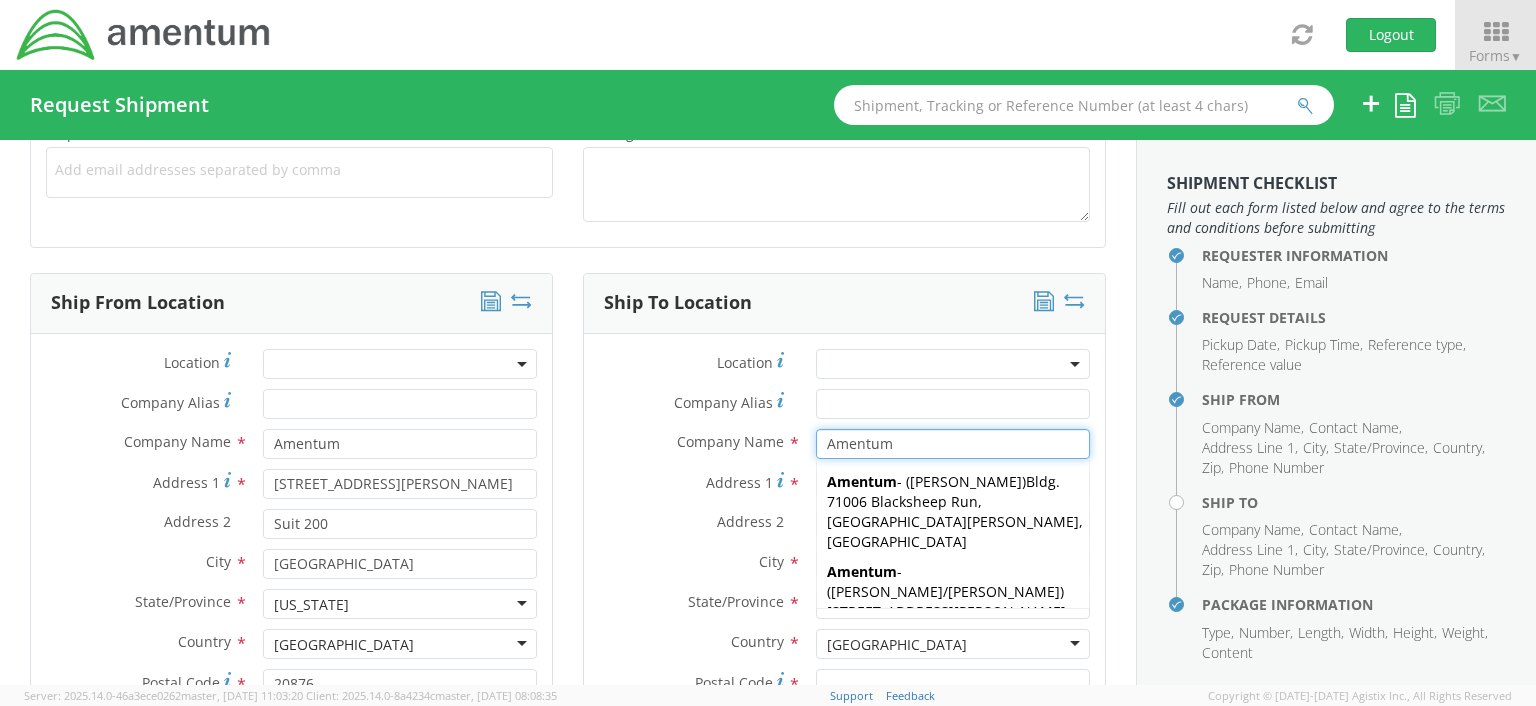 type on "Amentum" 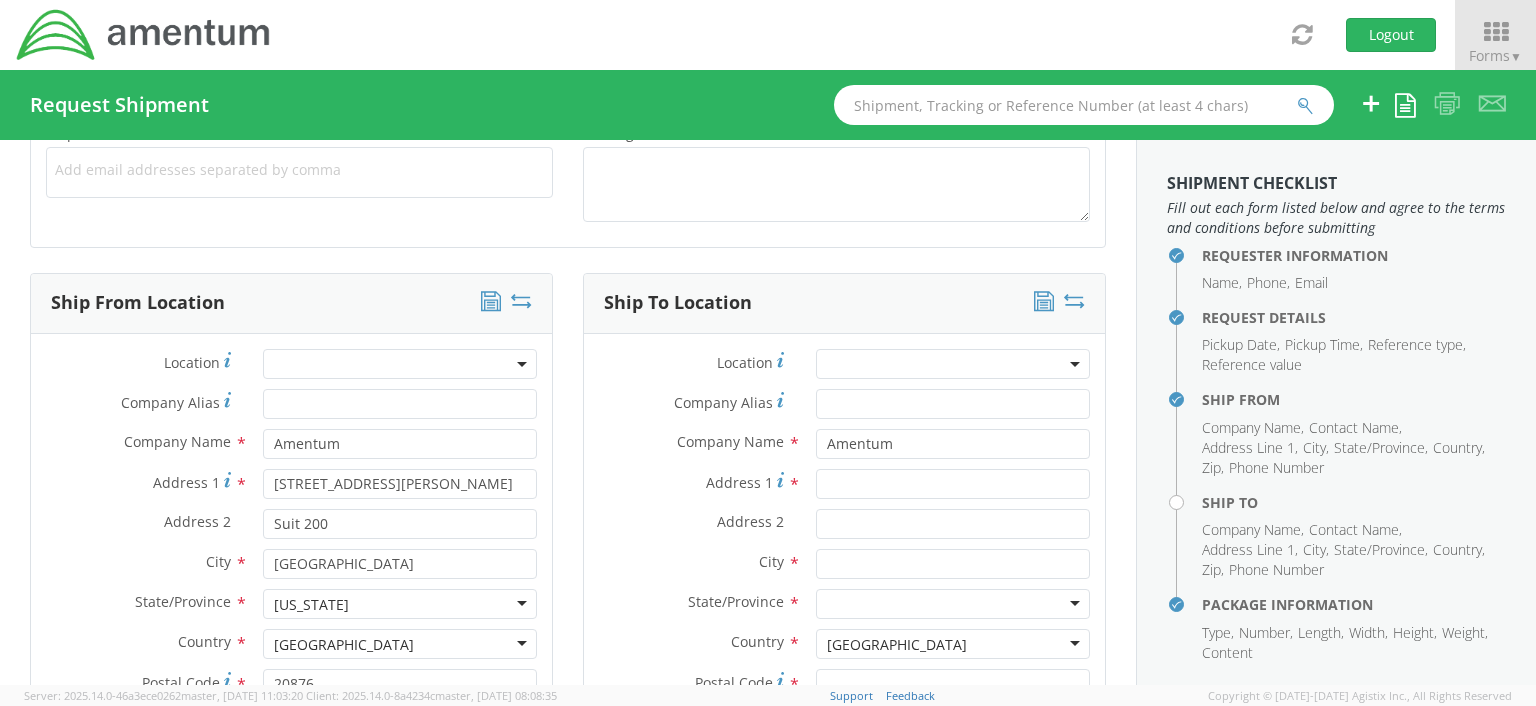 click on "Address 1        *" at bounding box center (844, 484) 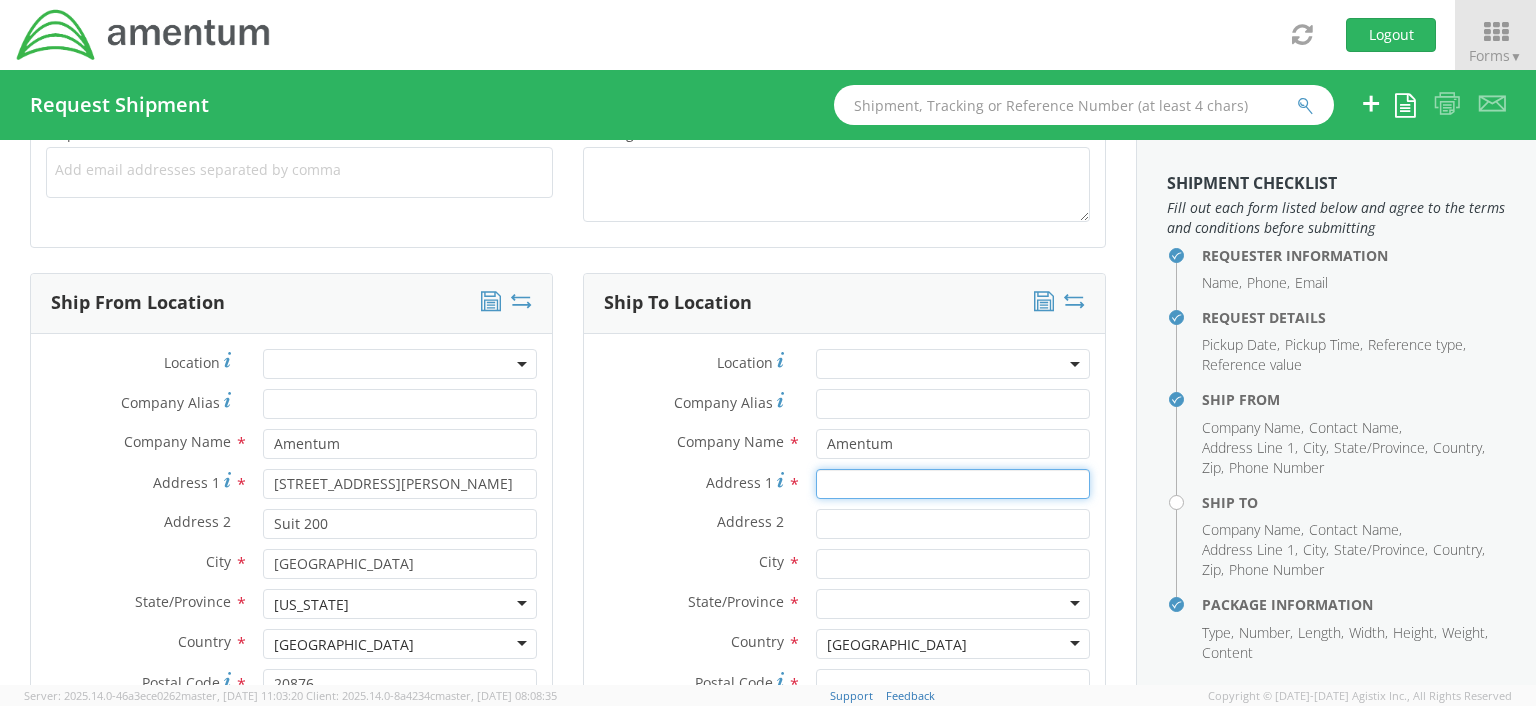 click on "Address 1        *" at bounding box center [953, 484] 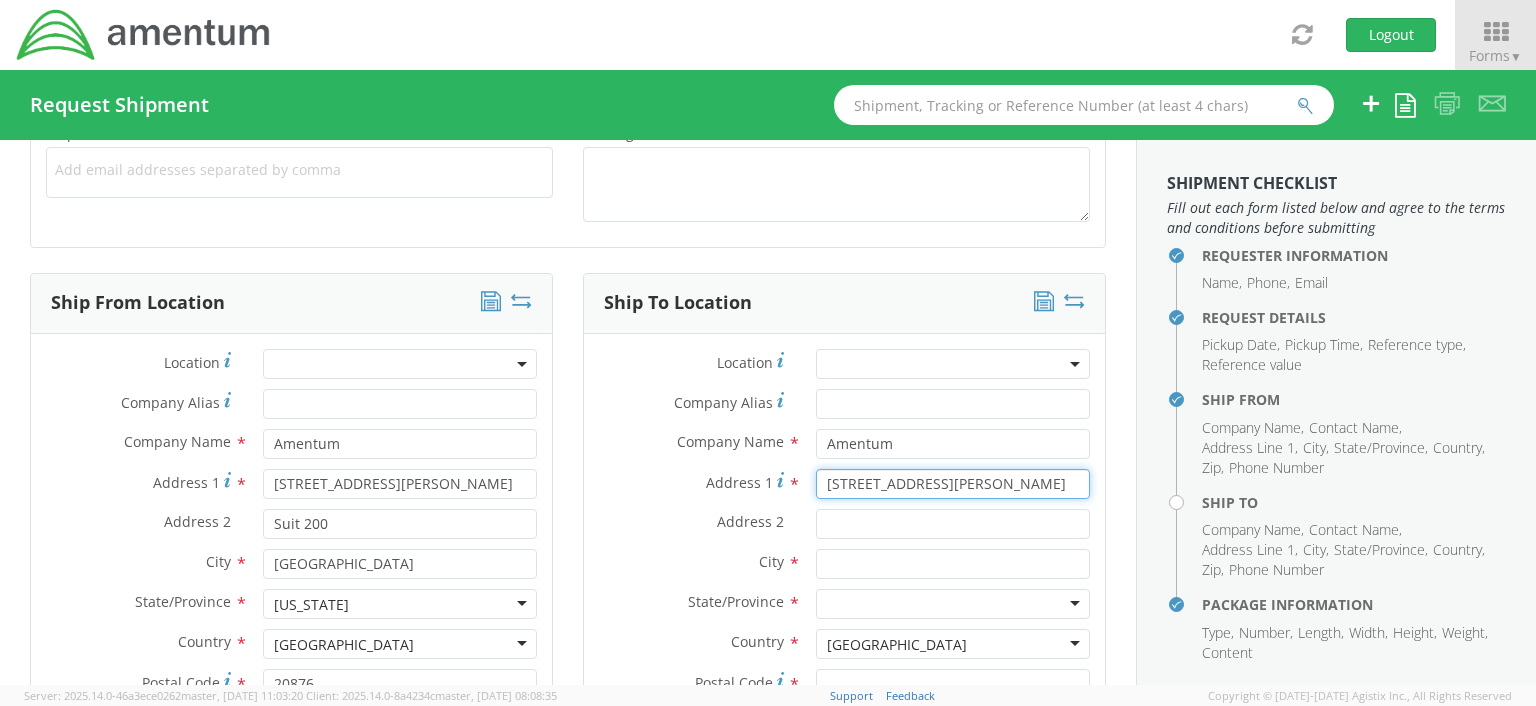 type on "[STREET_ADDRESS][PERSON_NAME]" 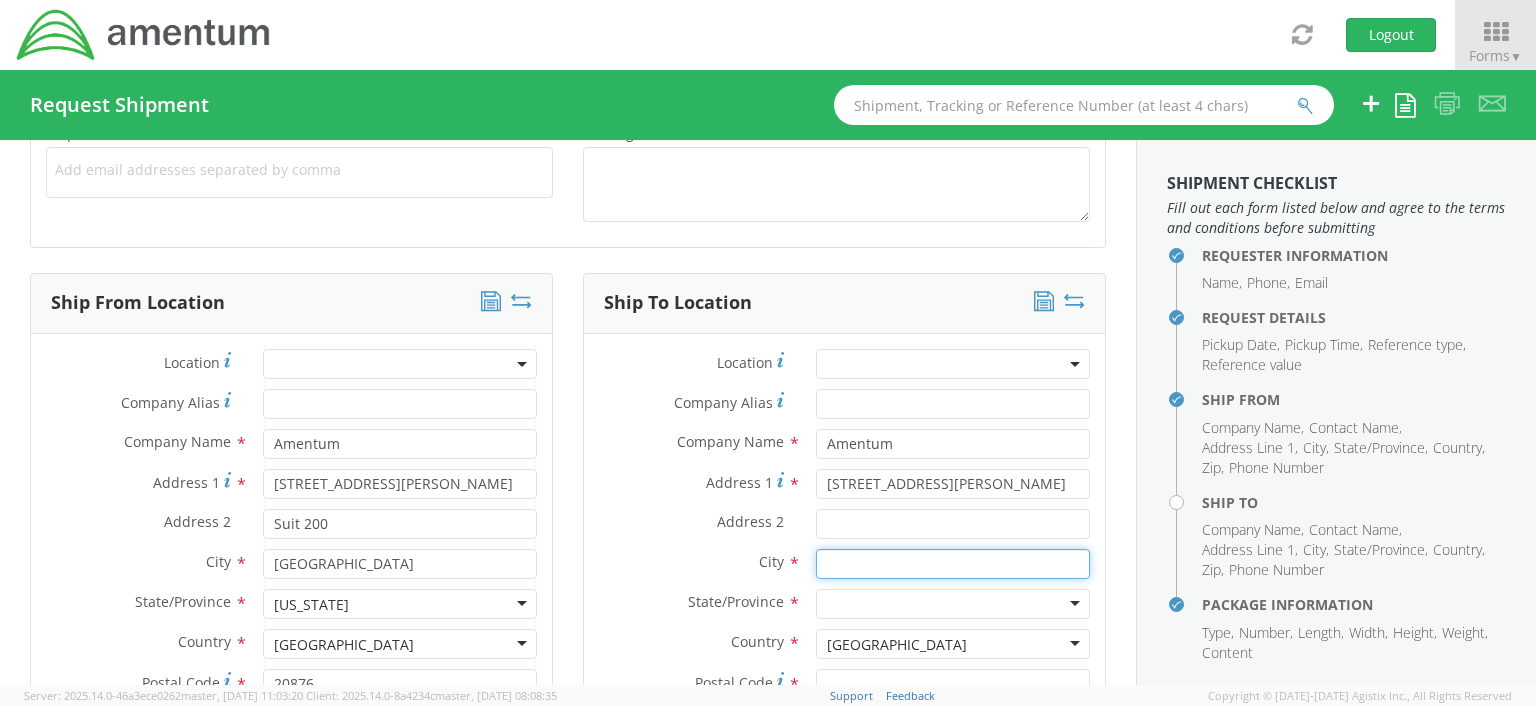 click at bounding box center (953, 564) 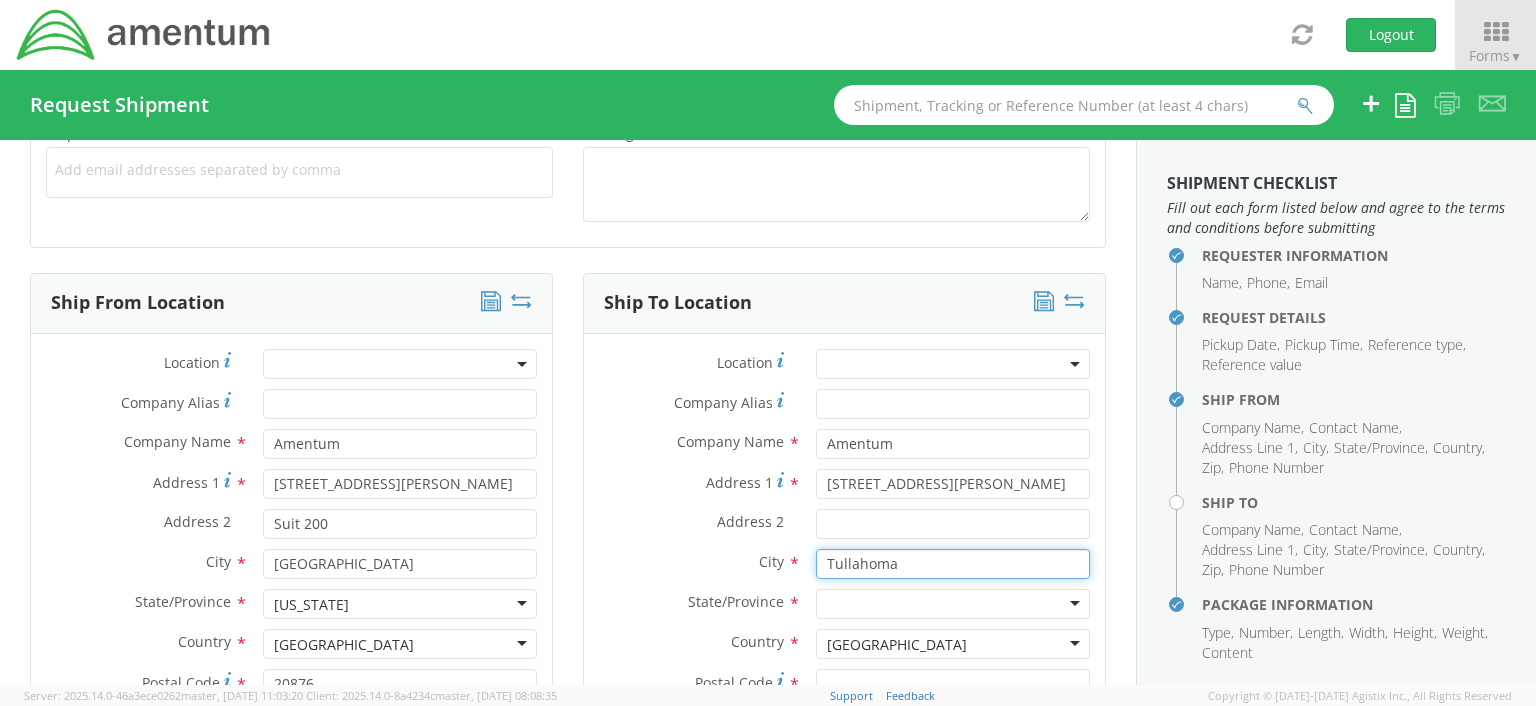 type on "Tullahoma" 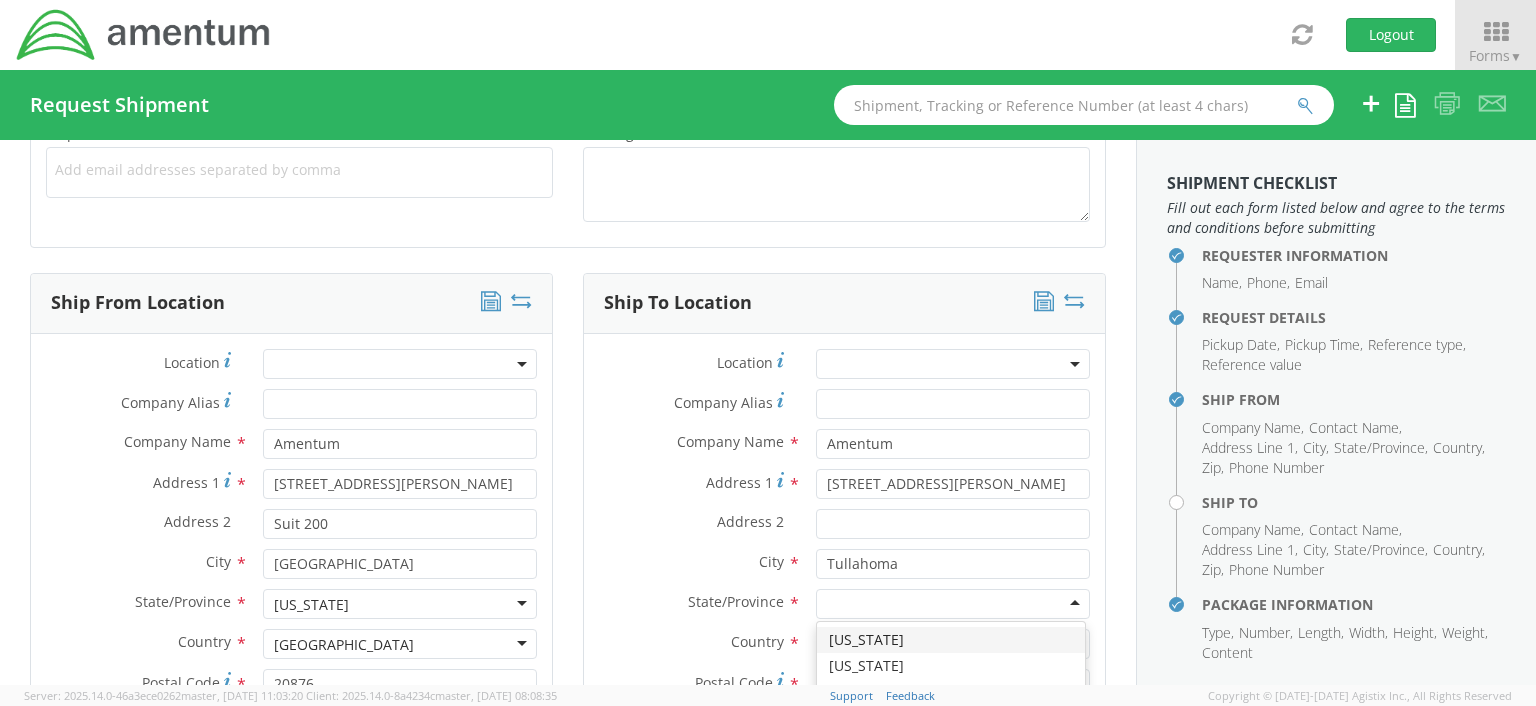 click at bounding box center [953, 604] 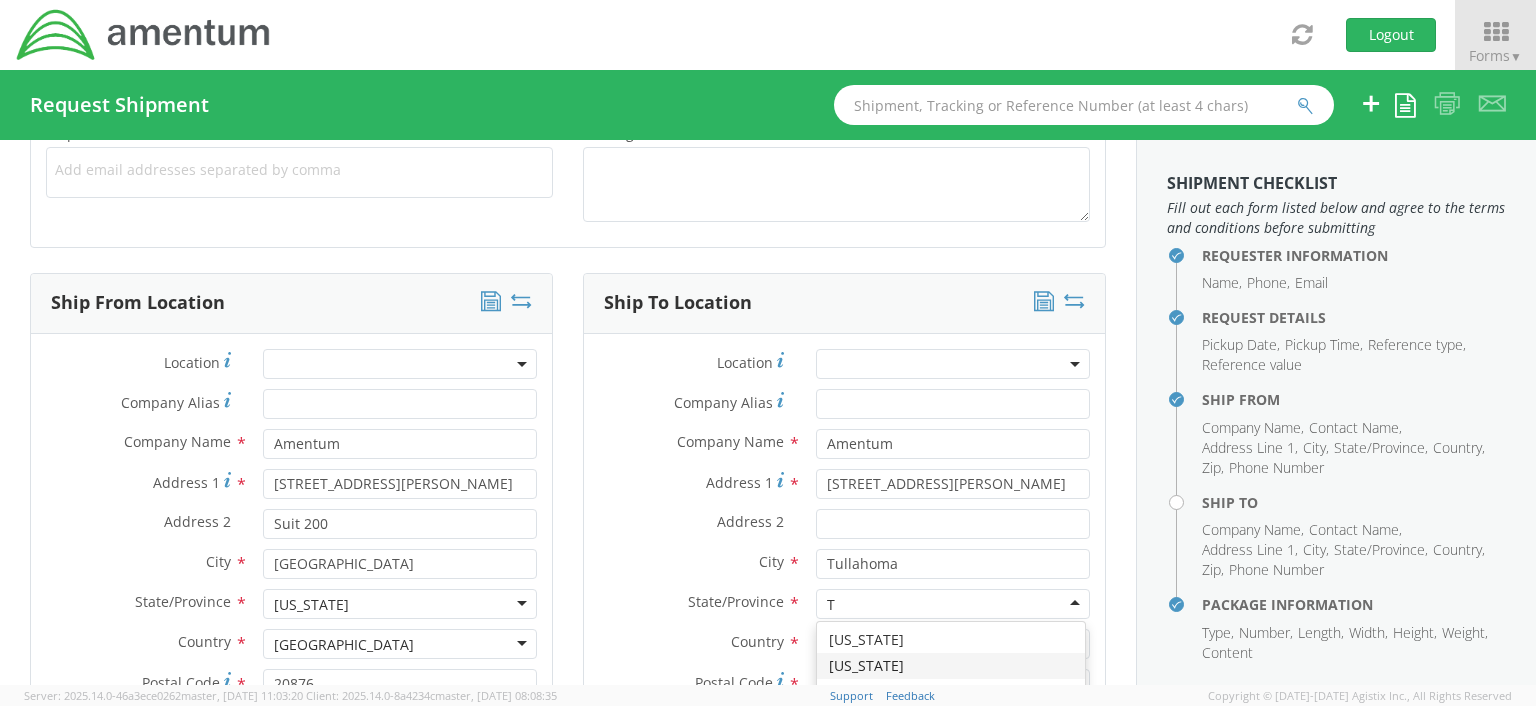 type 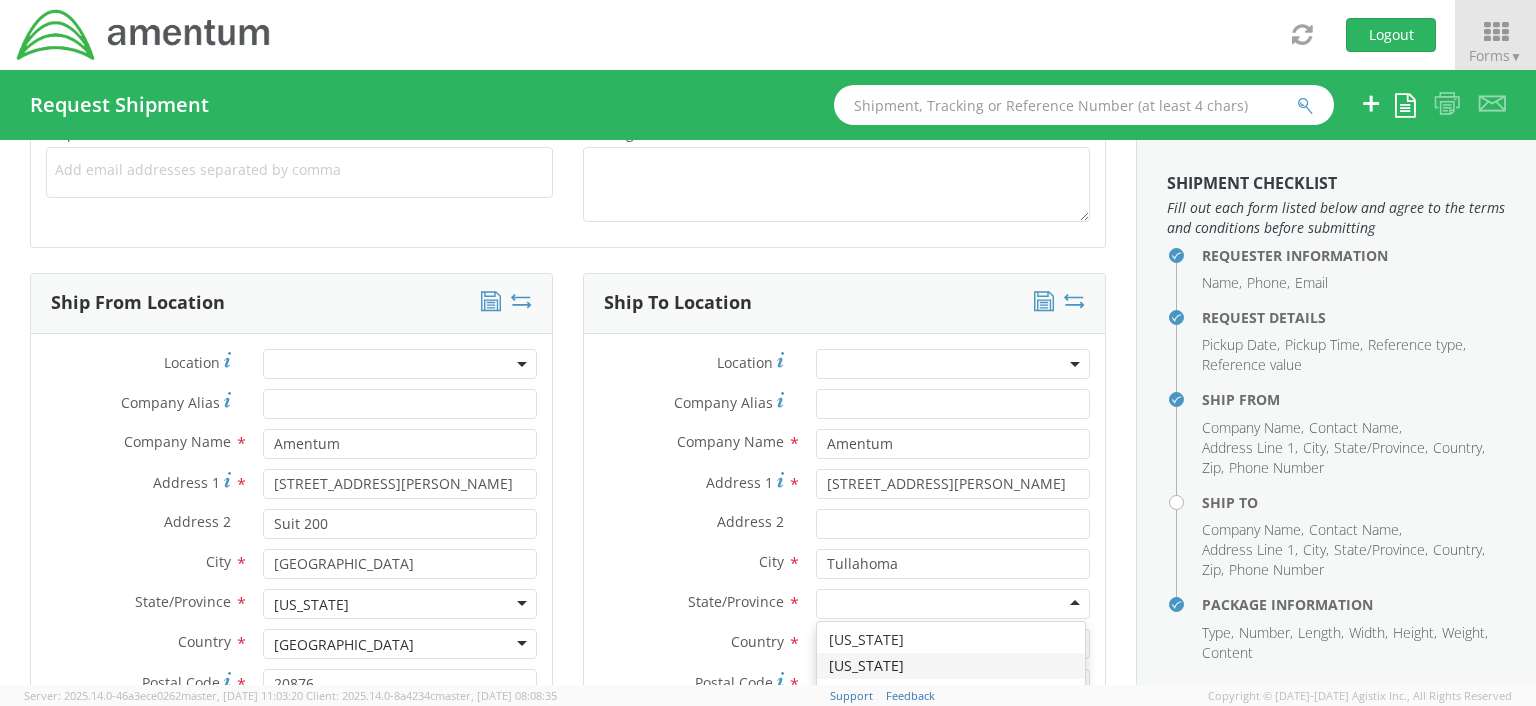 scroll, scrollTop: 0, scrollLeft: 0, axis: both 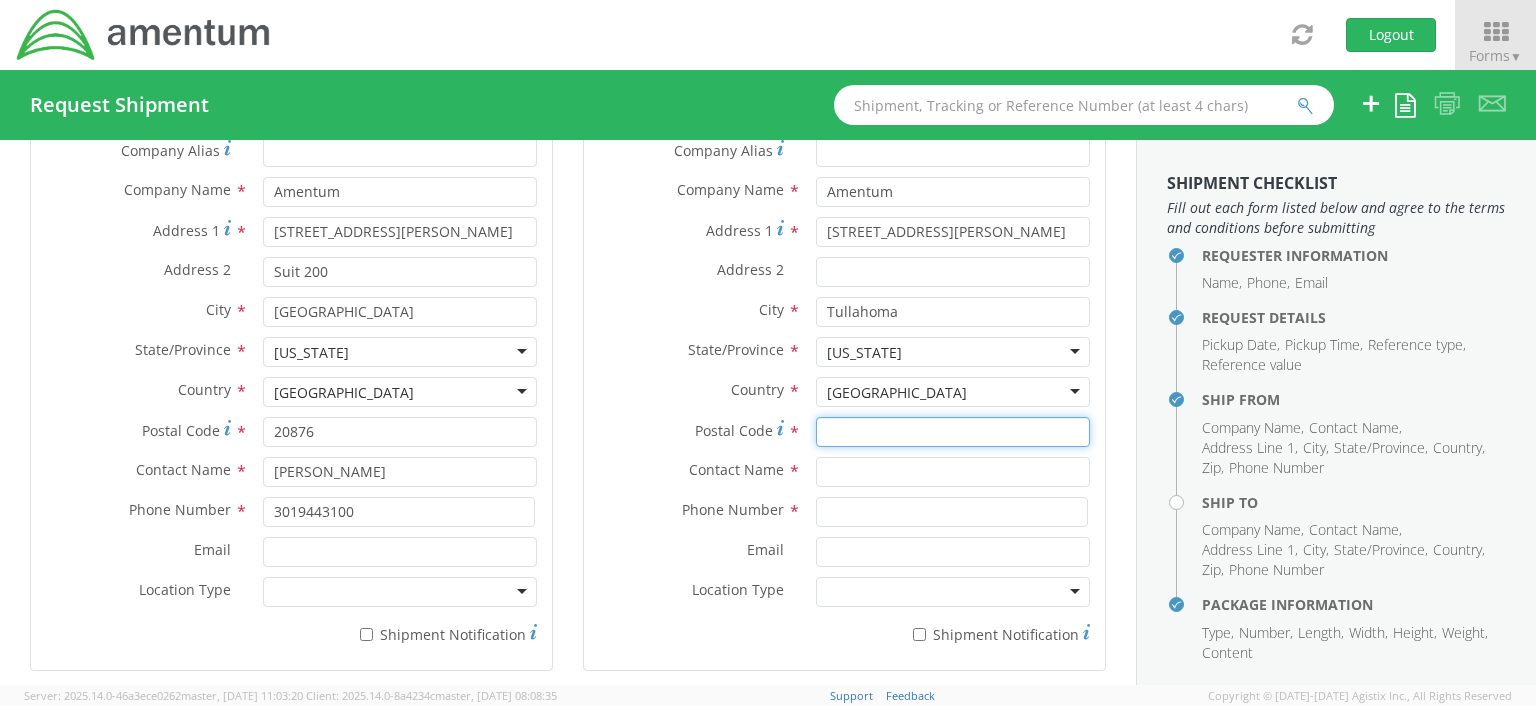 click on "Postal Code        *" at bounding box center (953, 432) 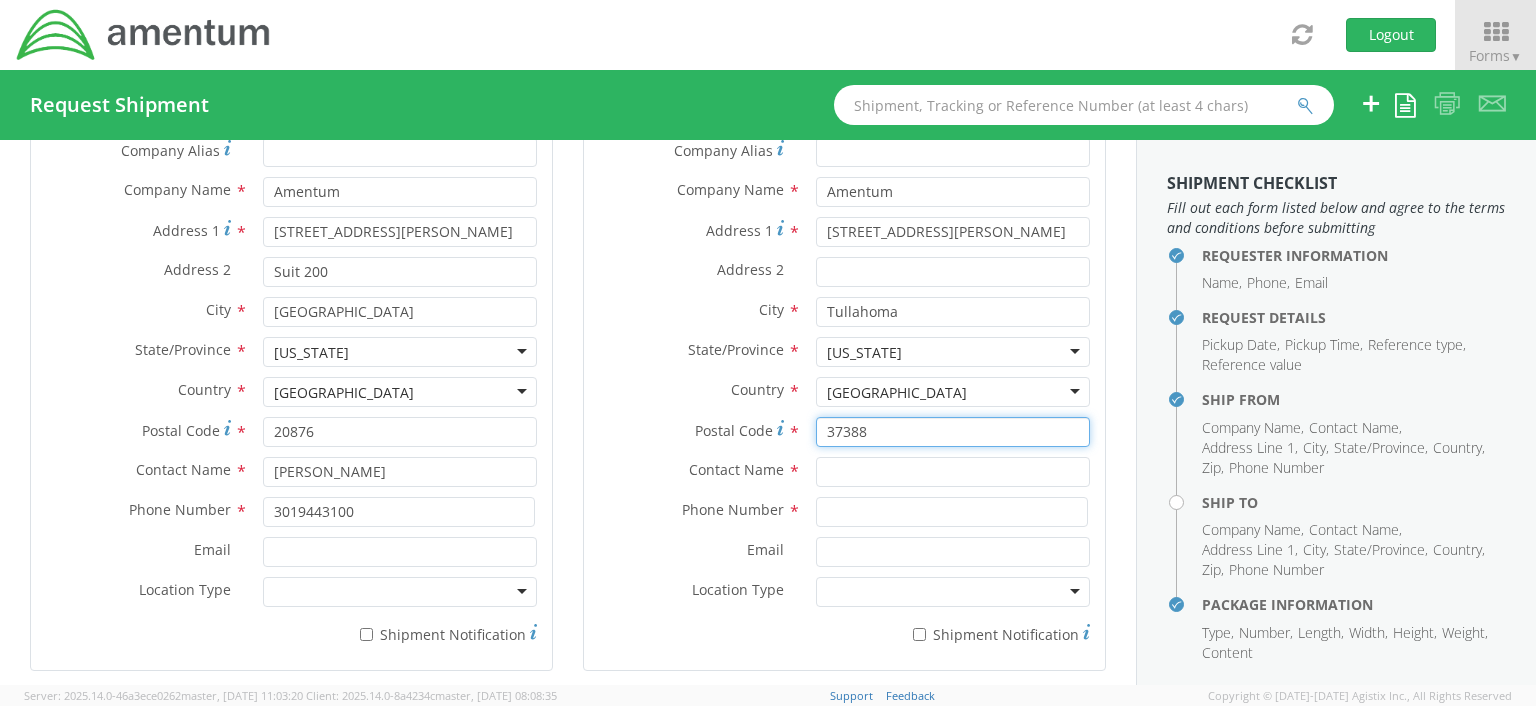 type on "37388" 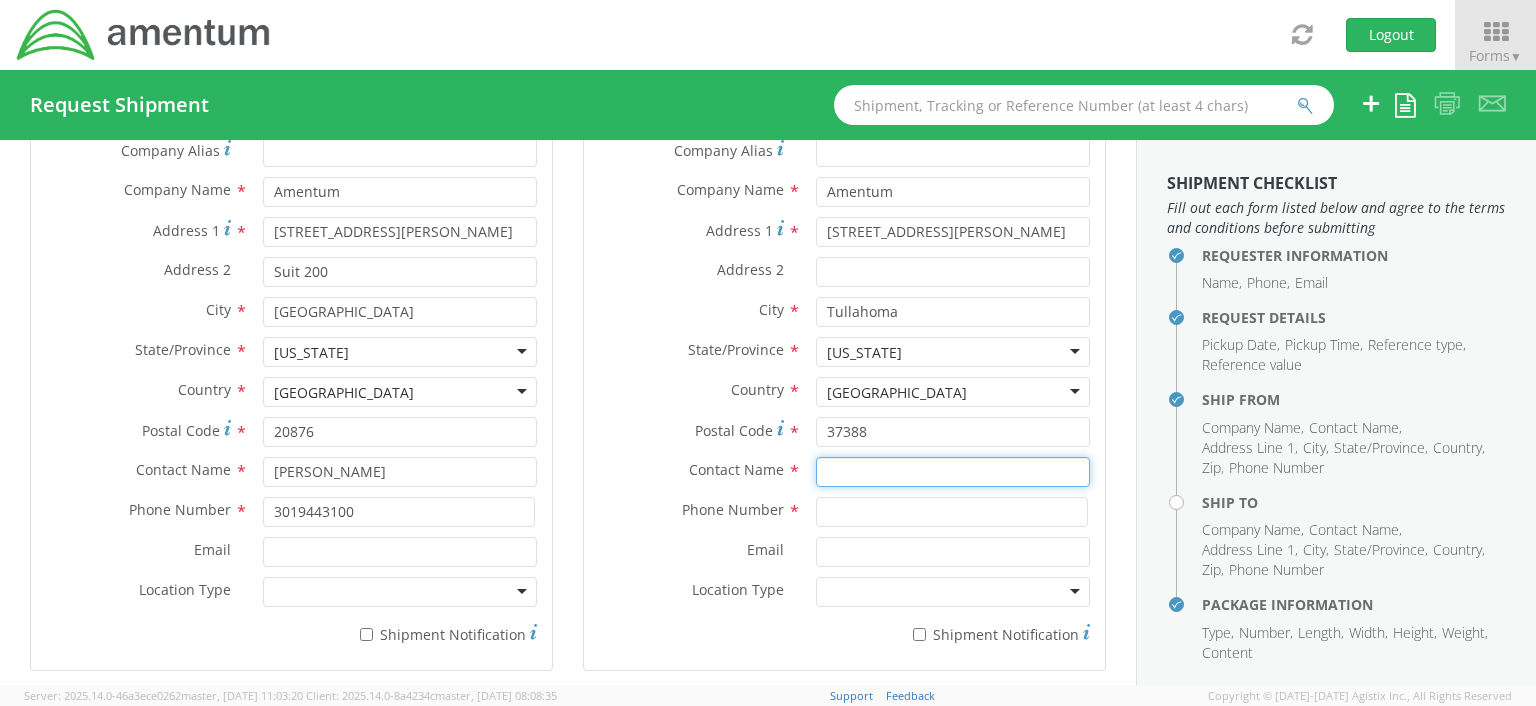click at bounding box center [953, 472] 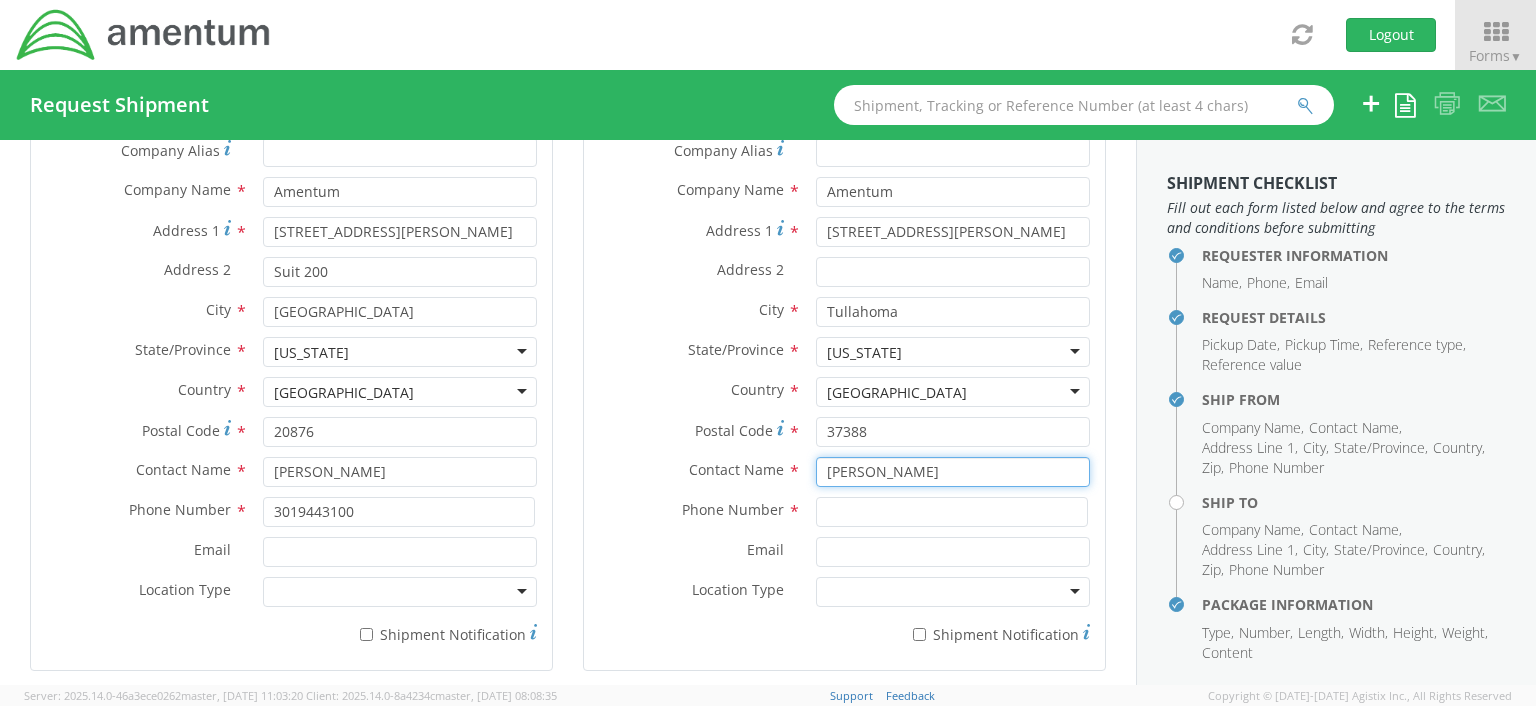 type on "[PERSON_NAME]" 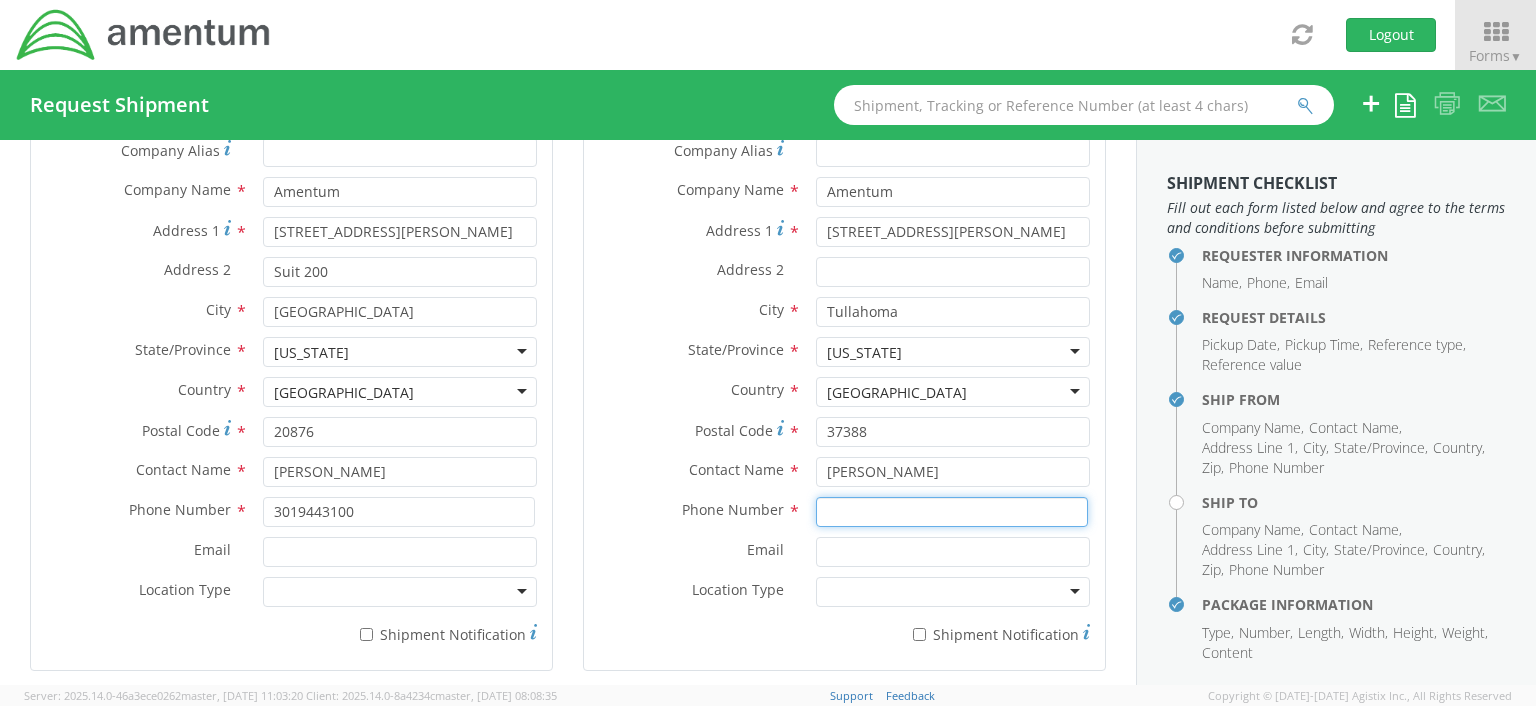 click at bounding box center (952, 512) 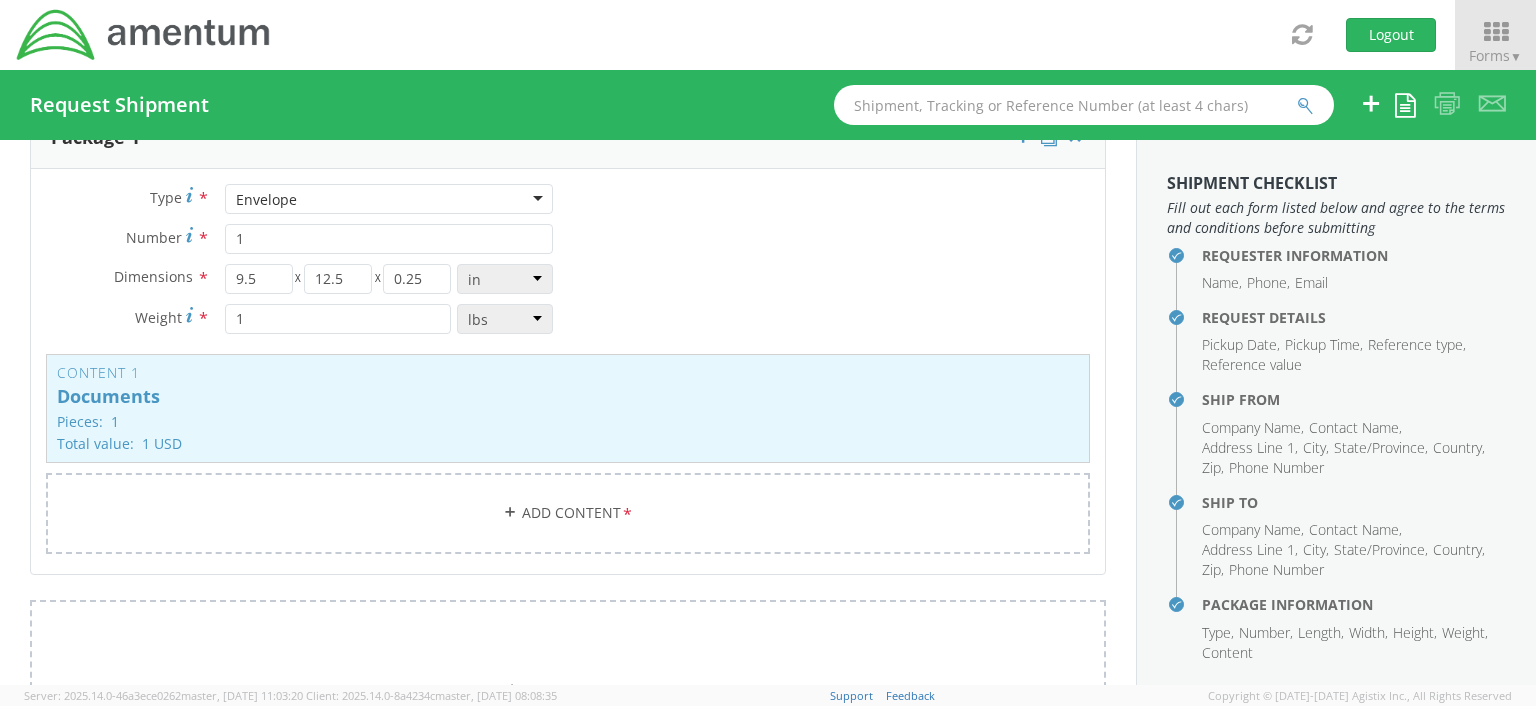 scroll, scrollTop: 1711, scrollLeft: 0, axis: vertical 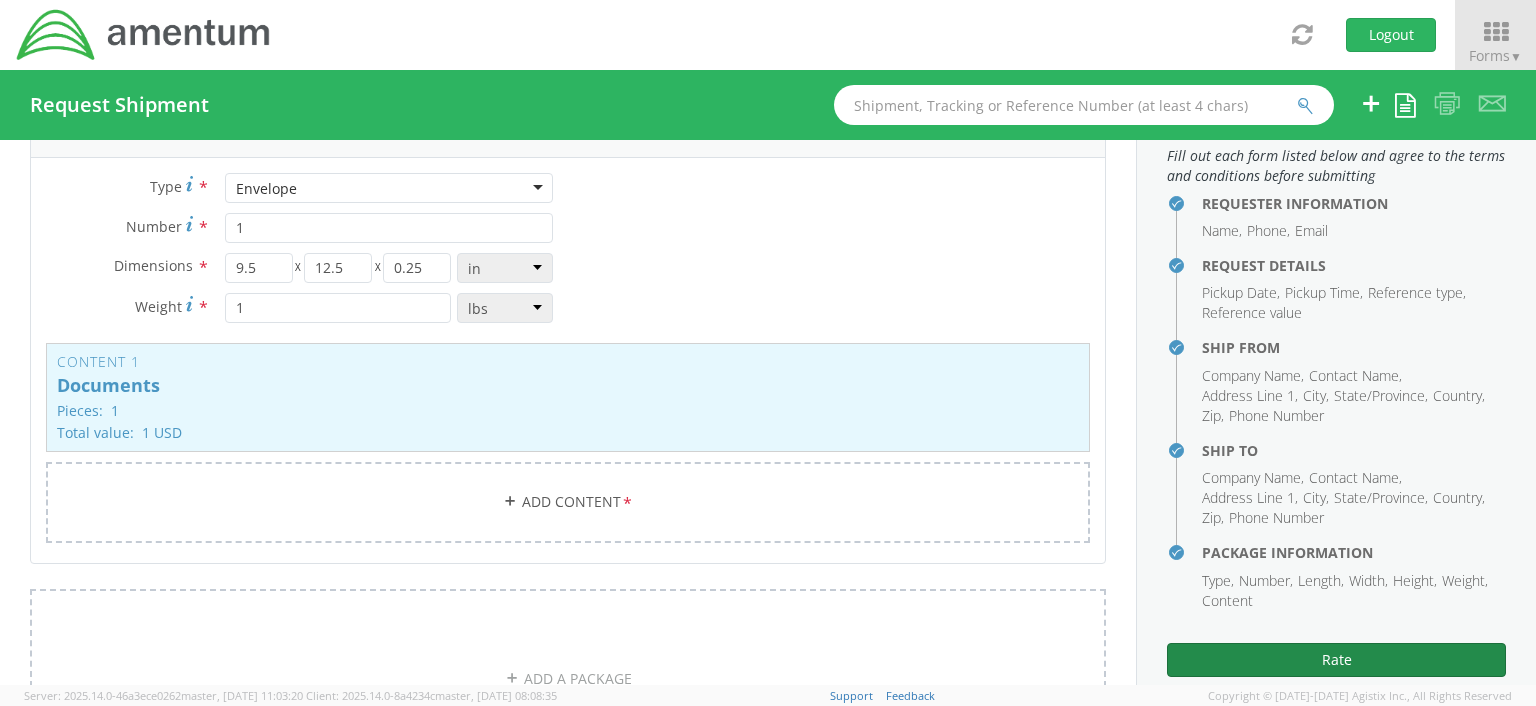 type on "3019443152" 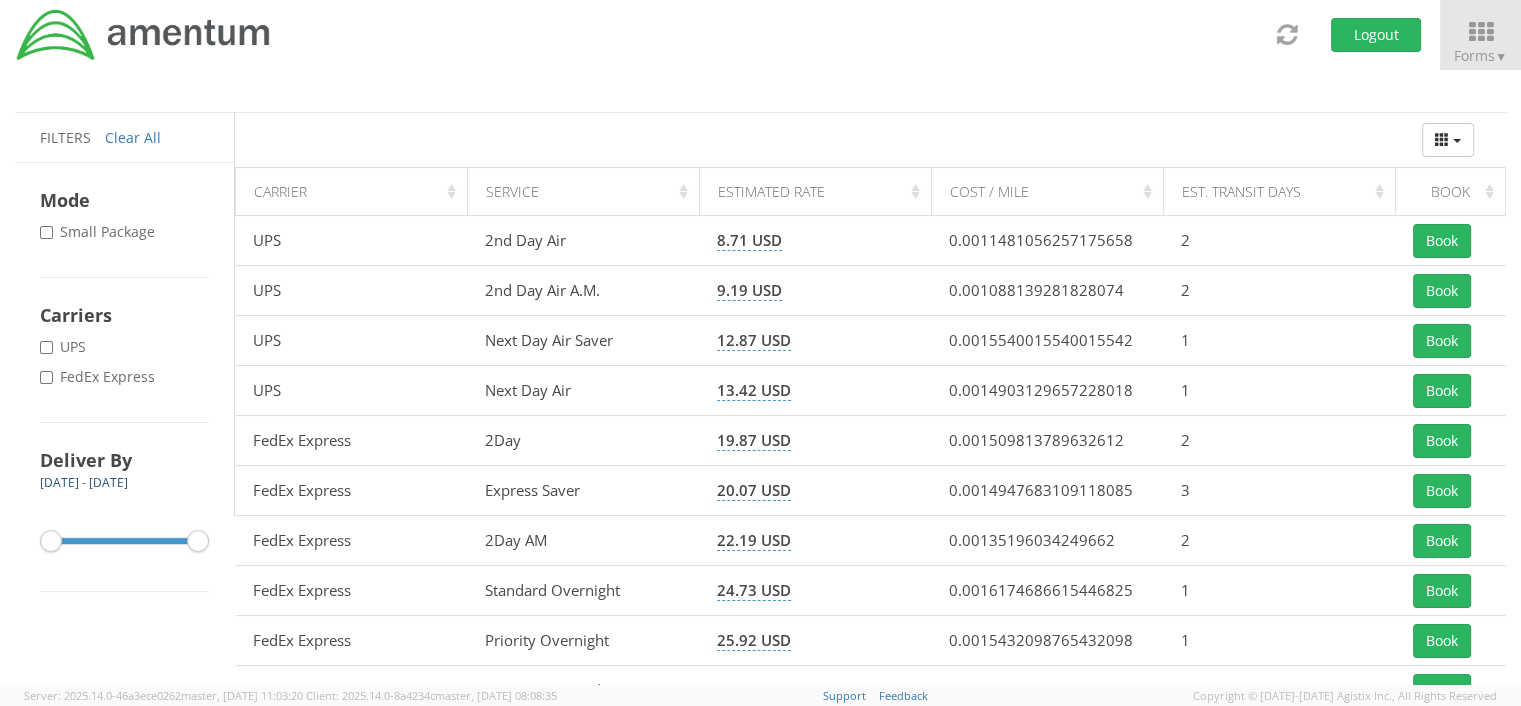 scroll, scrollTop: 172, scrollLeft: 0, axis: vertical 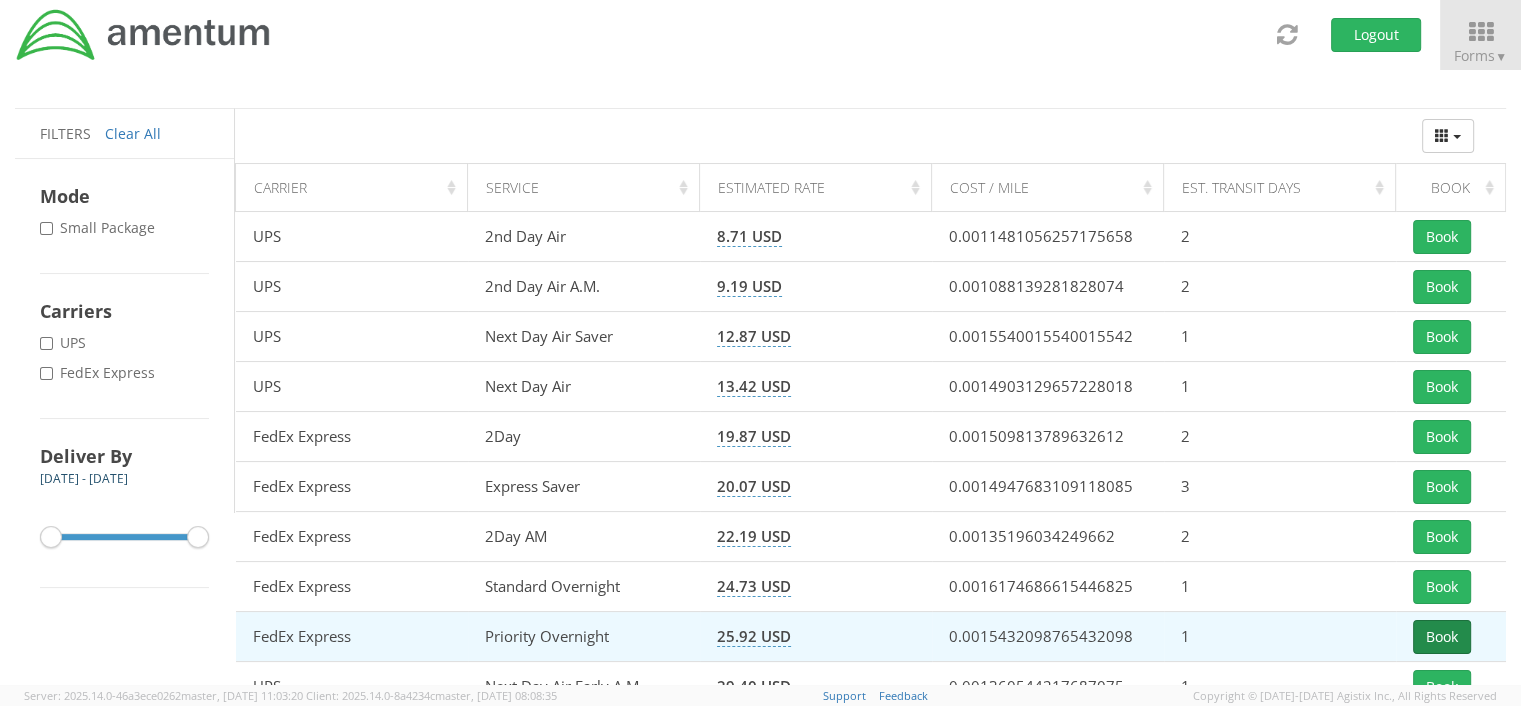 click on "Book" at bounding box center [1442, 637] 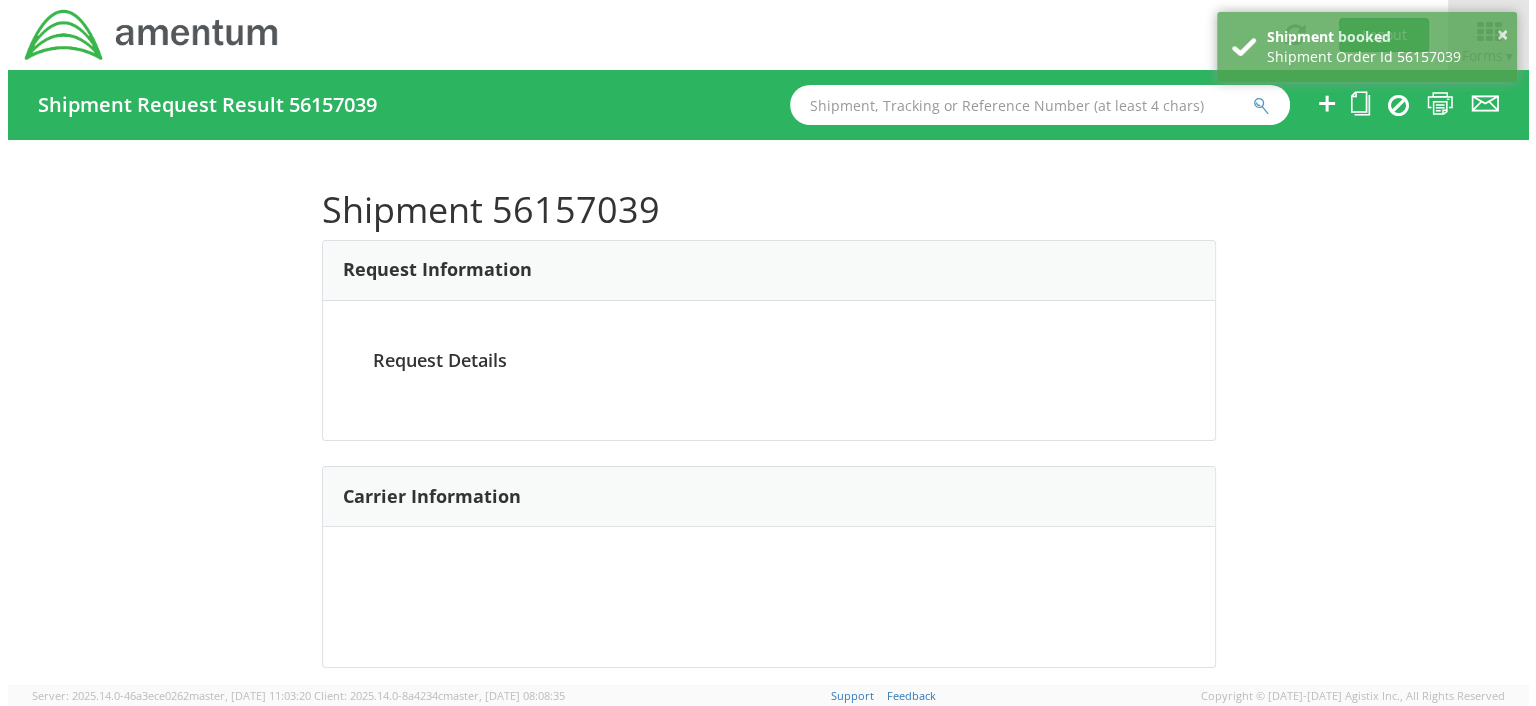 scroll, scrollTop: 0, scrollLeft: 0, axis: both 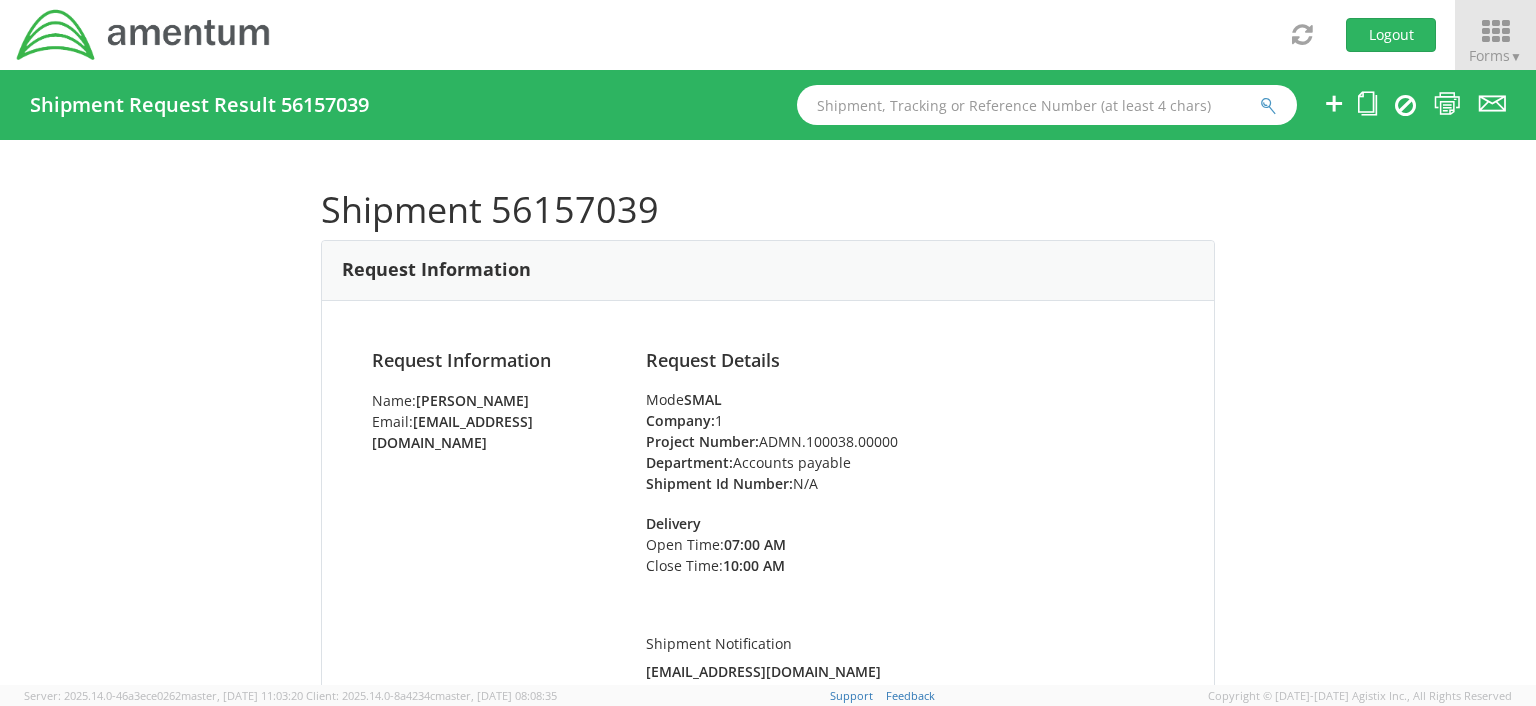 click at bounding box center (1495, 32) 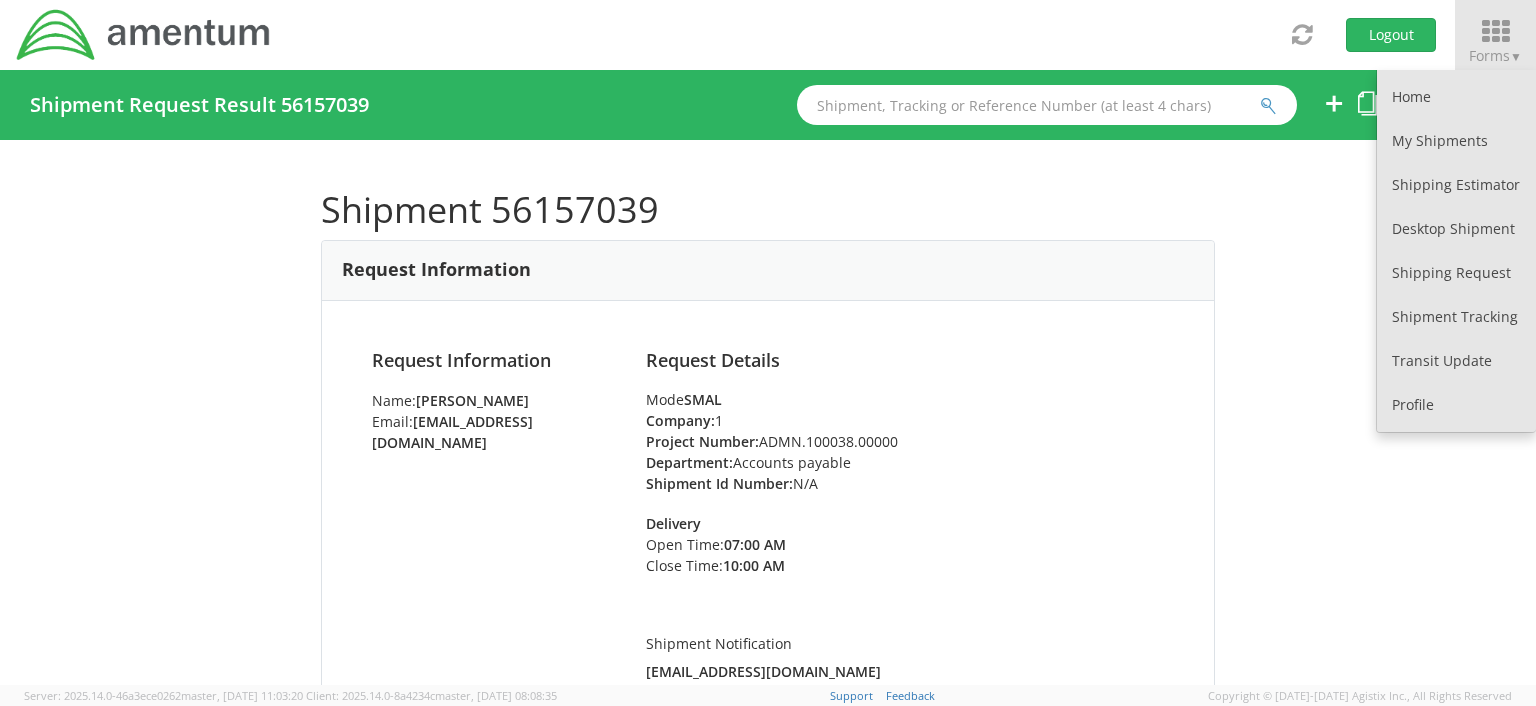 drag, startPoint x: 1521, startPoint y: 21, endPoint x: 740, endPoint y: 267, distance: 818.8266 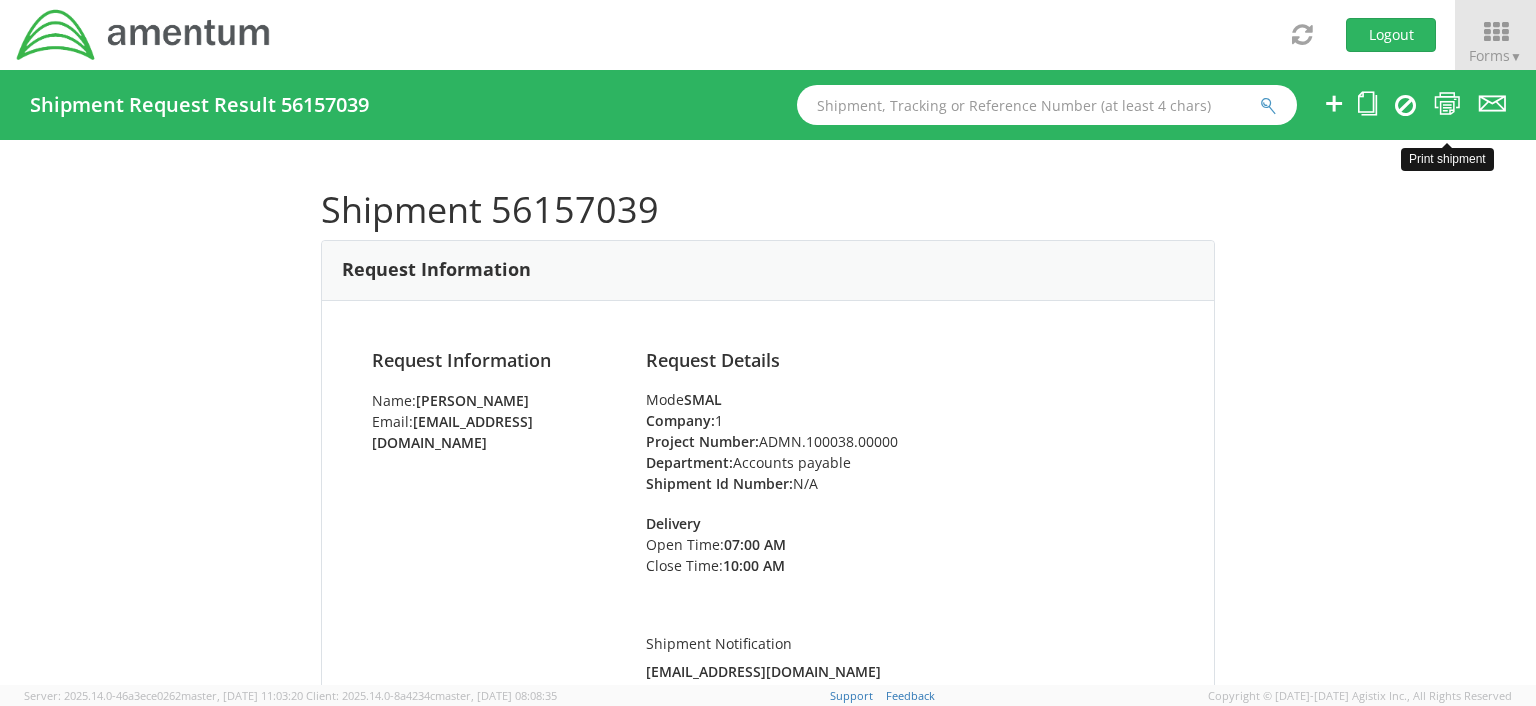 click at bounding box center [1447, 103] 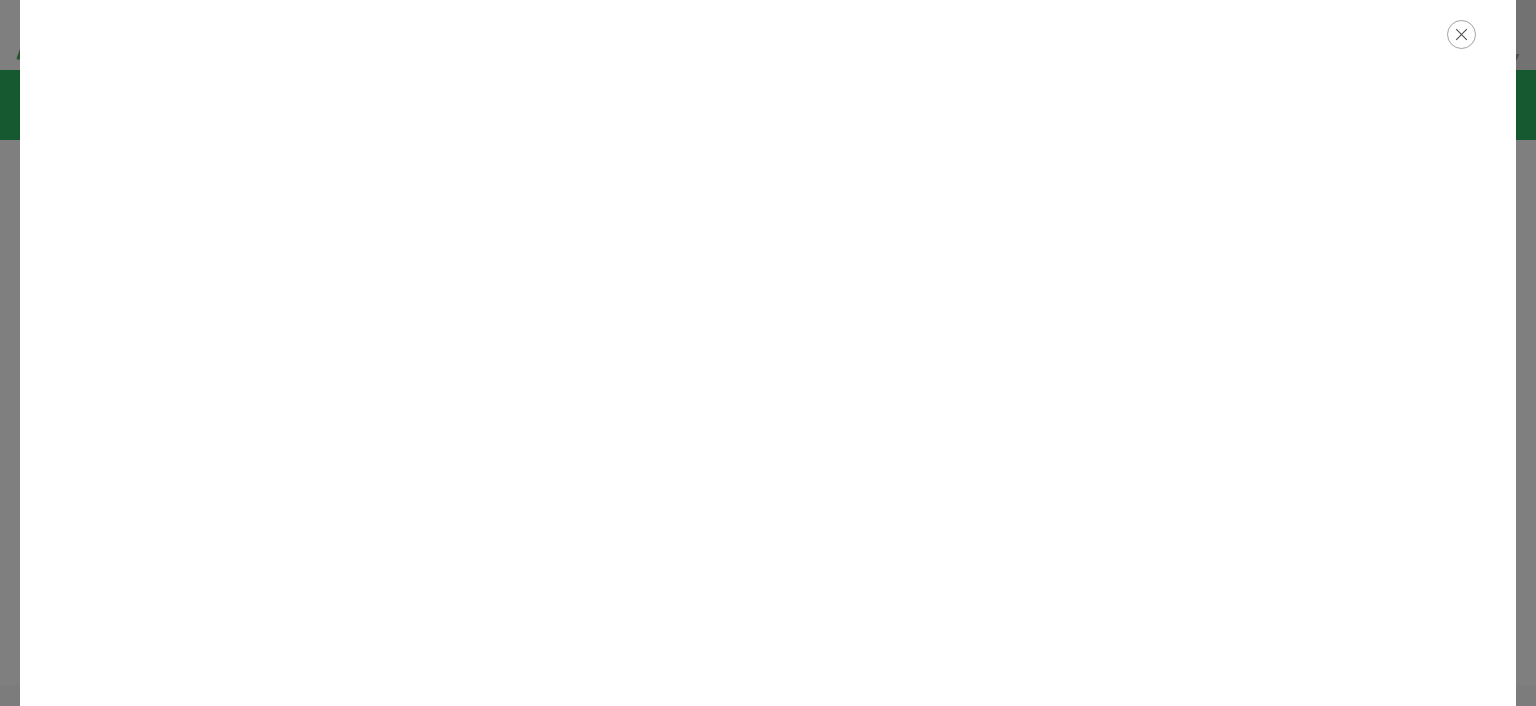 click at bounding box center (1461, 34) 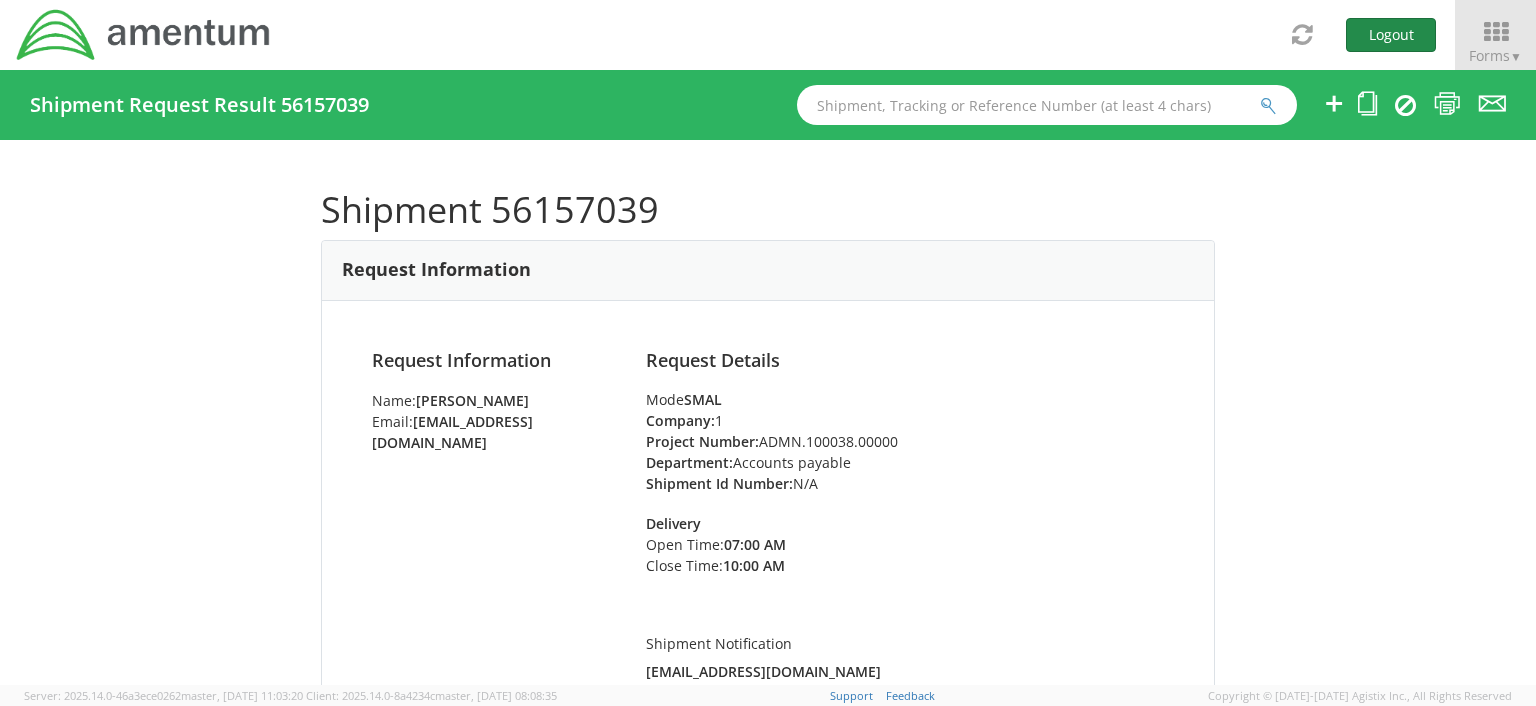 click on "Logout" at bounding box center [1391, 35] 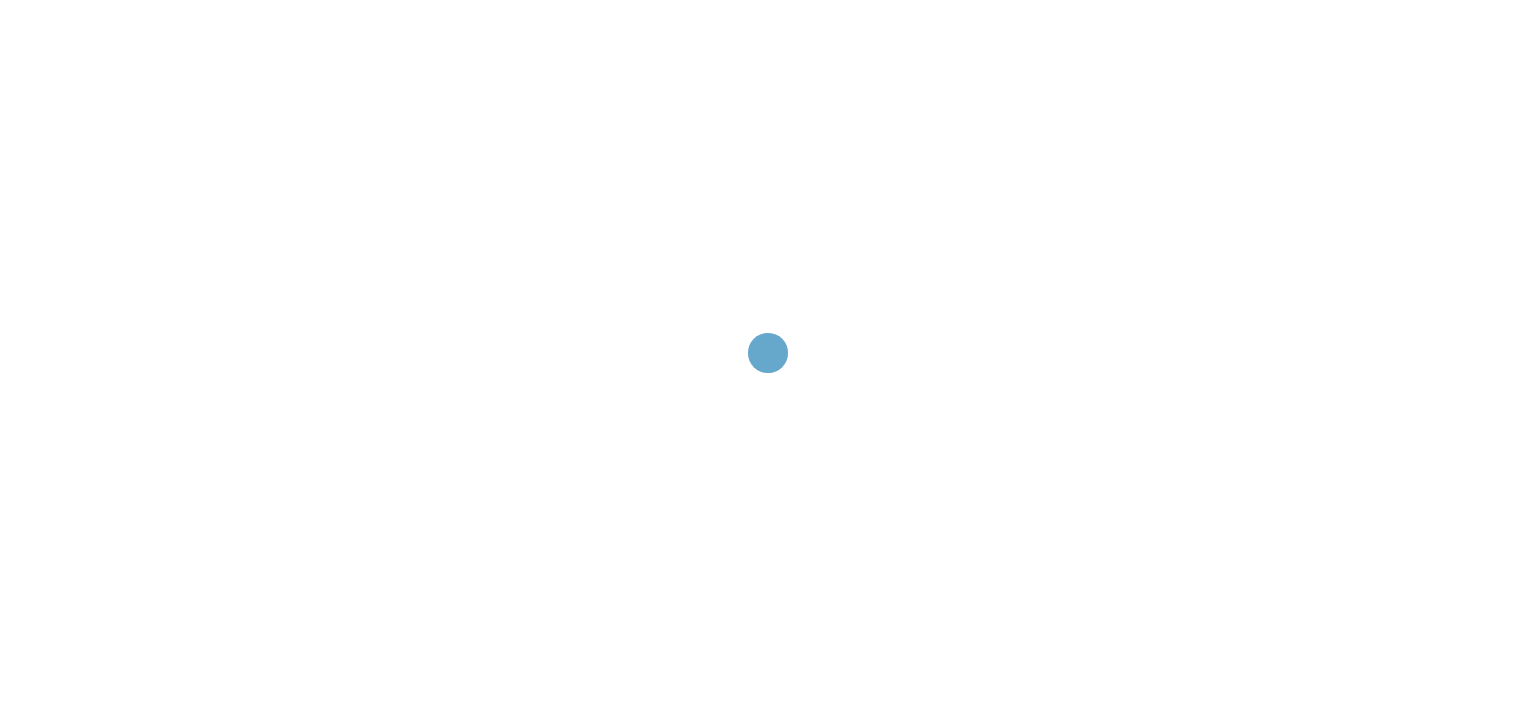 scroll, scrollTop: 0, scrollLeft: 0, axis: both 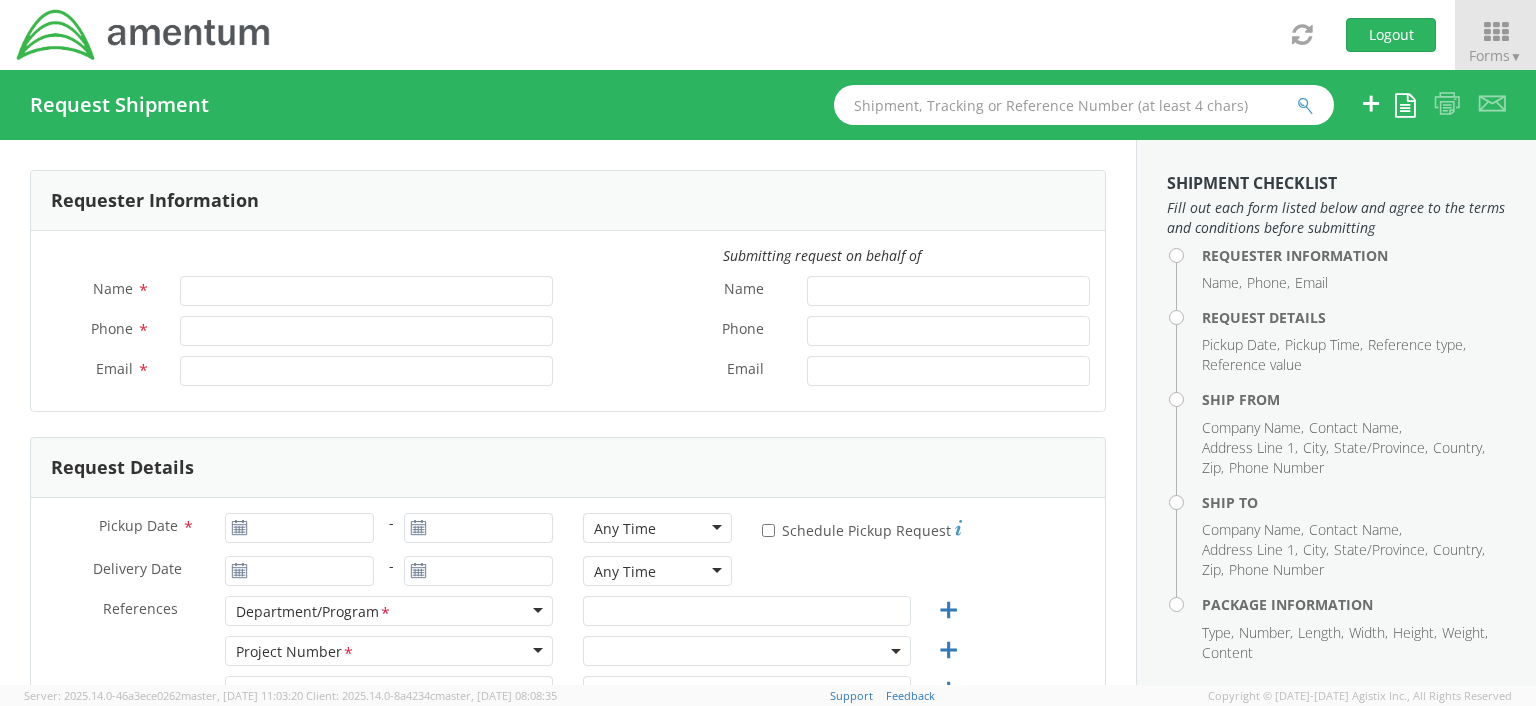 type on "[PERSON_NAME]" 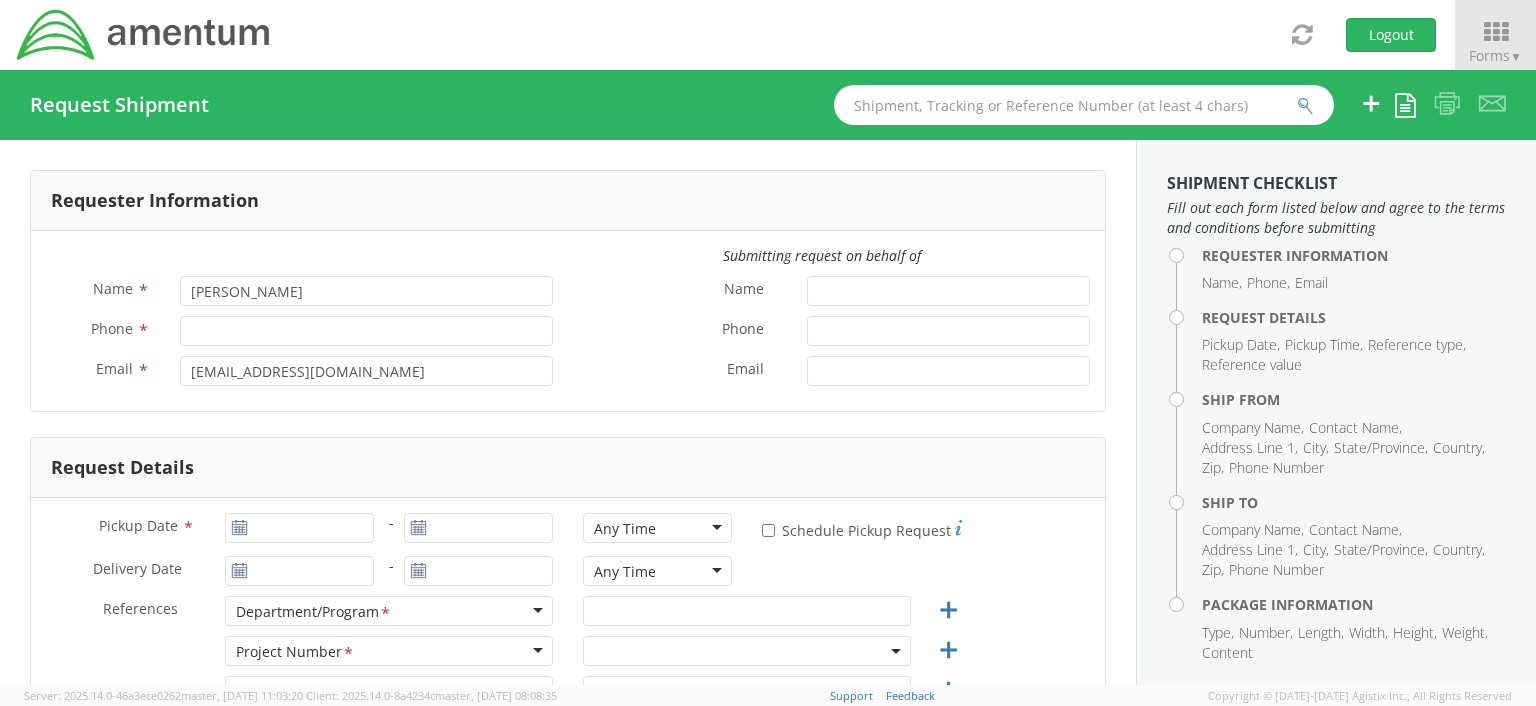 select on "OCCP.100054.00000" 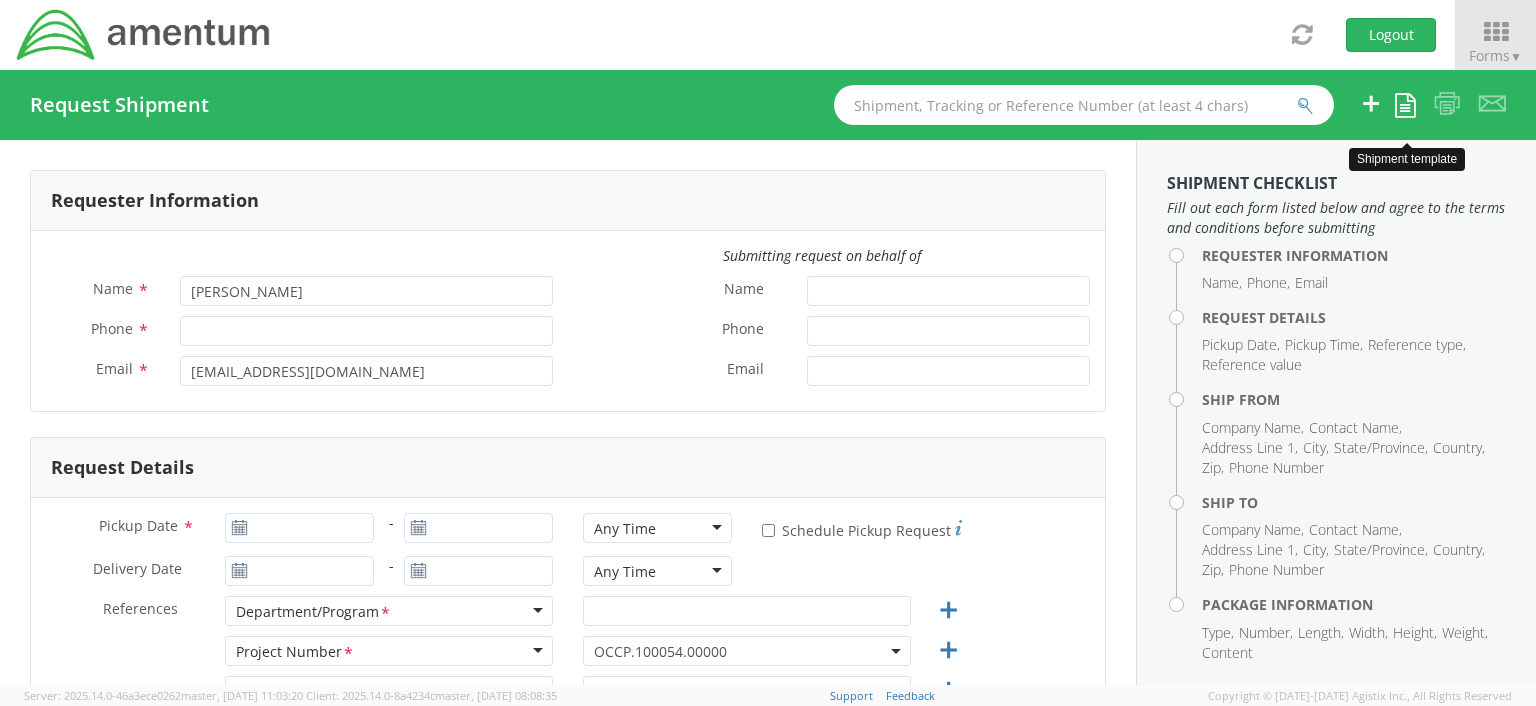 click at bounding box center (1405, 105) 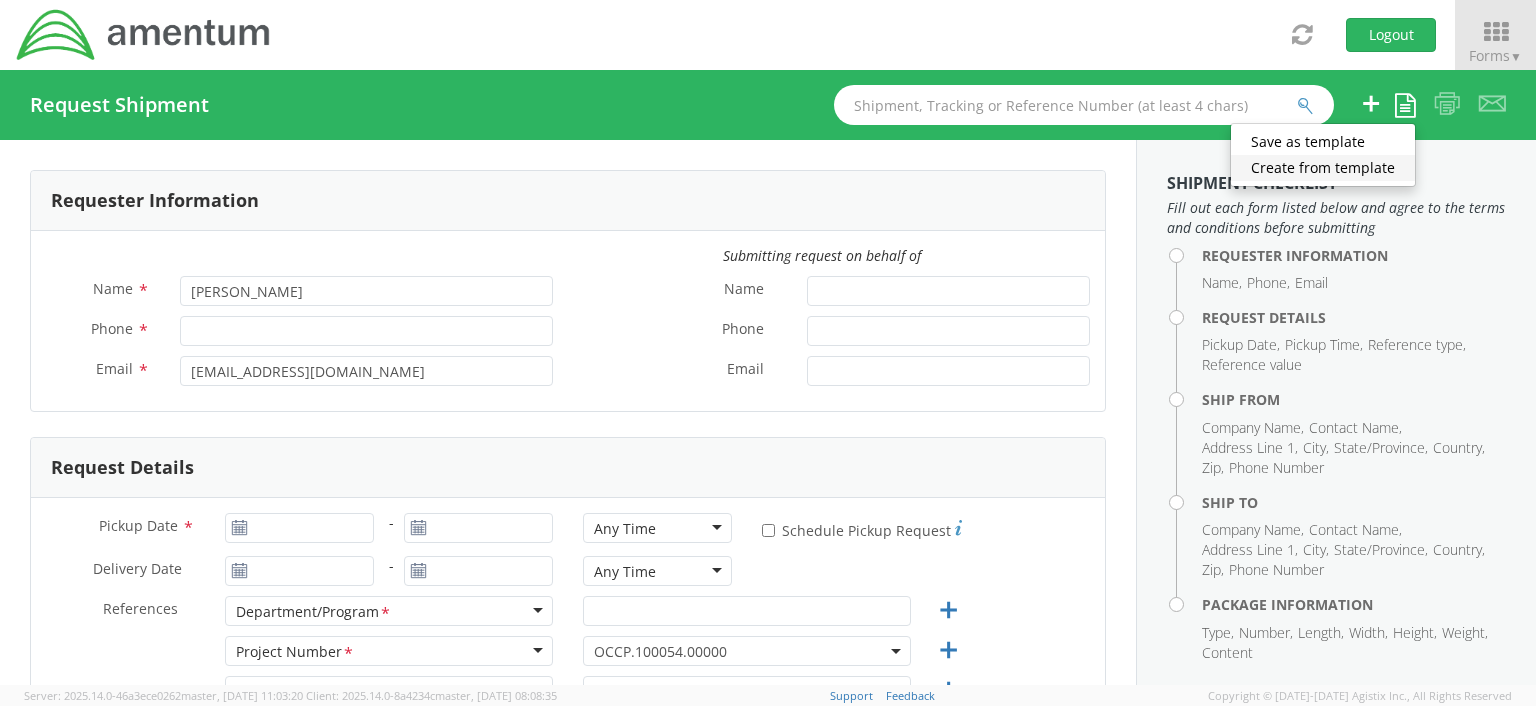 click on "Create from template" at bounding box center [1323, 168] 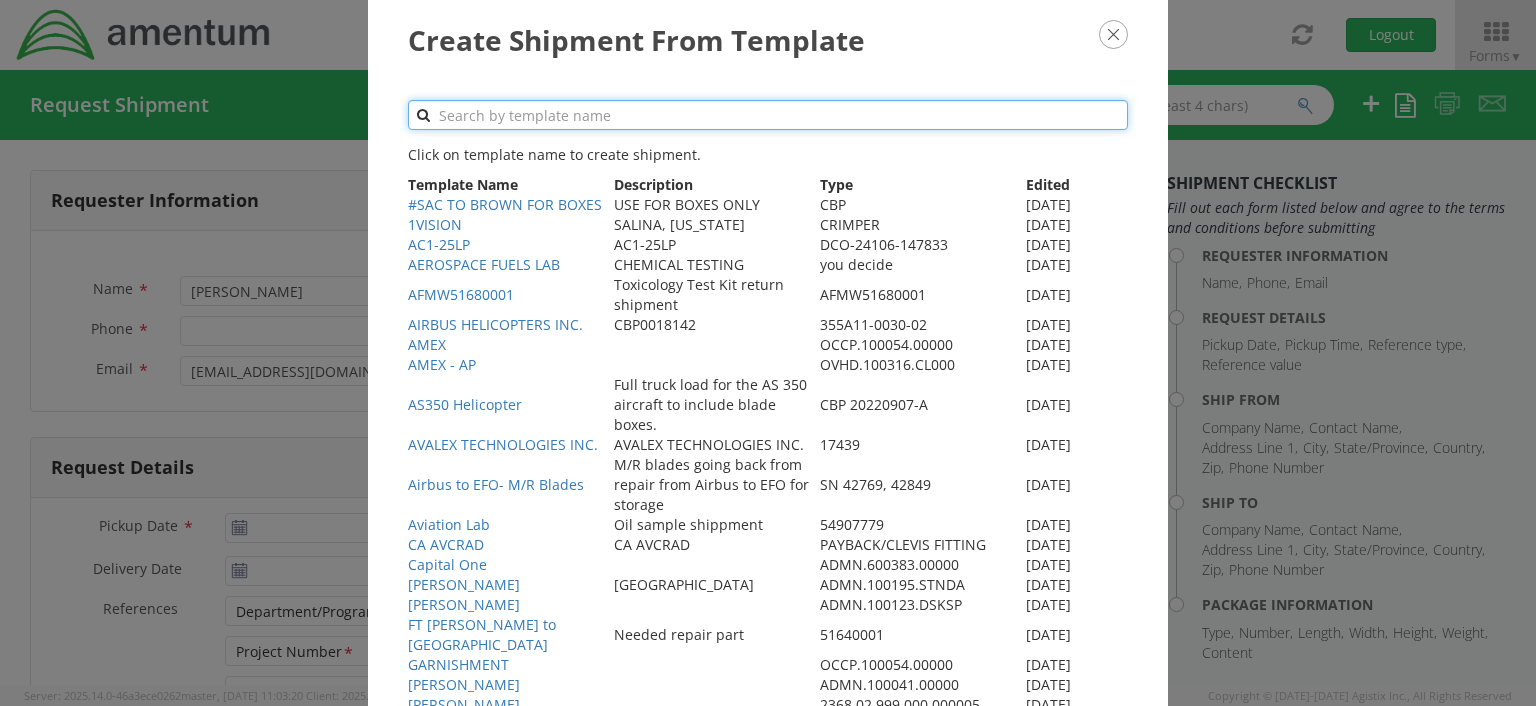 click at bounding box center (768, 115) 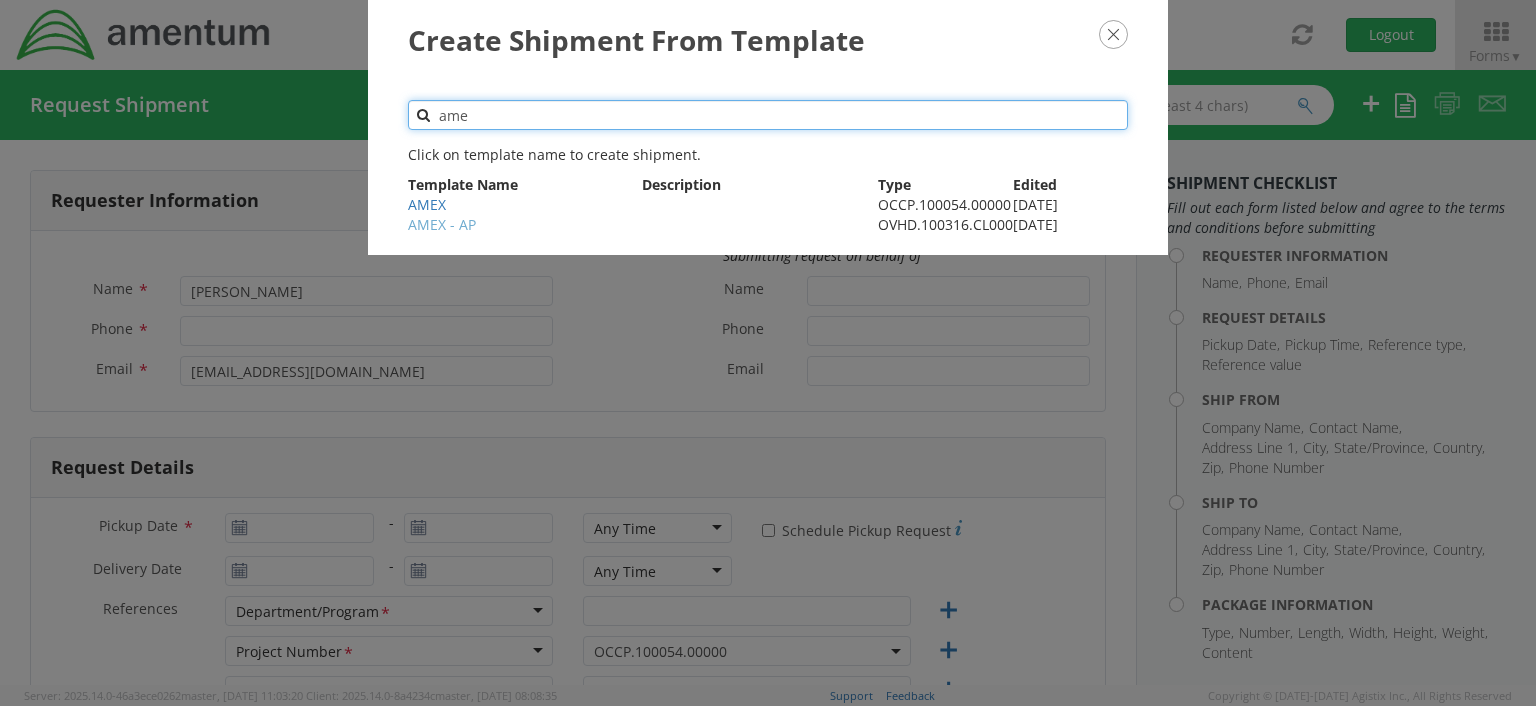 type on "ame" 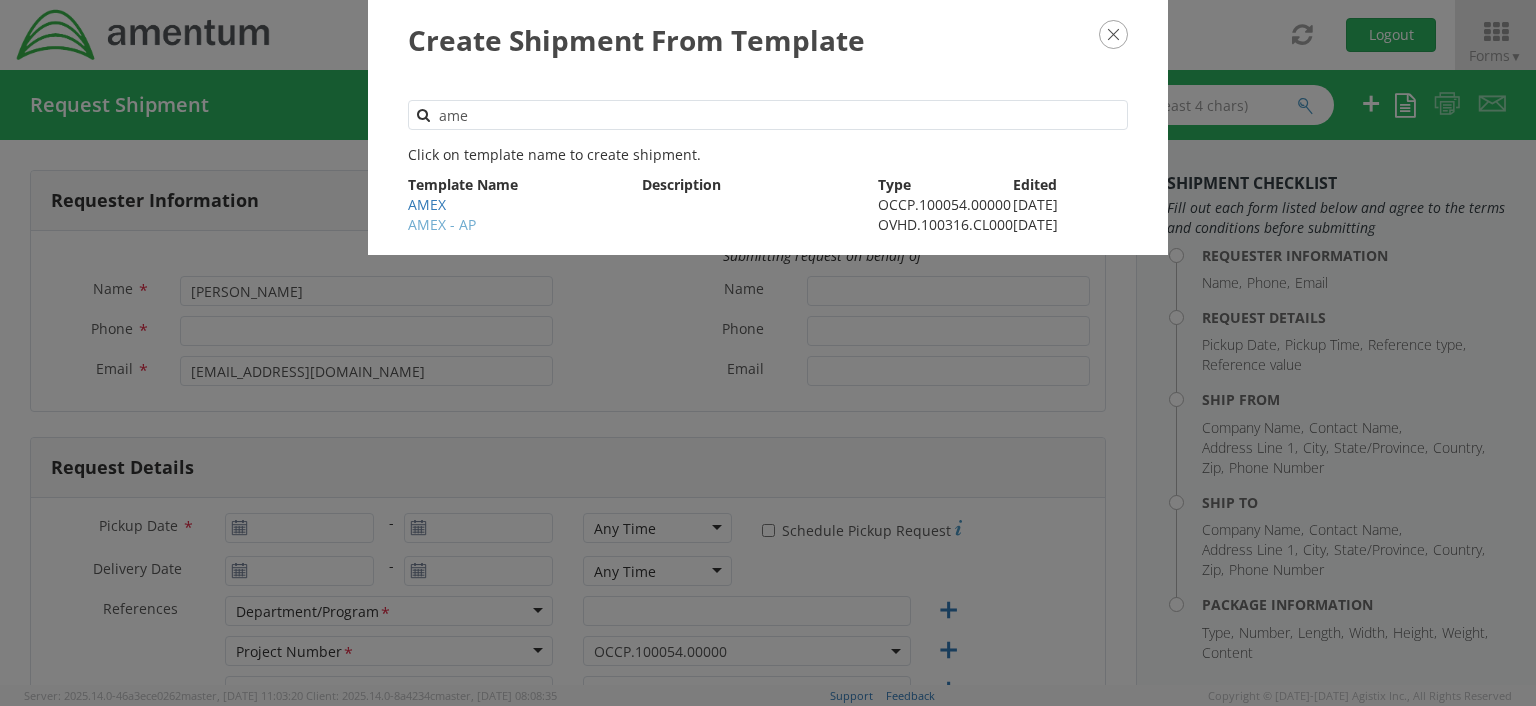 click on "AMEX - AP" at bounding box center [442, 224] 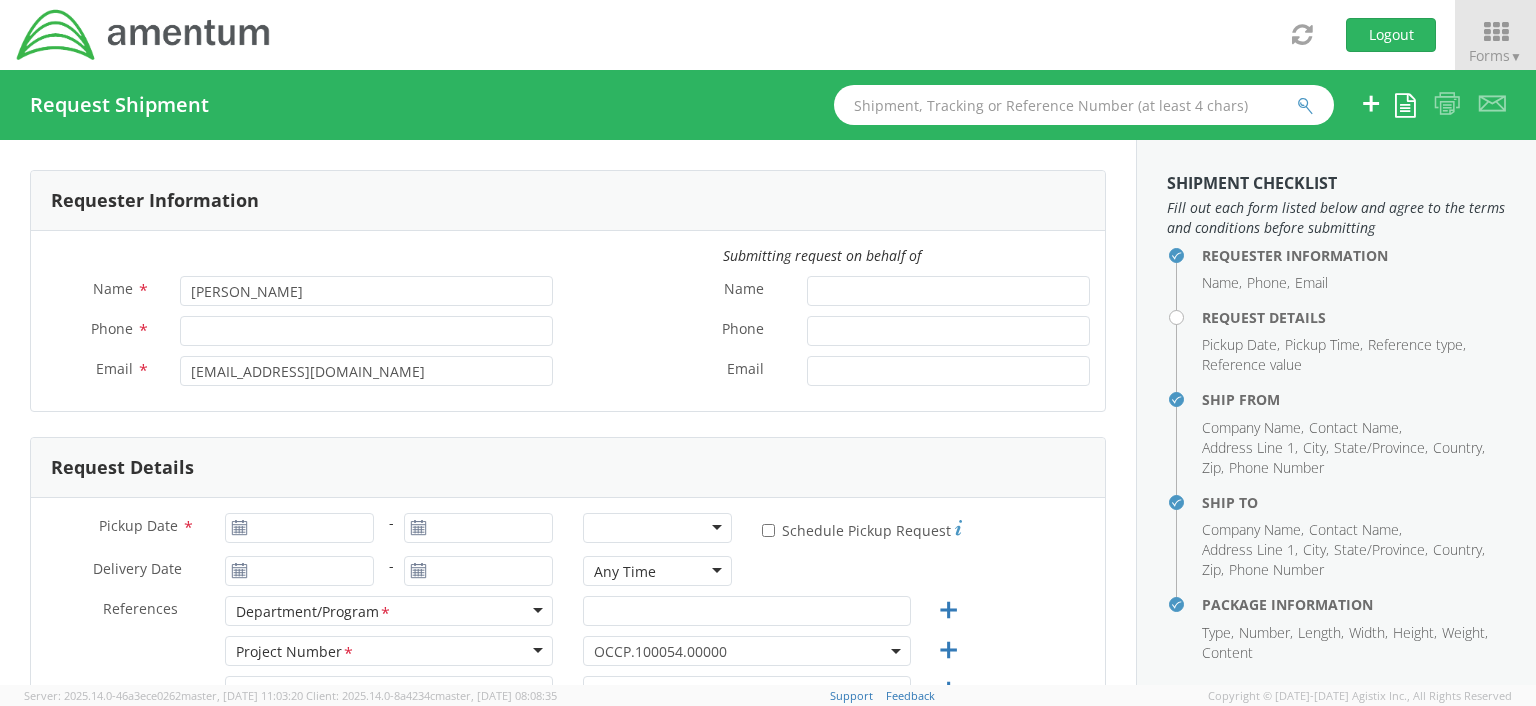 type on "VERONA BROWN" 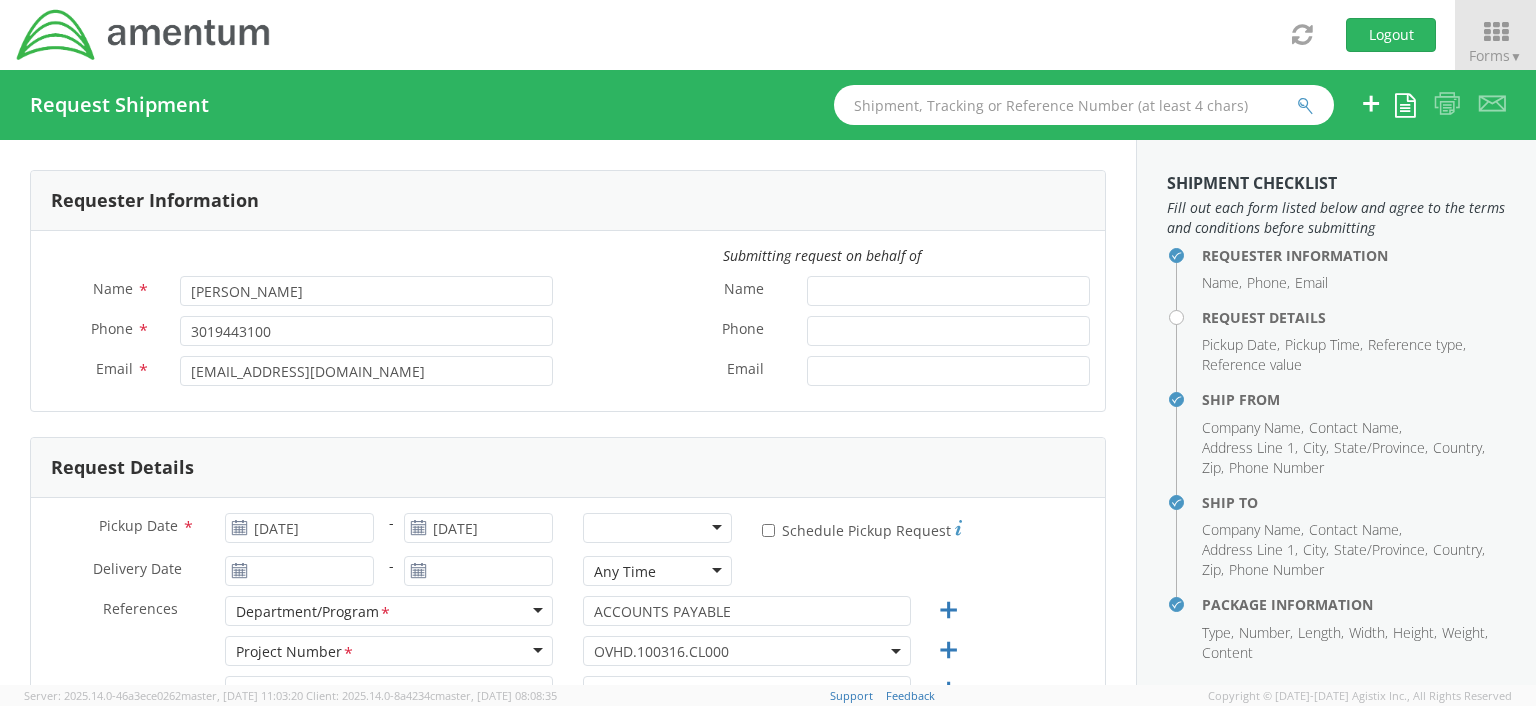 select on "OVHD.100316.CL000" 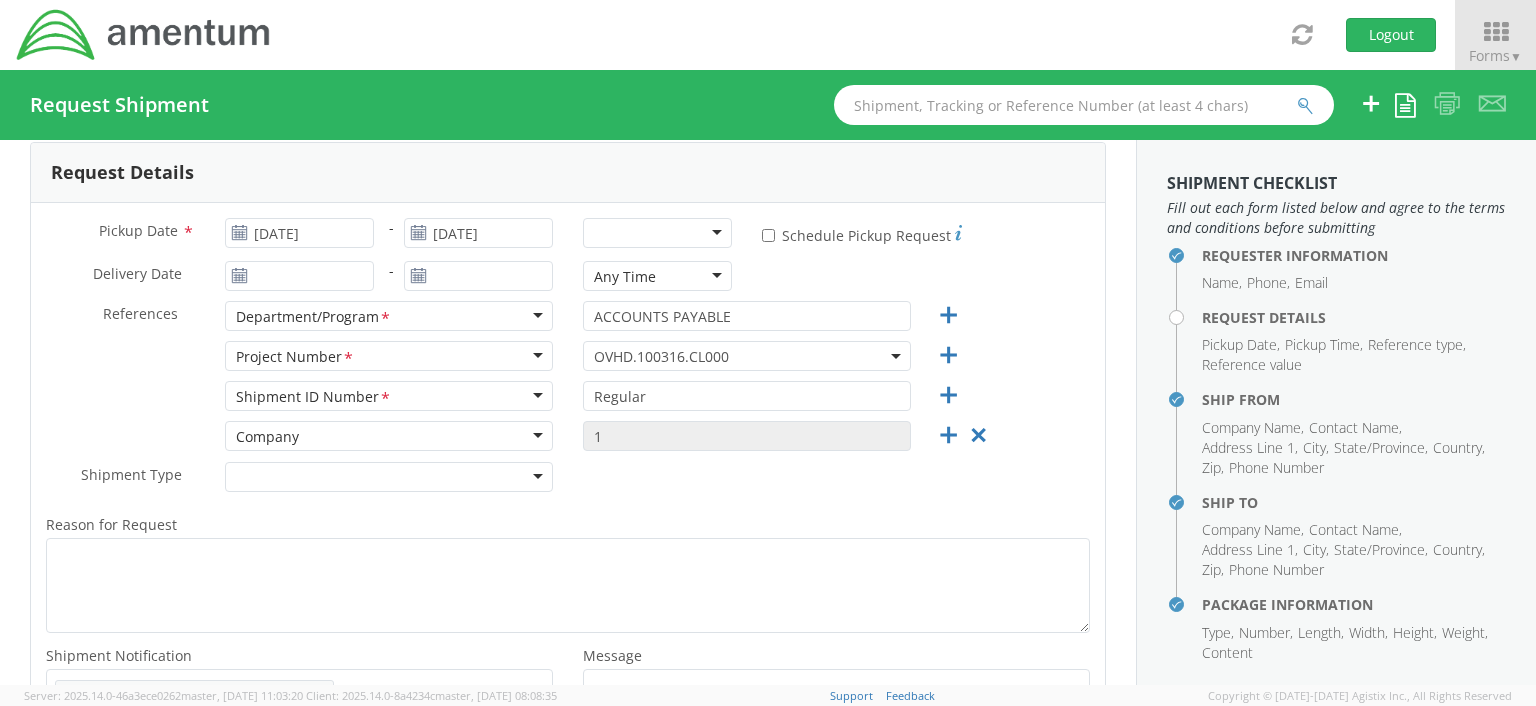 scroll, scrollTop: 305, scrollLeft: 0, axis: vertical 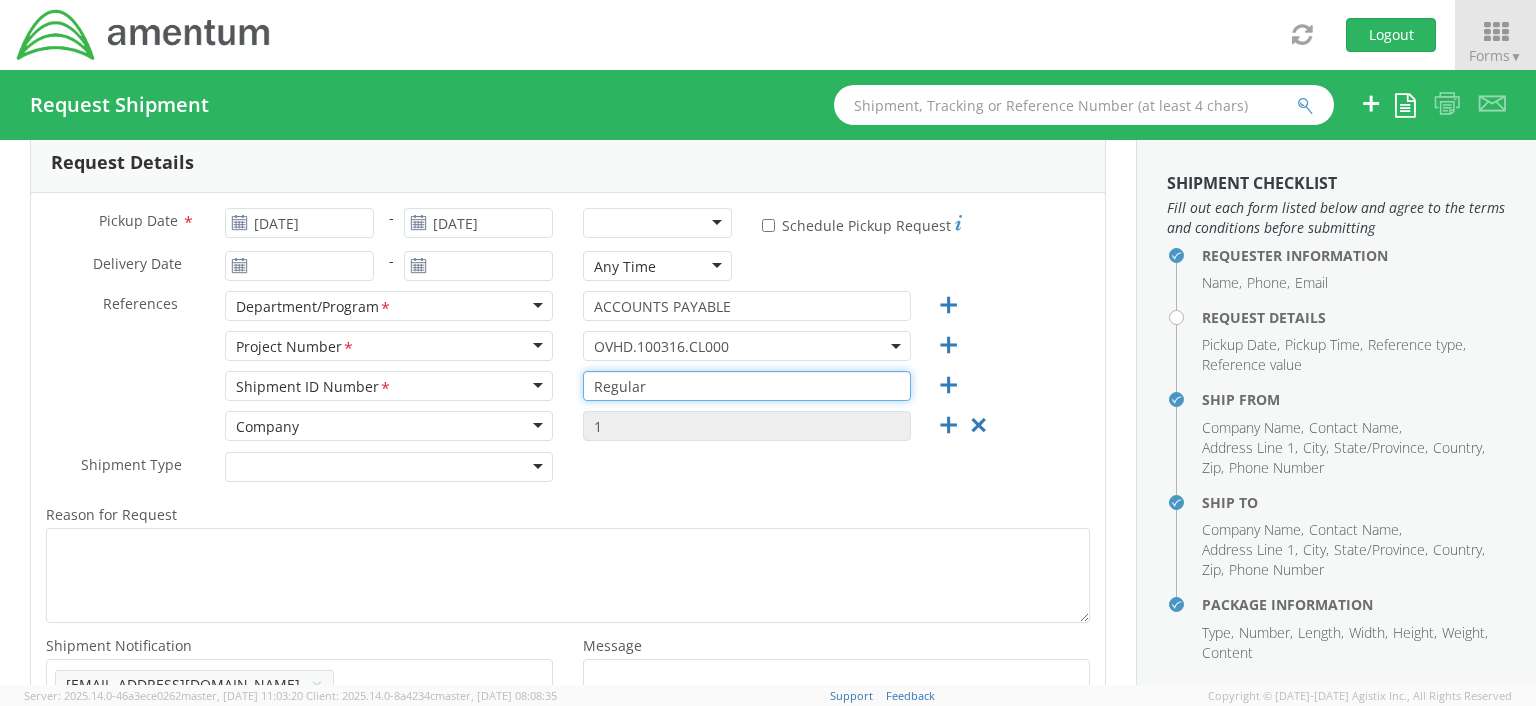 click on "Regular" at bounding box center [747, 386] 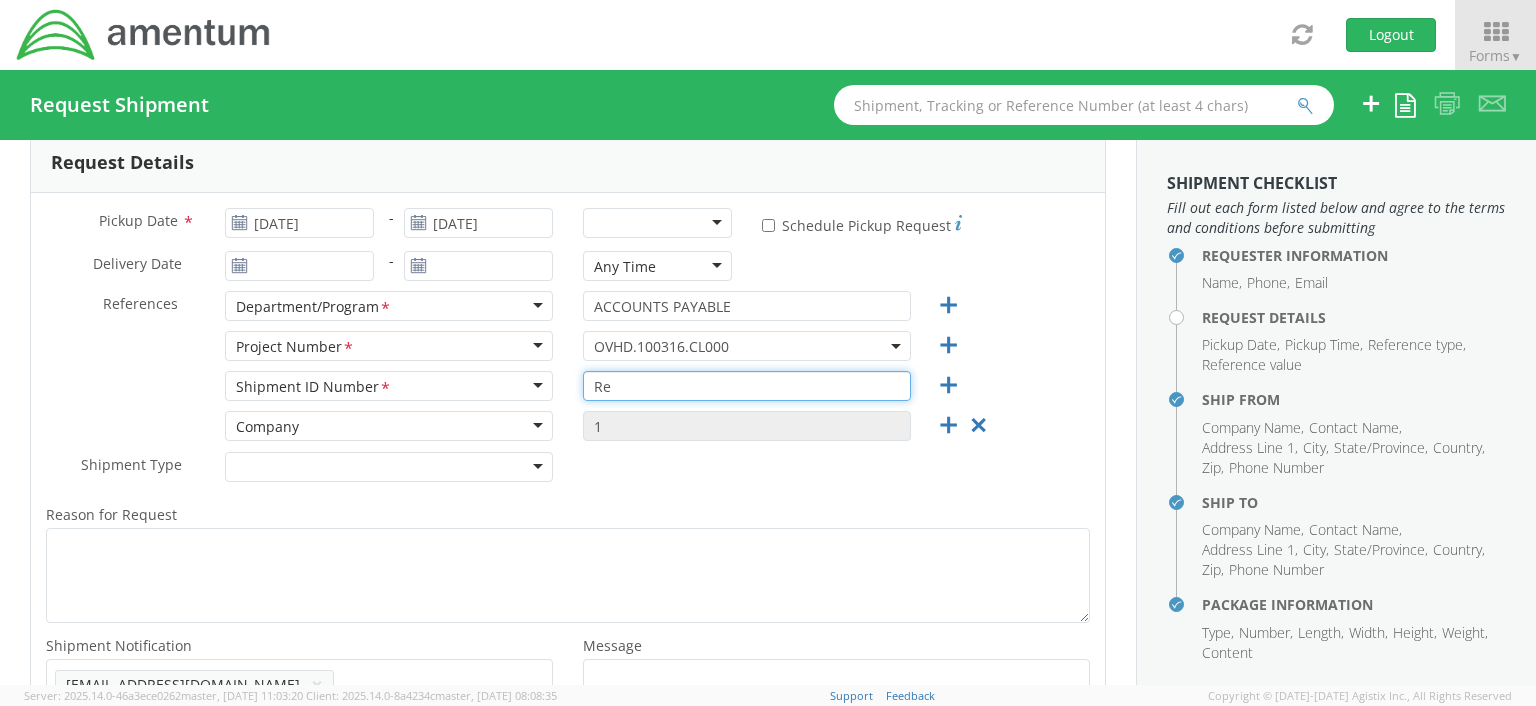 type on "R" 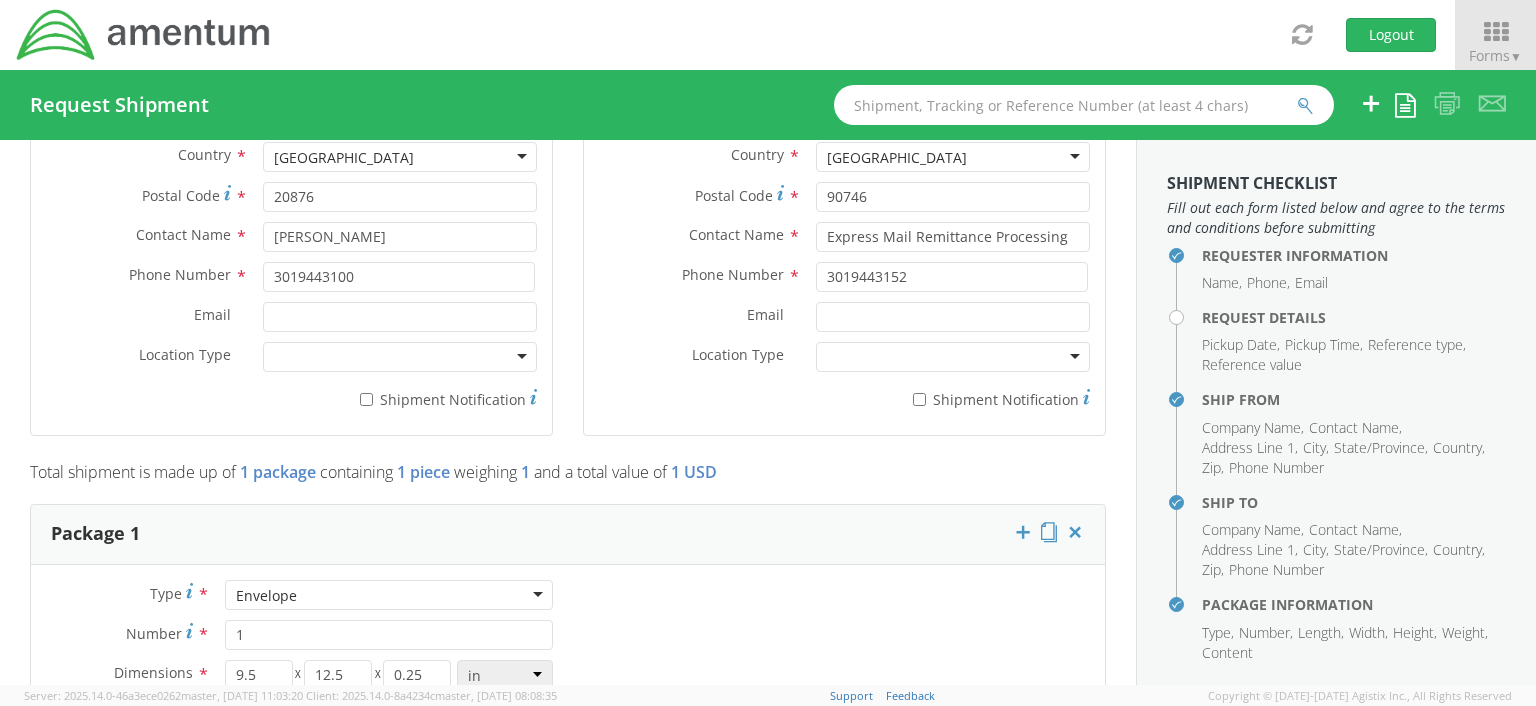 scroll, scrollTop: 1252, scrollLeft: 0, axis: vertical 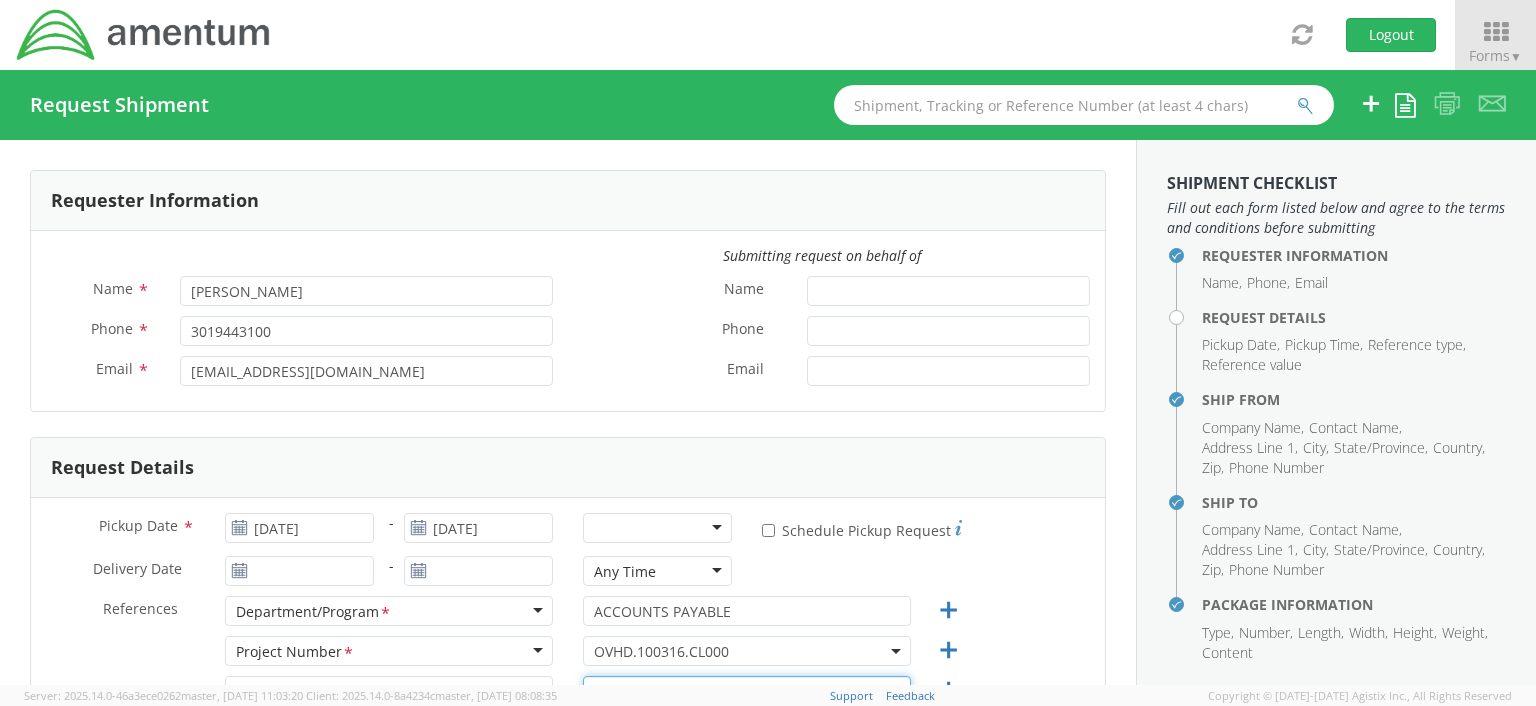 type on "N/A" 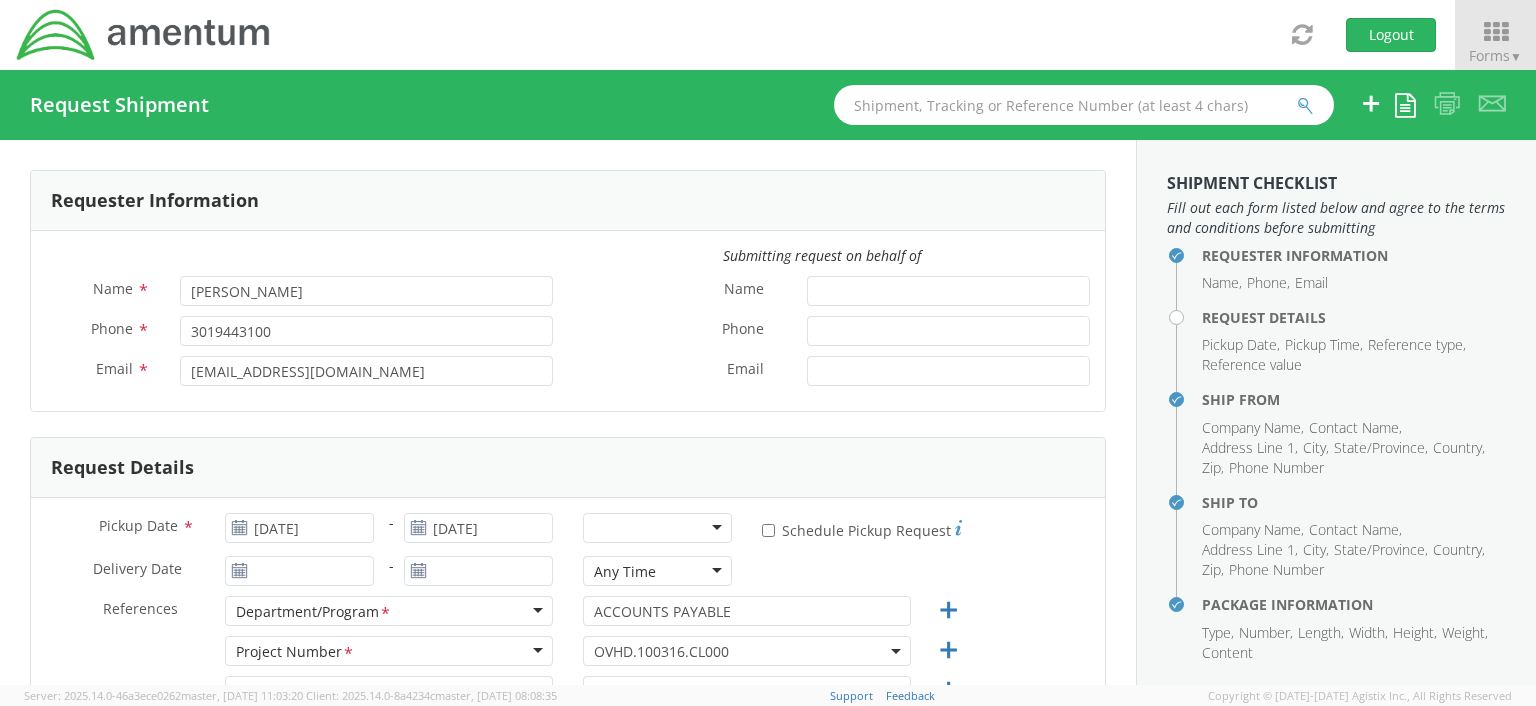 click on "[DATE]" at bounding box center (478, 528) 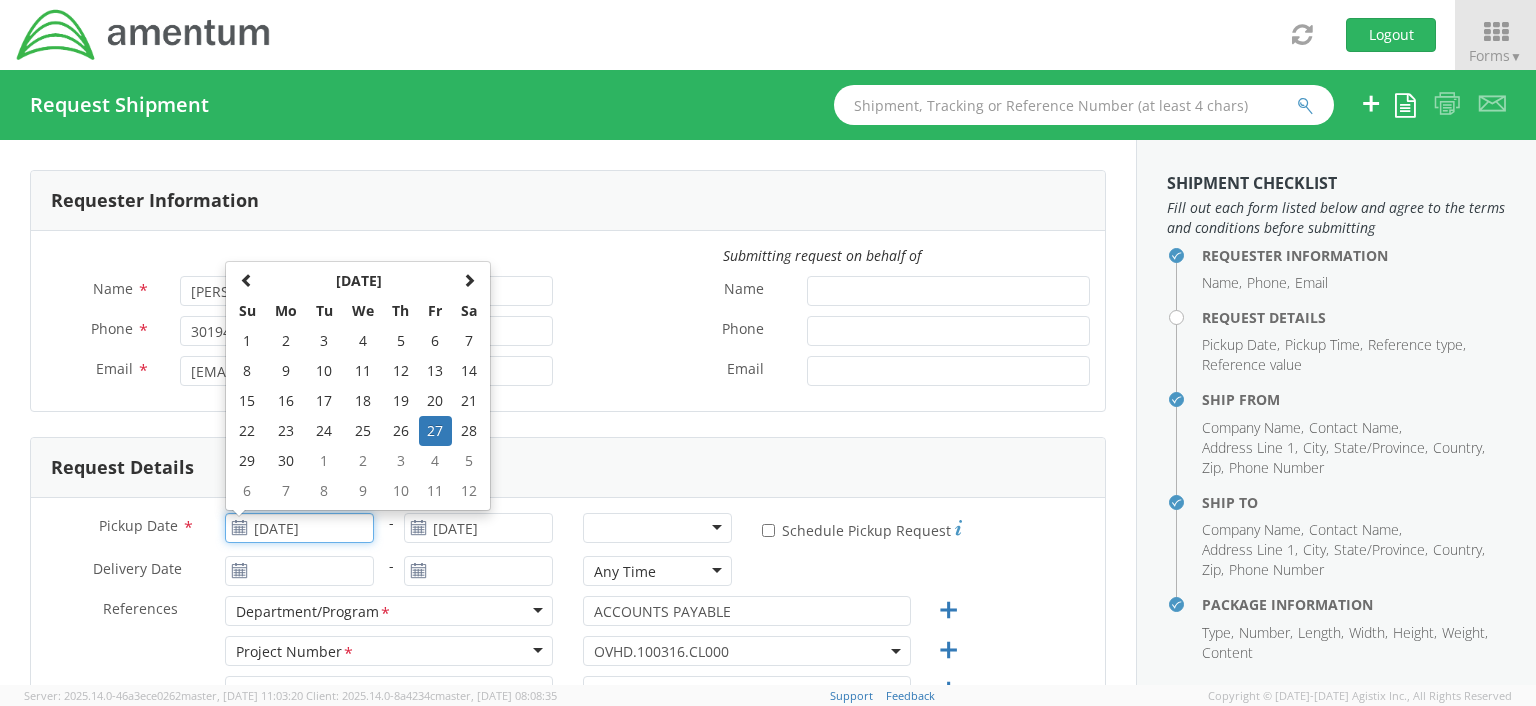 click on "[DATE]" at bounding box center [299, 528] 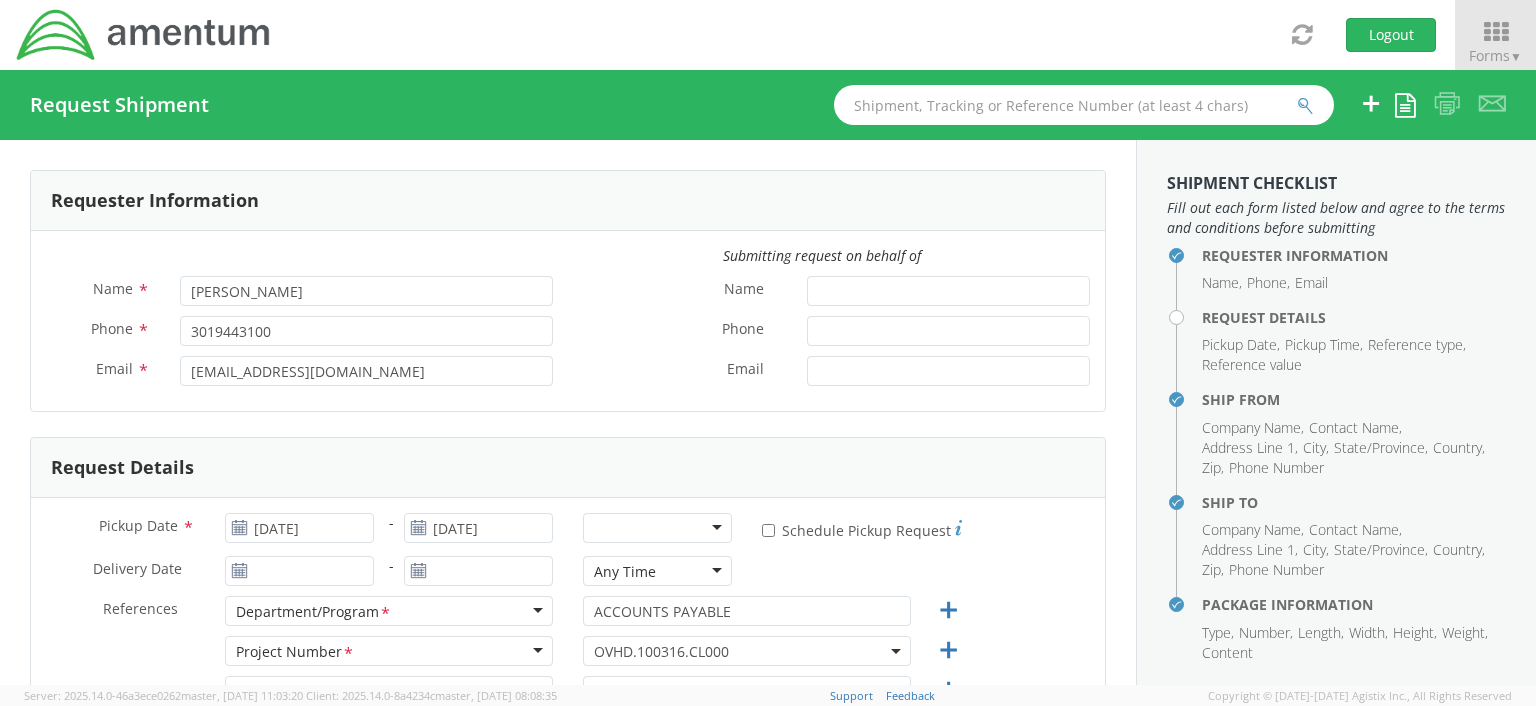 click on "[DATE]" at bounding box center (478, 528) 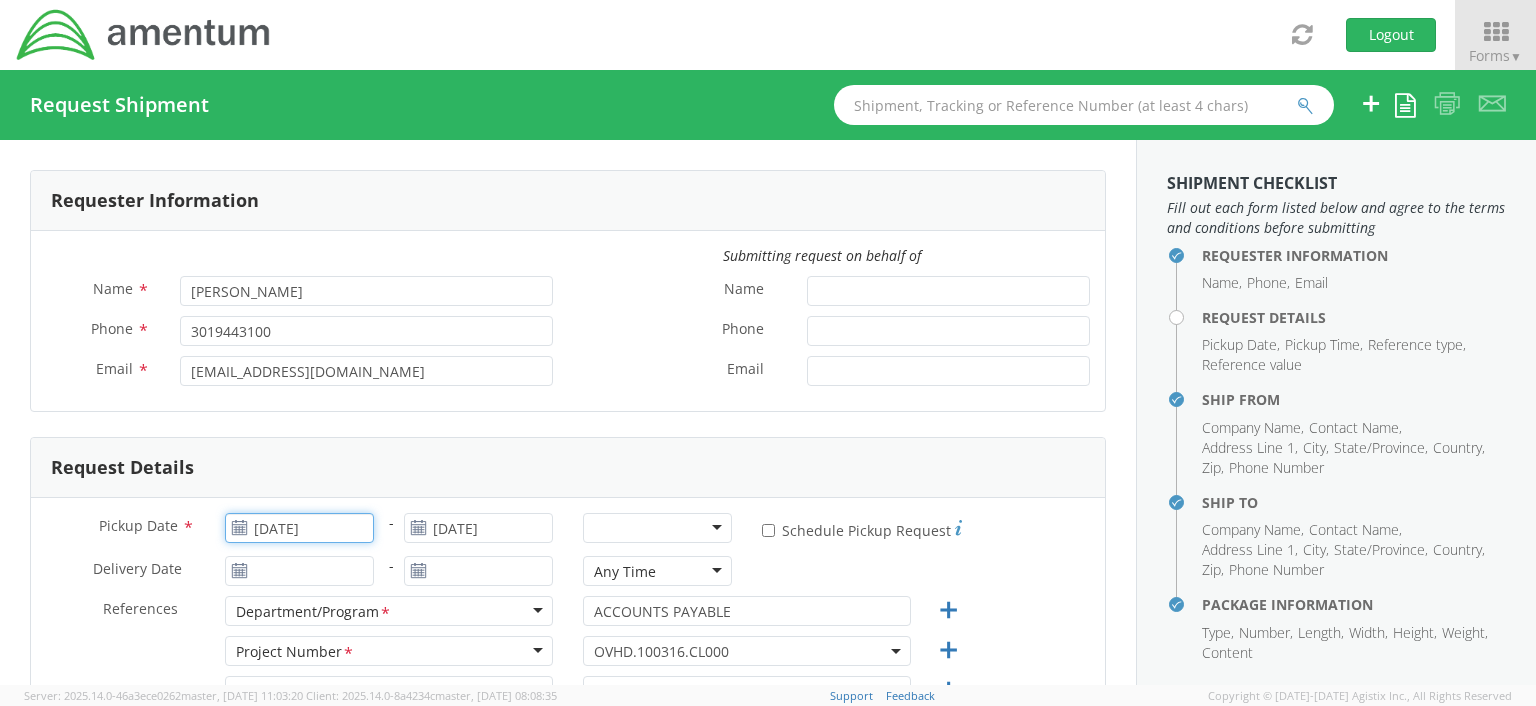 click on "[DATE]" at bounding box center [299, 528] 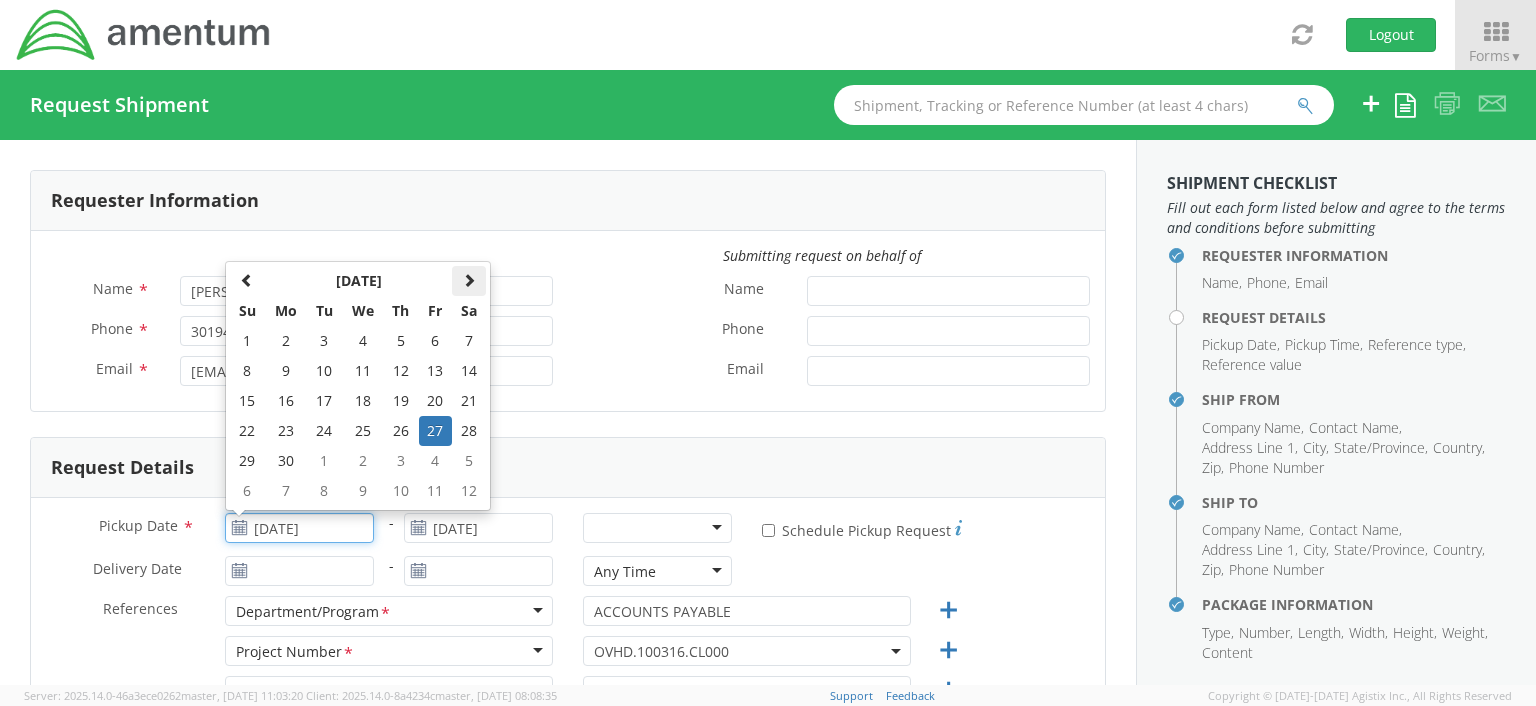 click at bounding box center (469, 280) 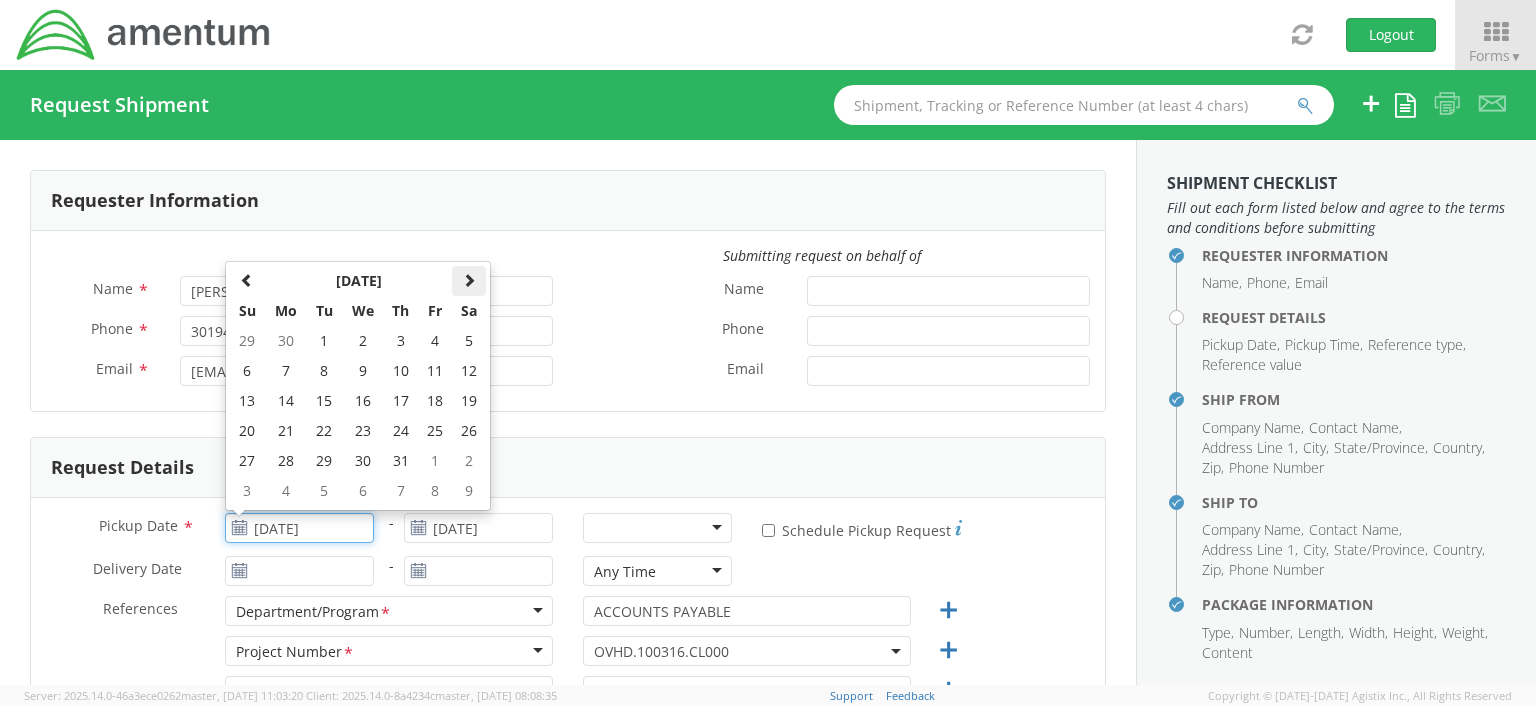 click at bounding box center [469, 280] 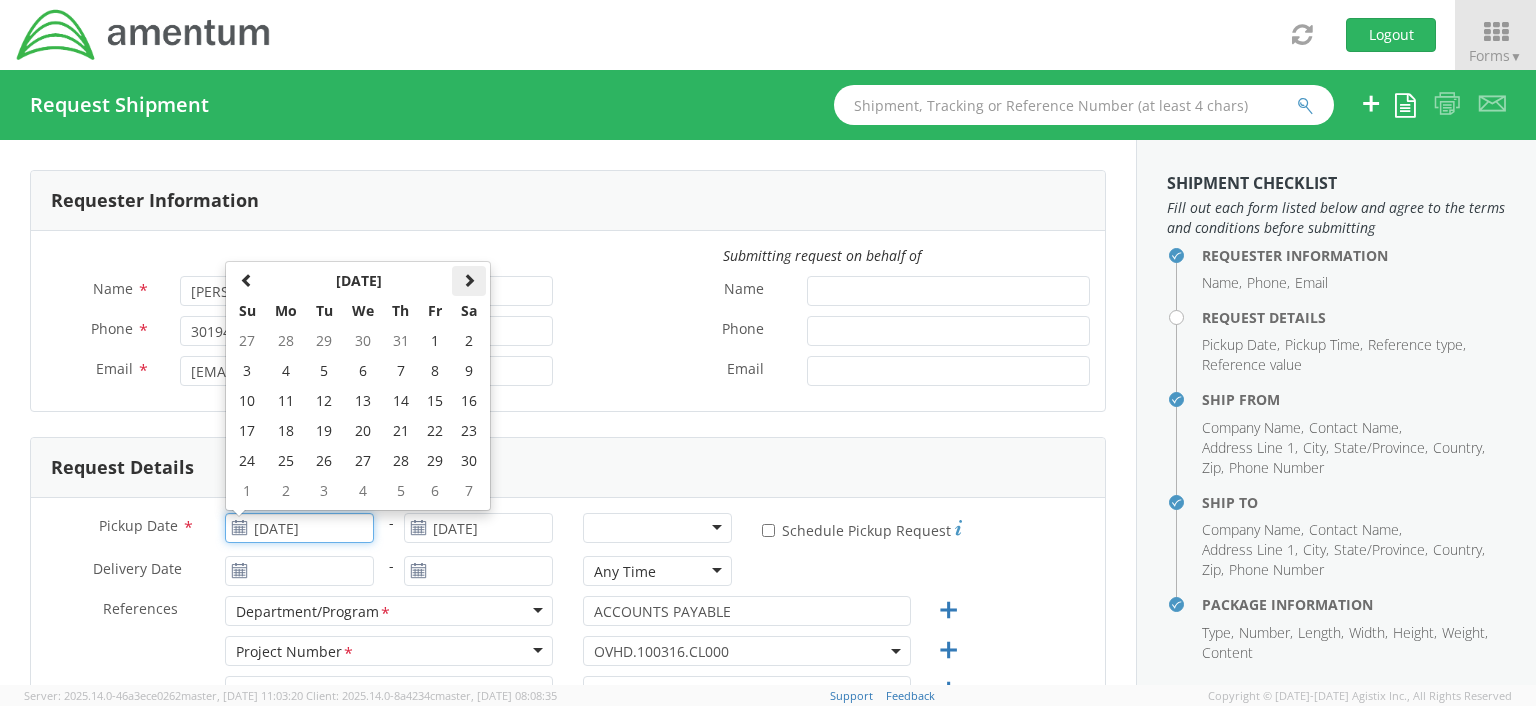 click at bounding box center [469, 280] 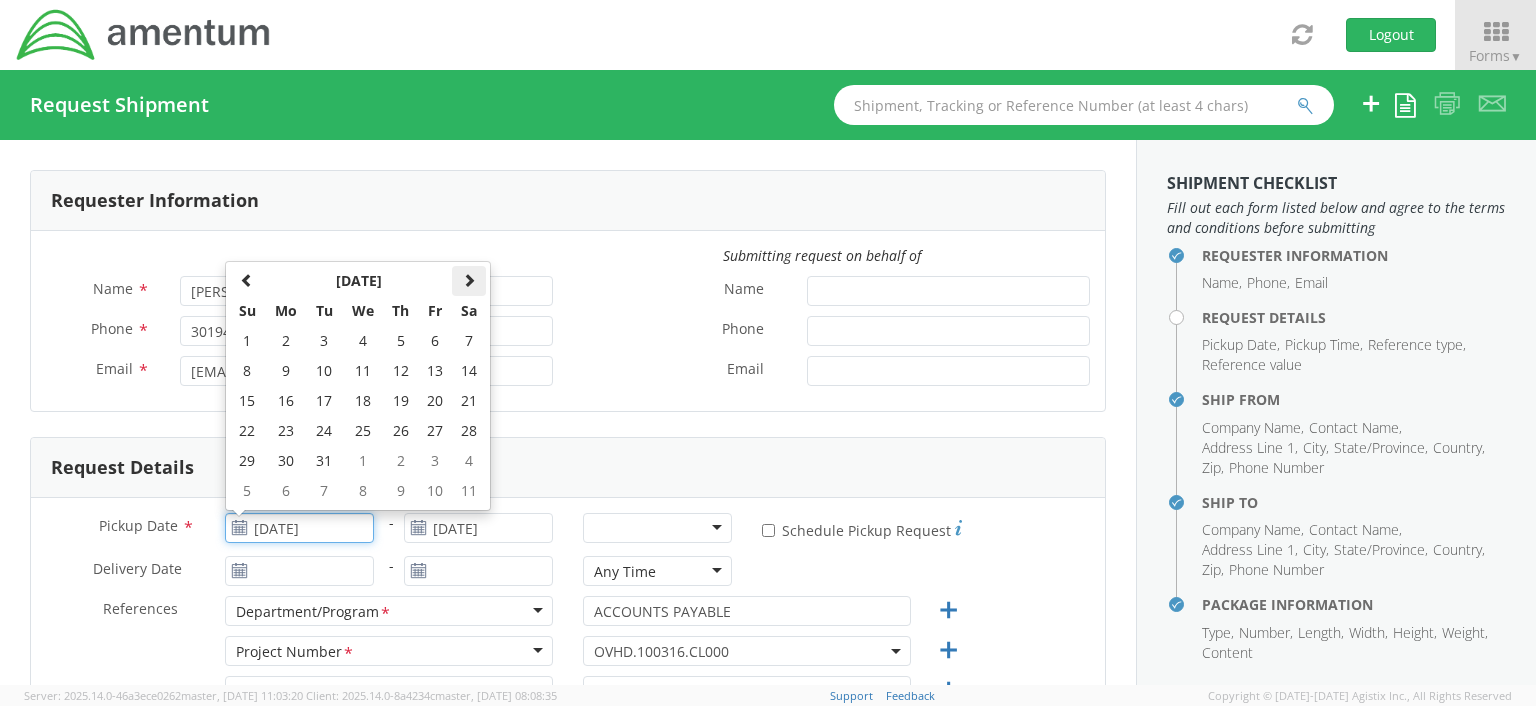 click at bounding box center [469, 280] 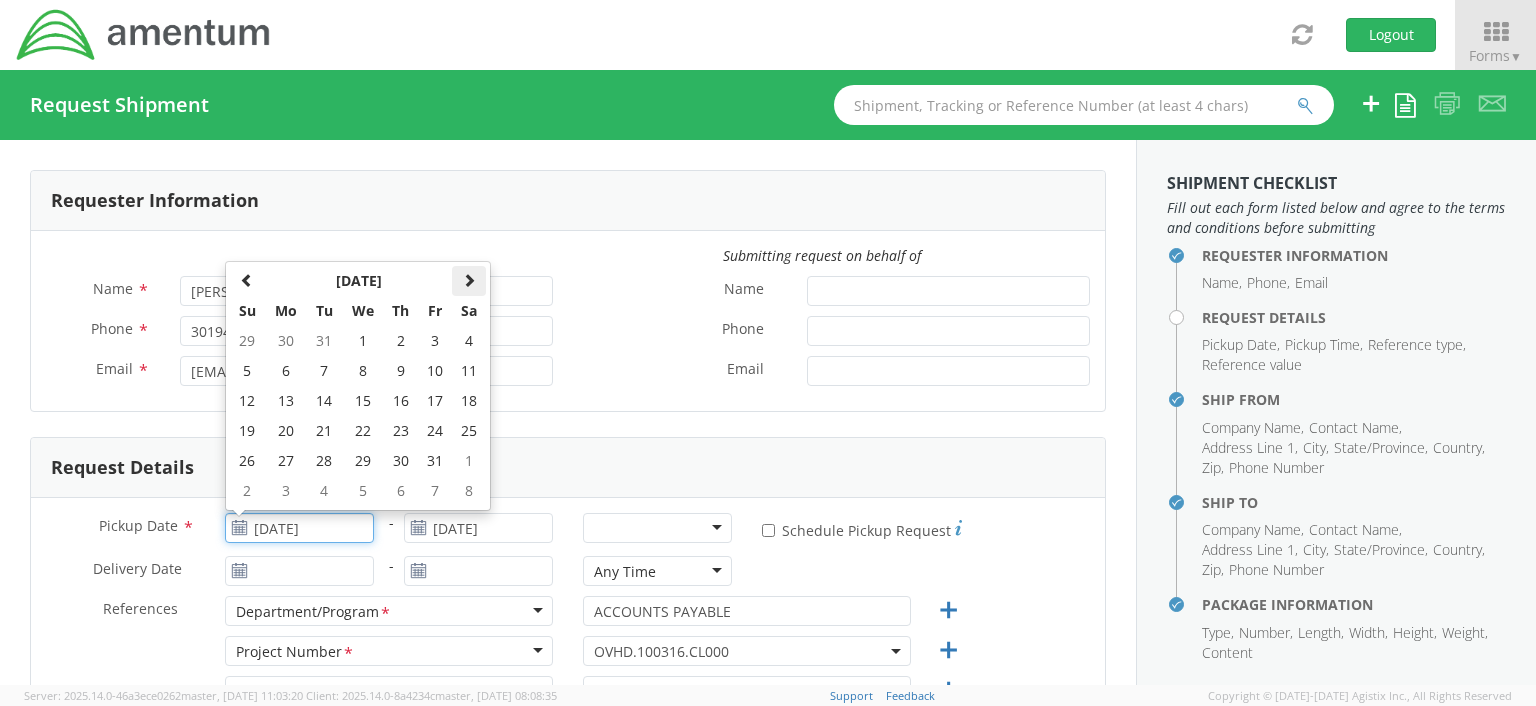 click at bounding box center [469, 280] 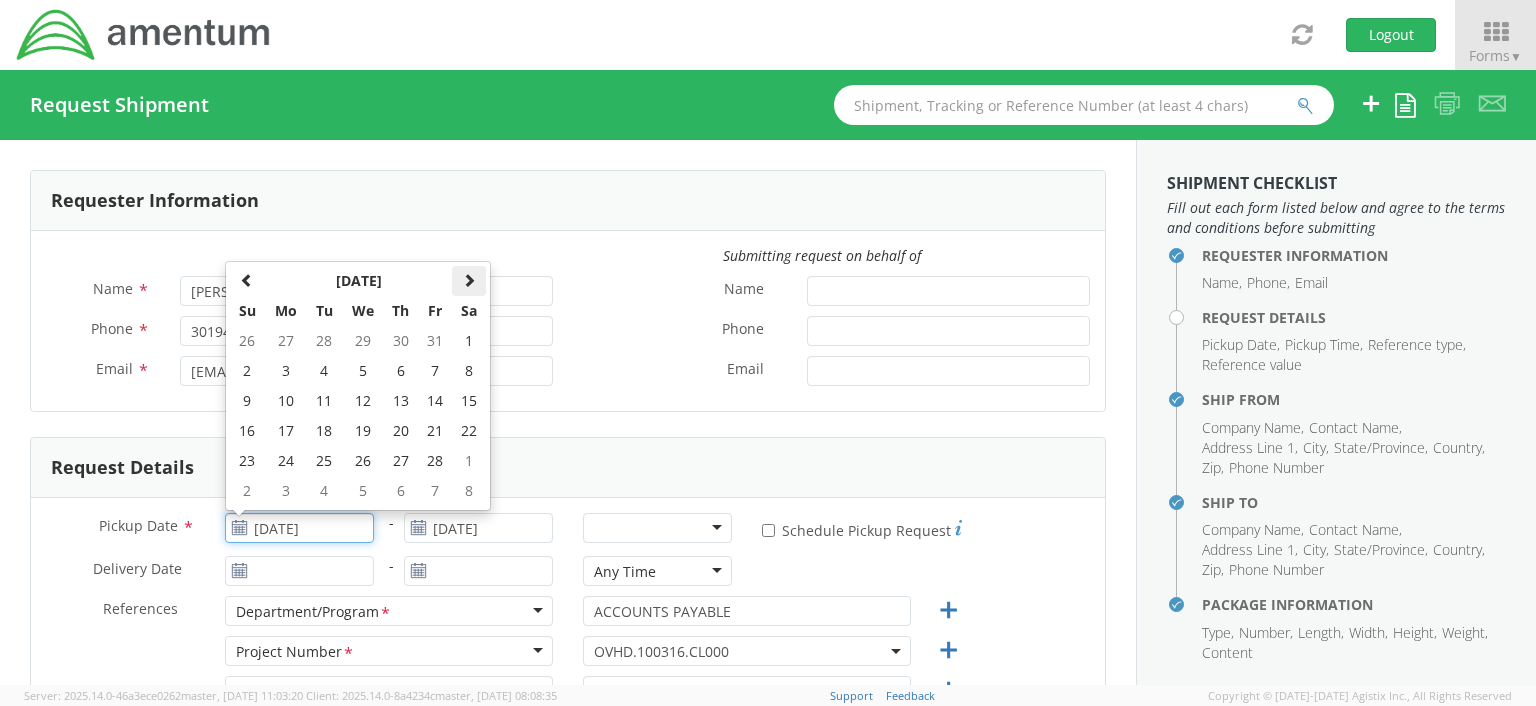 click at bounding box center (469, 280) 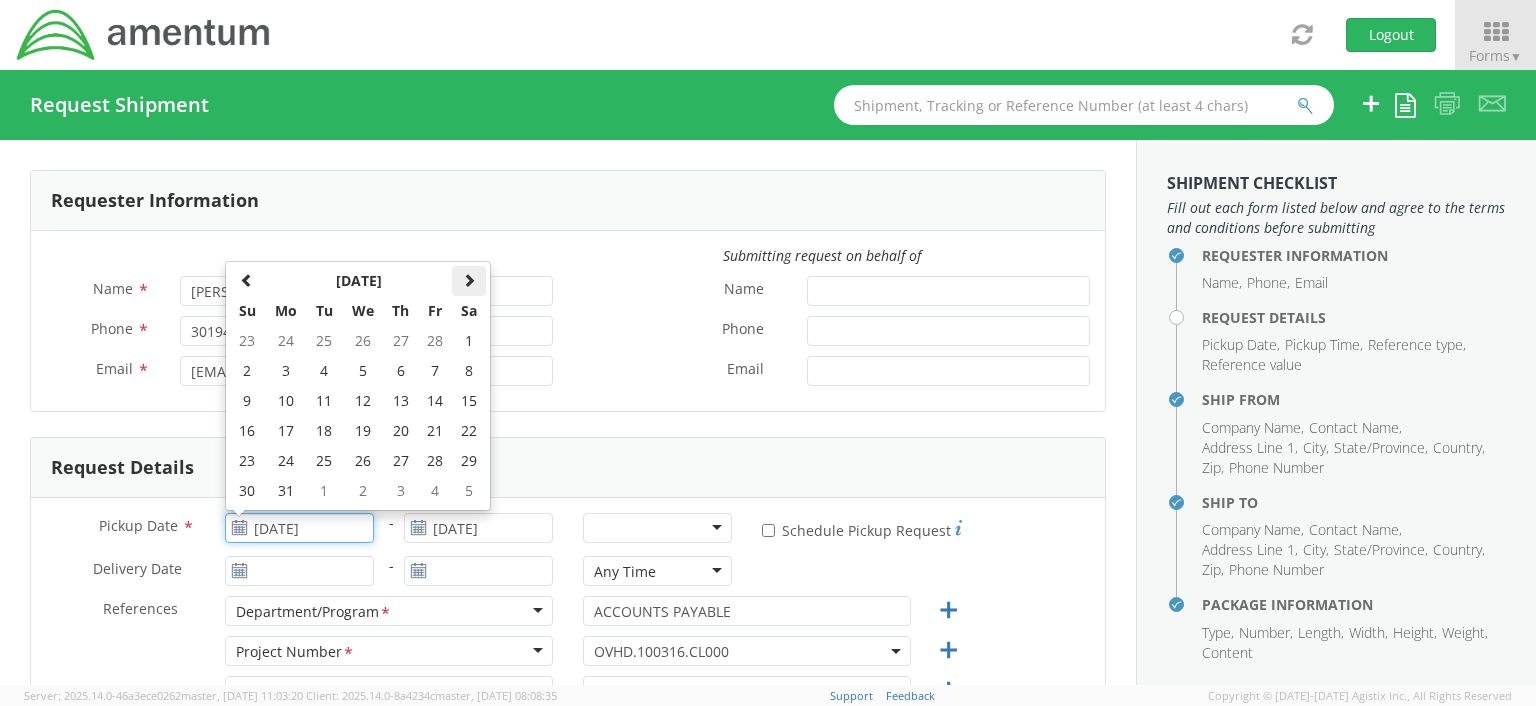 click at bounding box center [469, 280] 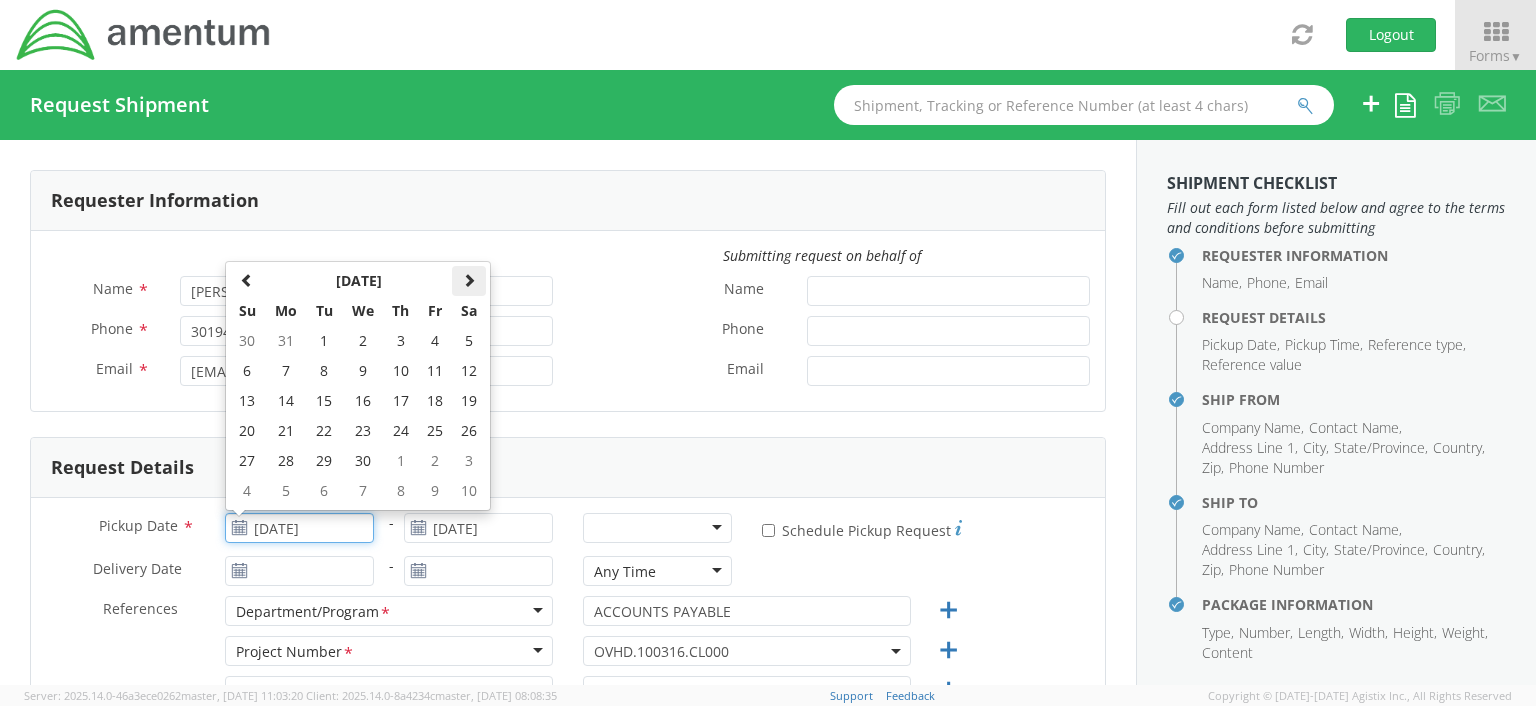 click at bounding box center (469, 280) 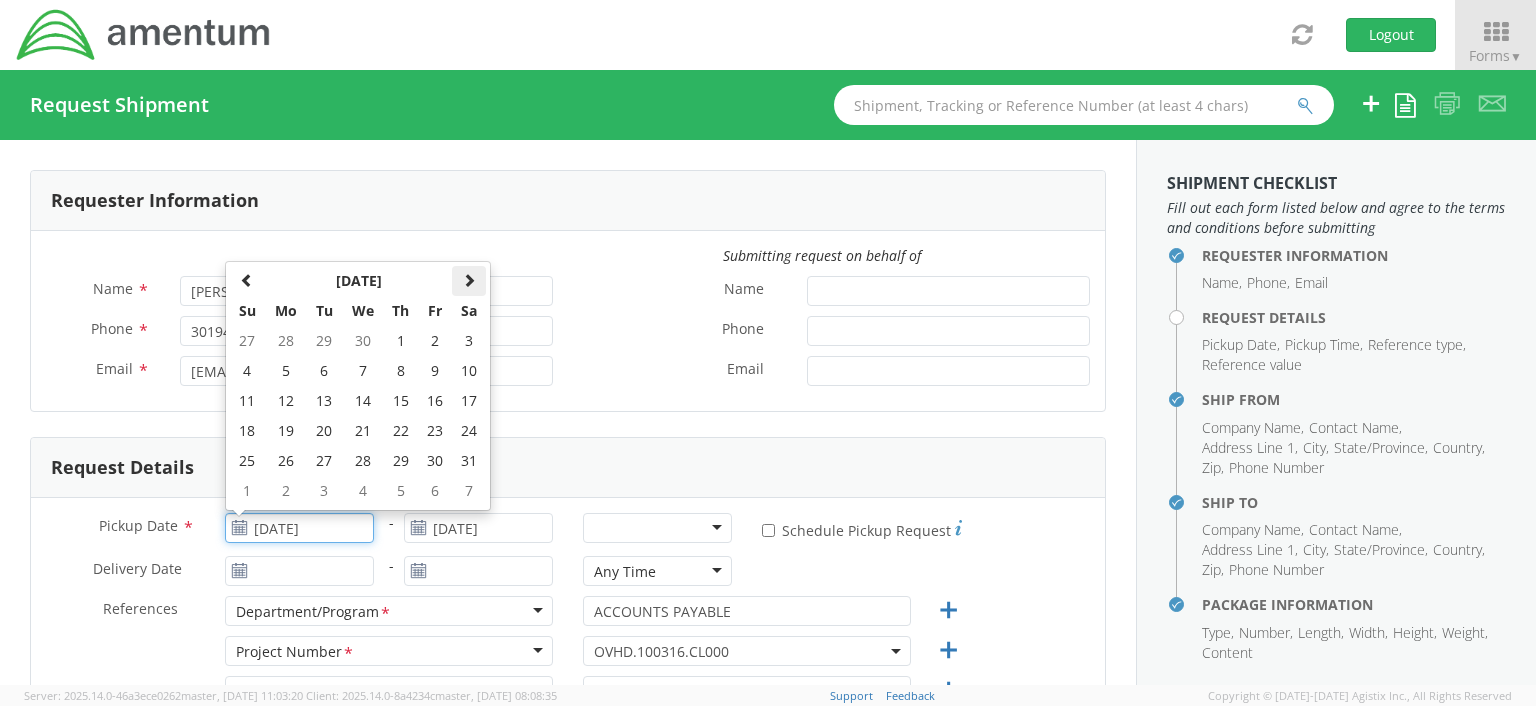 click at bounding box center (469, 280) 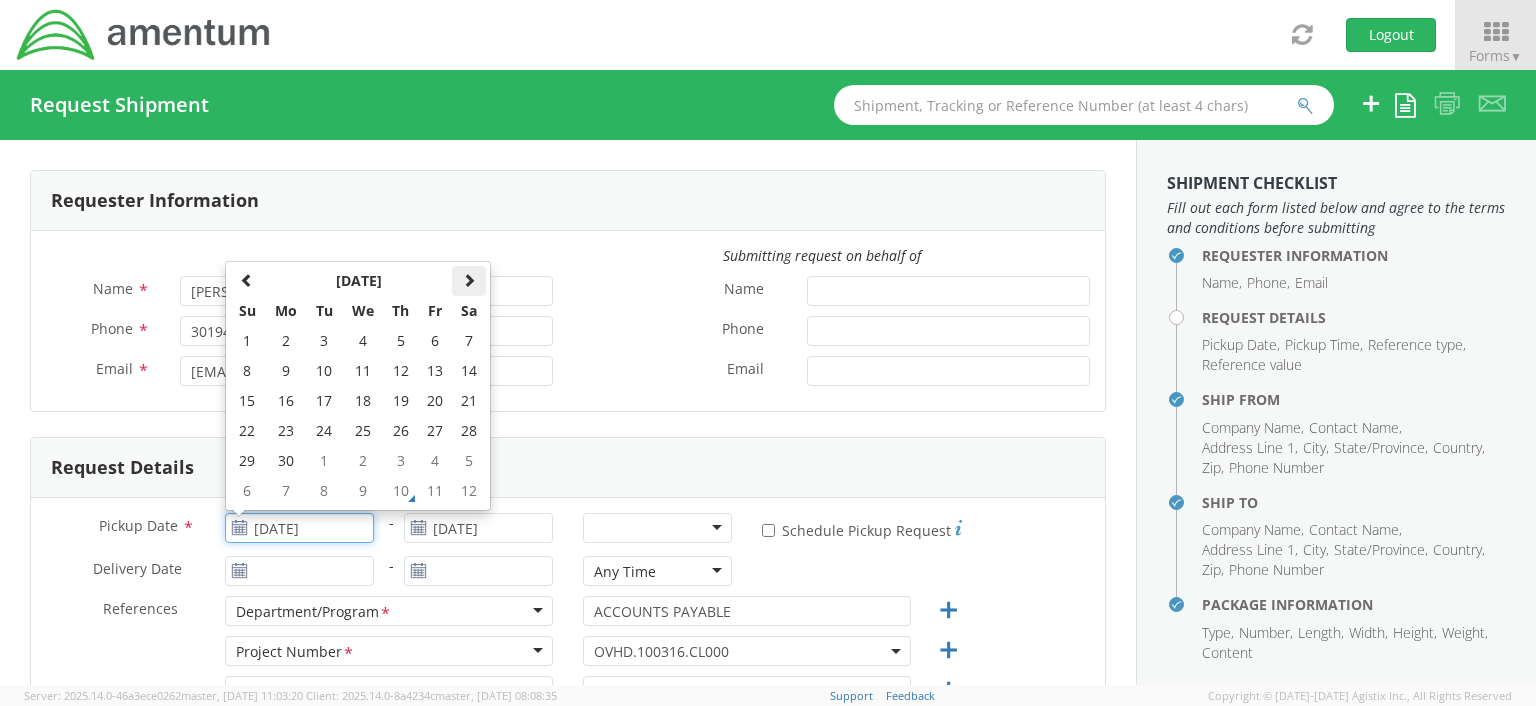 click at bounding box center (469, 280) 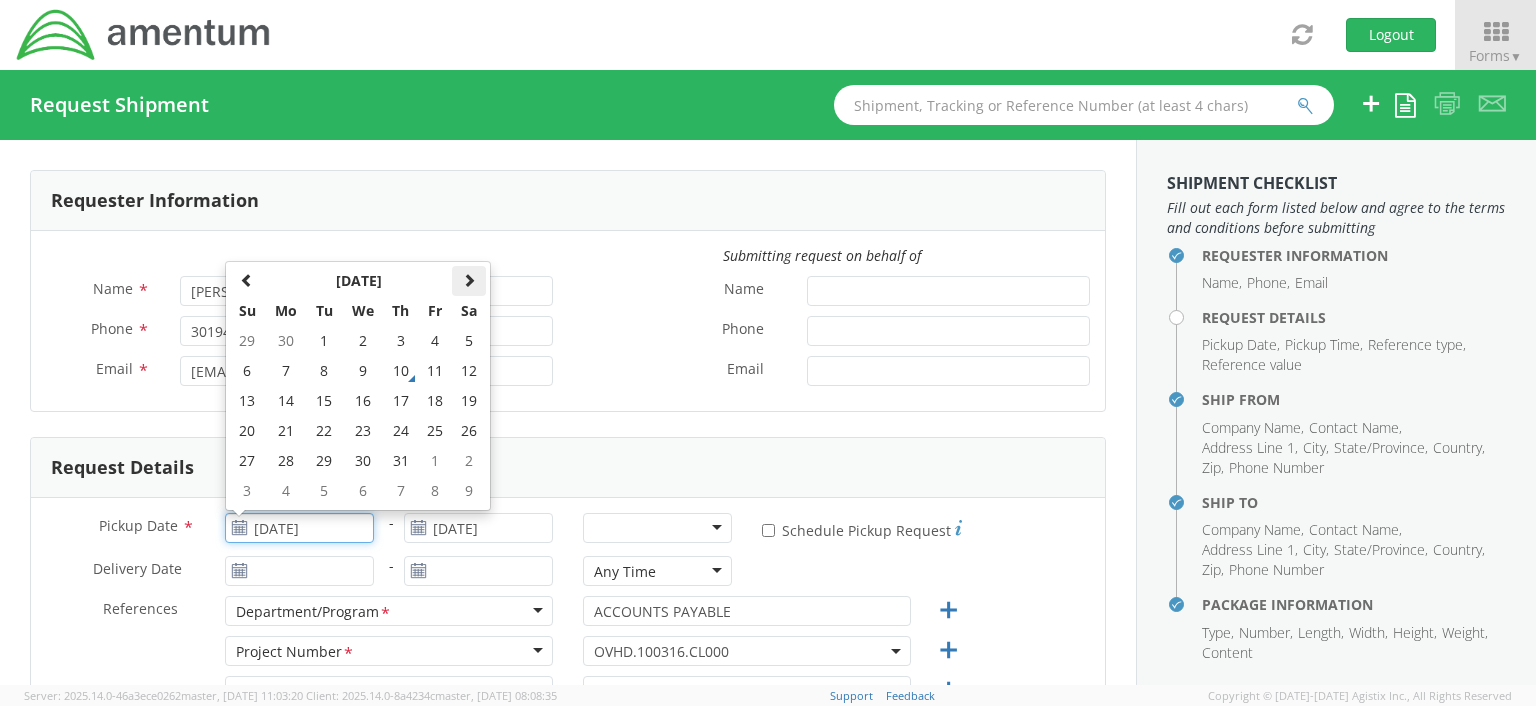 click at bounding box center (469, 280) 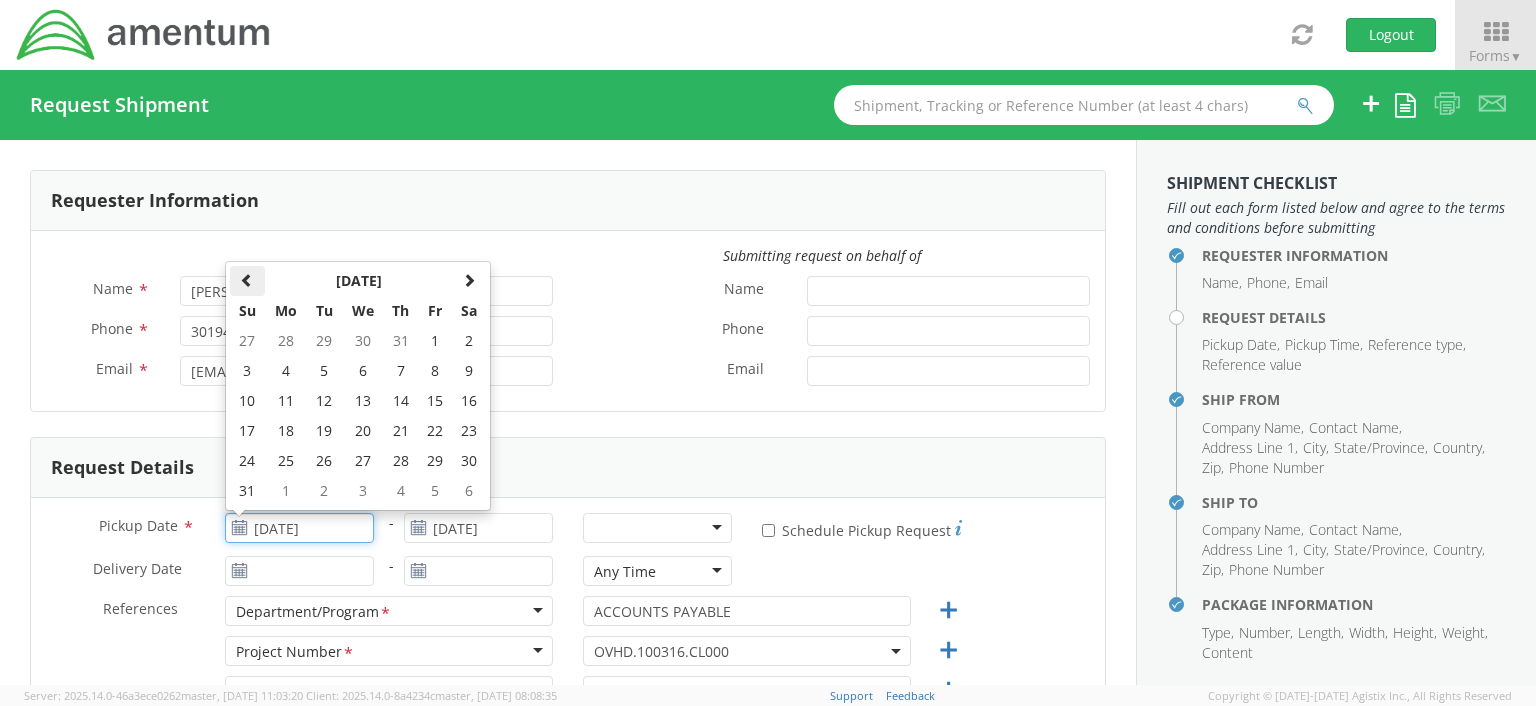 click at bounding box center (247, 280) 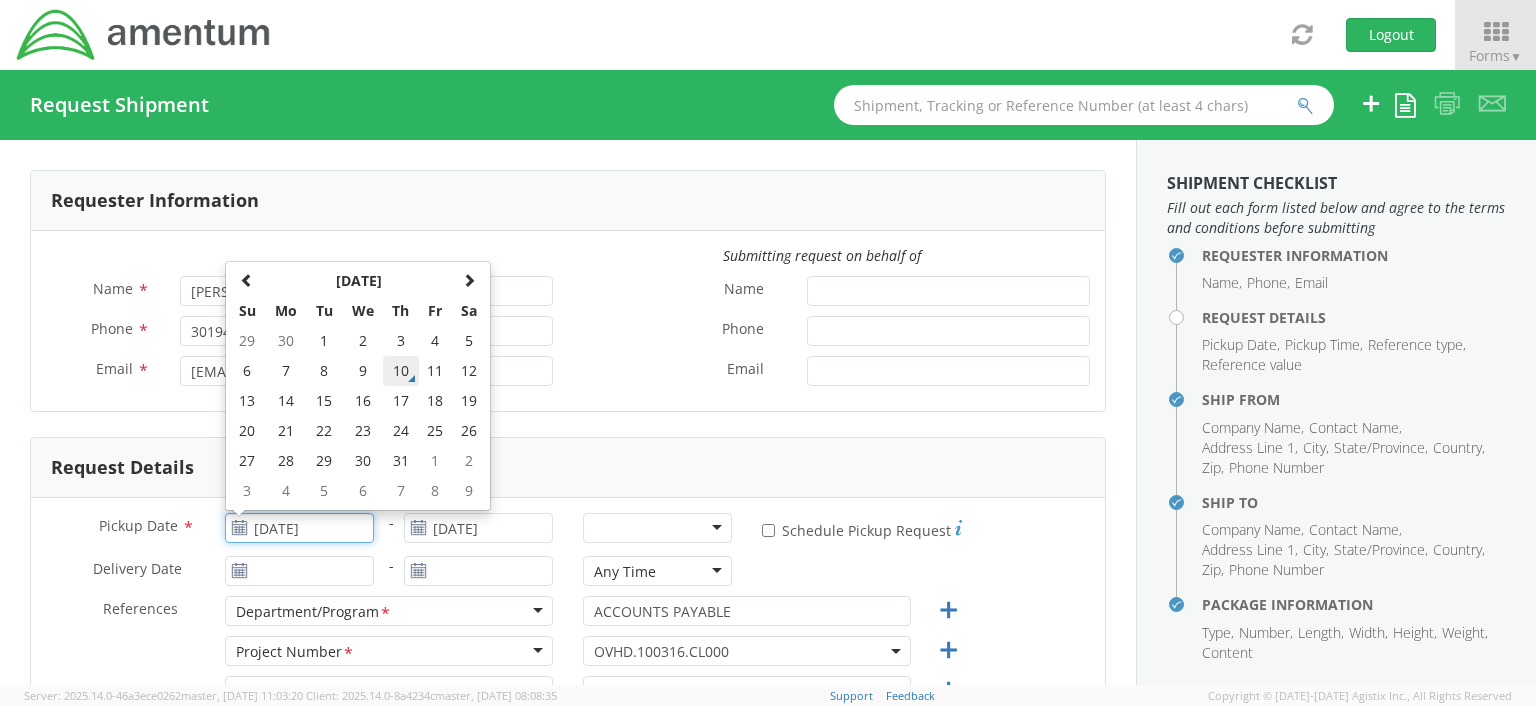 click on "10" at bounding box center [400, 371] 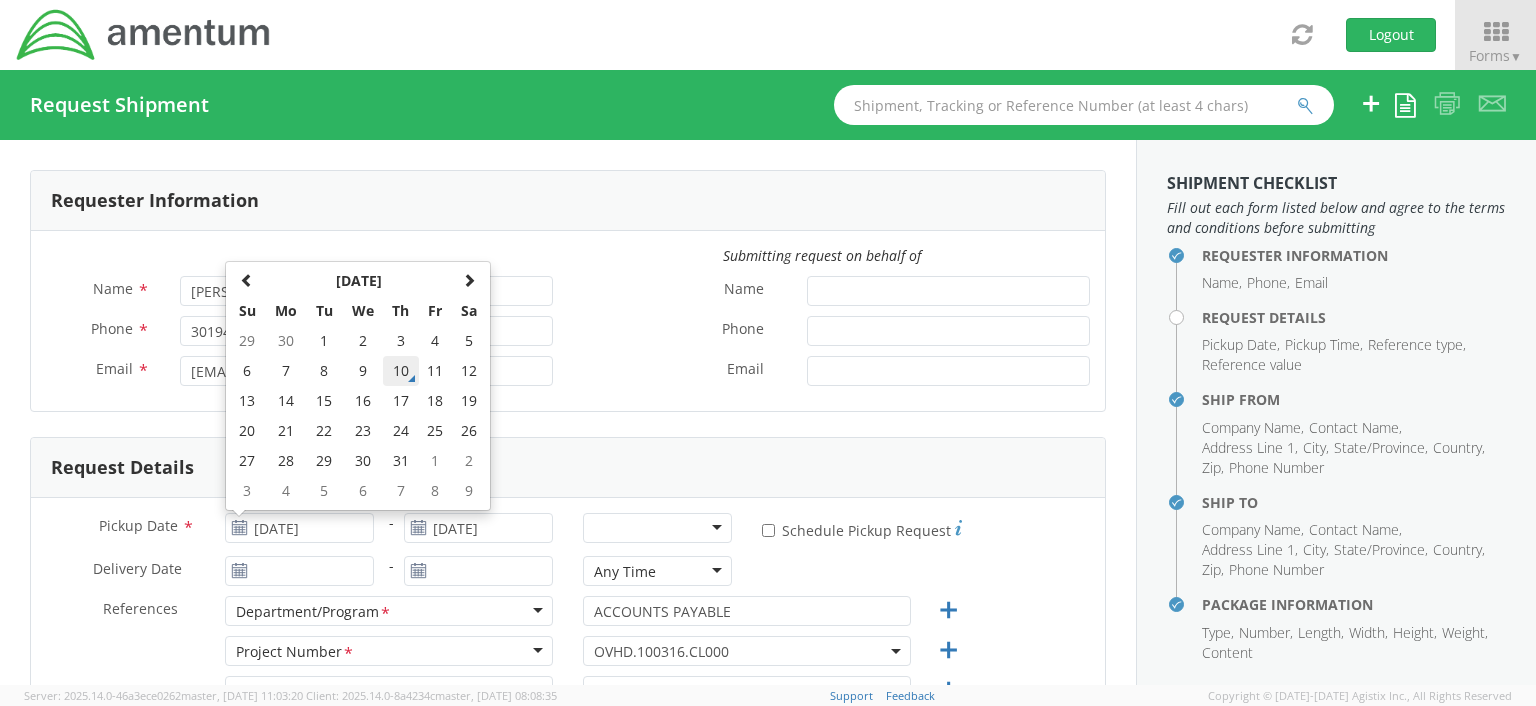 type on "07/10/2025" 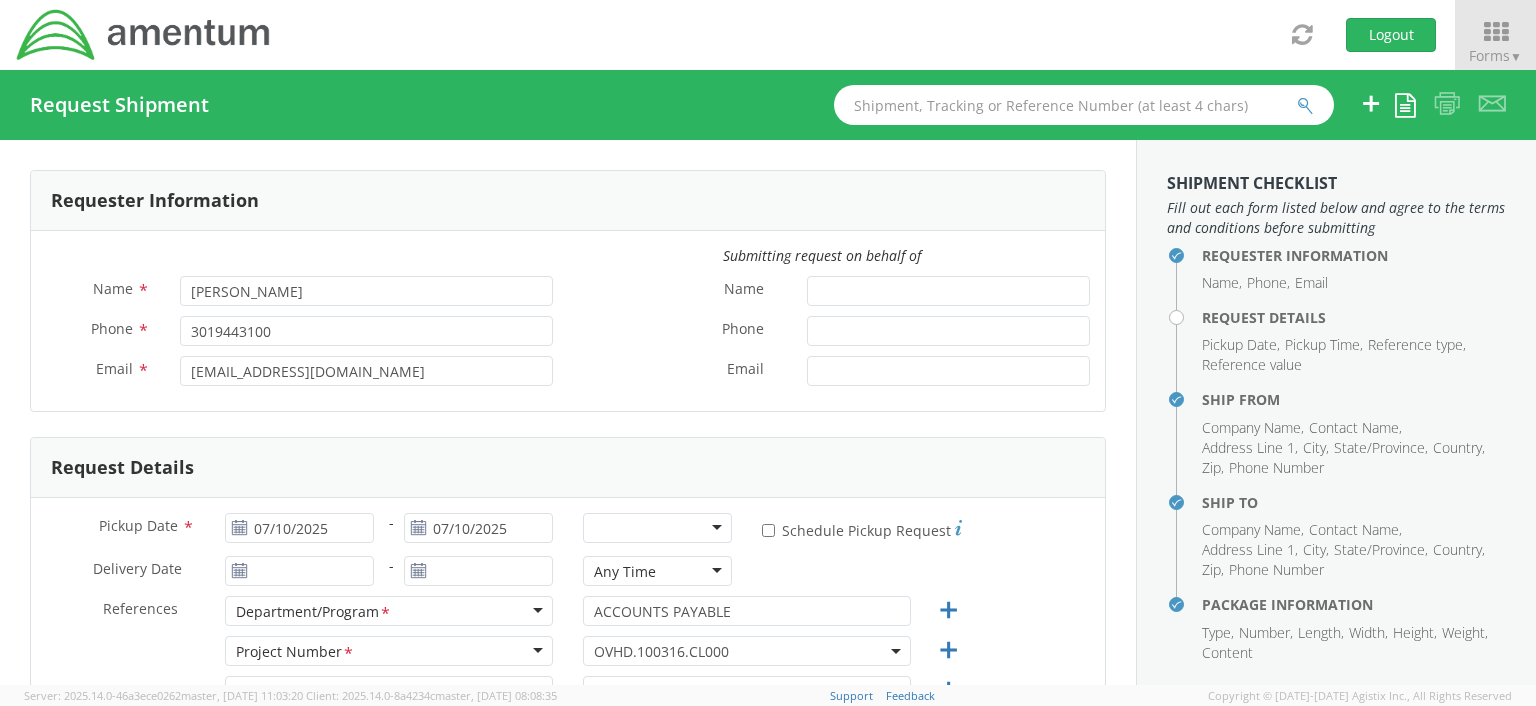 click at bounding box center (657, 528) 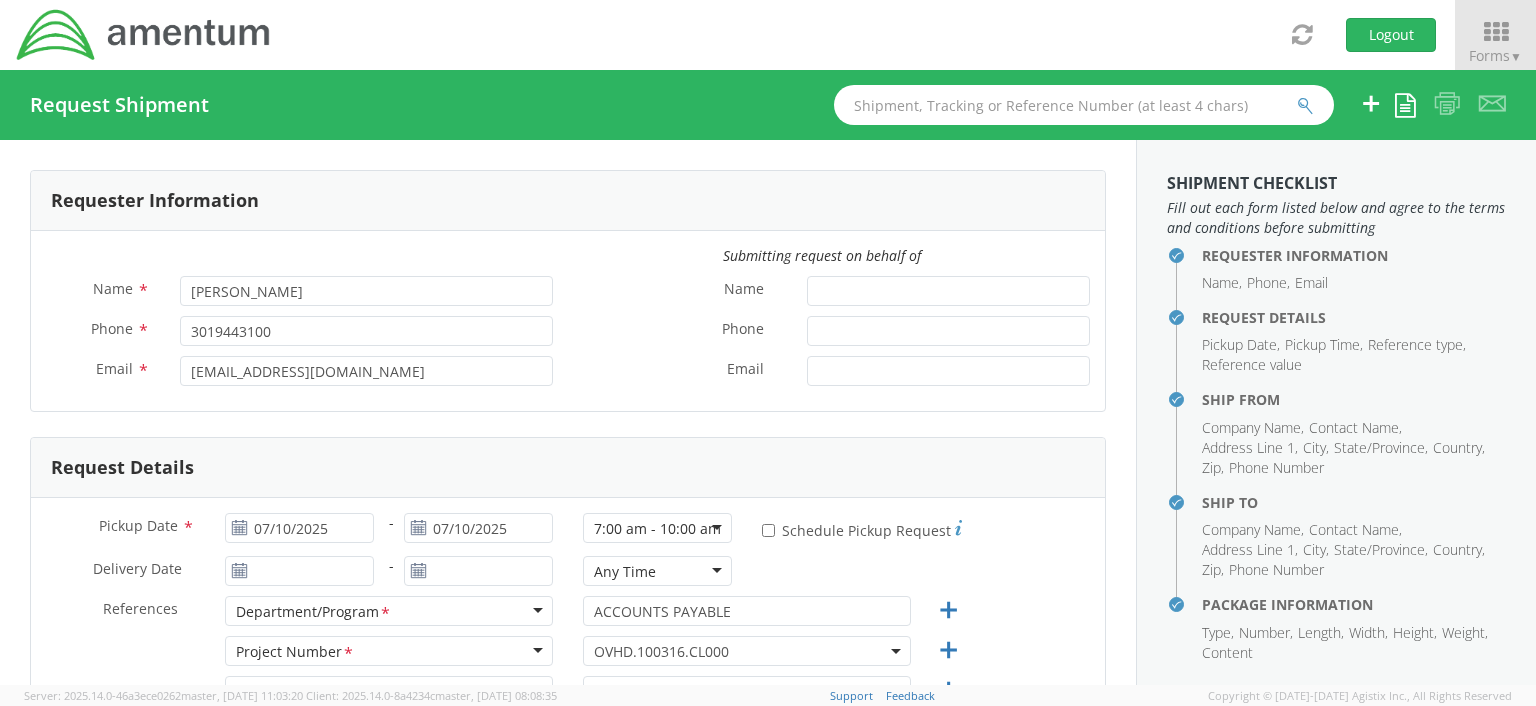 click on "7:00 am - 10:00 am" at bounding box center [657, 528] 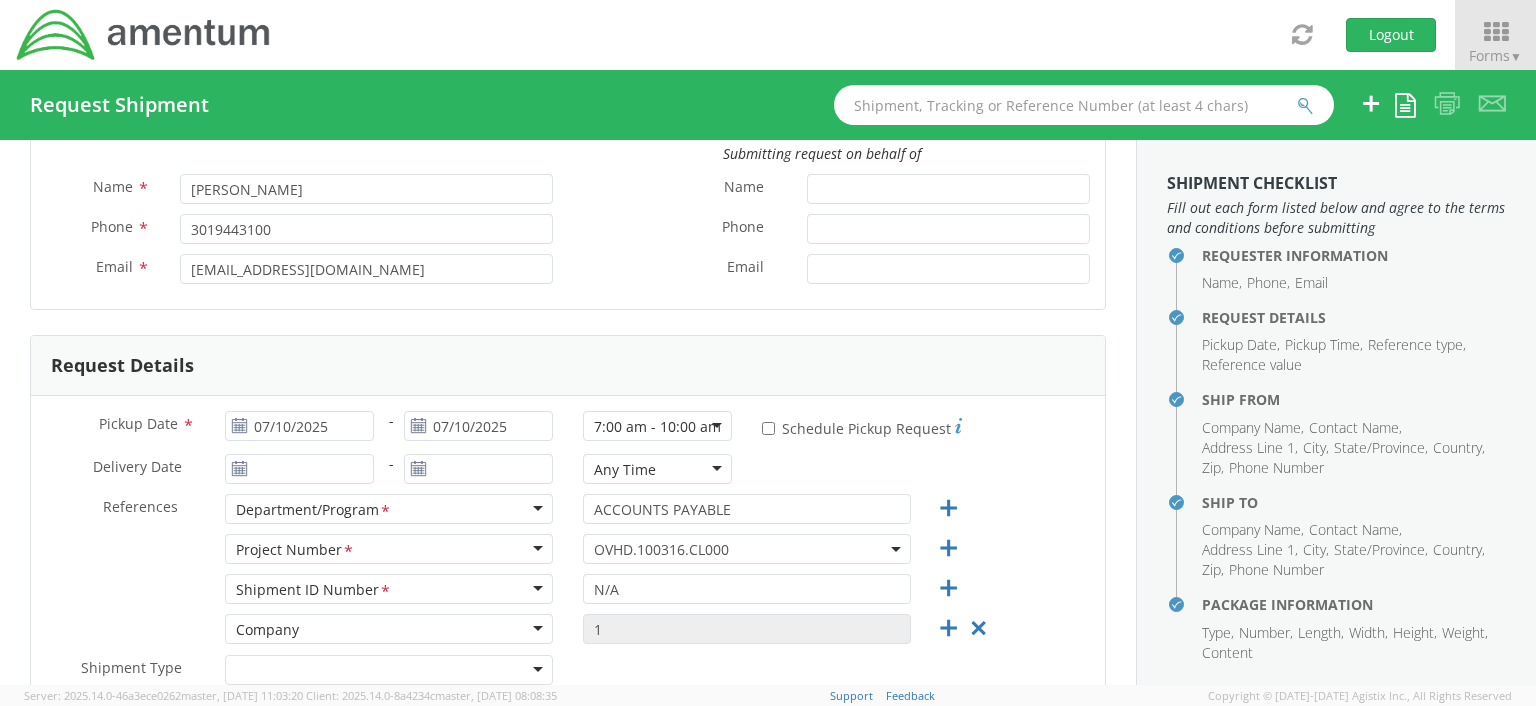 scroll, scrollTop: 113, scrollLeft: 0, axis: vertical 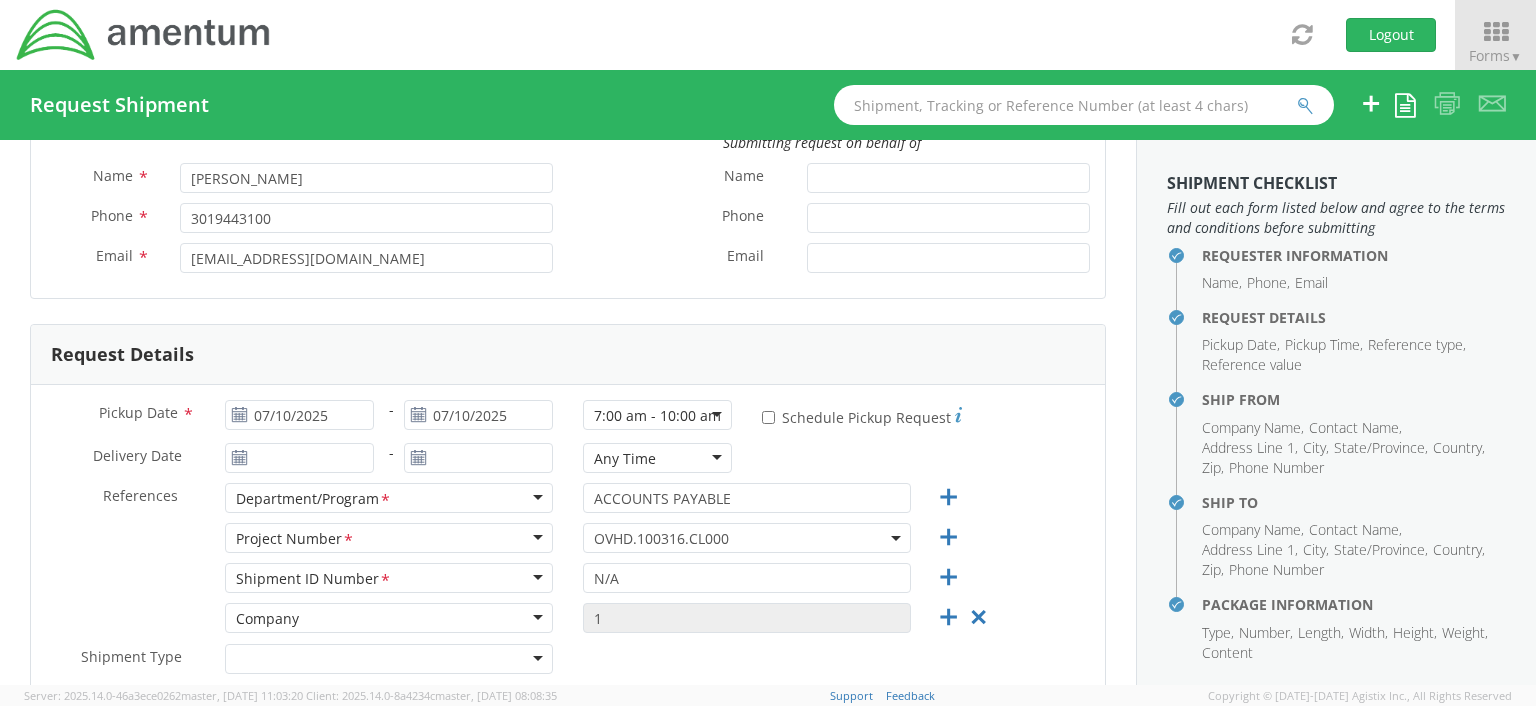 click on "7:00 am - 10:00 am" at bounding box center [657, 415] 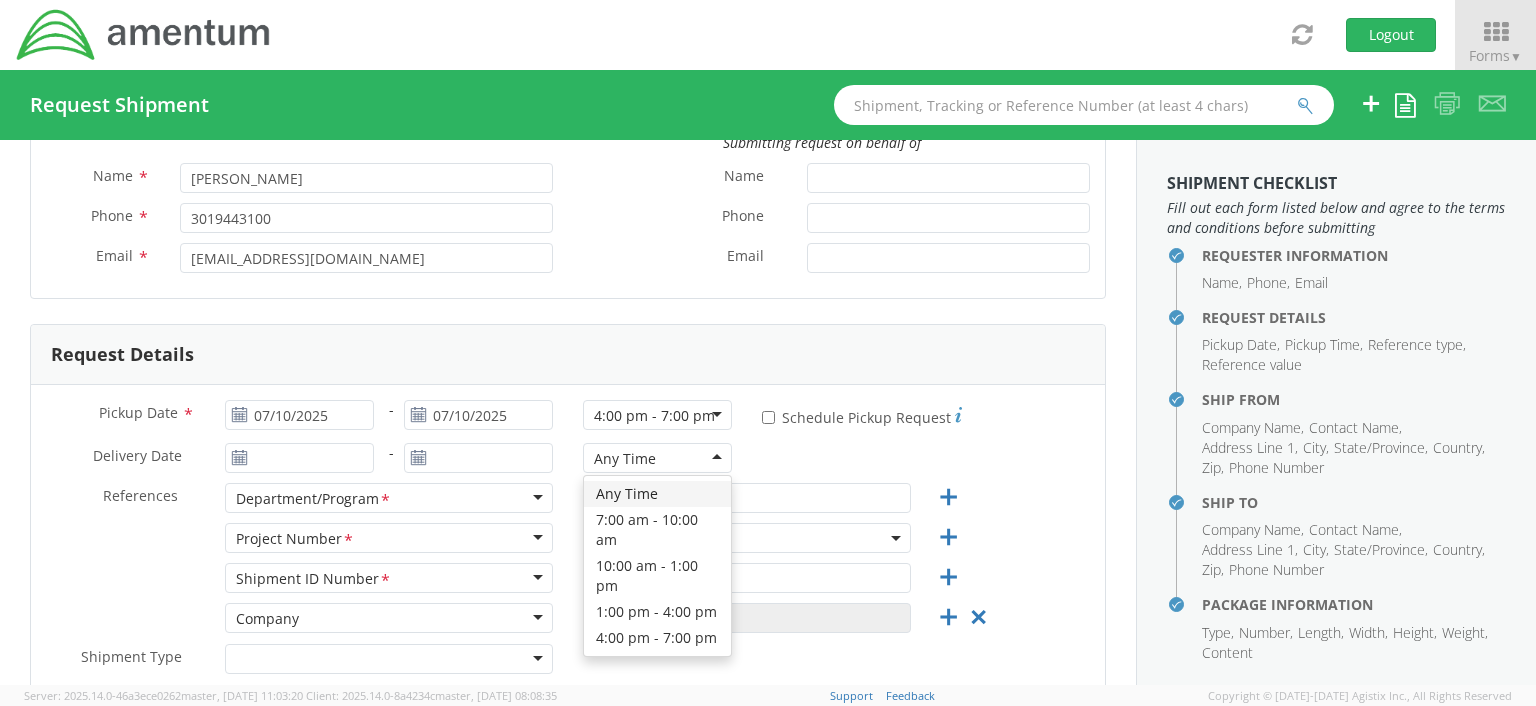 click on "Any Time" at bounding box center [657, 458] 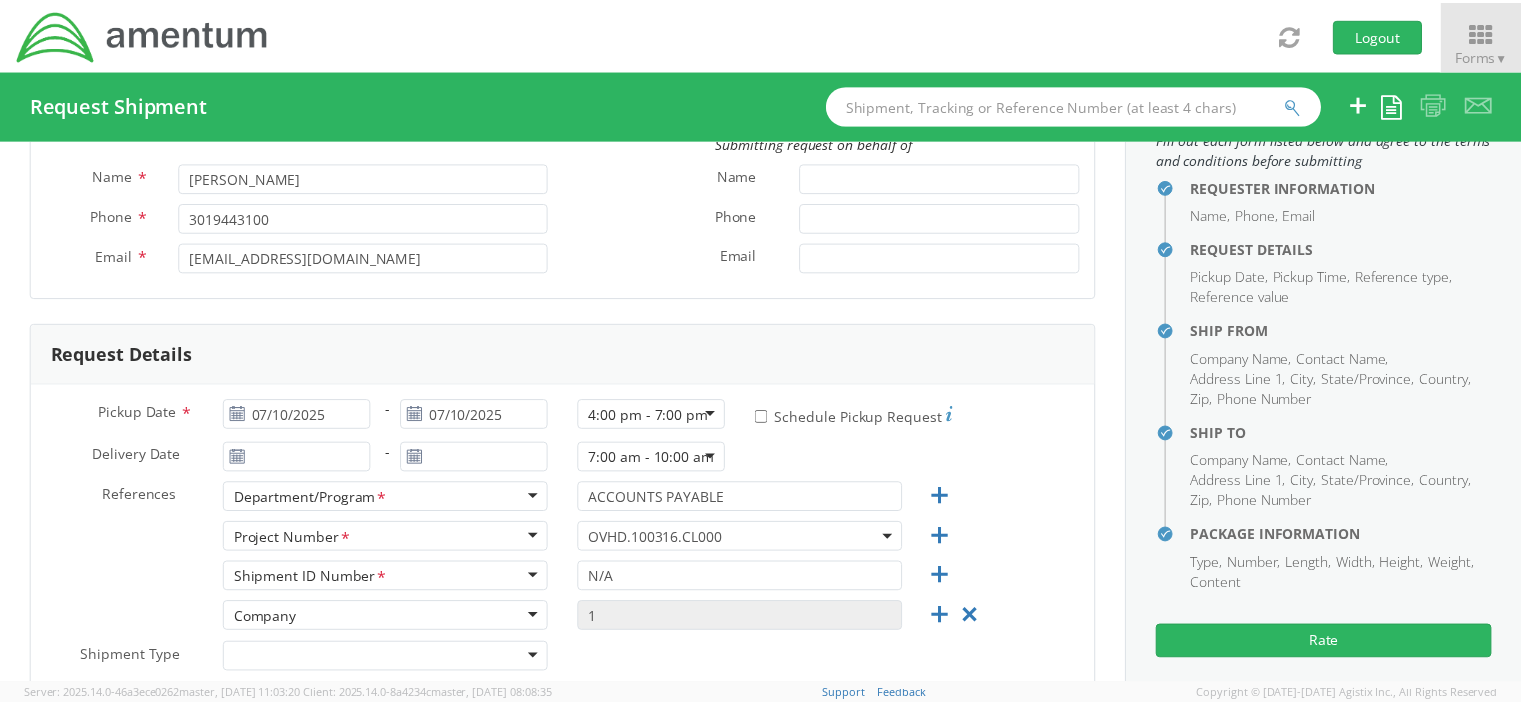scroll, scrollTop: 83, scrollLeft: 0, axis: vertical 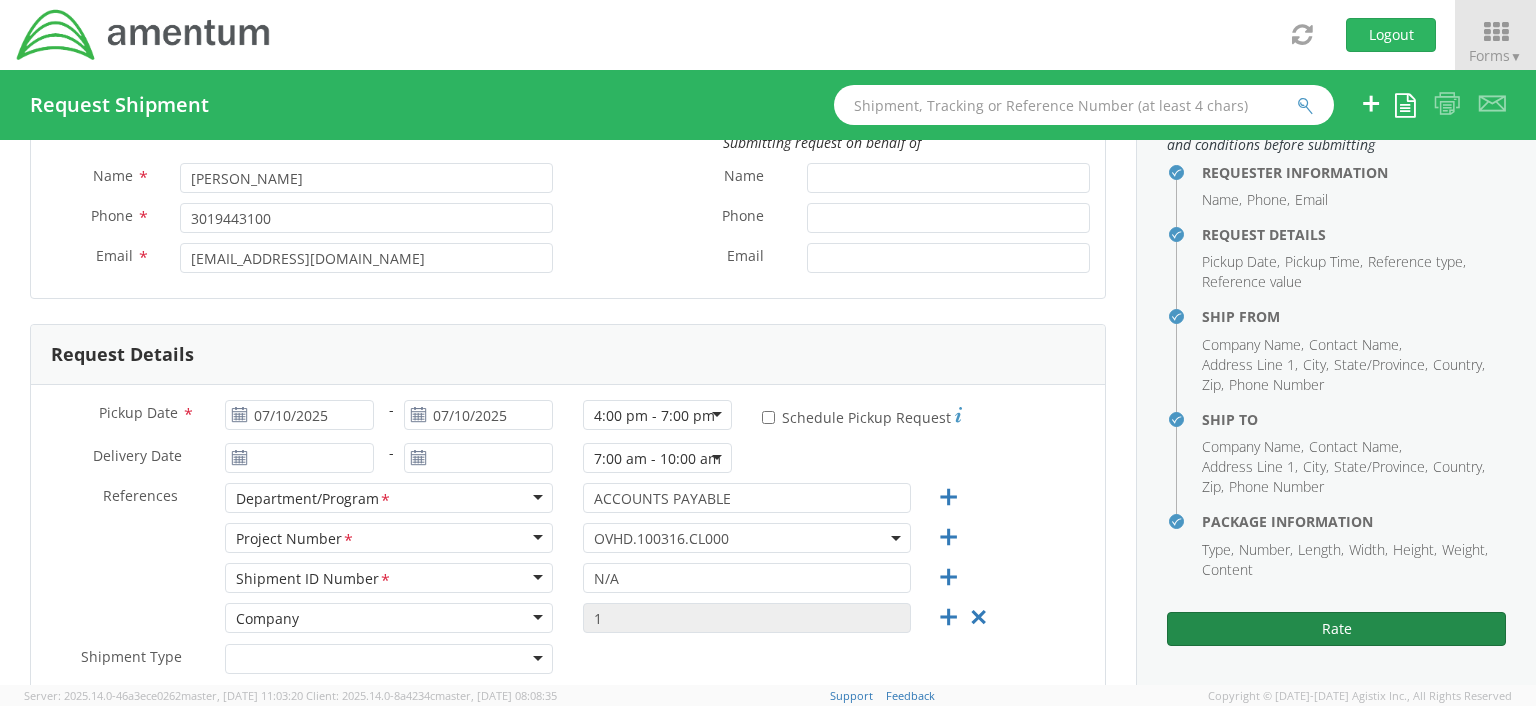 click on "Rate" at bounding box center (1336, 629) 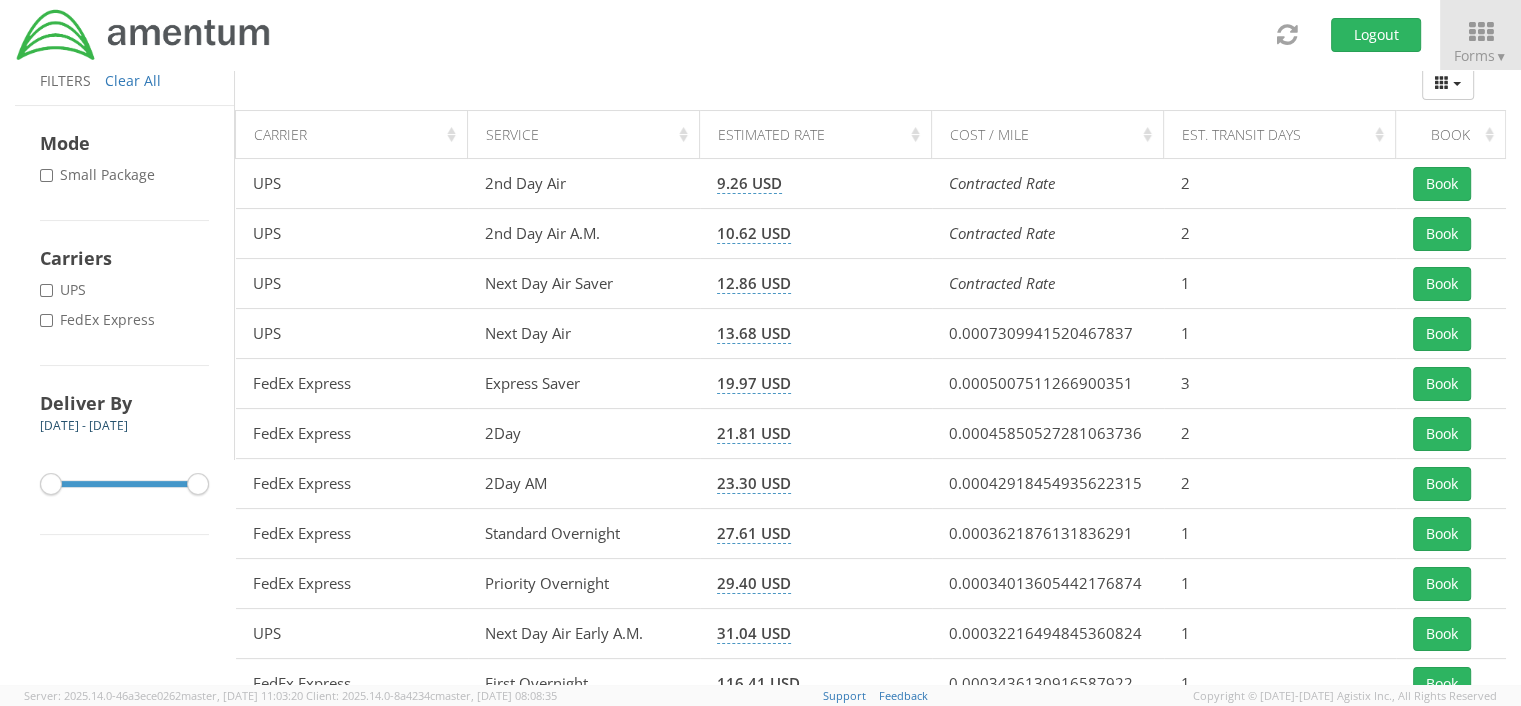 scroll, scrollTop: 227, scrollLeft: 0, axis: vertical 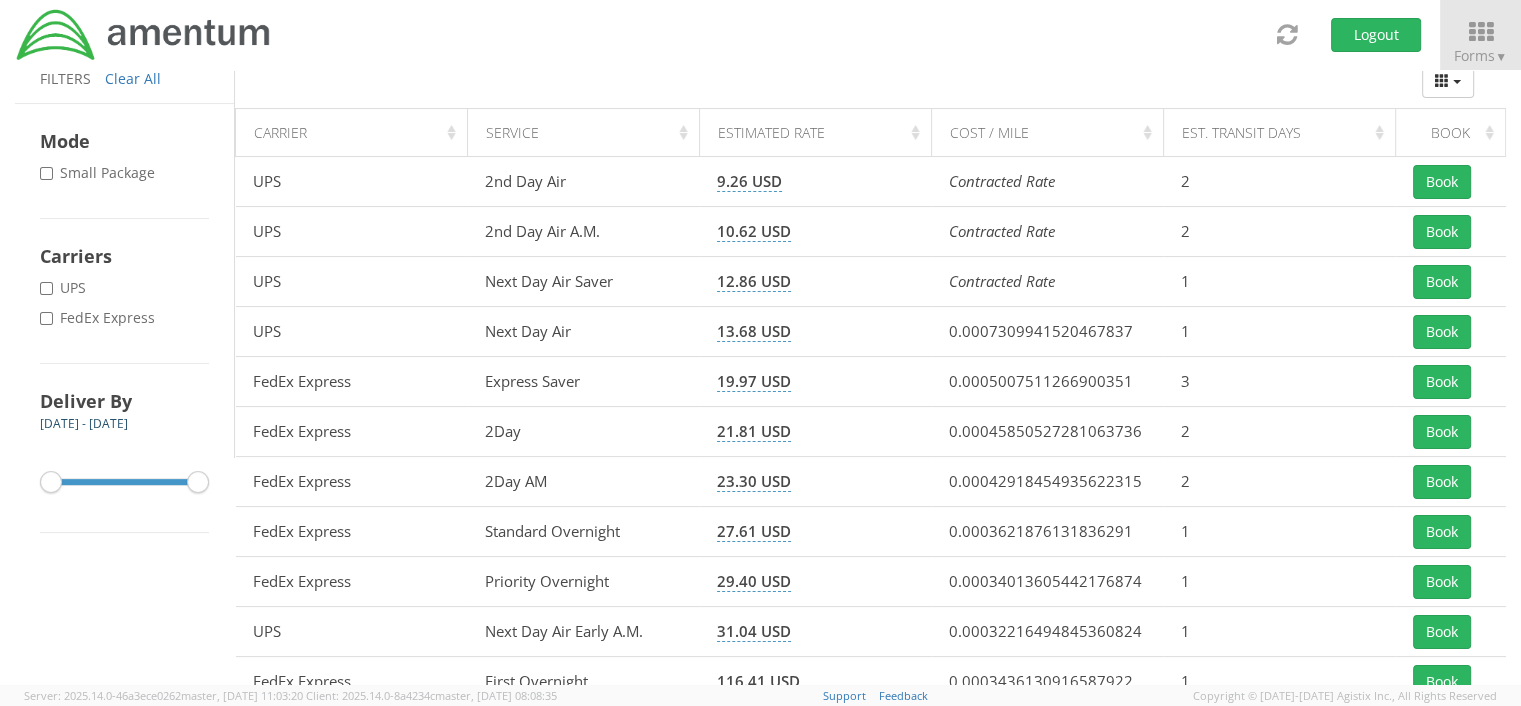 click on "Toggle navigation                                         Logout           Forms  ▼         Home     My Shipments     Shipping Estimator     Desktop Shipment     Shipping Request     Shipment Tracking     Transit Update     Profile" at bounding box center (760, 35) 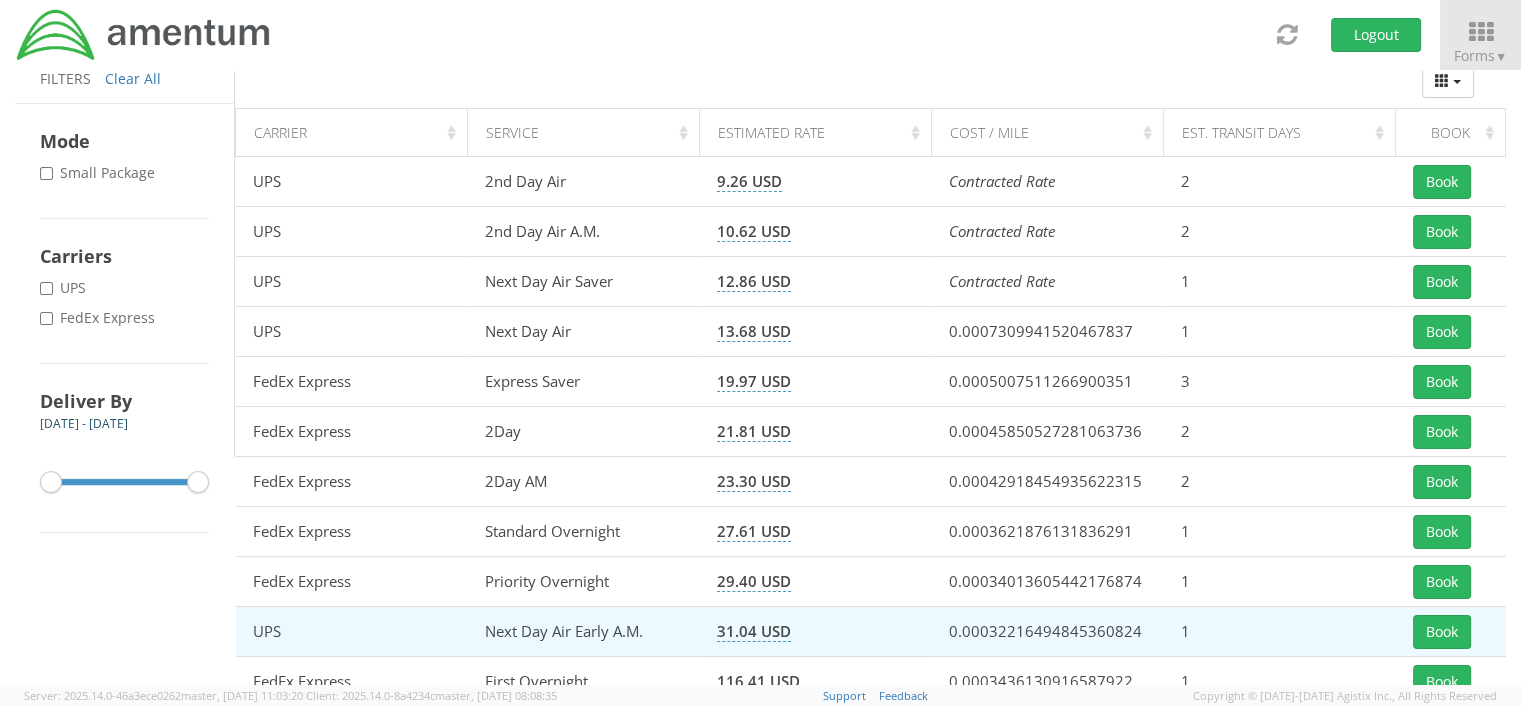 scroll, scrollTop: 92, scrollLeft: 0, axis: vertical 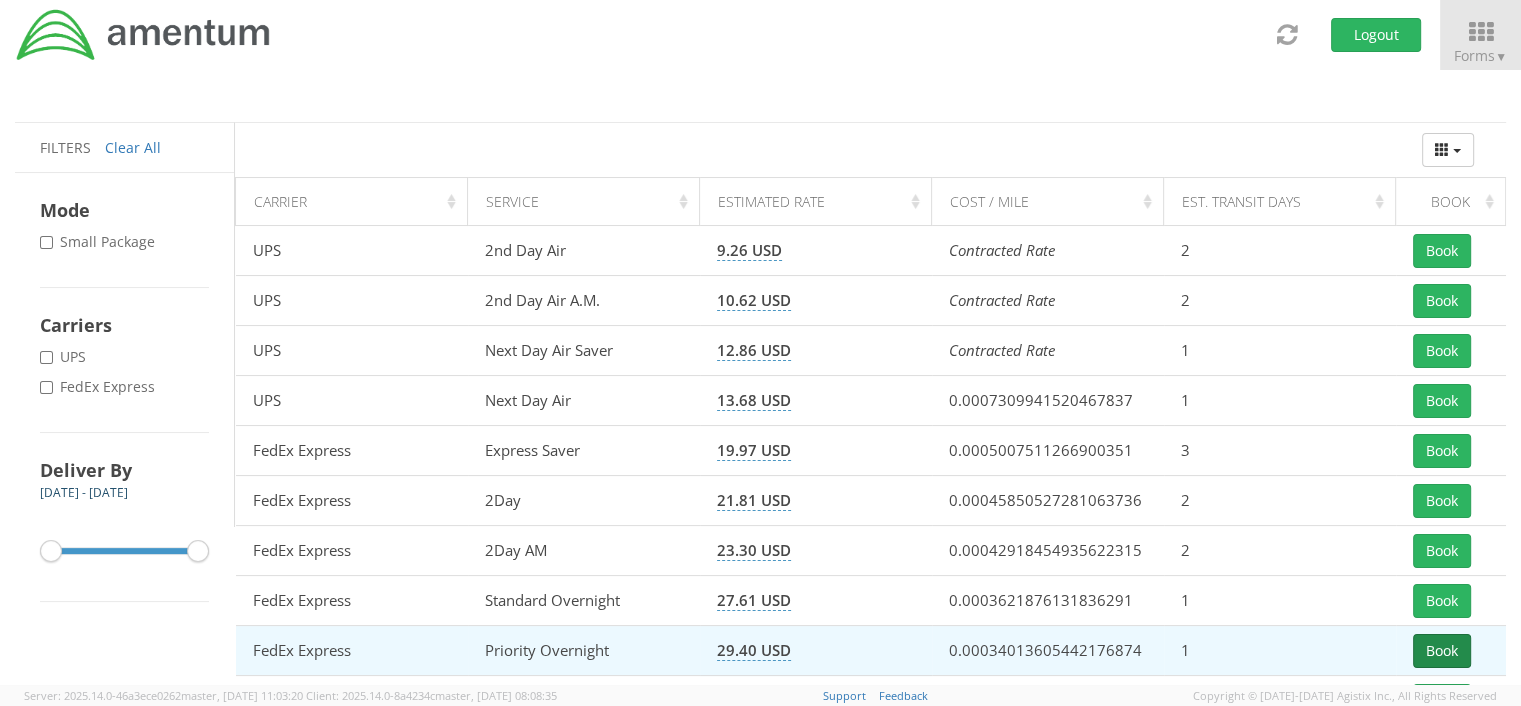 click on "Book" at bounding box center [1442, 651] 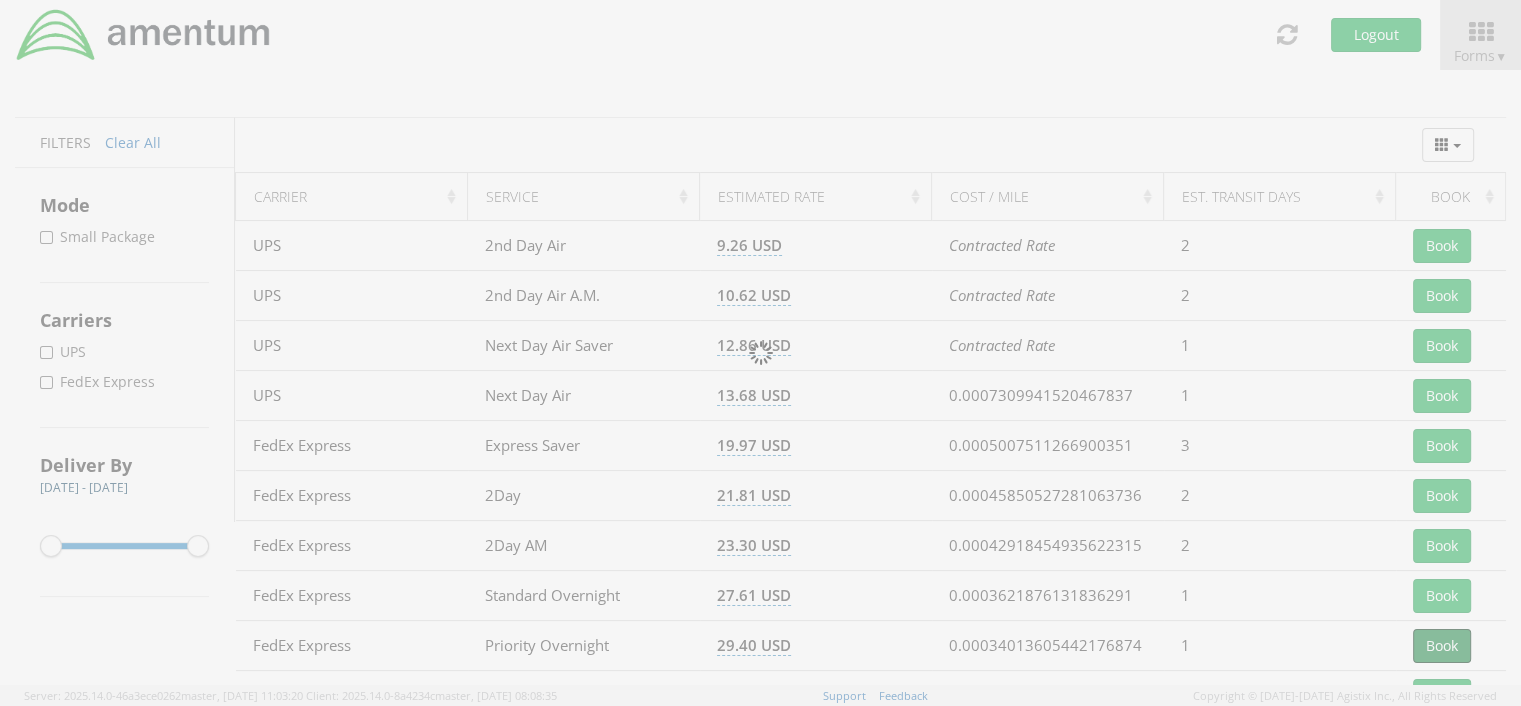 scroll, scrollTop: 171, scrollLeft: 0, axis: vertical 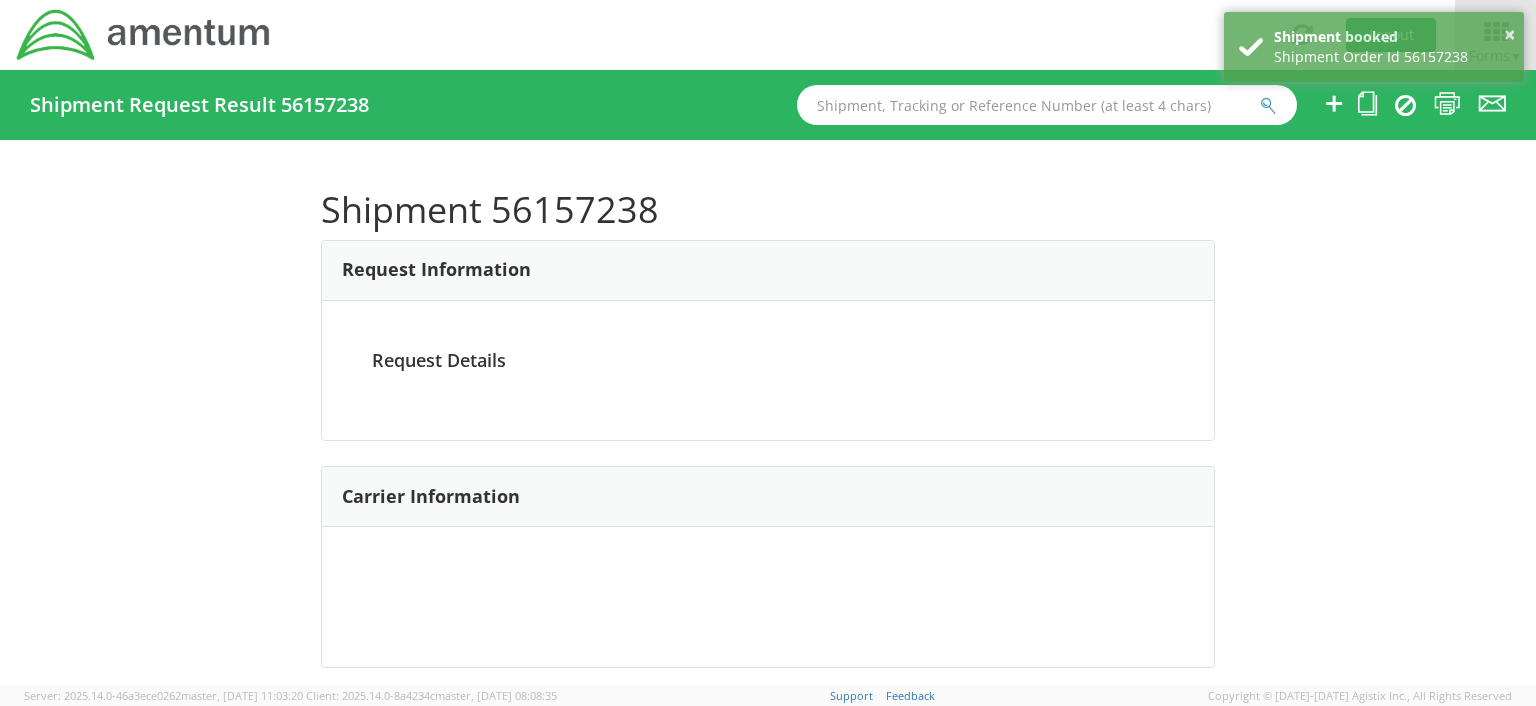 drag, startPoint x: 1524, startPoint y: 612, endPoint x: 1529, endPoint y: 635, distance: 23.537205 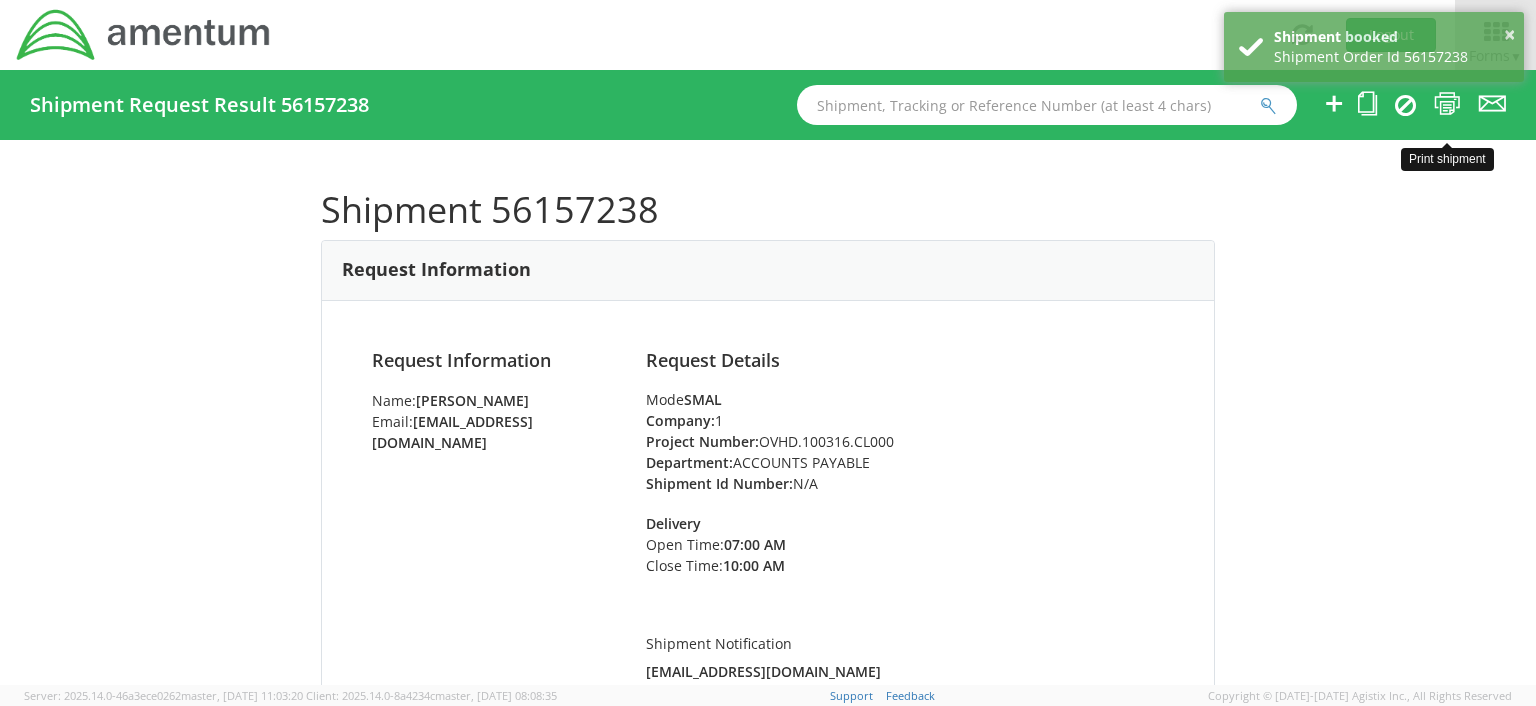 click at bounding box center (1447, 103) 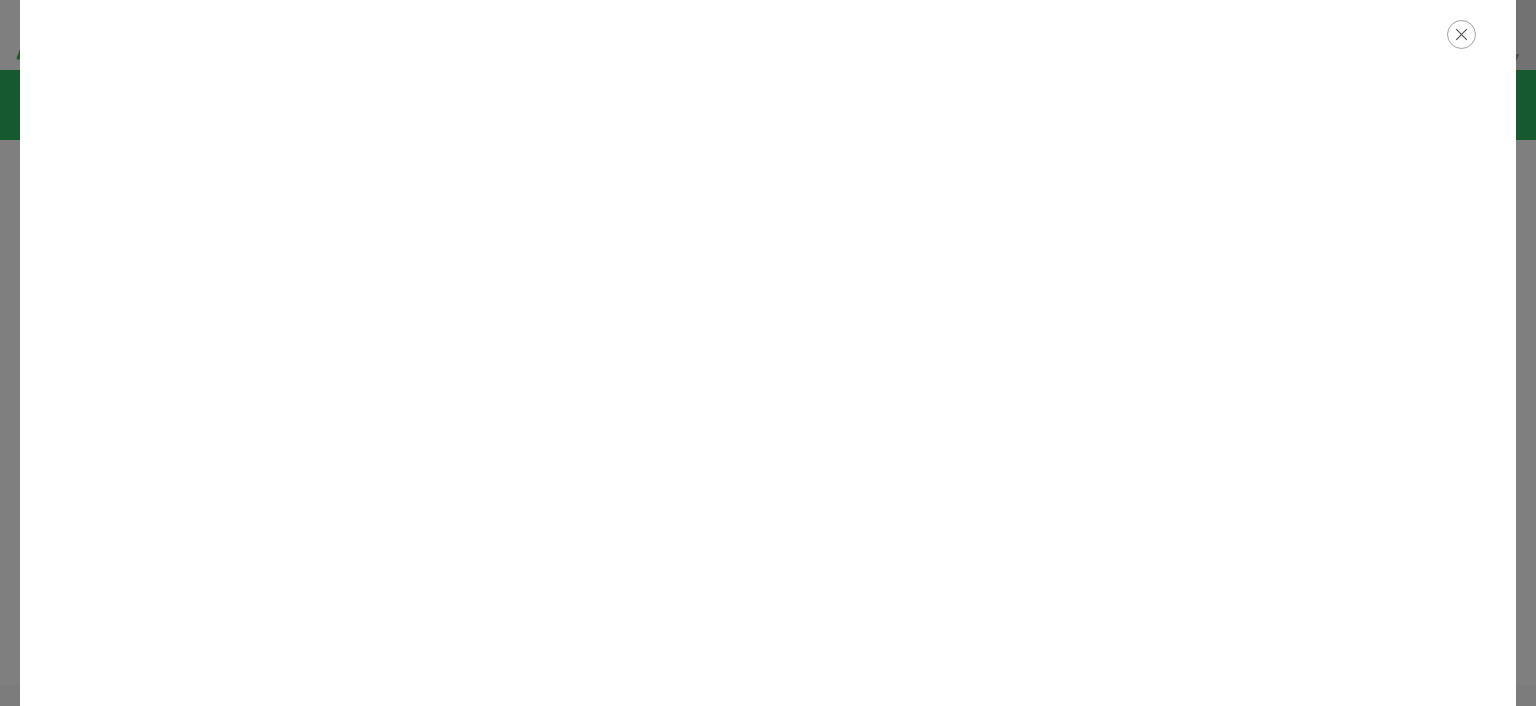 click at bounding box center [1461, 34] 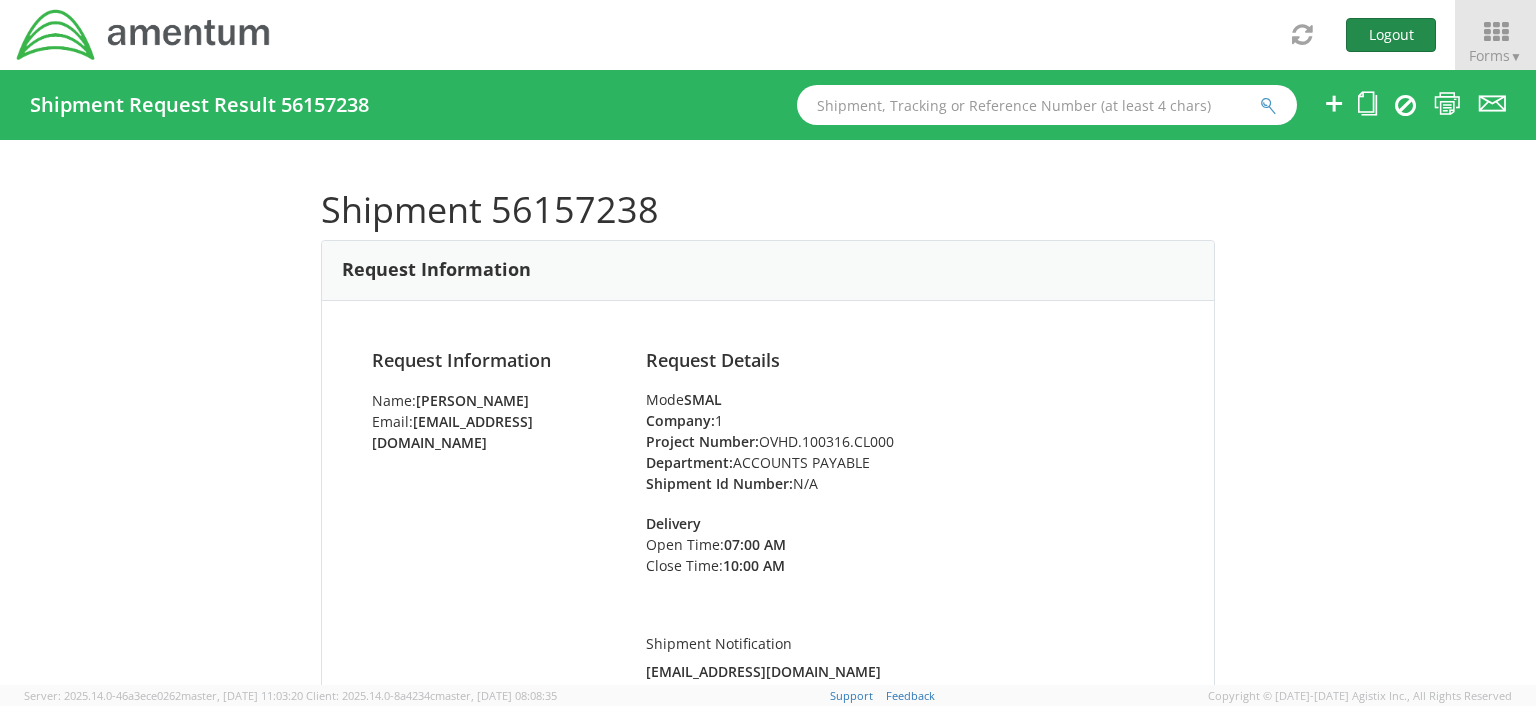 click on "Logout" at bounding box center [1391, 35] 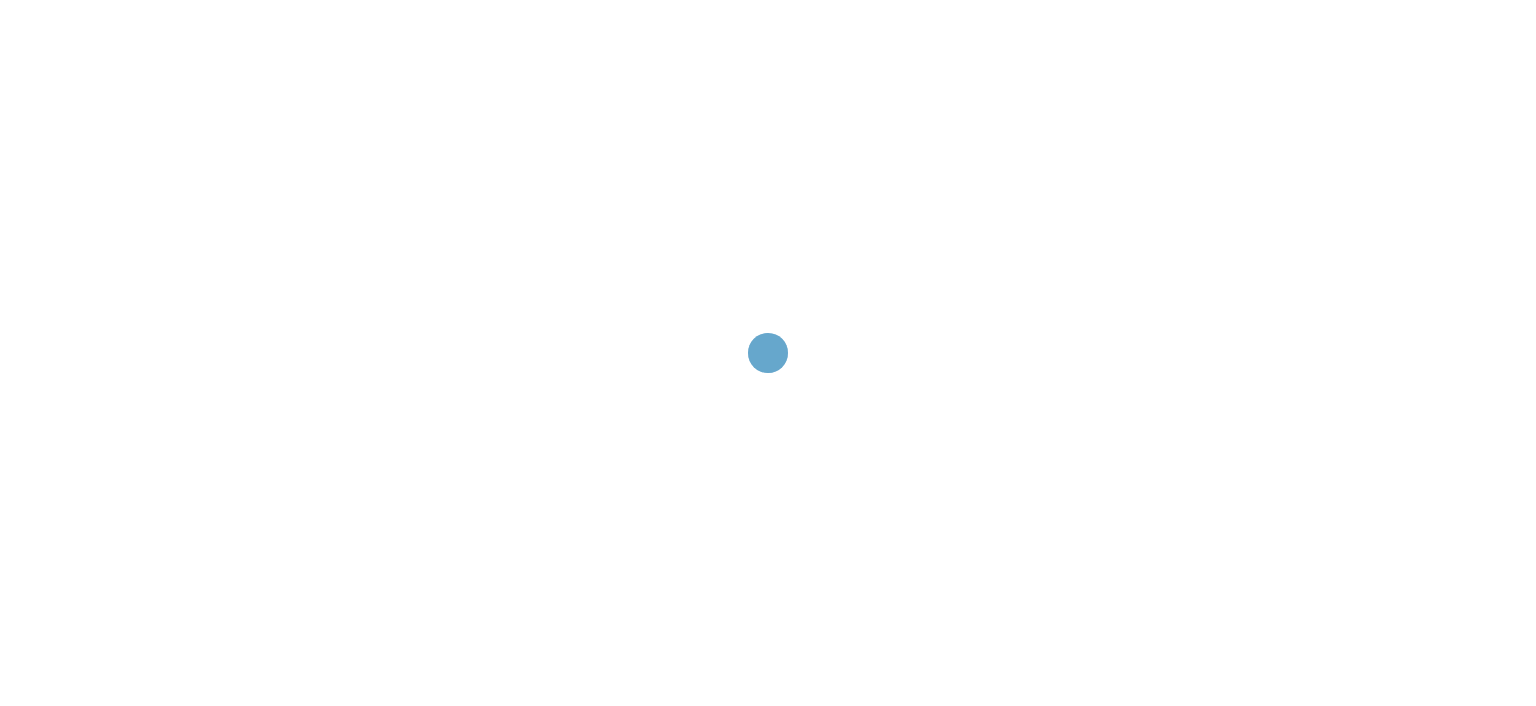 scroll, scrollTop: 0, scrollLeft: 0, axis: both 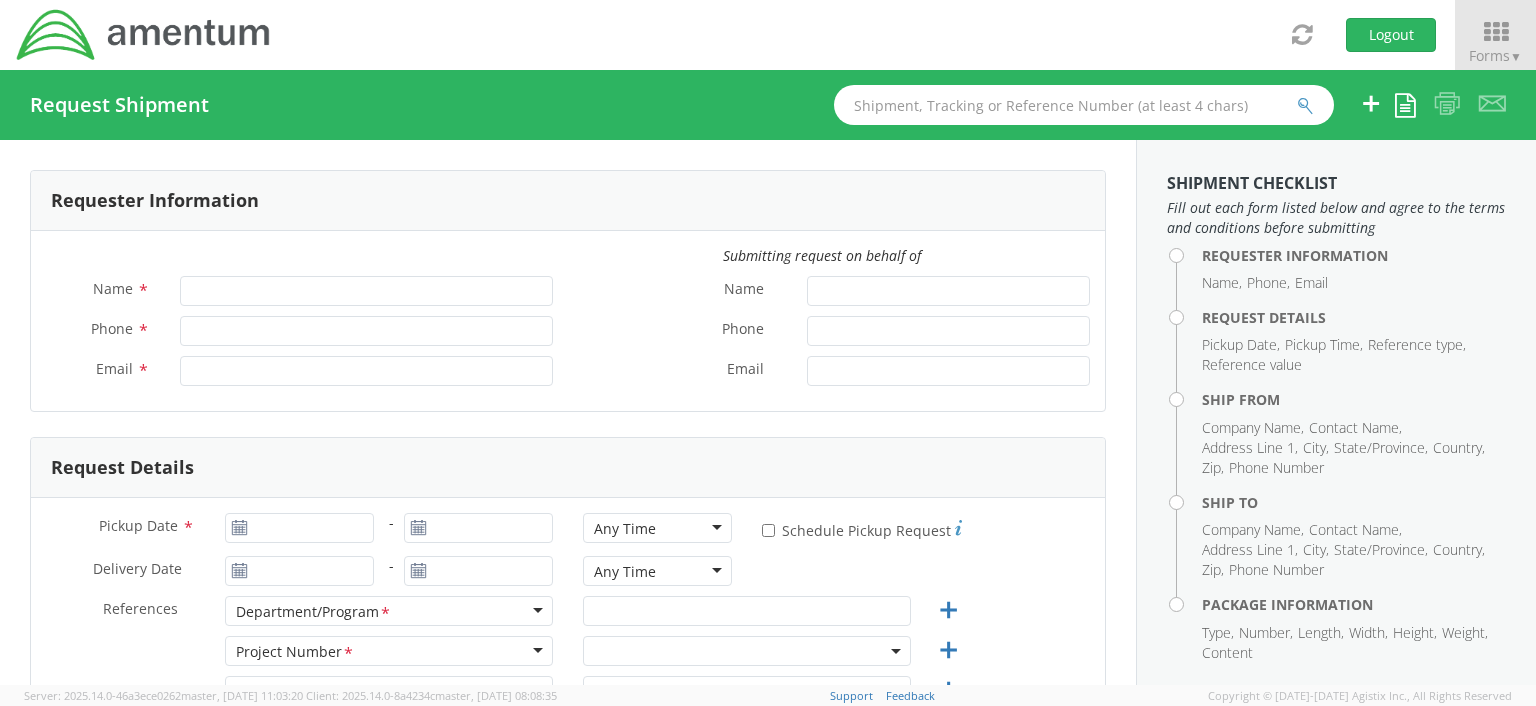 type on "[PERSON_NAME]" 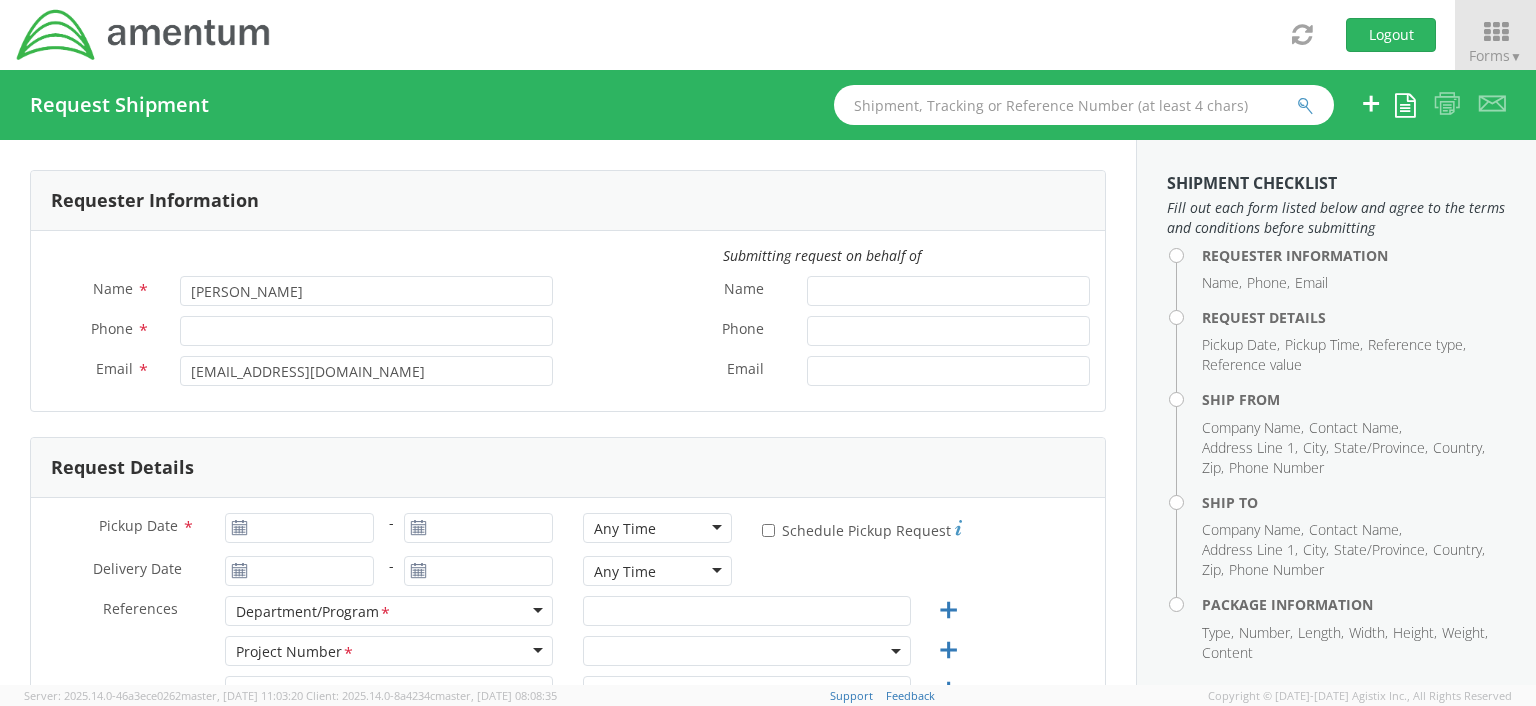 select on "OCCP.100054.00000" 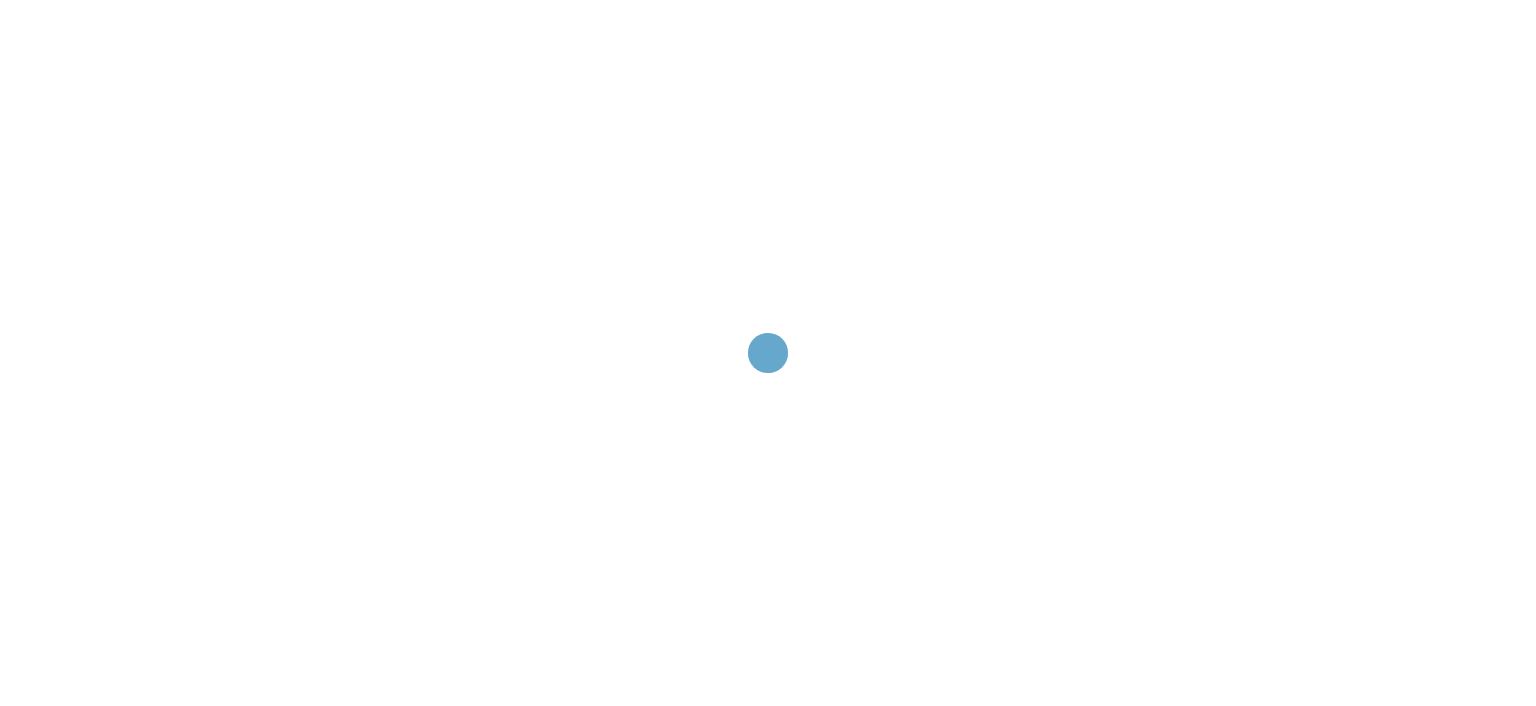 scroll, scrollTop: 0, scrollLeft: 0, axis: both 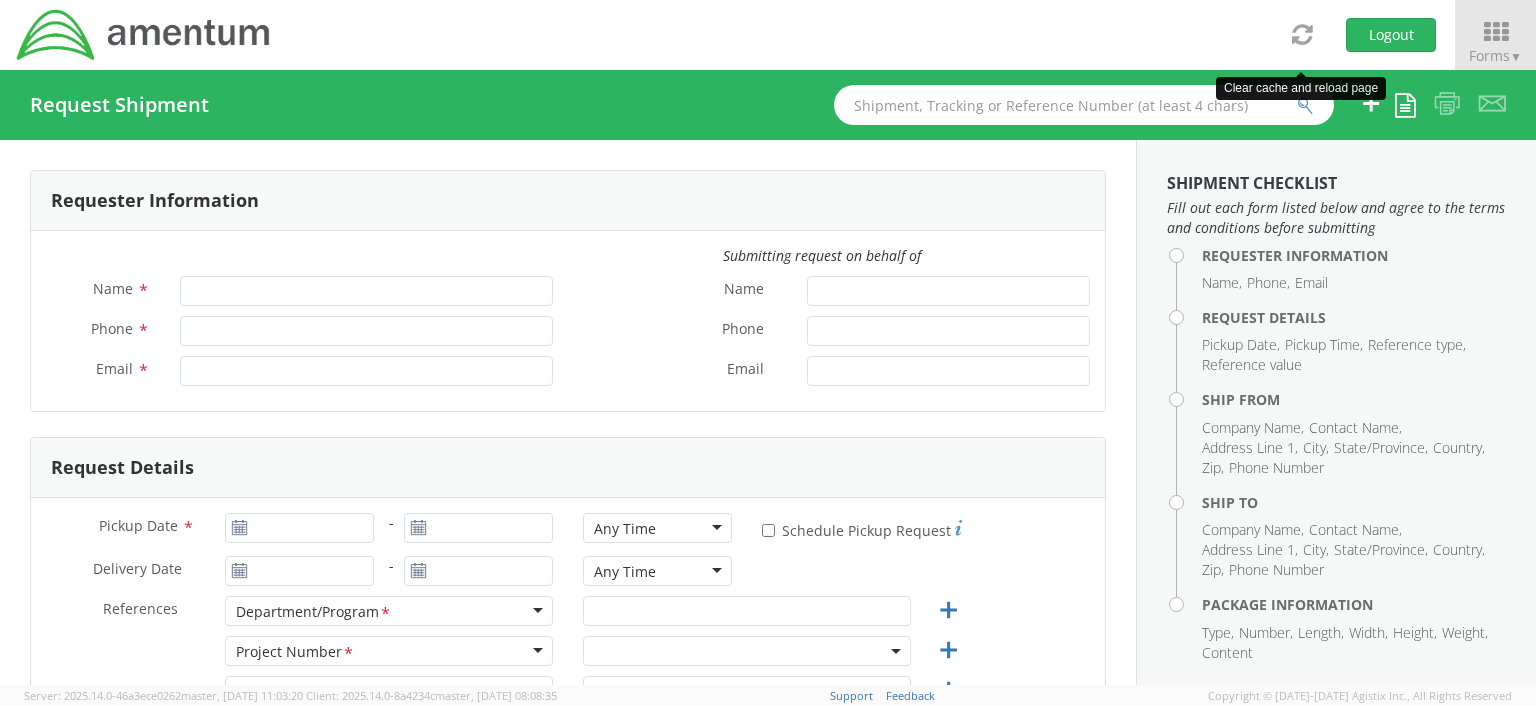 type on "[PERSON_NAME]" 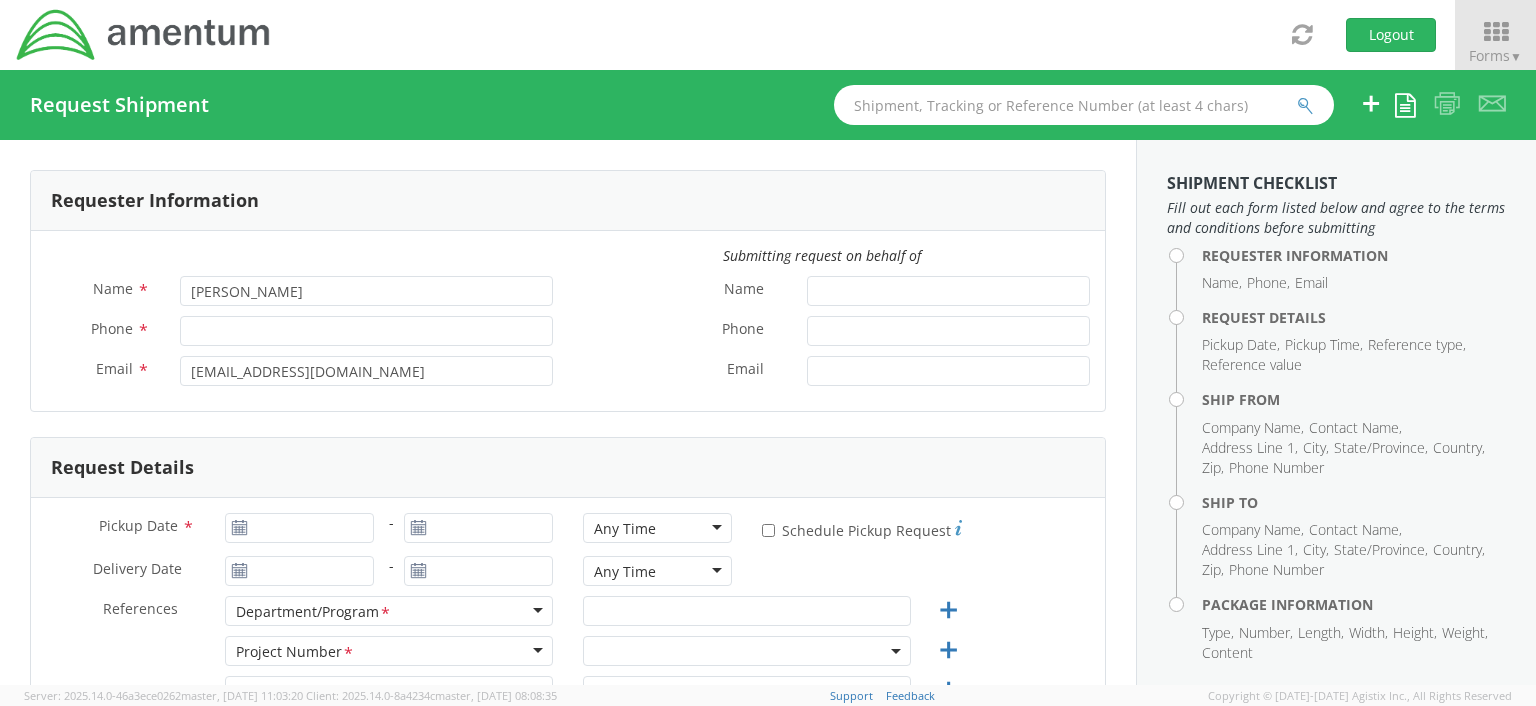 select on "OCCP.100054.00000" 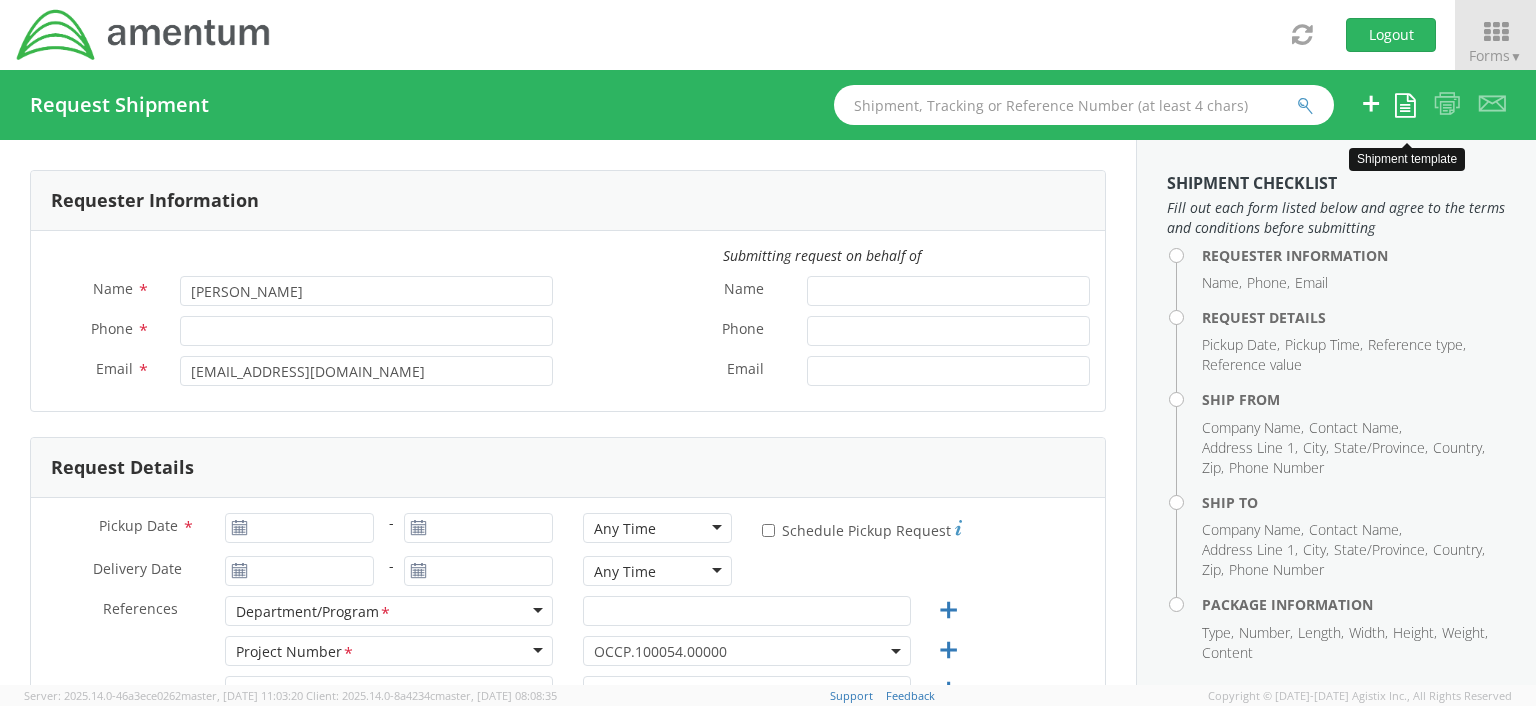 click at bounding box center (1405, 105) 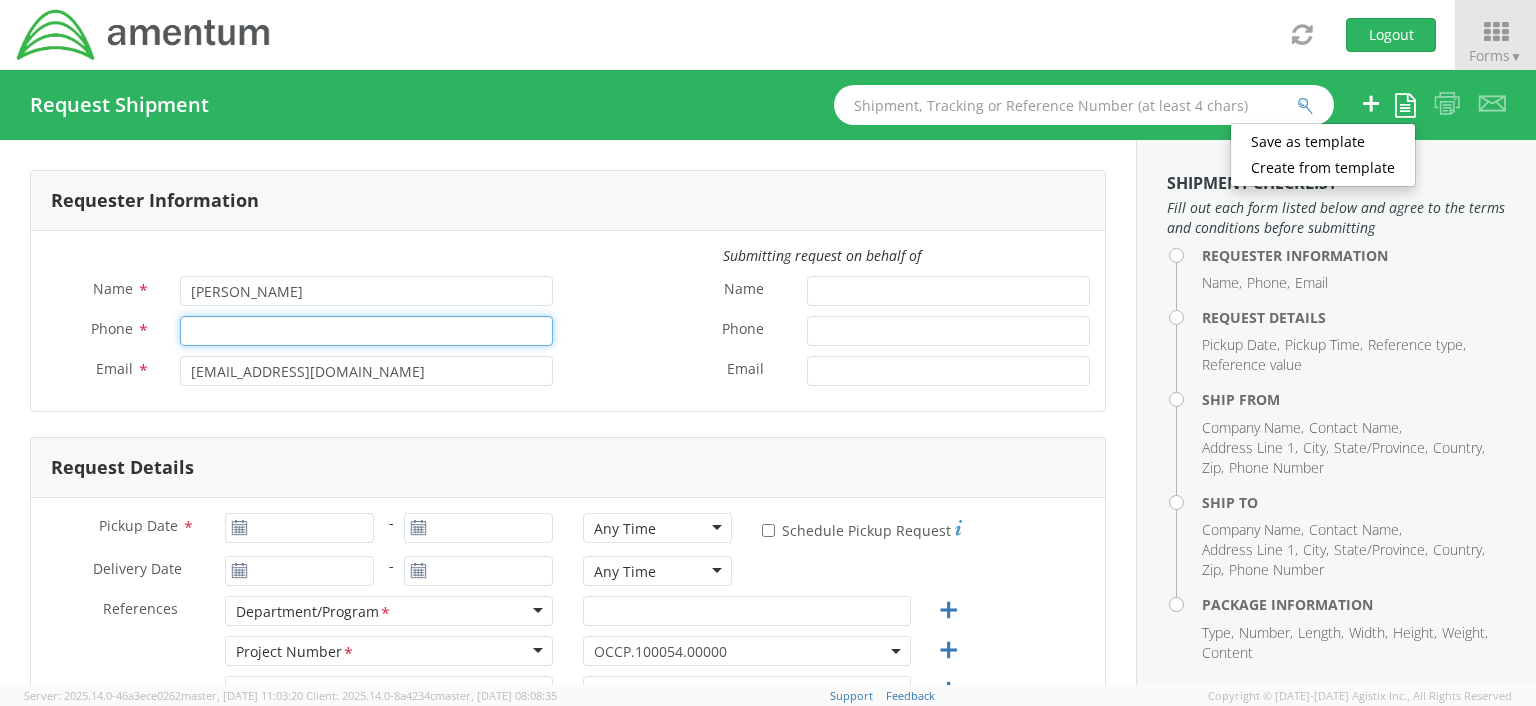 click on "Phone        *" at bounding box center [366, 331] 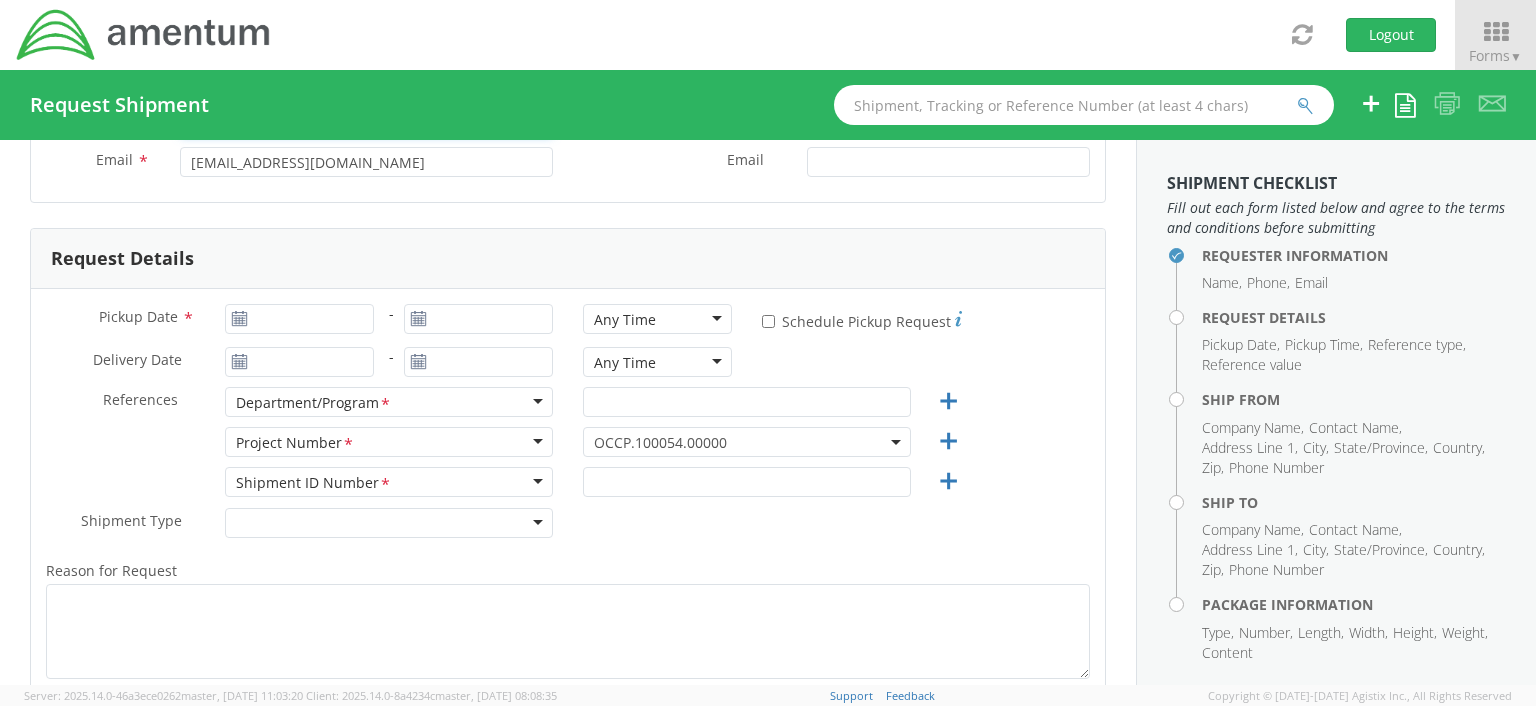 scroll, scrollTop: 215, scrollLeft: 0, axis: vertical 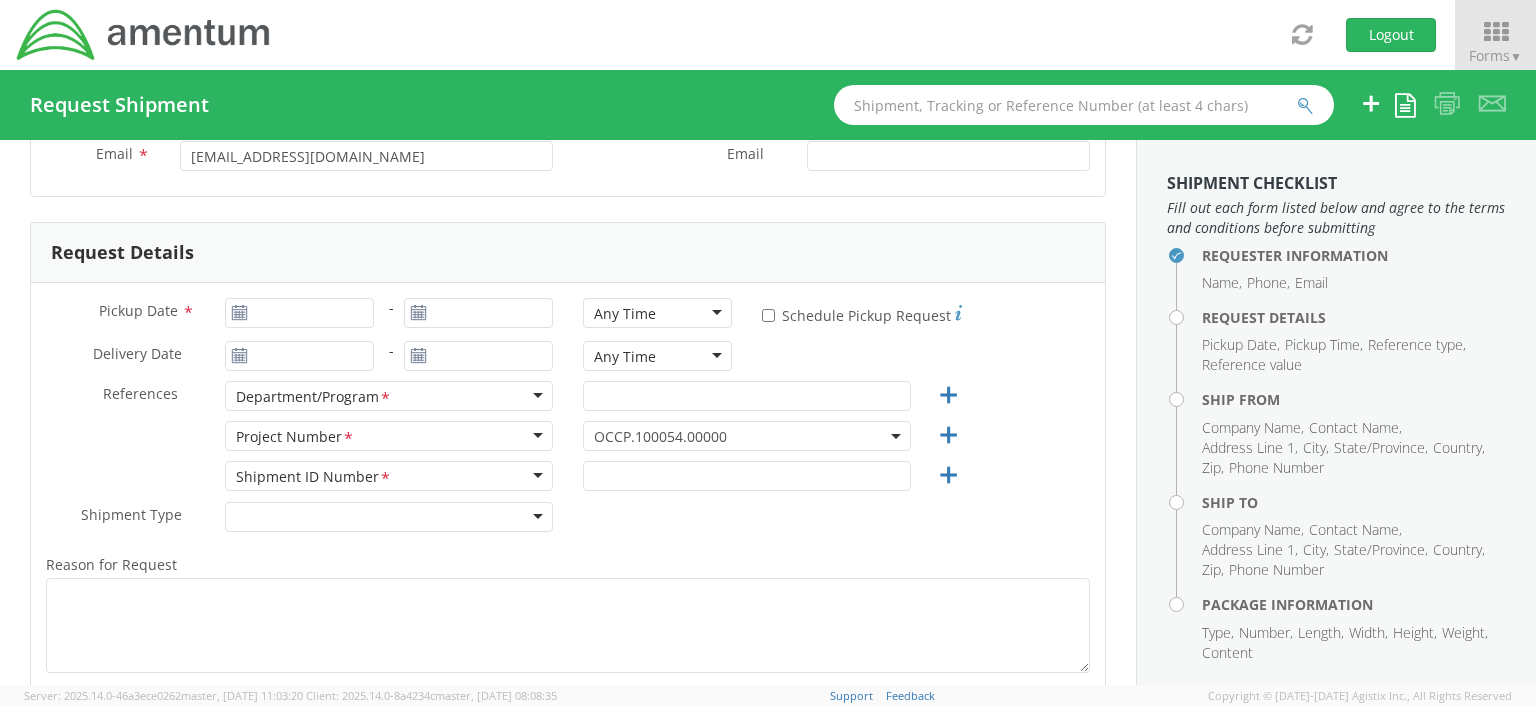 type on "3019443100" 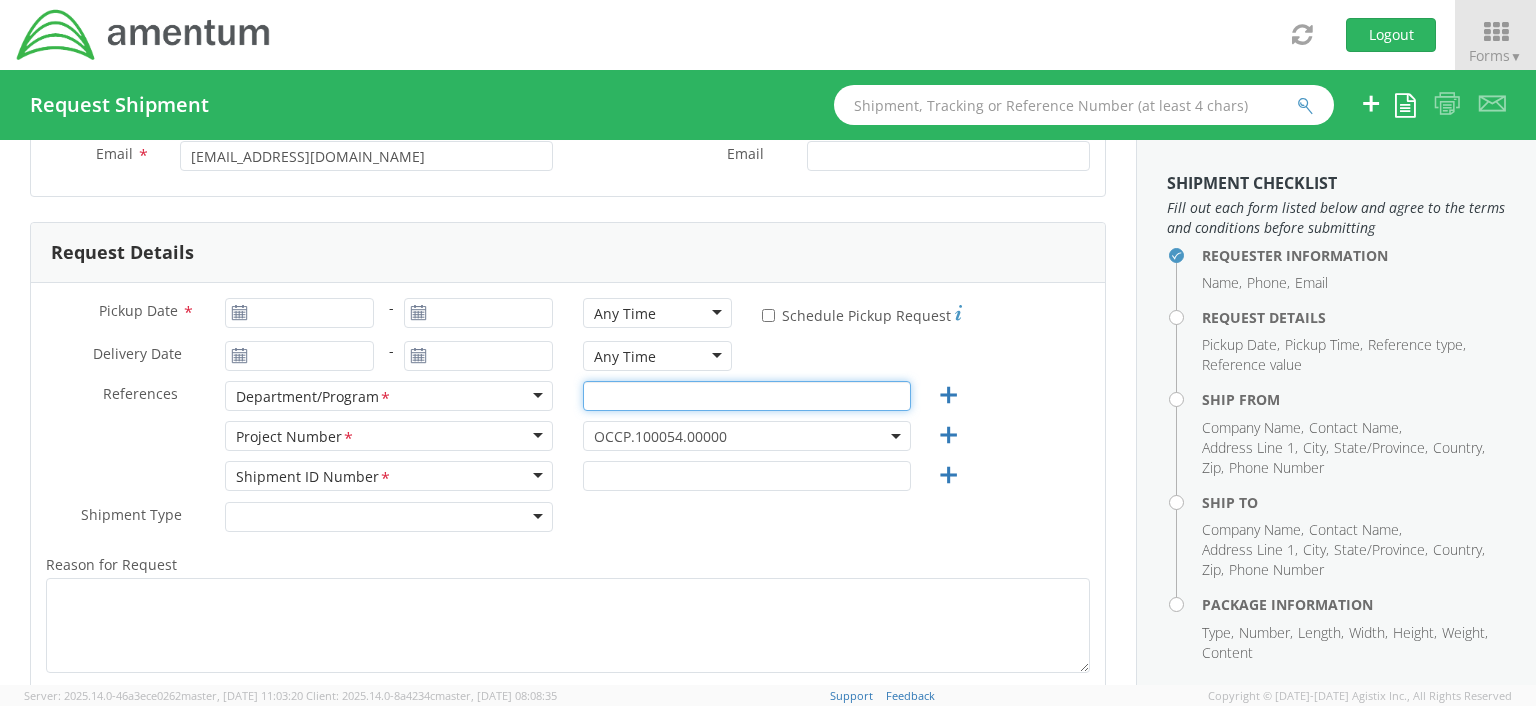 click at bounding box center (747, 396) 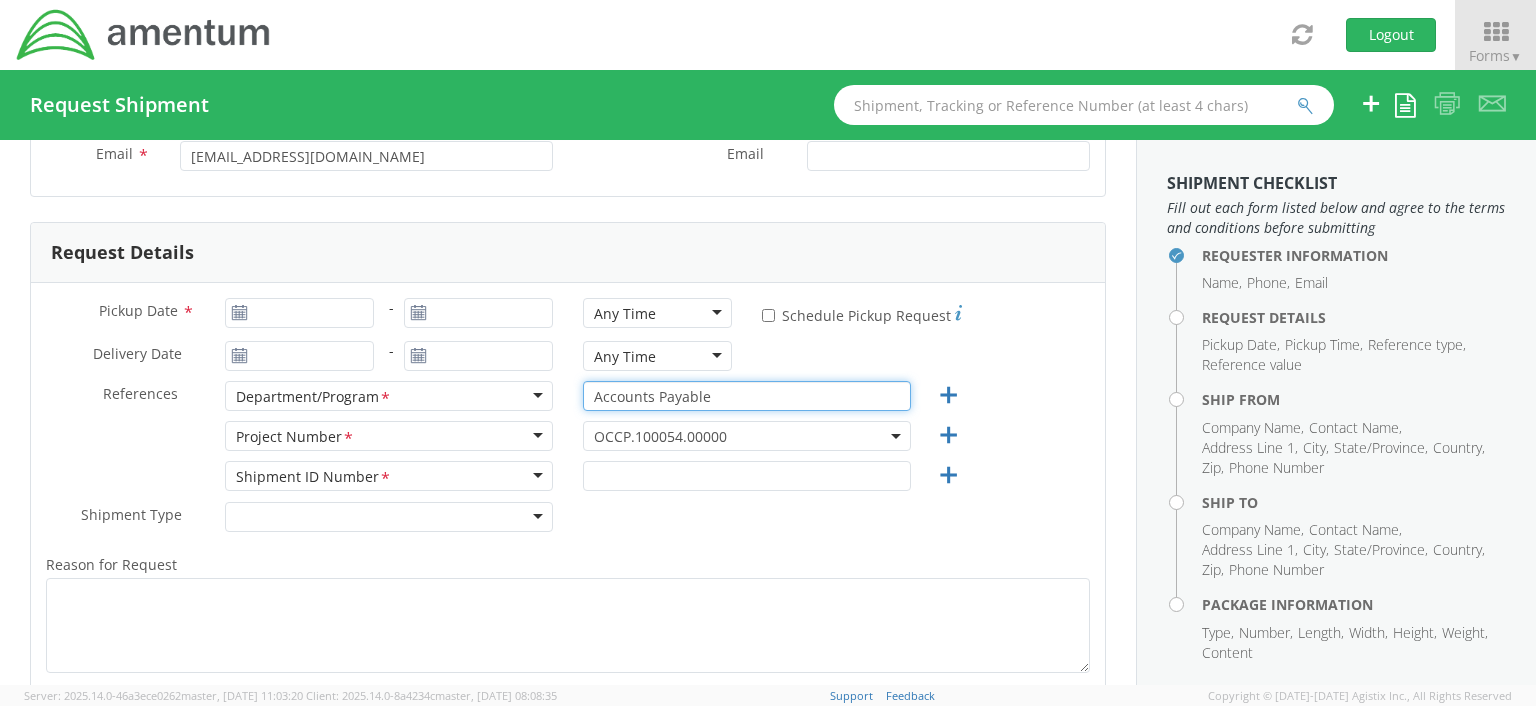 type on "Accounts Payable" 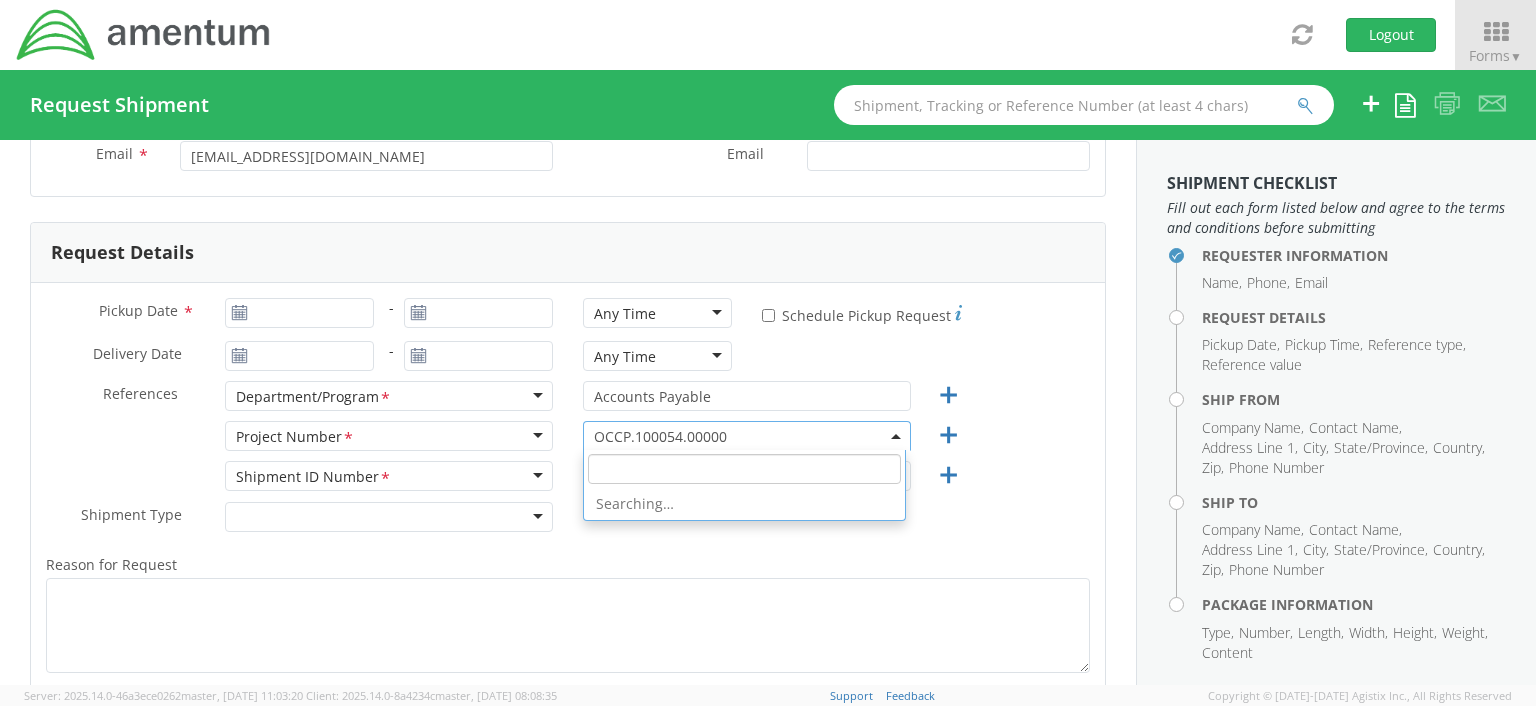 click at bounding box center [896, 436] 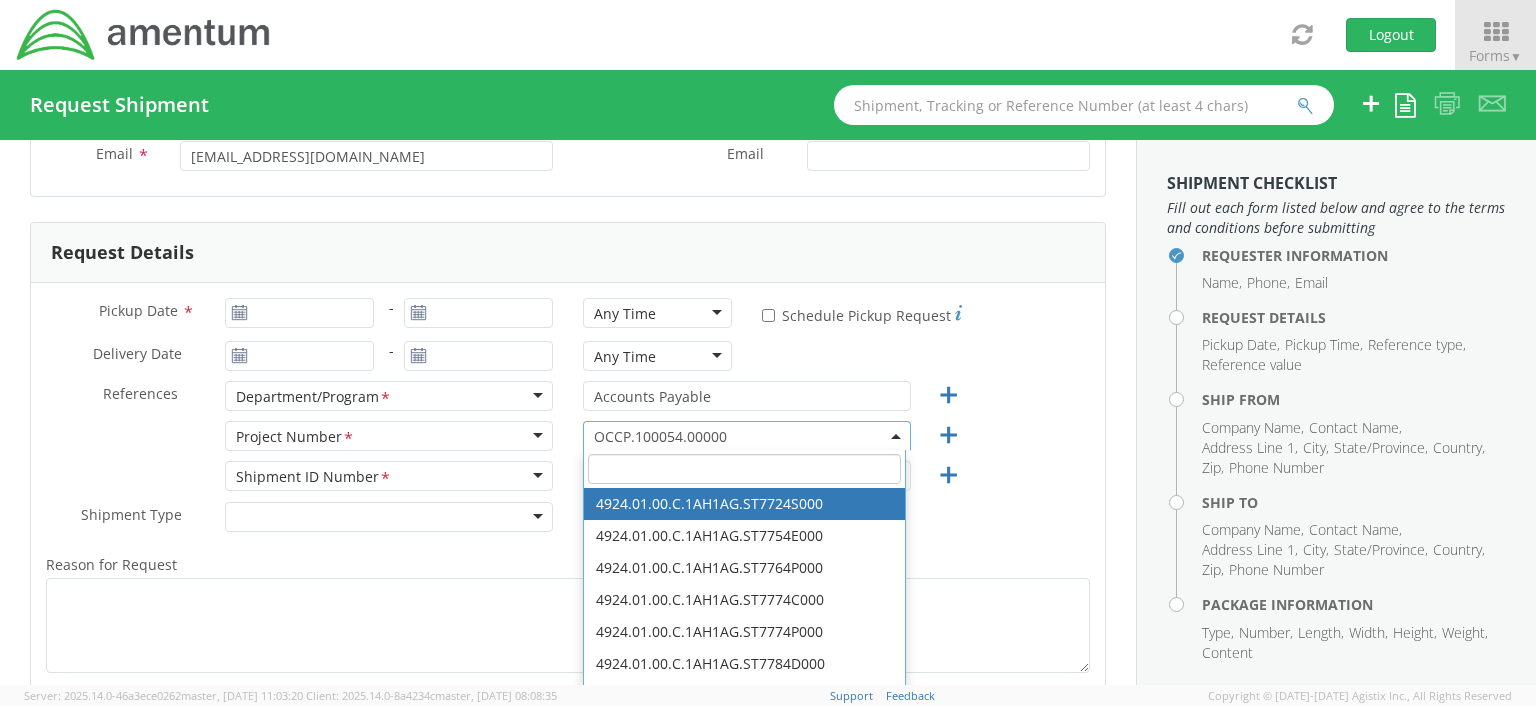 click at bounding box center [744, 469] 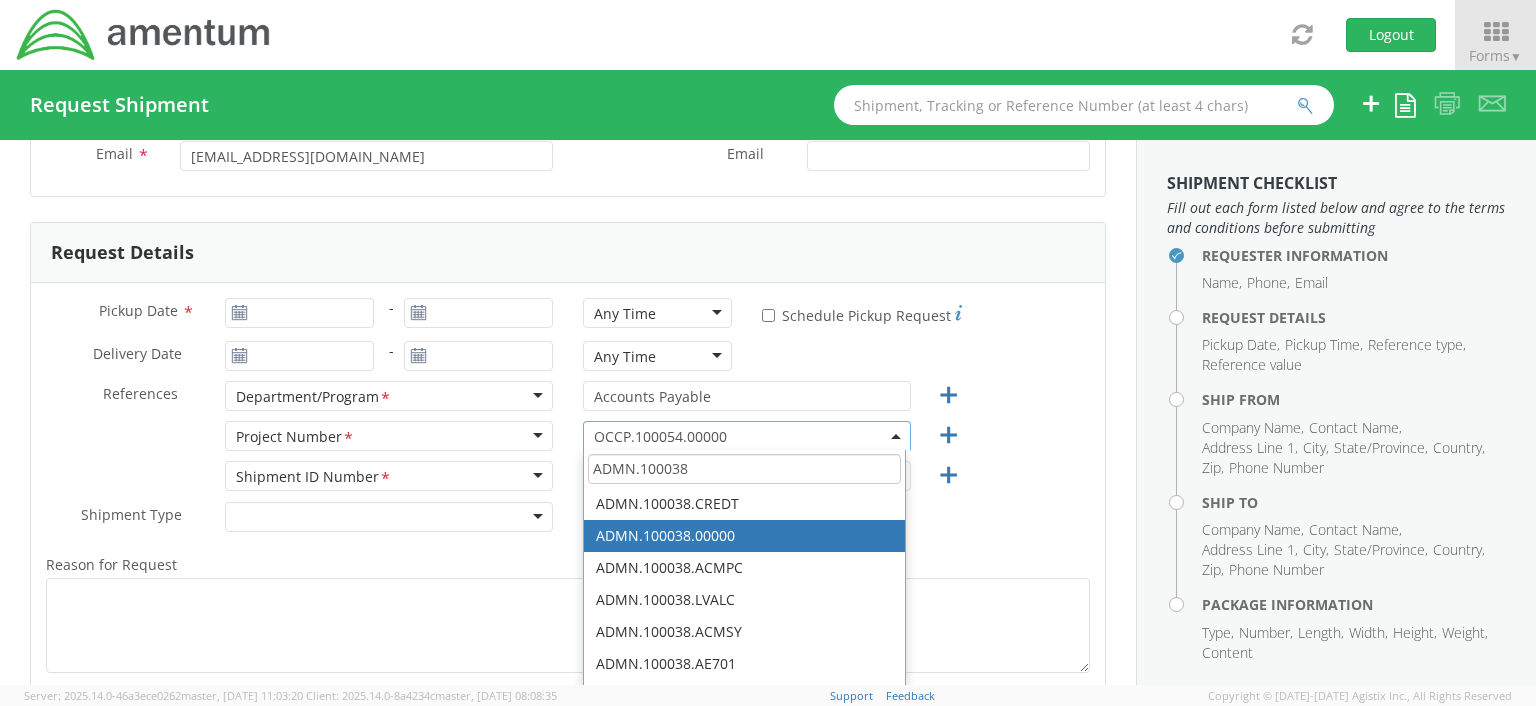 type on "ADMN.100038" 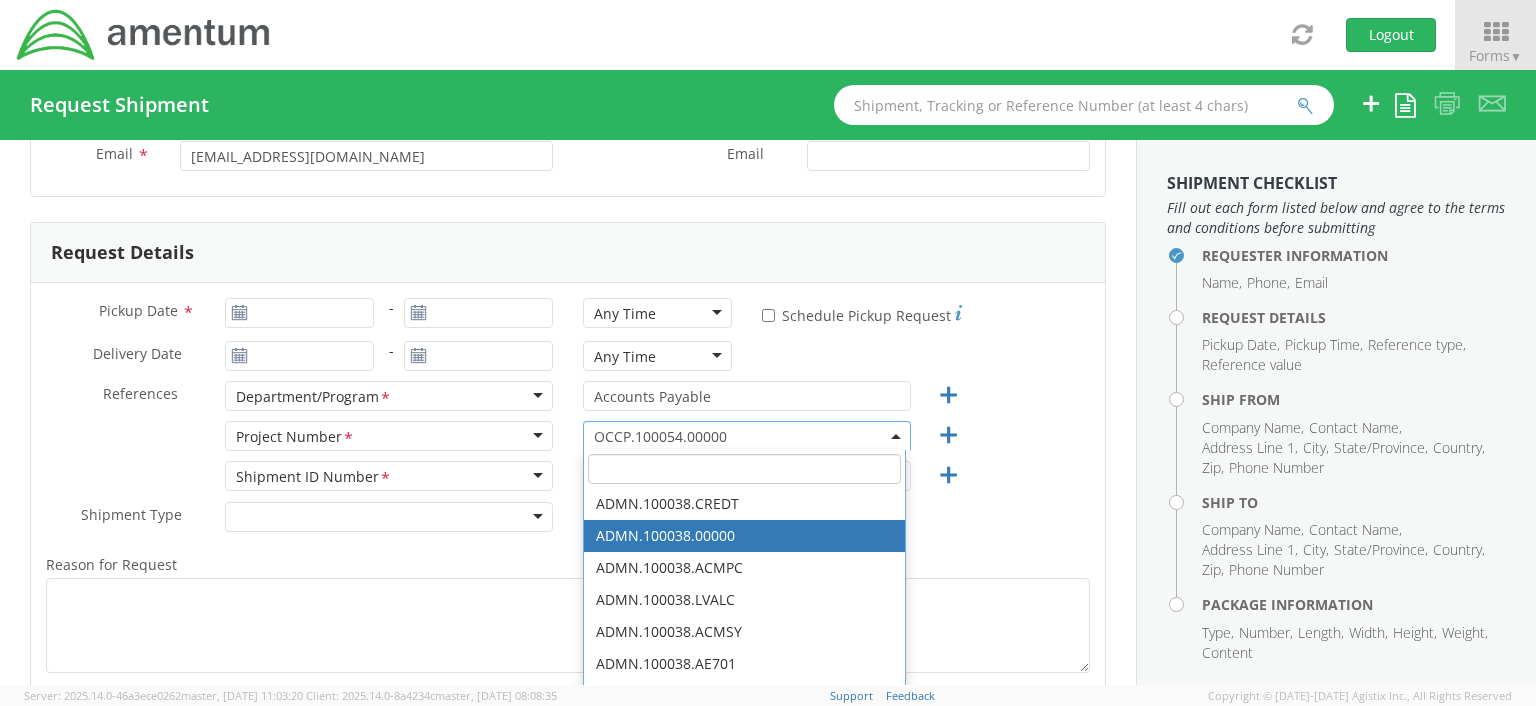 select on "ADMN.100038.00000" 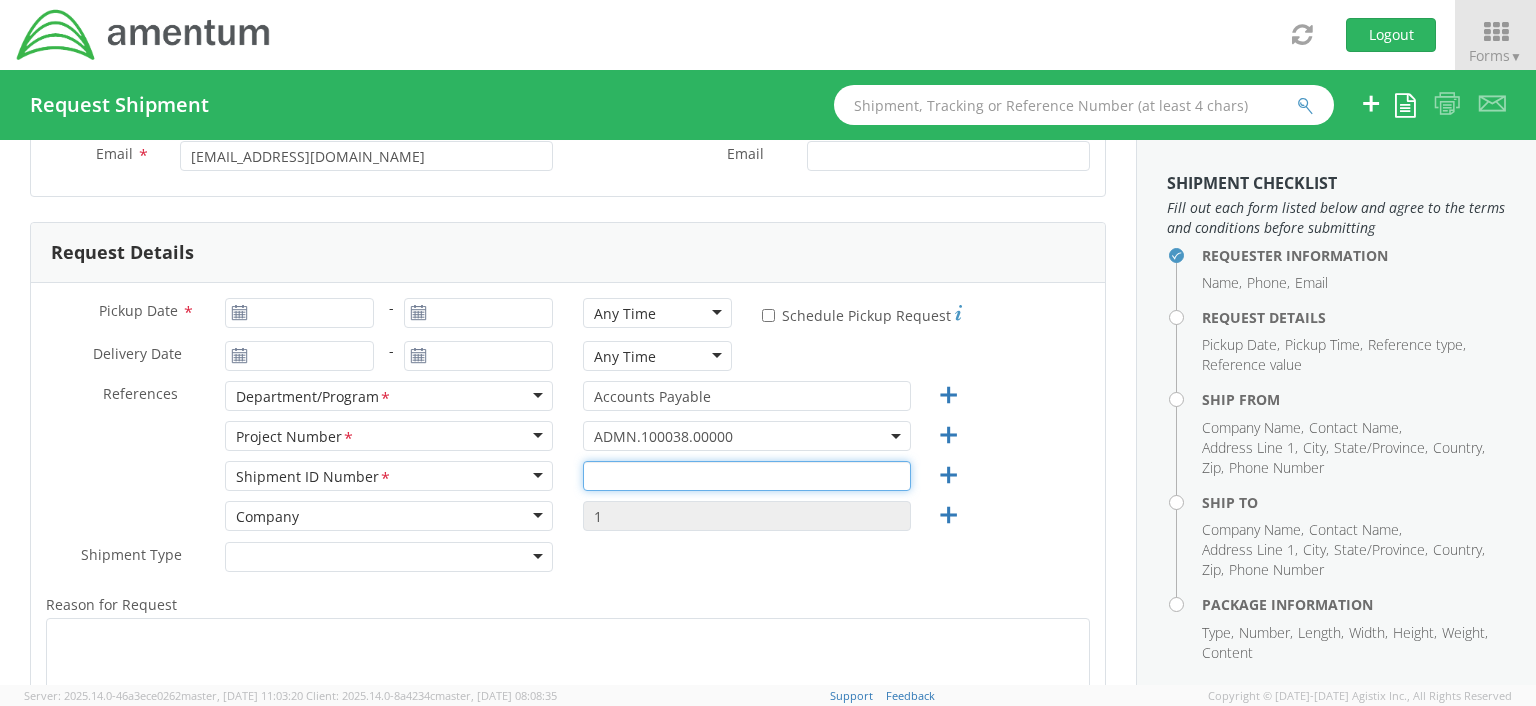 click at bounding box center [747, 476] 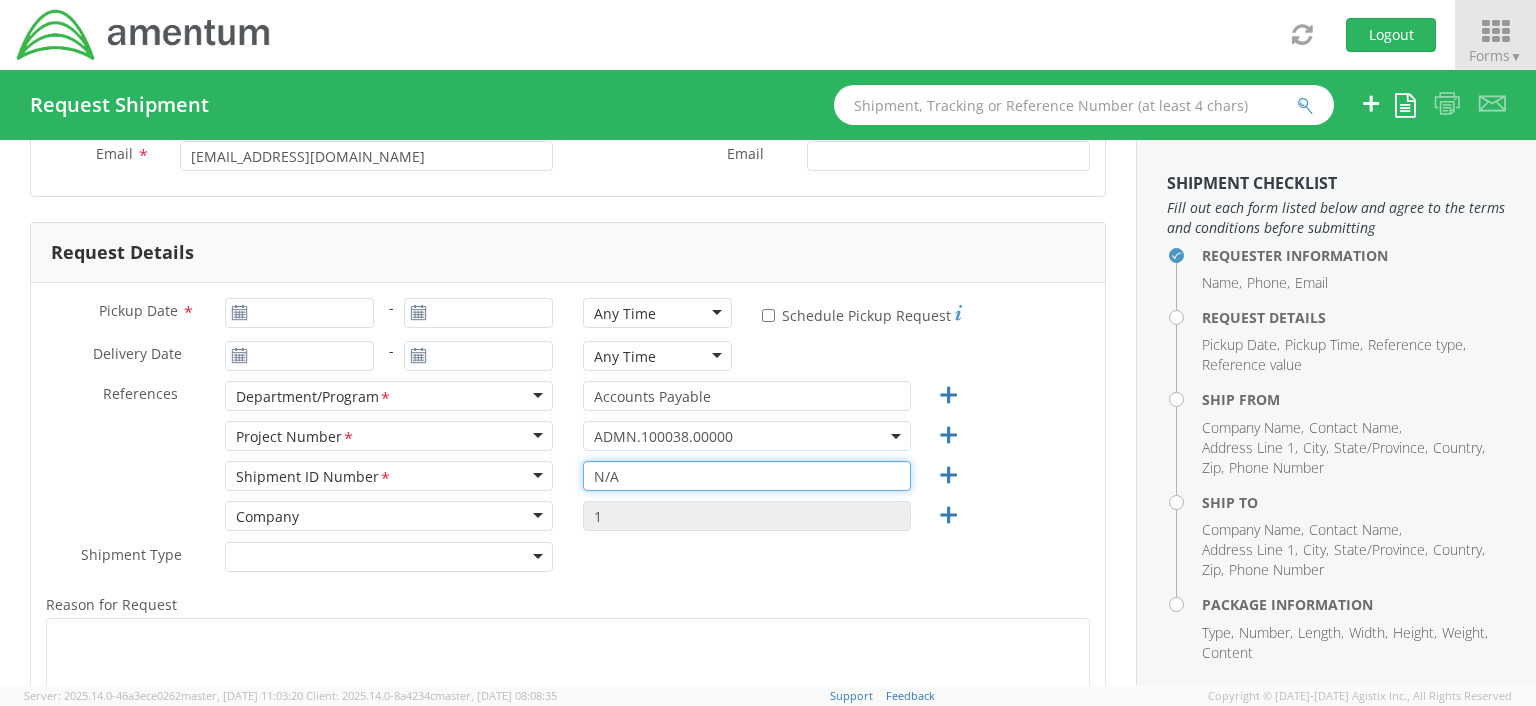 type on "N/A" 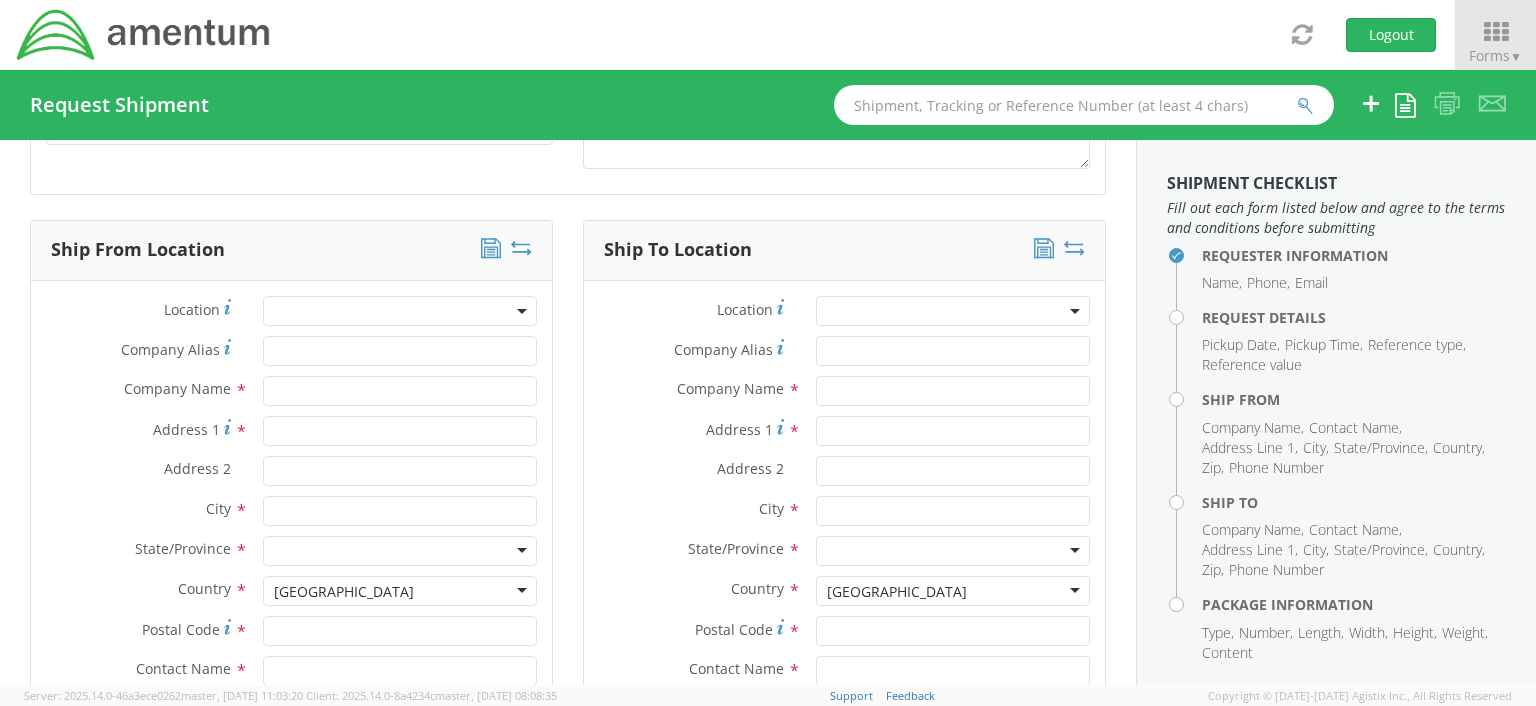 scroll, scrollTop: 907, scrollLeft: 0, axis: vertical 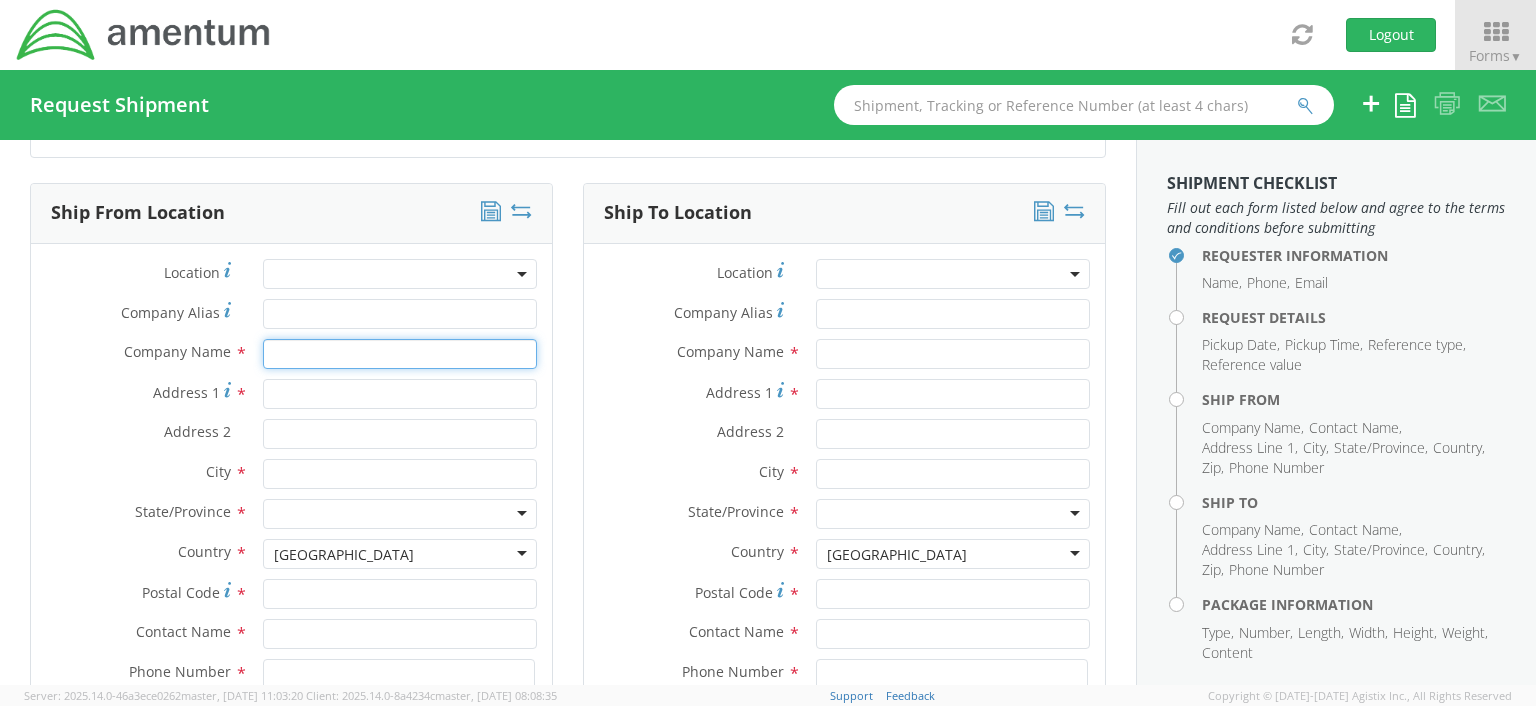 click at bounding box center (400, 354) 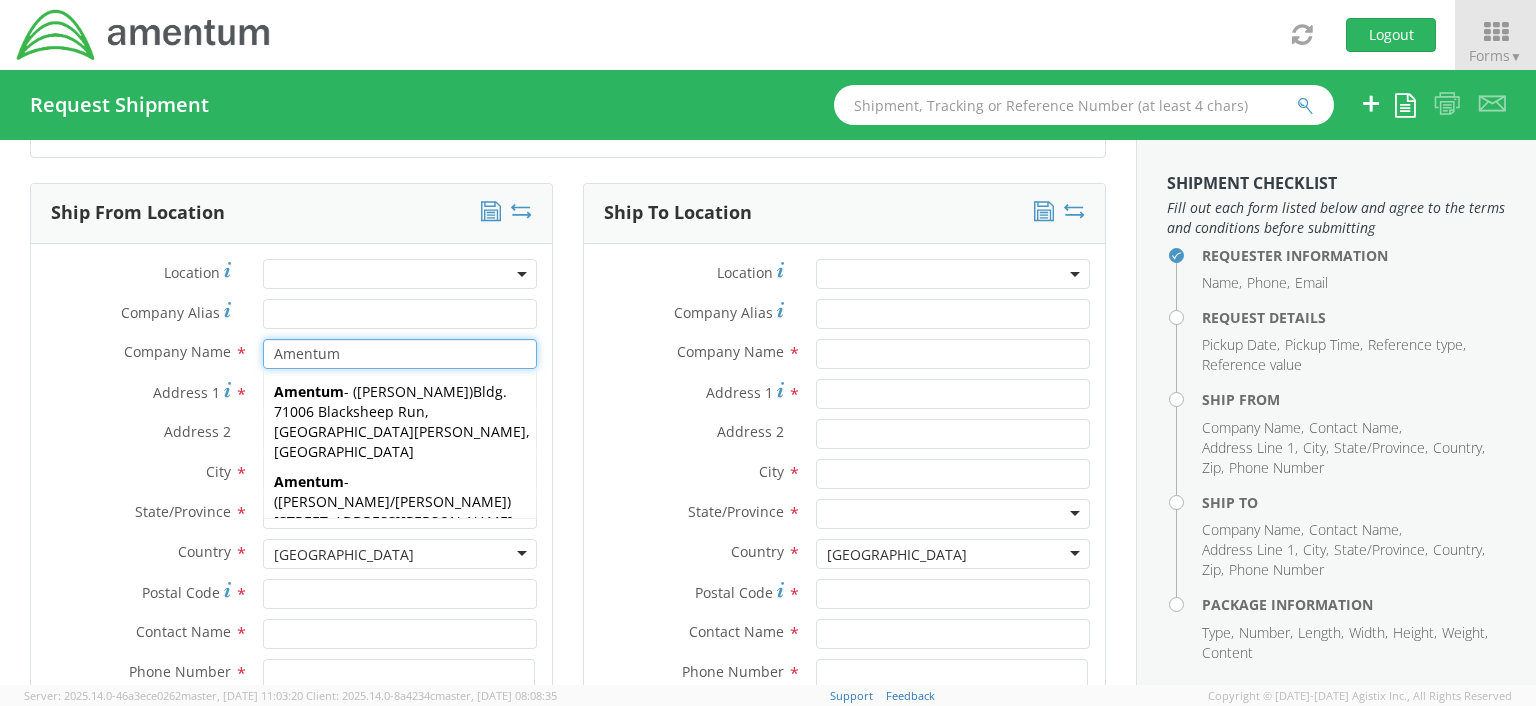 type on "Amentum" 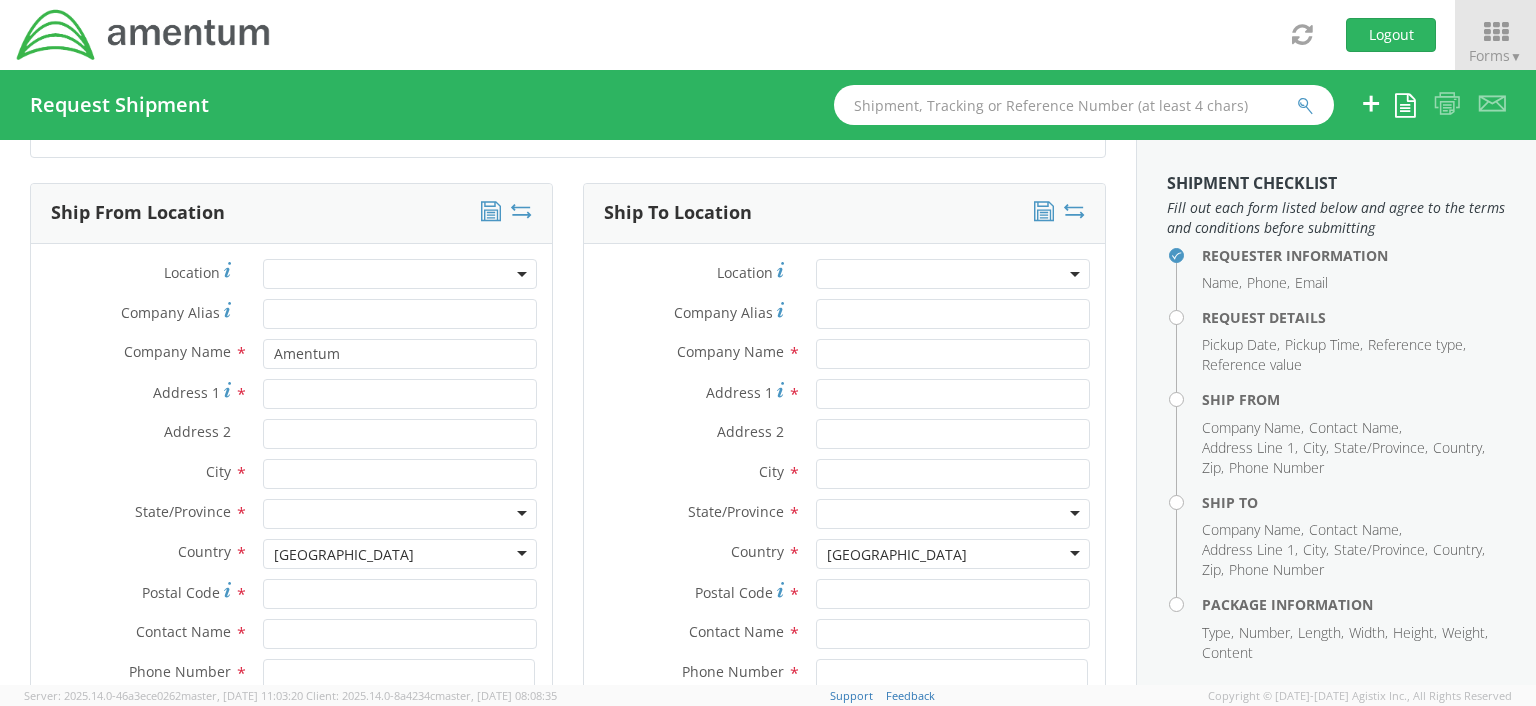 click on "Address 2        *" at bounding box center (291, 434) 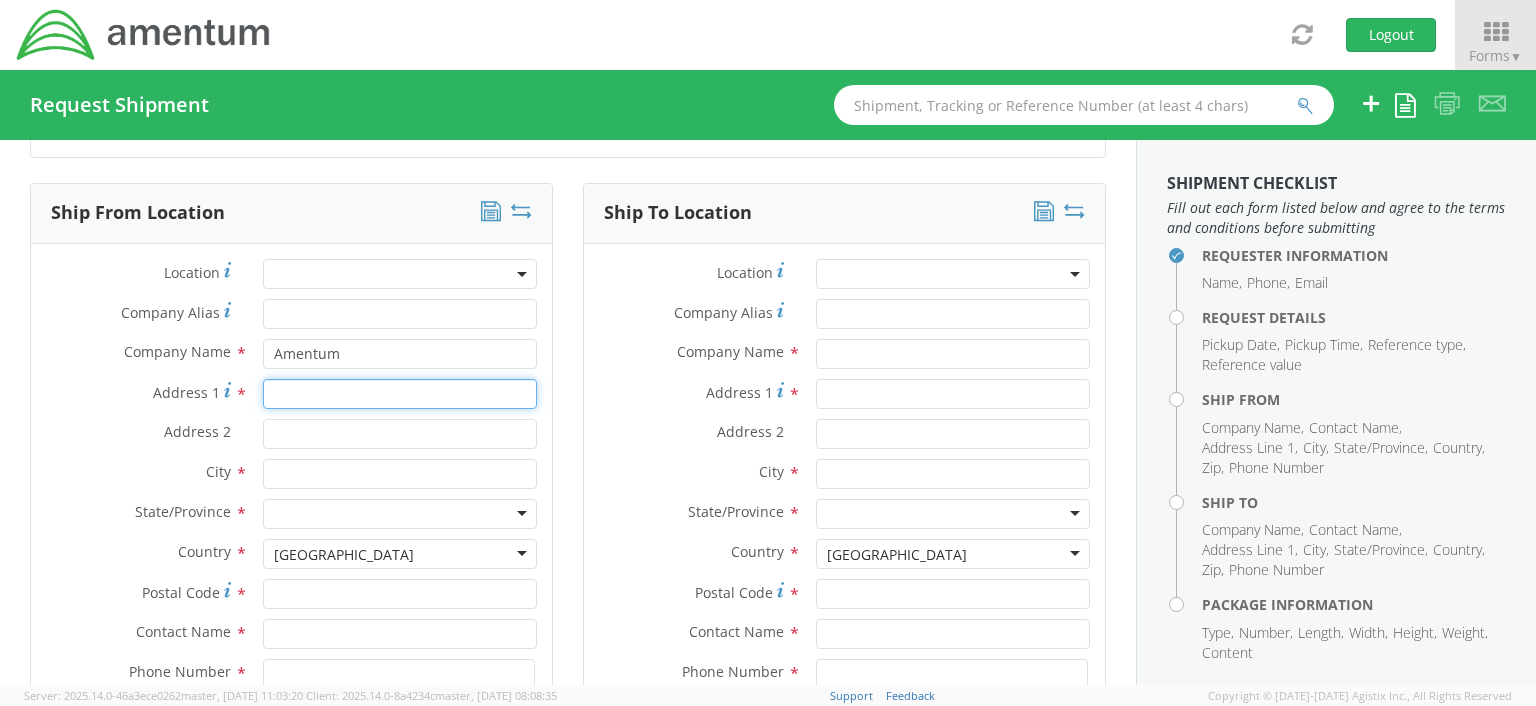 click on "Address 1        *" at bounding box center [400, 394] 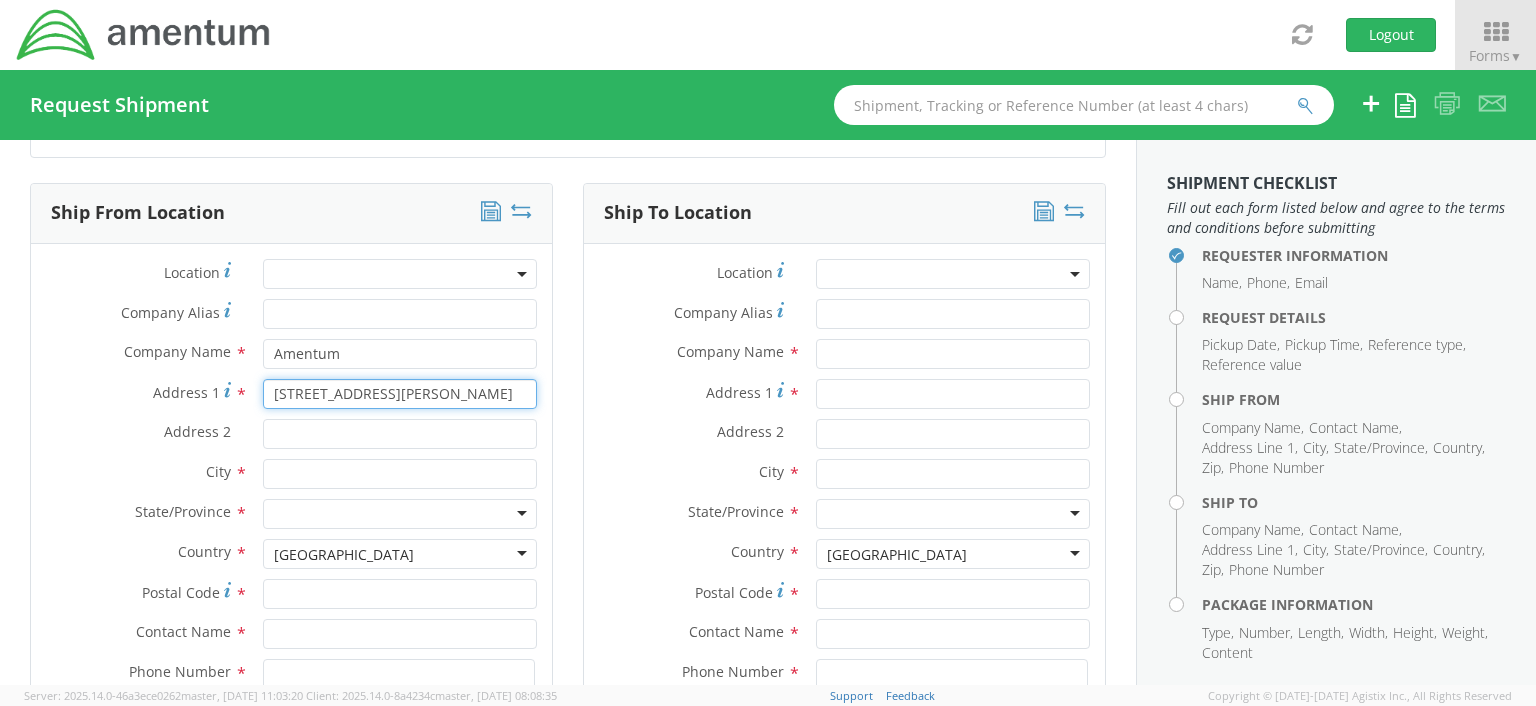 type on "[STREET_ADDRESS][PERSON_NAME]" 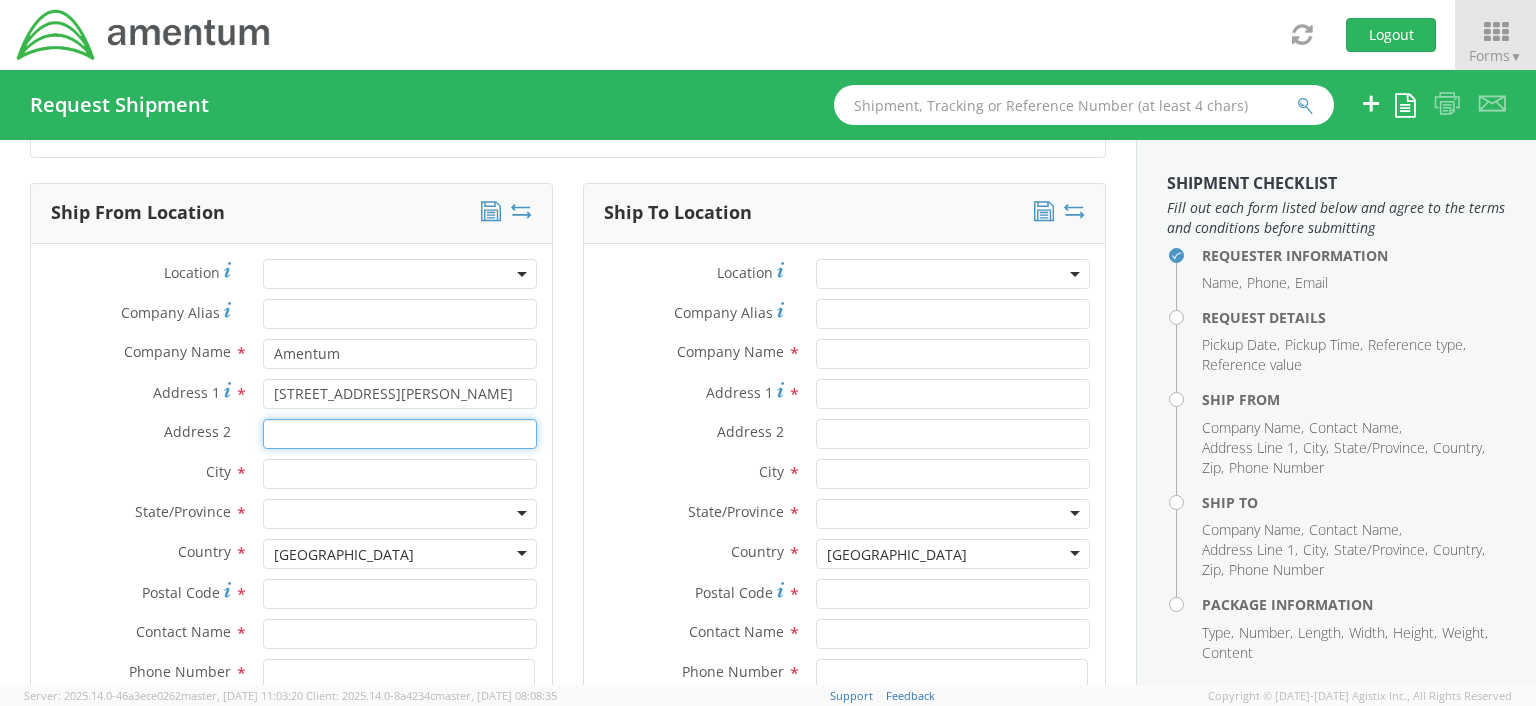 click on "Address 2        *" at bounding box center [400, 434] 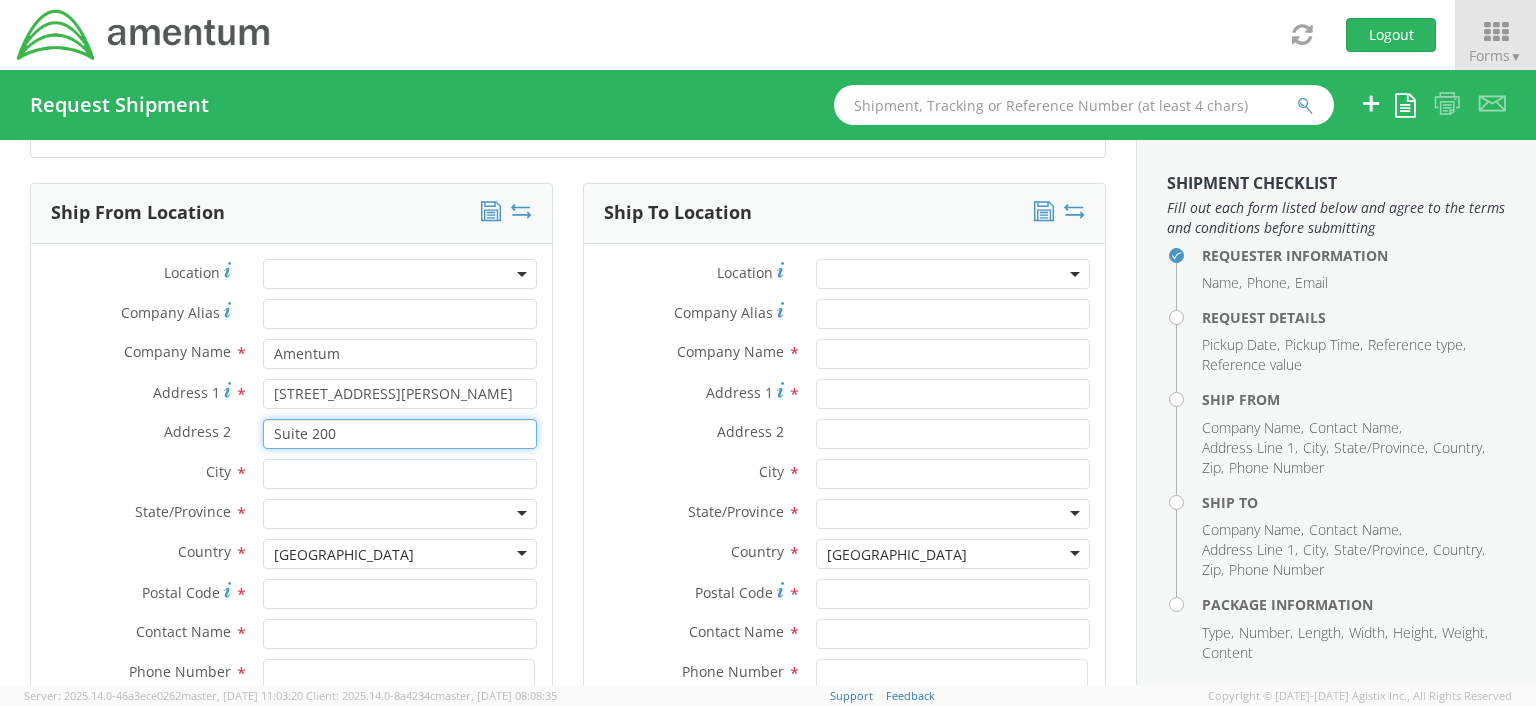type on "Suite 200" 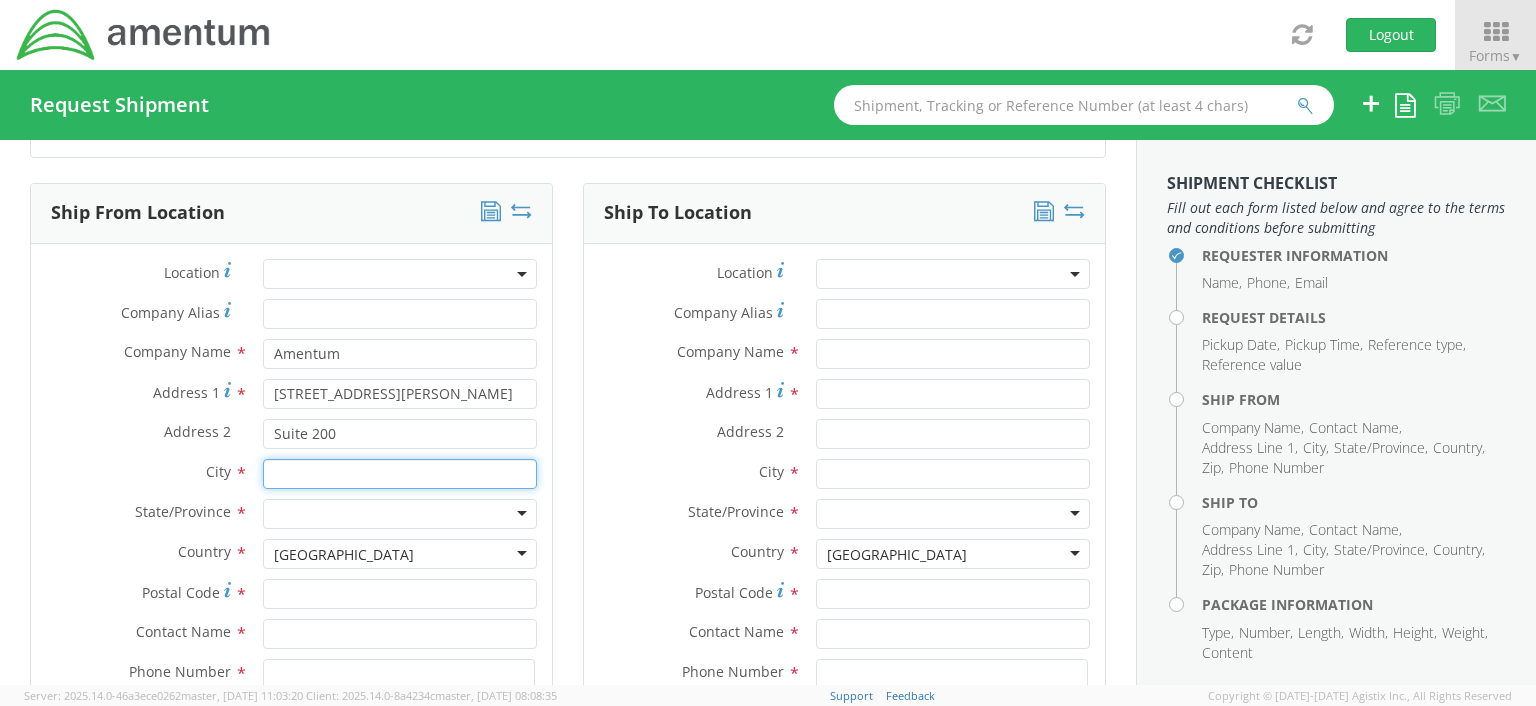 click at bounding box center (400, 474) 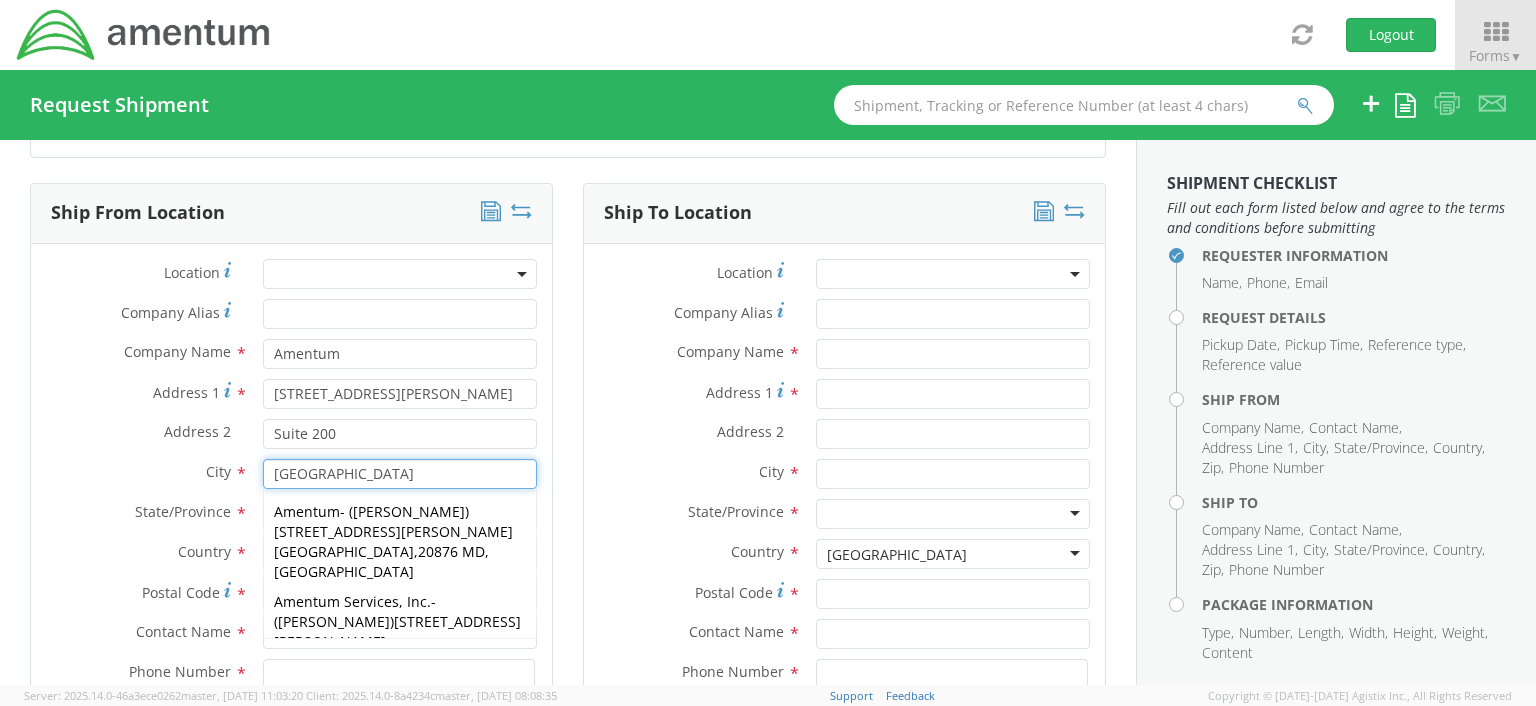 type on "[GEOGRAPHIC_DATA]" 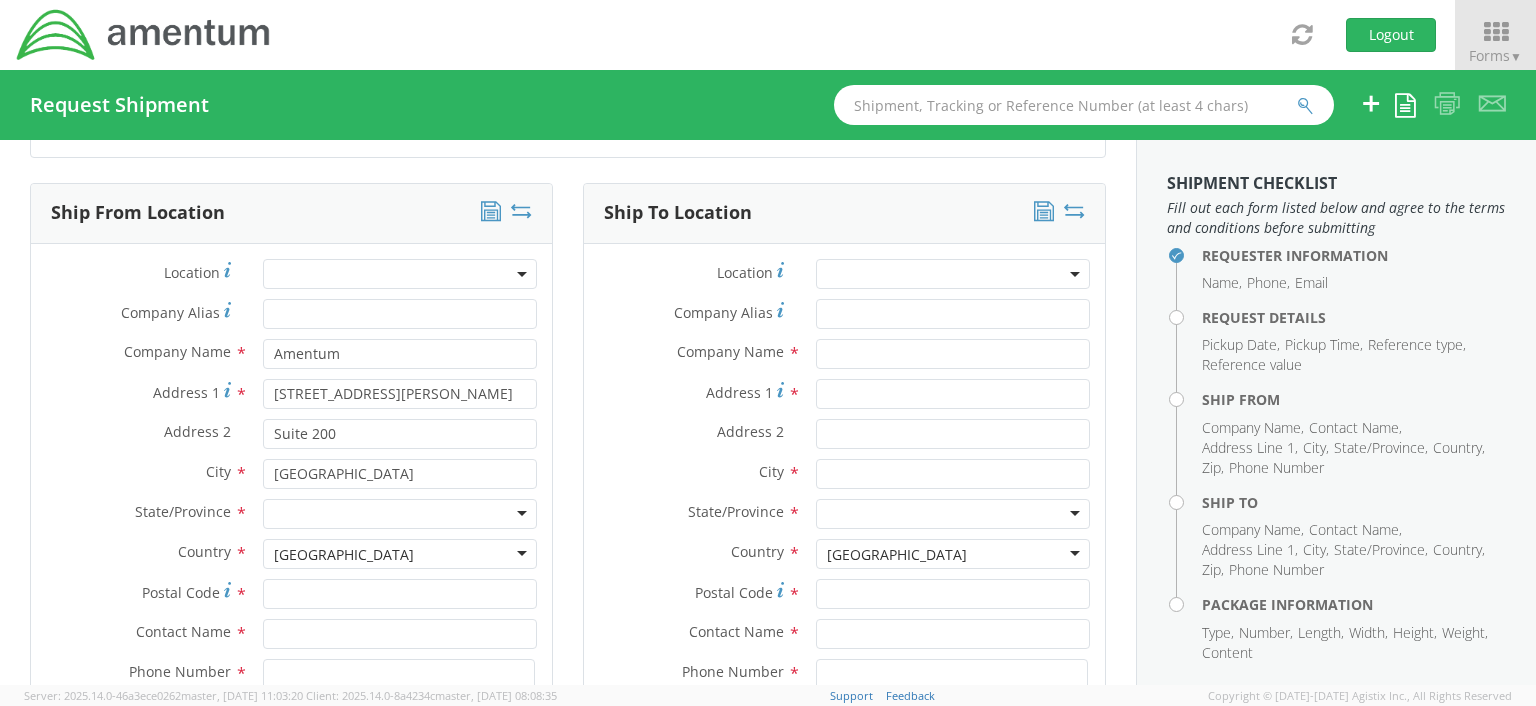 click on "Country        *" at bounding box center (139, 552) 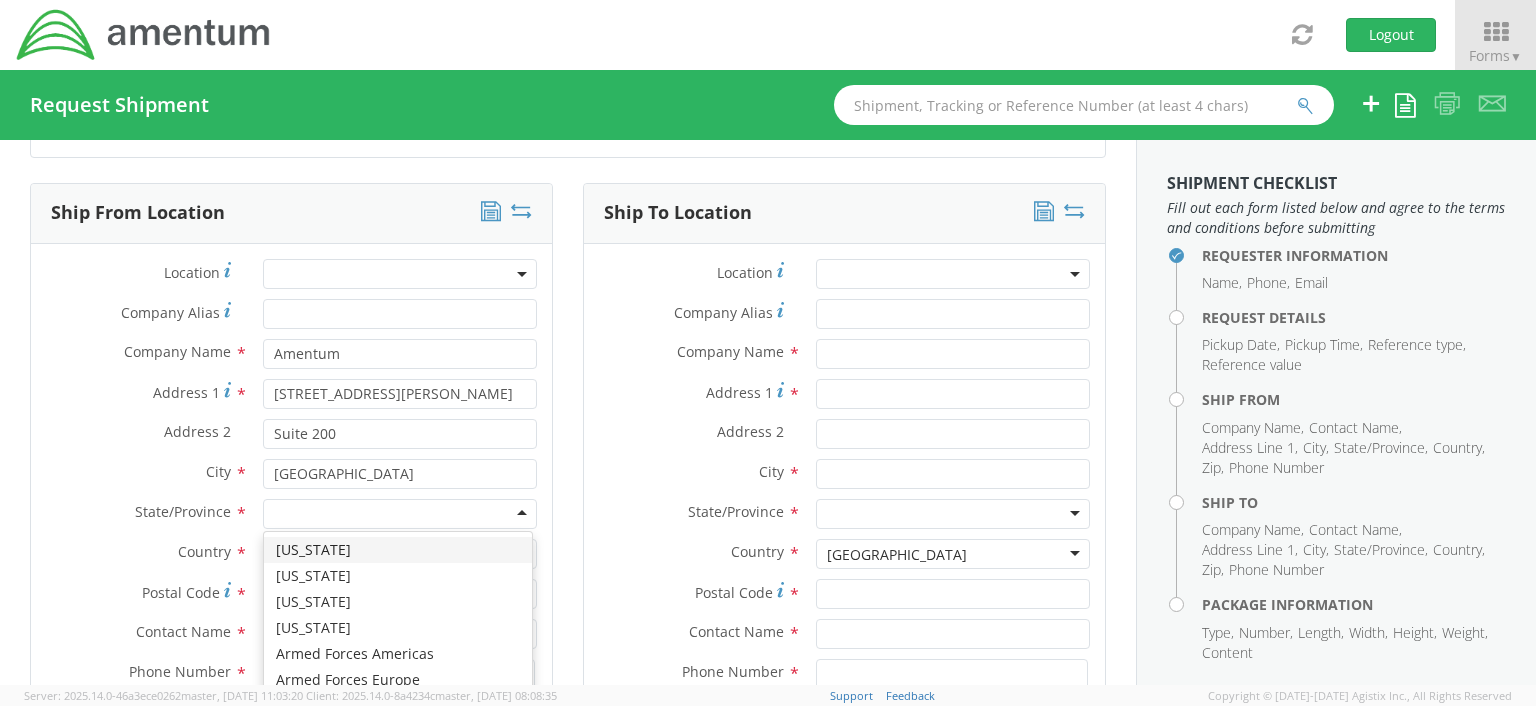 click at bounding box center (400, 514) 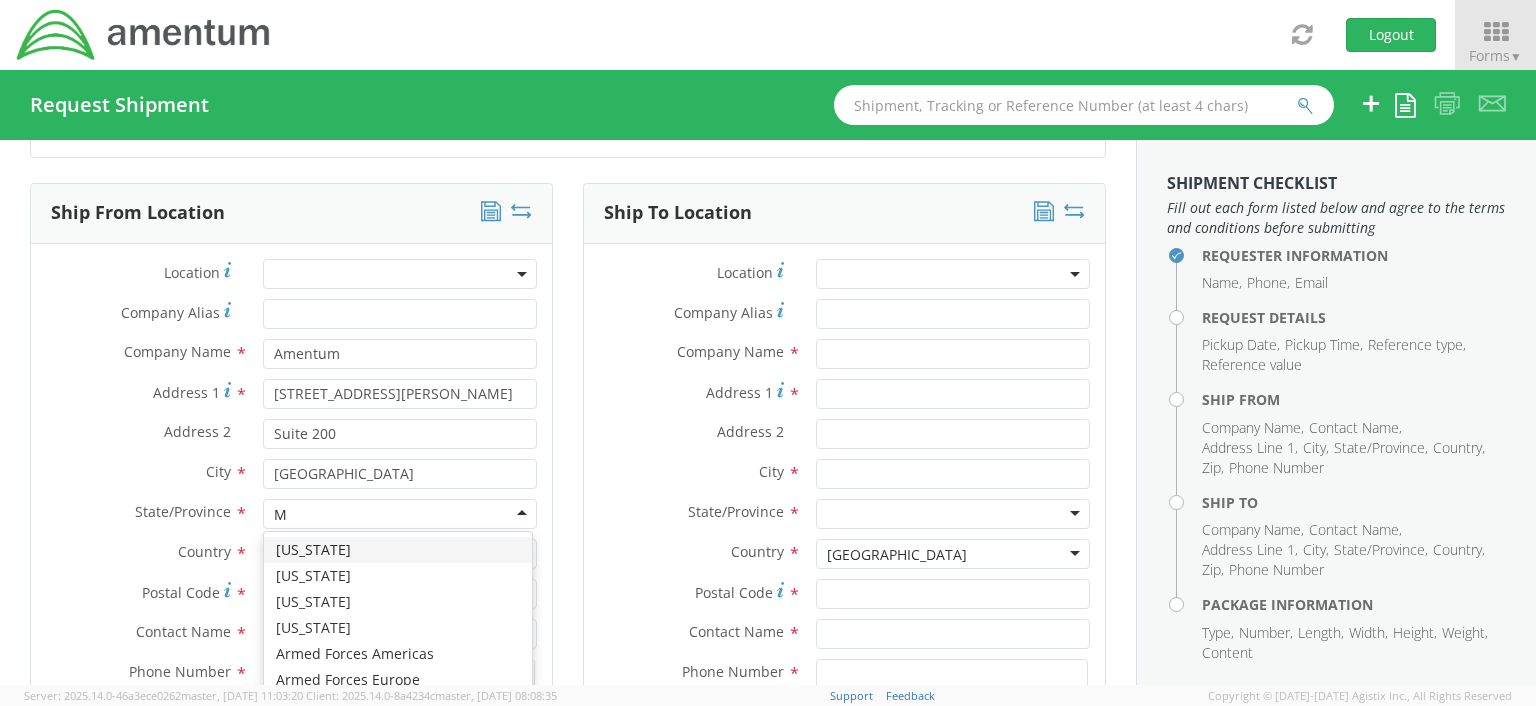 scroll, scrollTop: 48, scrollLeft: 0, axis: vertical 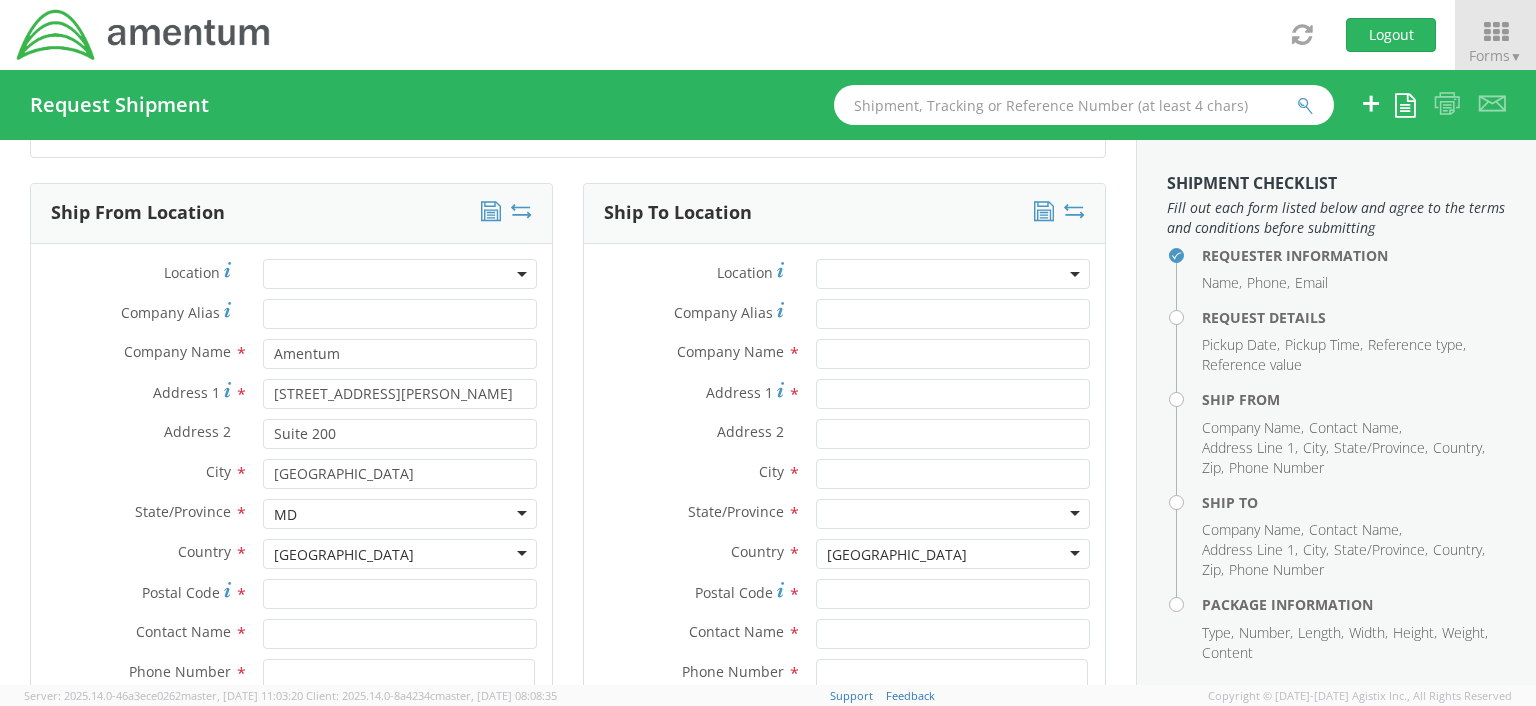 type on "M" 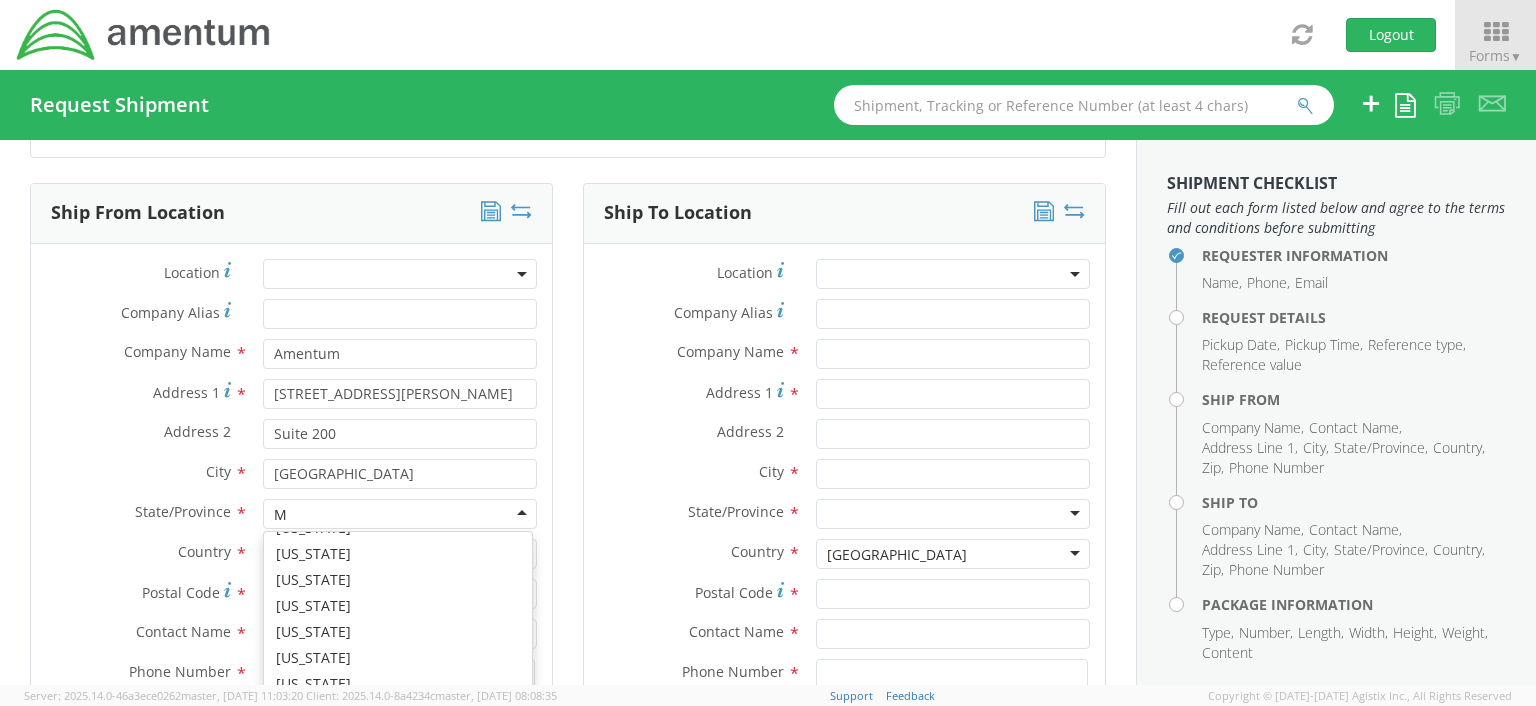 scroll, scrollTop: 4, scrollLeft: 0, axis: vertical 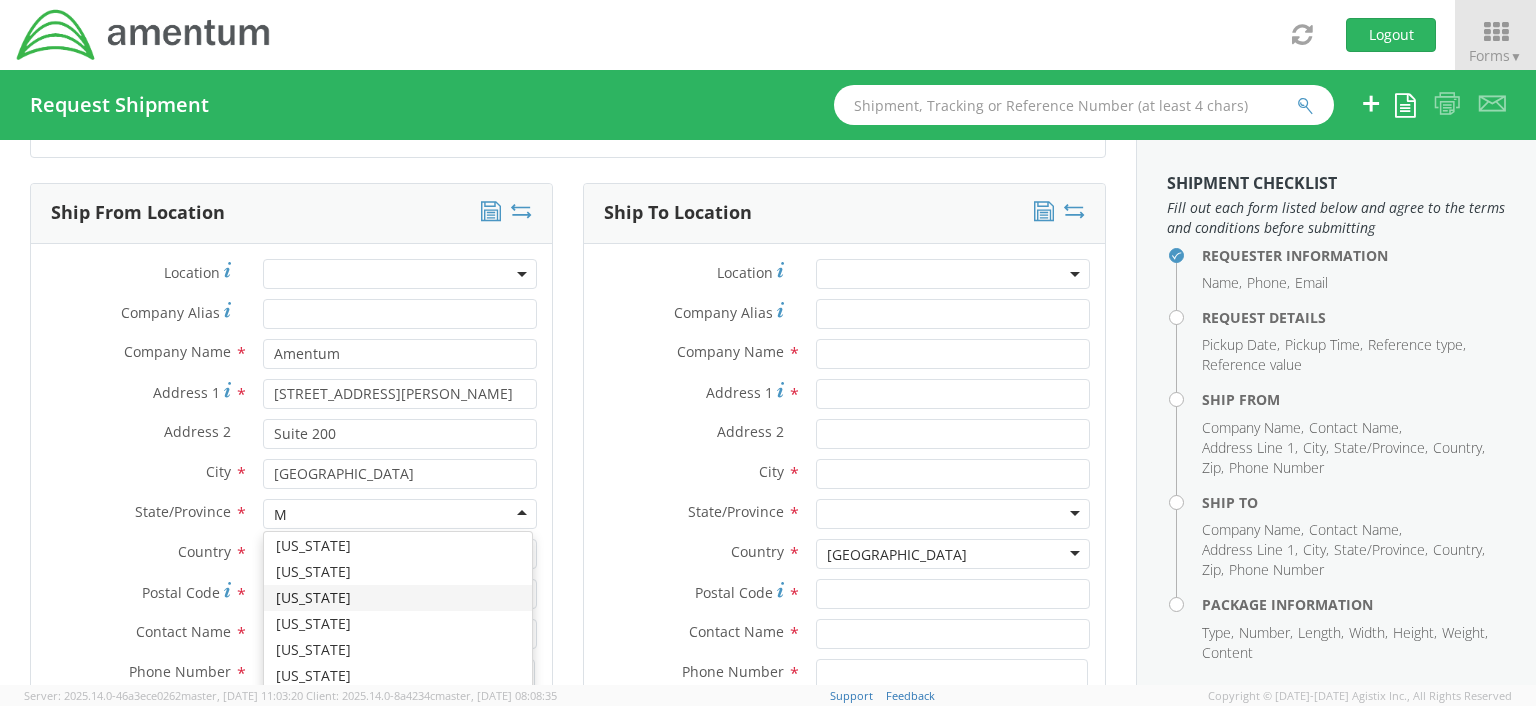 type 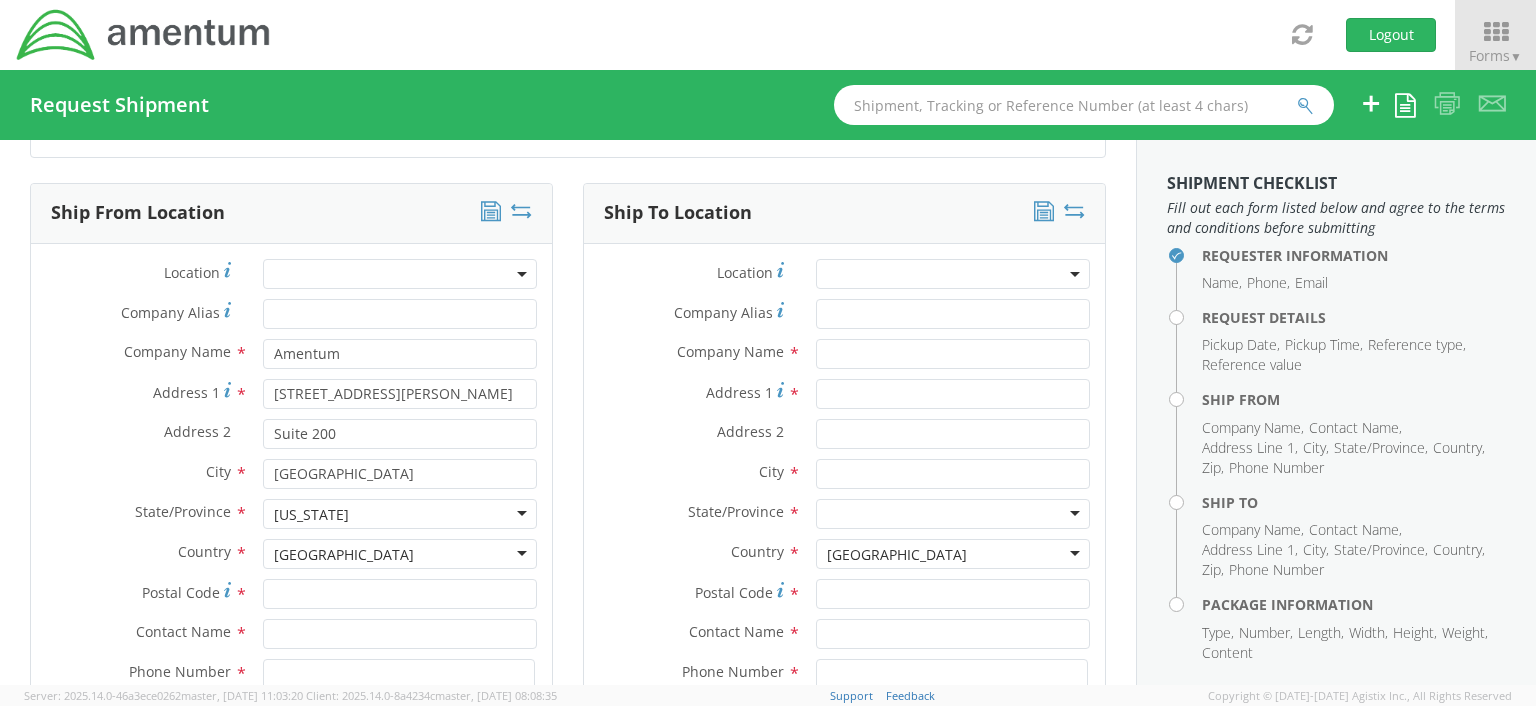 scroll, scrollTop: 0, scrollLeft: 0, axis: both 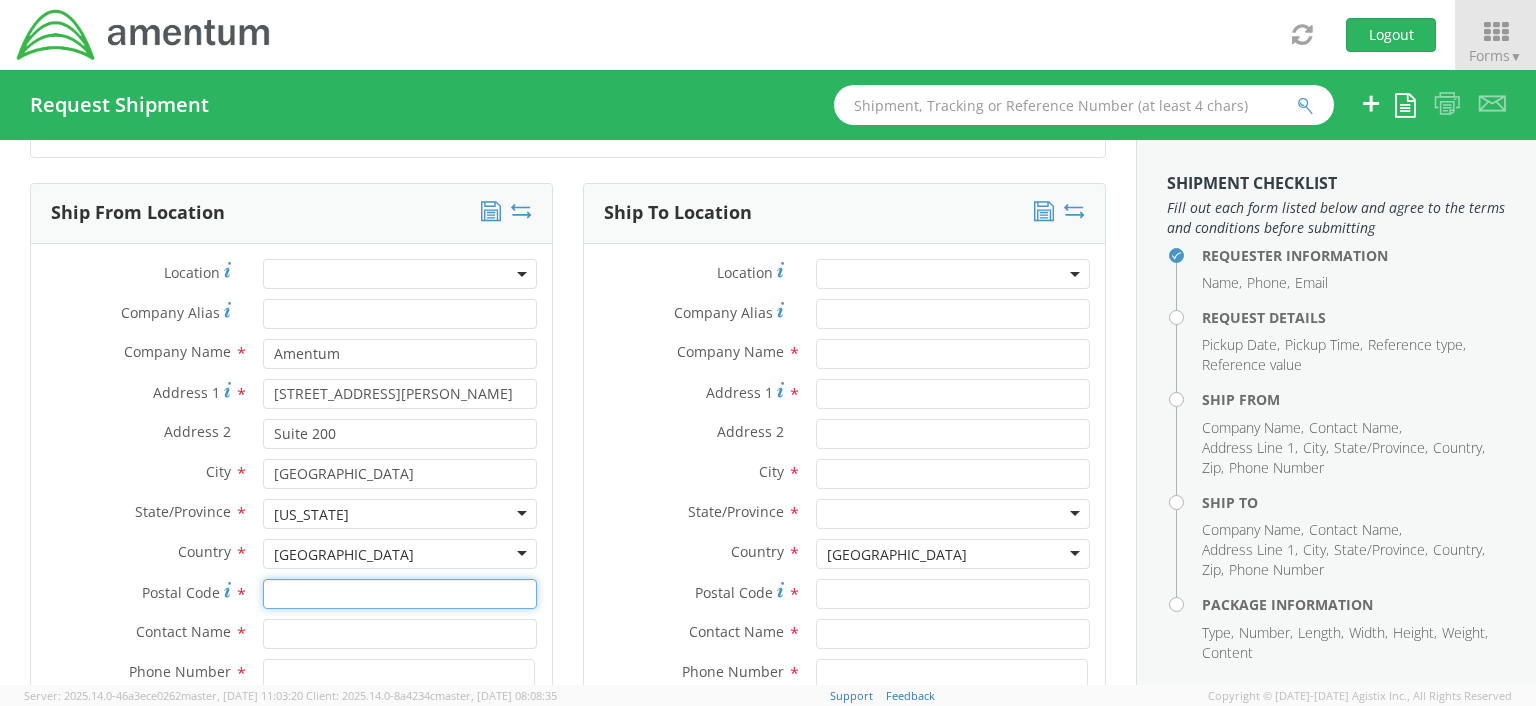 click on "Postal Code        *" at bounding box center (400, 594) 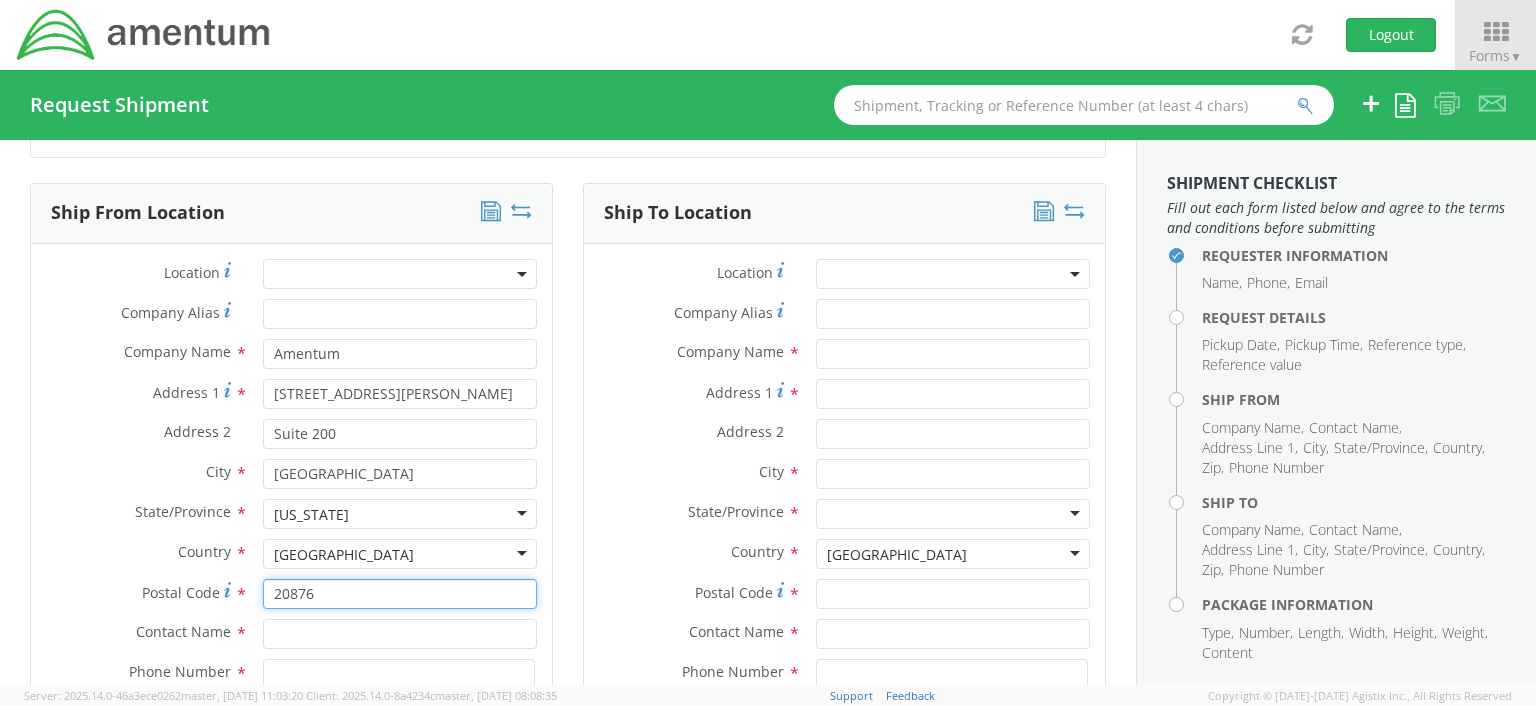 type on "20876" 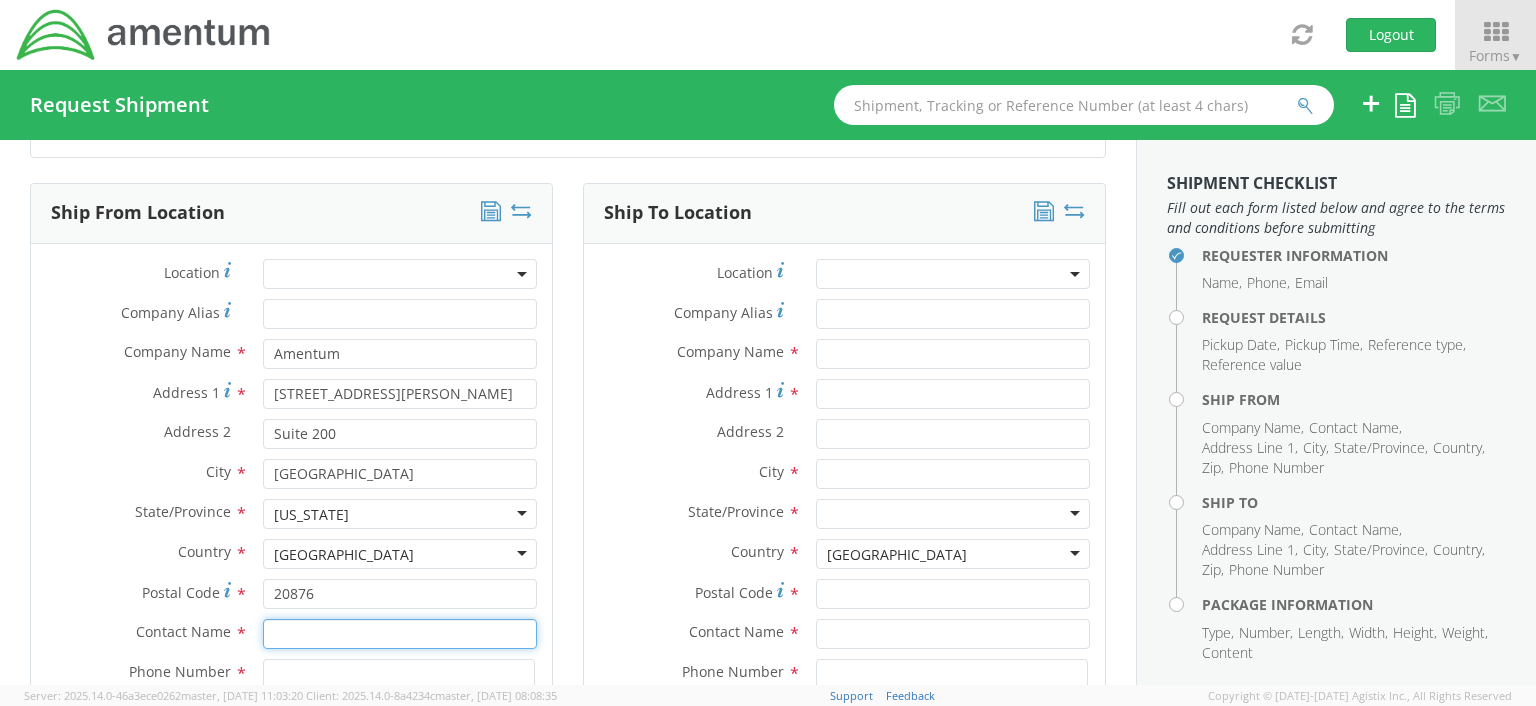 click at bounding box center (400, 634) 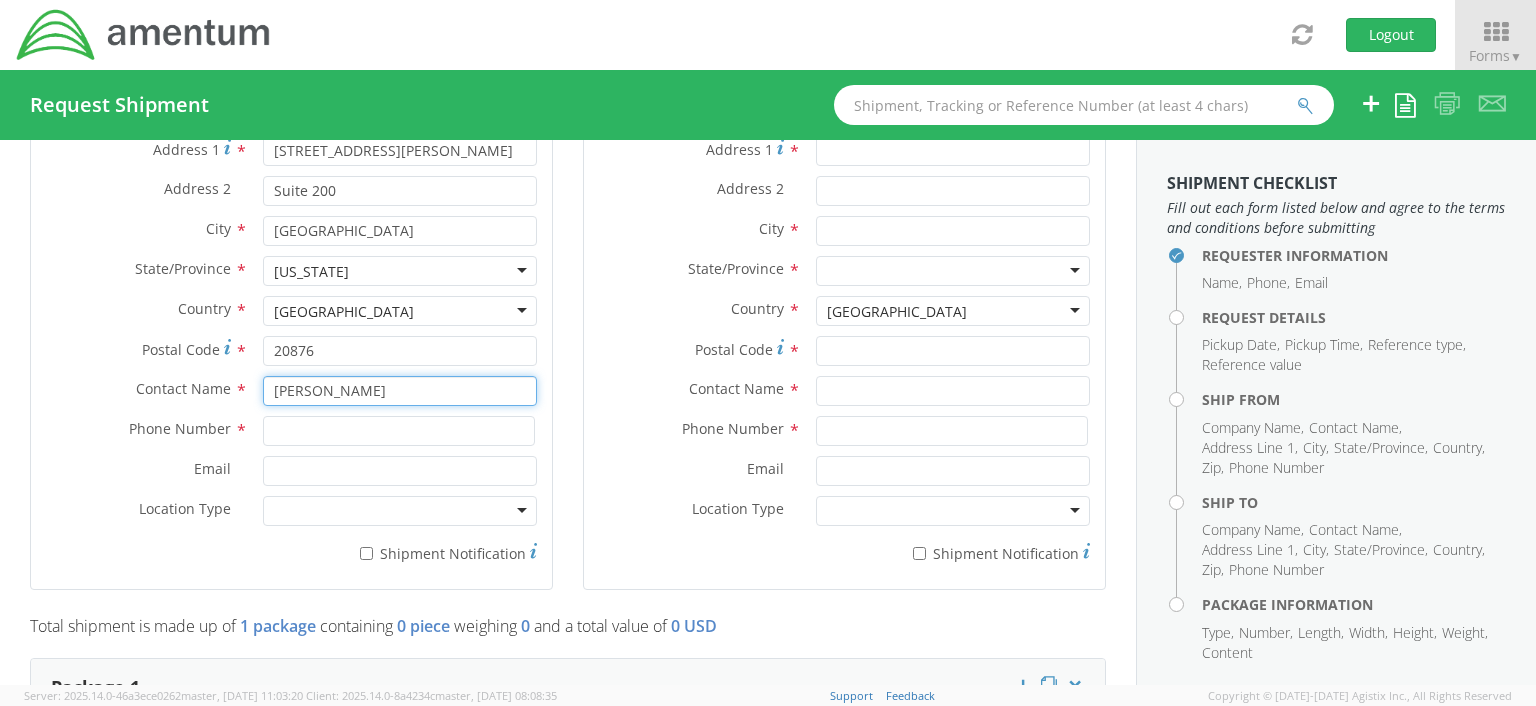 scroll, scrollTop: 1176, scrollLeft: 0, axis: vertical 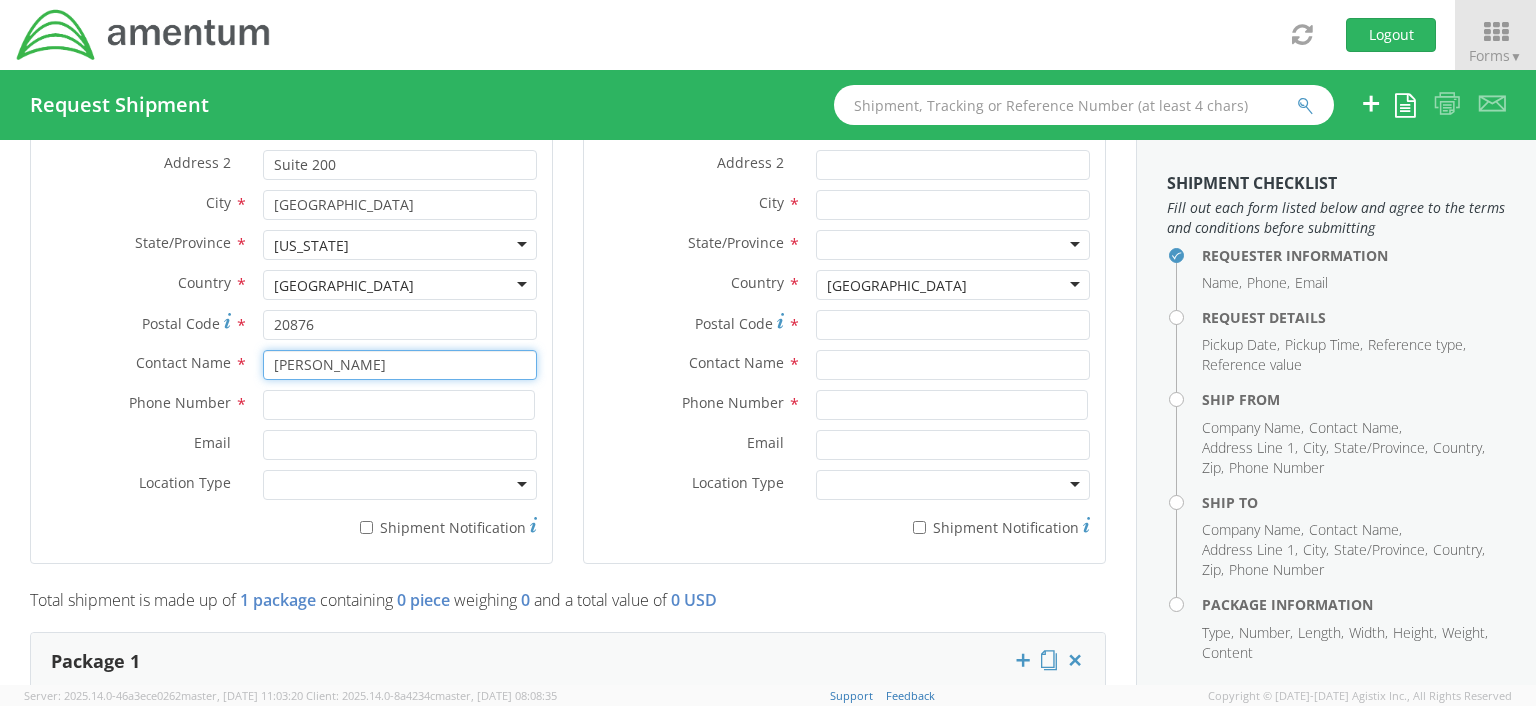 type on "[PERSON_NAME]" 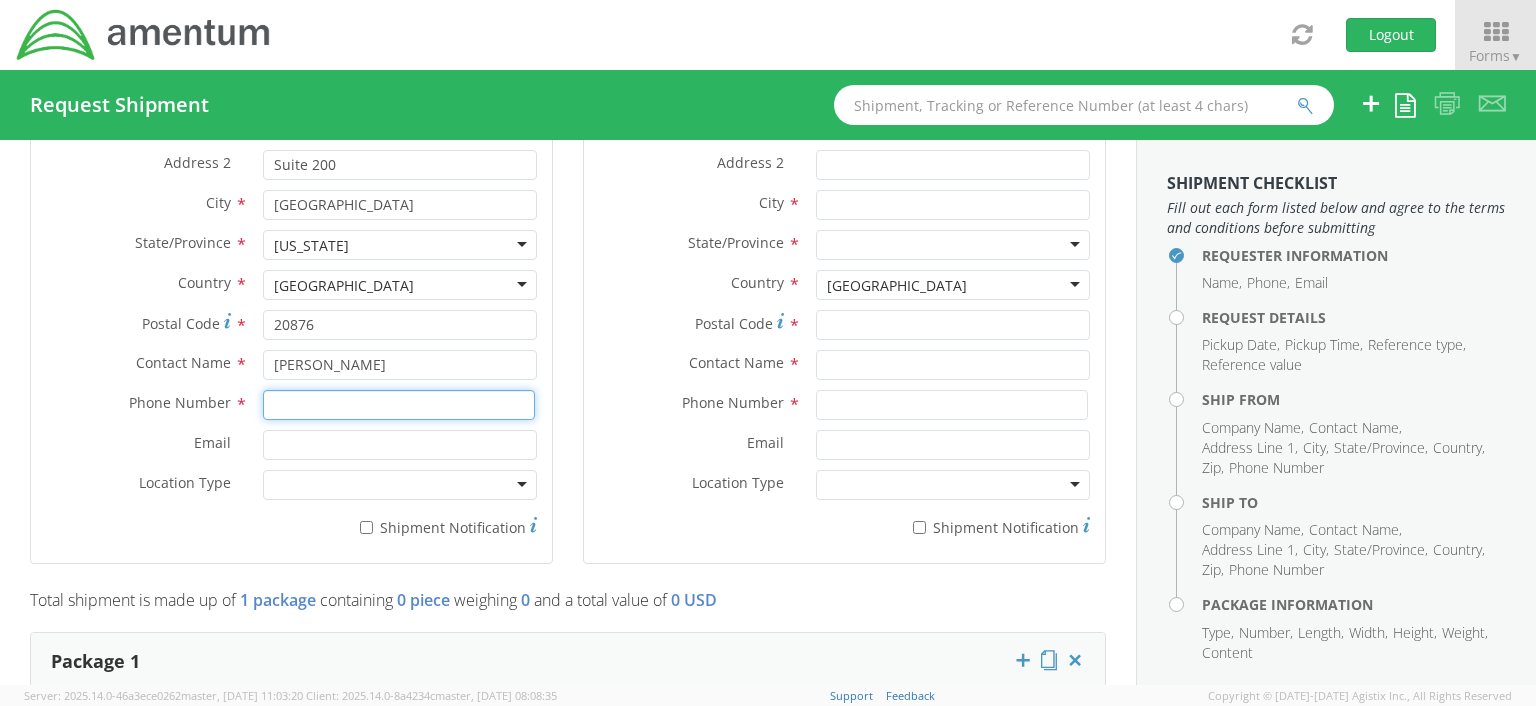 click at bounding box center (399, 405) 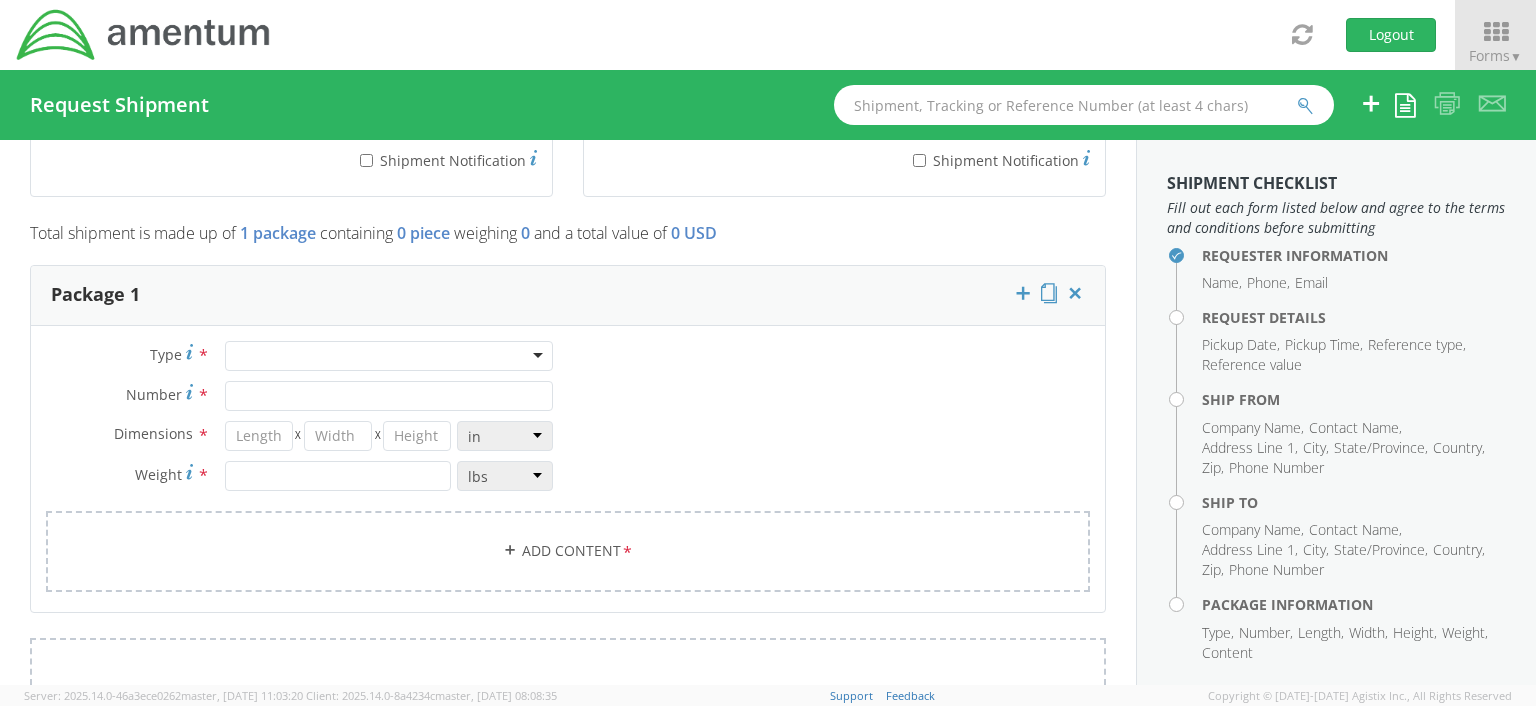 scroll, scrollTop: 1553, scrollLeft: 0, axis: vertical 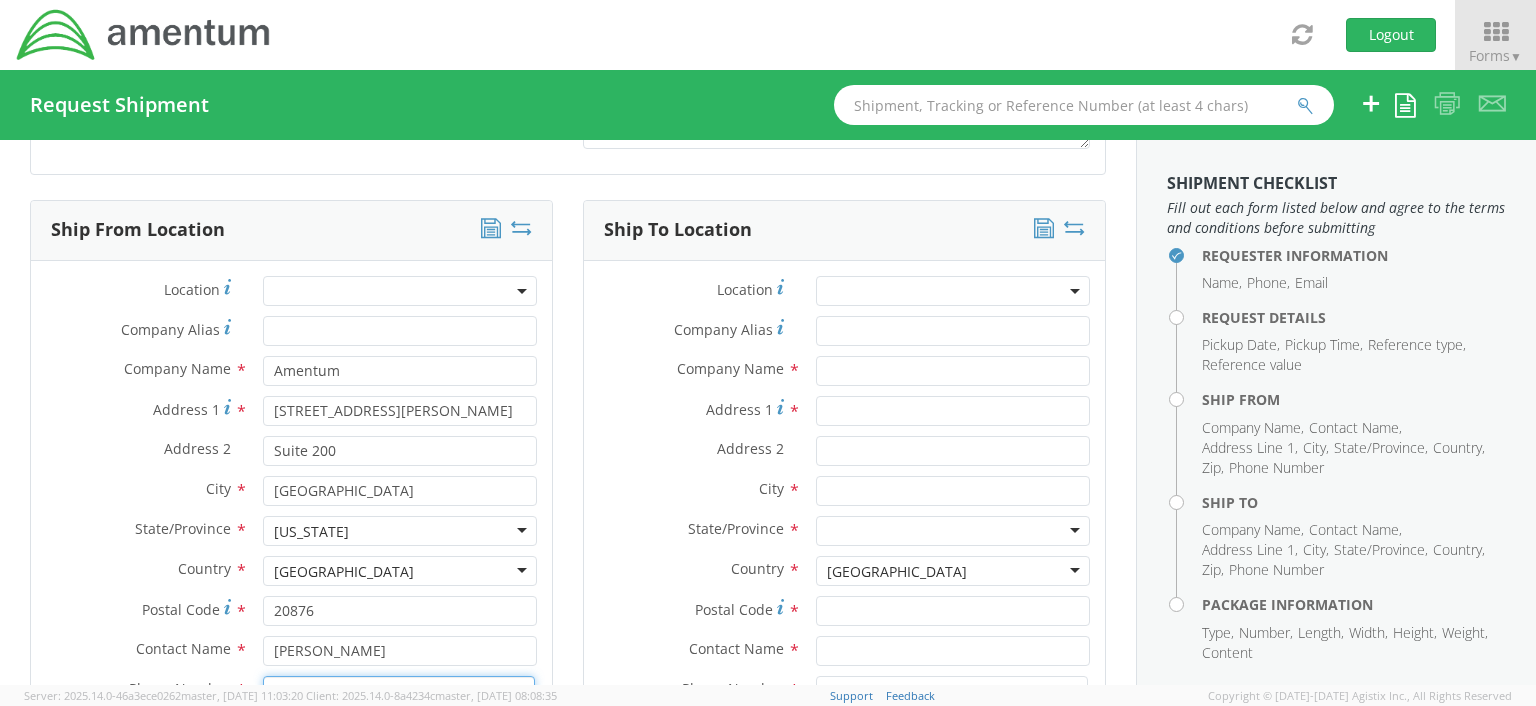 type on "20876" 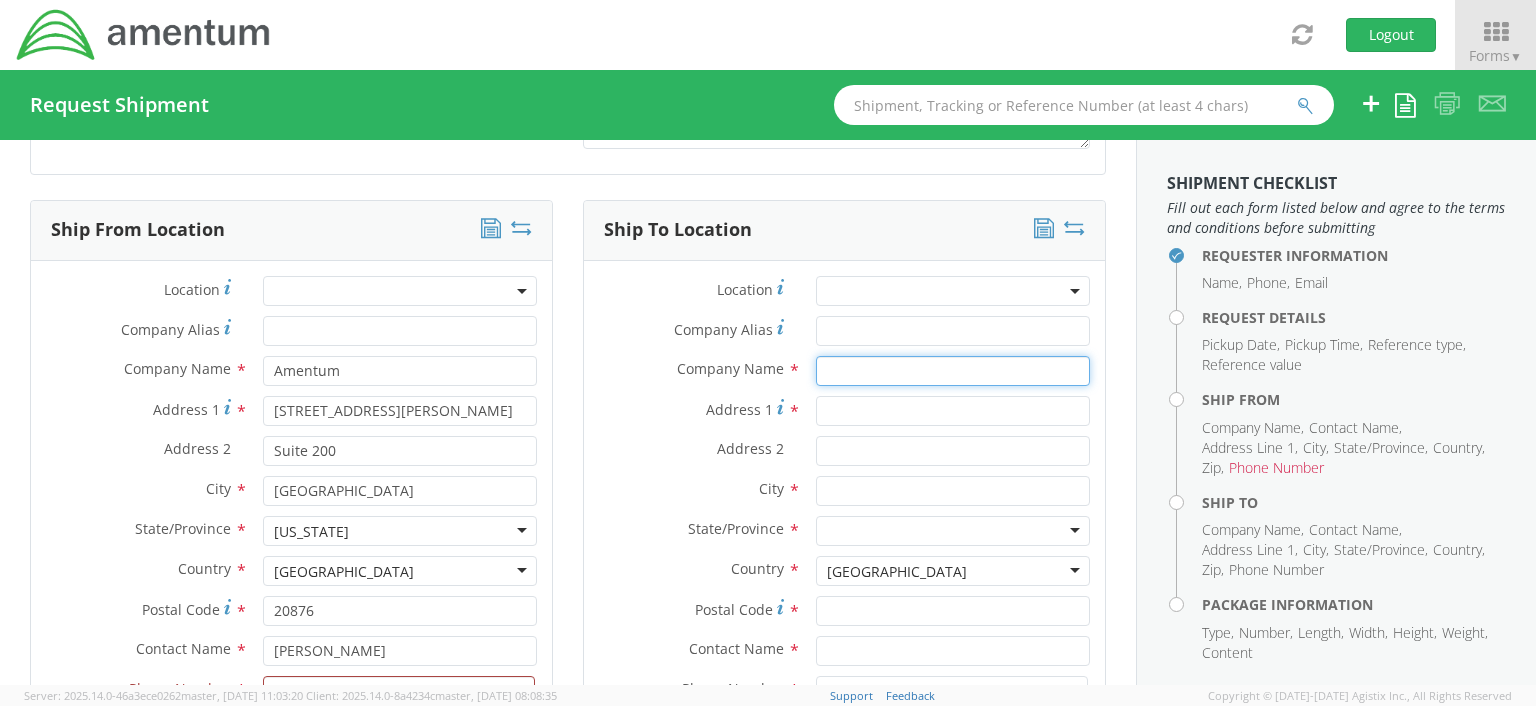 click at bounding box center [953, 371] 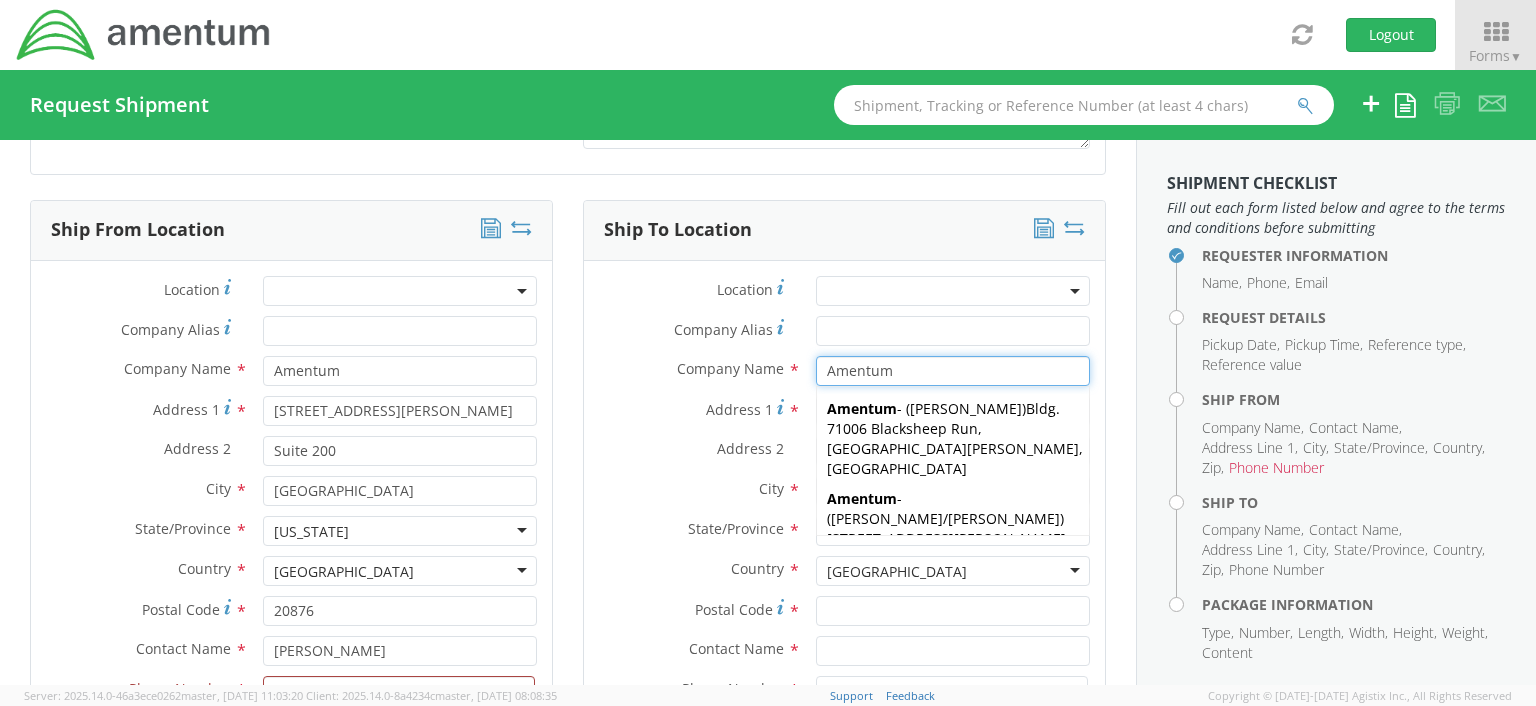 type on "Amentum" 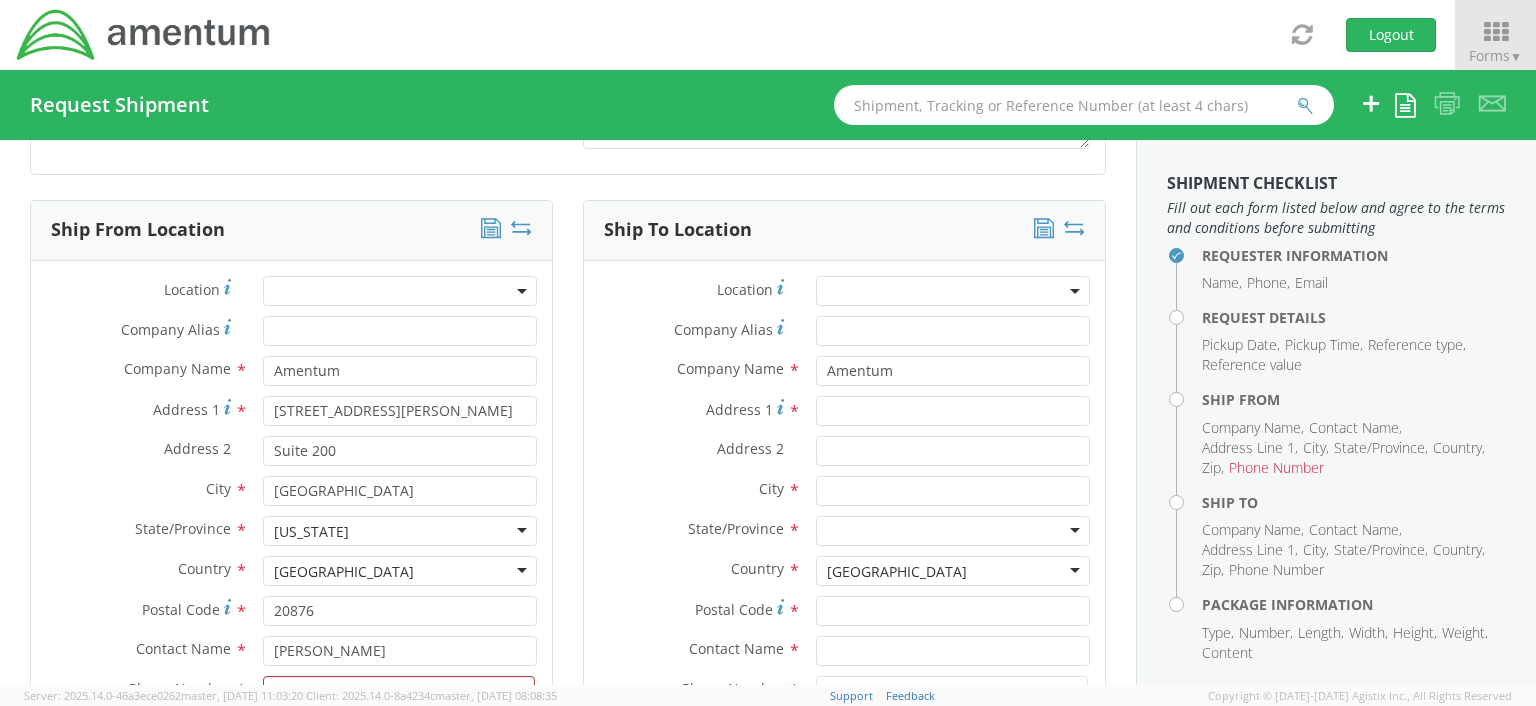 click on "Address 2        *" at bounding box center [692, 449] 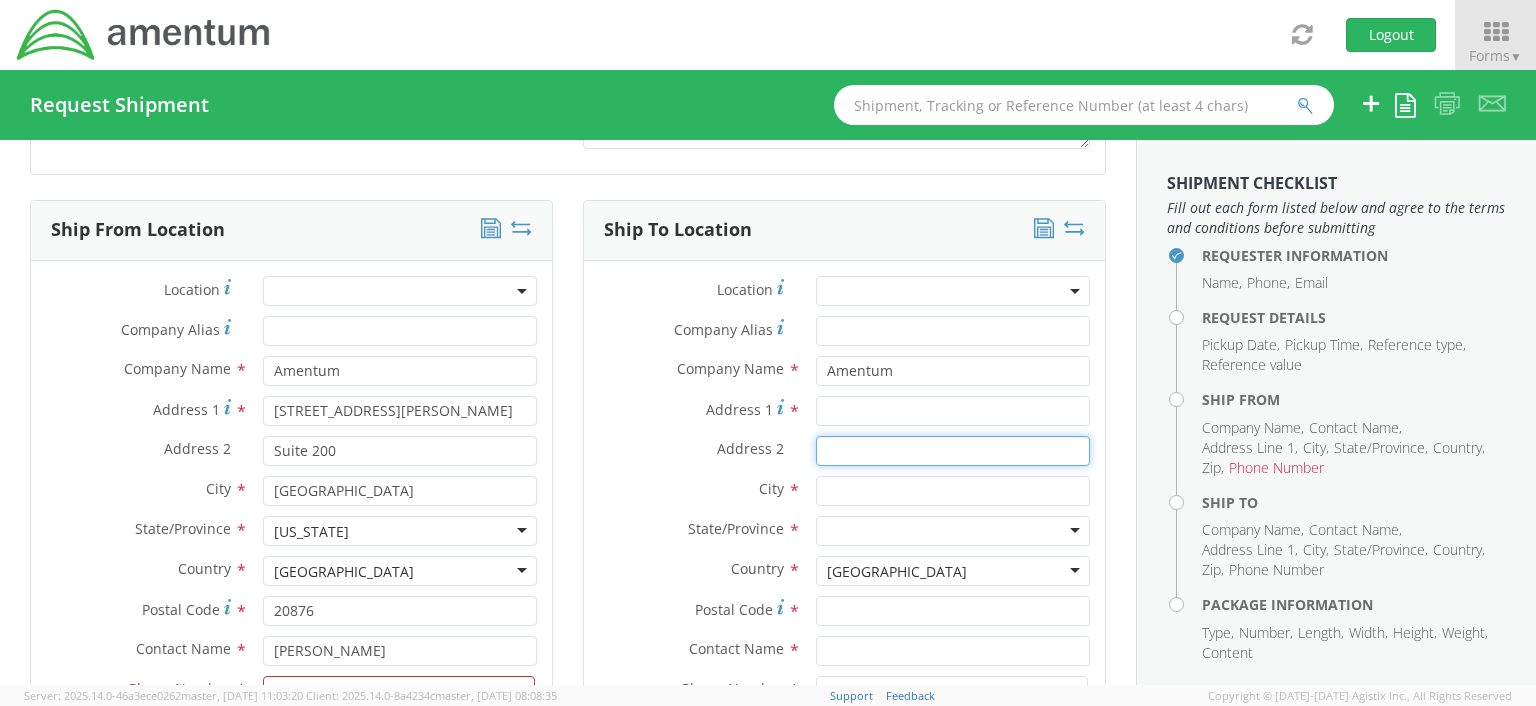 click on "Address 2        *" at bounding box center [953, 451] 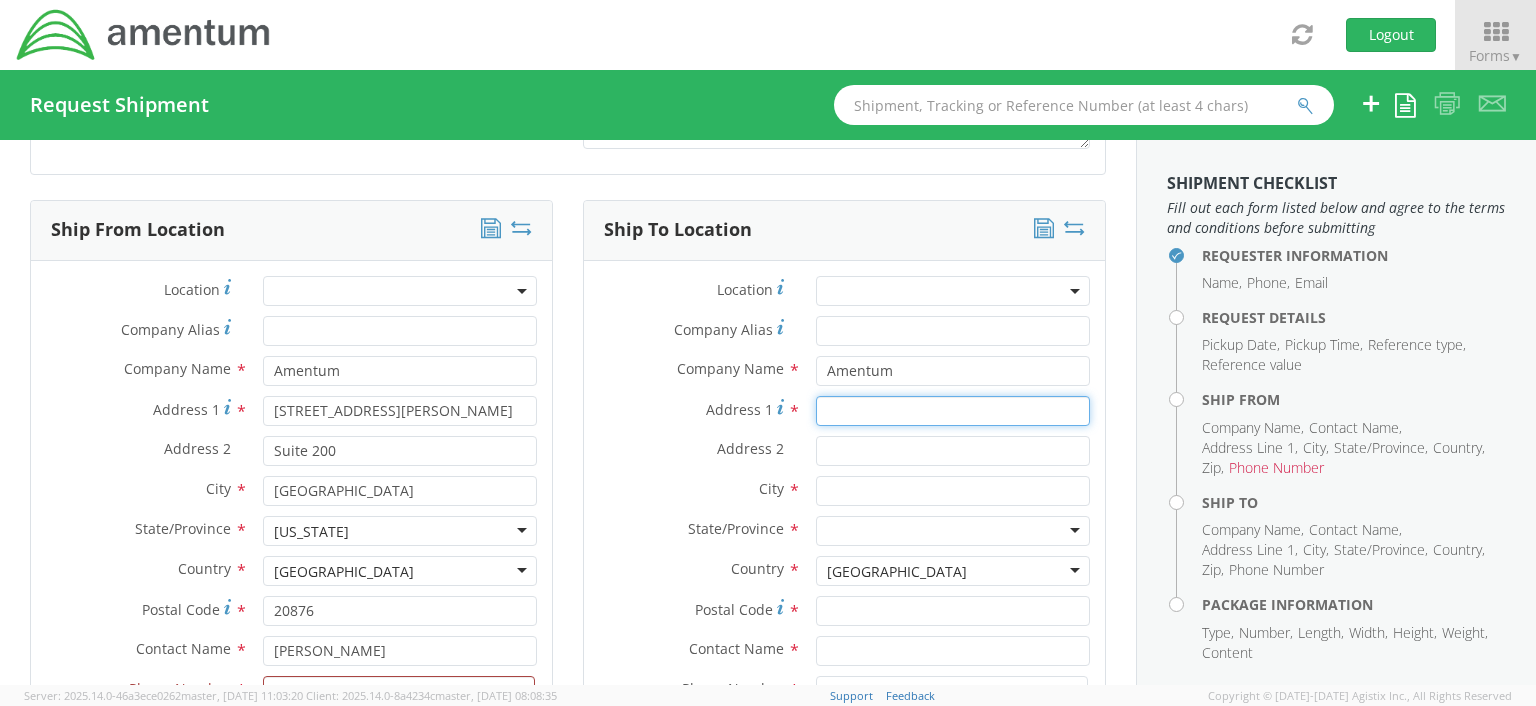click on "Address 1        *" at bounding box center [953, 411] 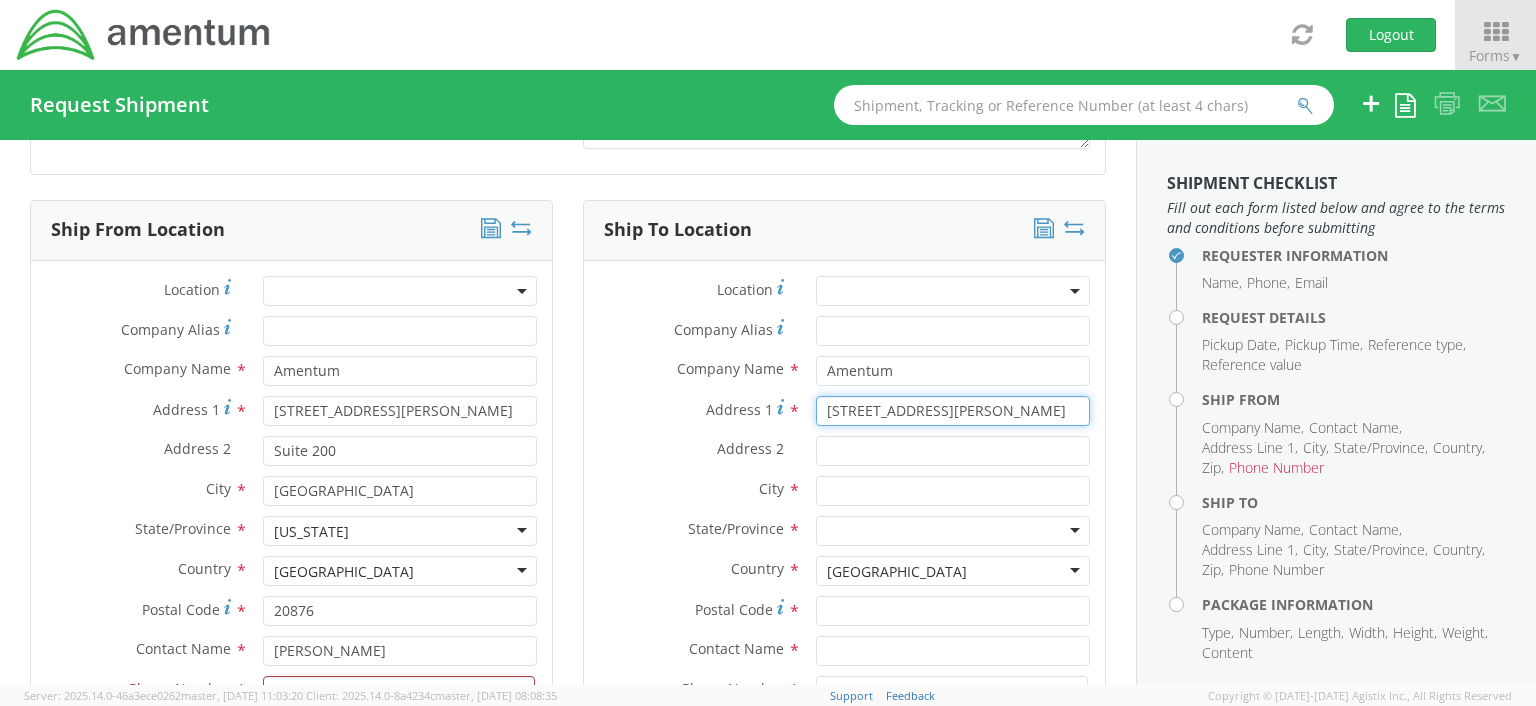 type on "[STREET_ADDRESS][PERSON_NAME]" 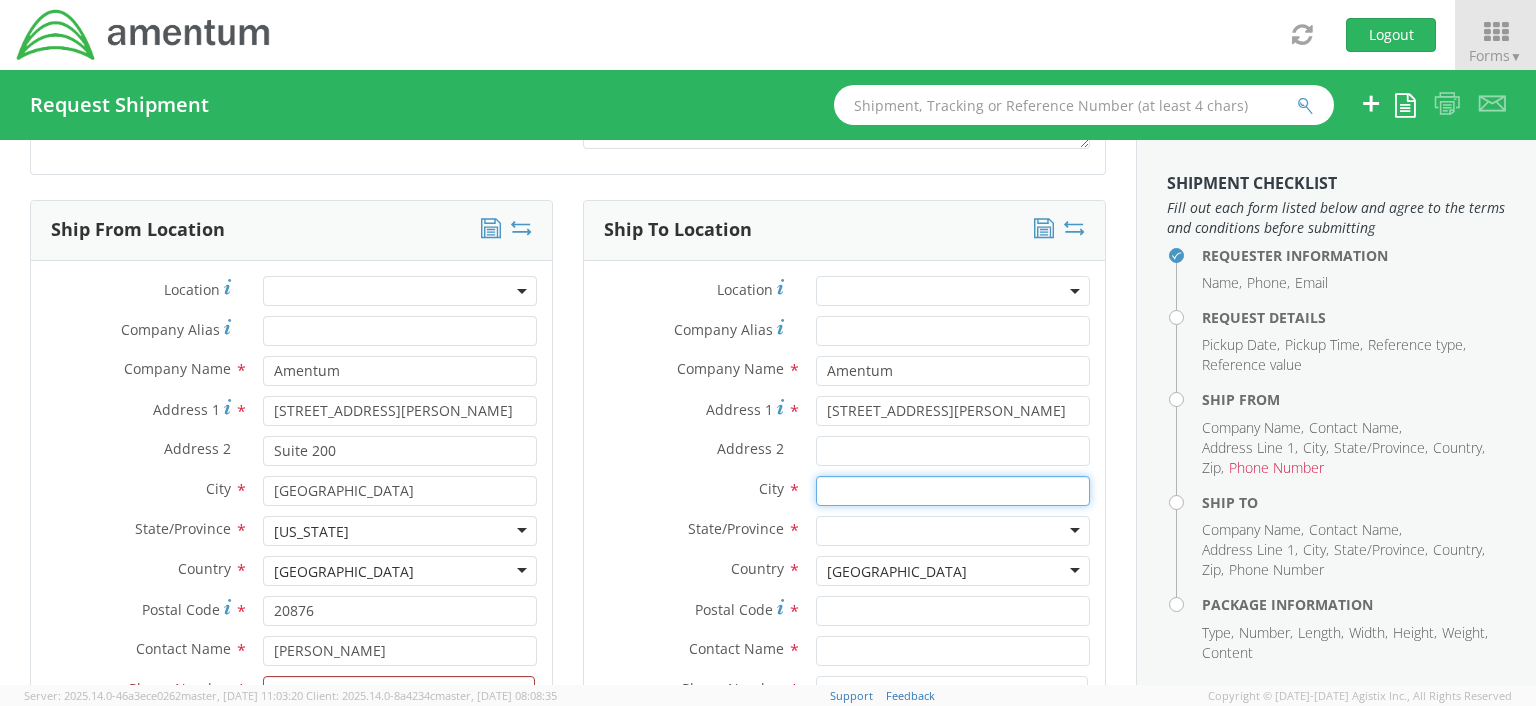 click at bounding box center (953, 491) 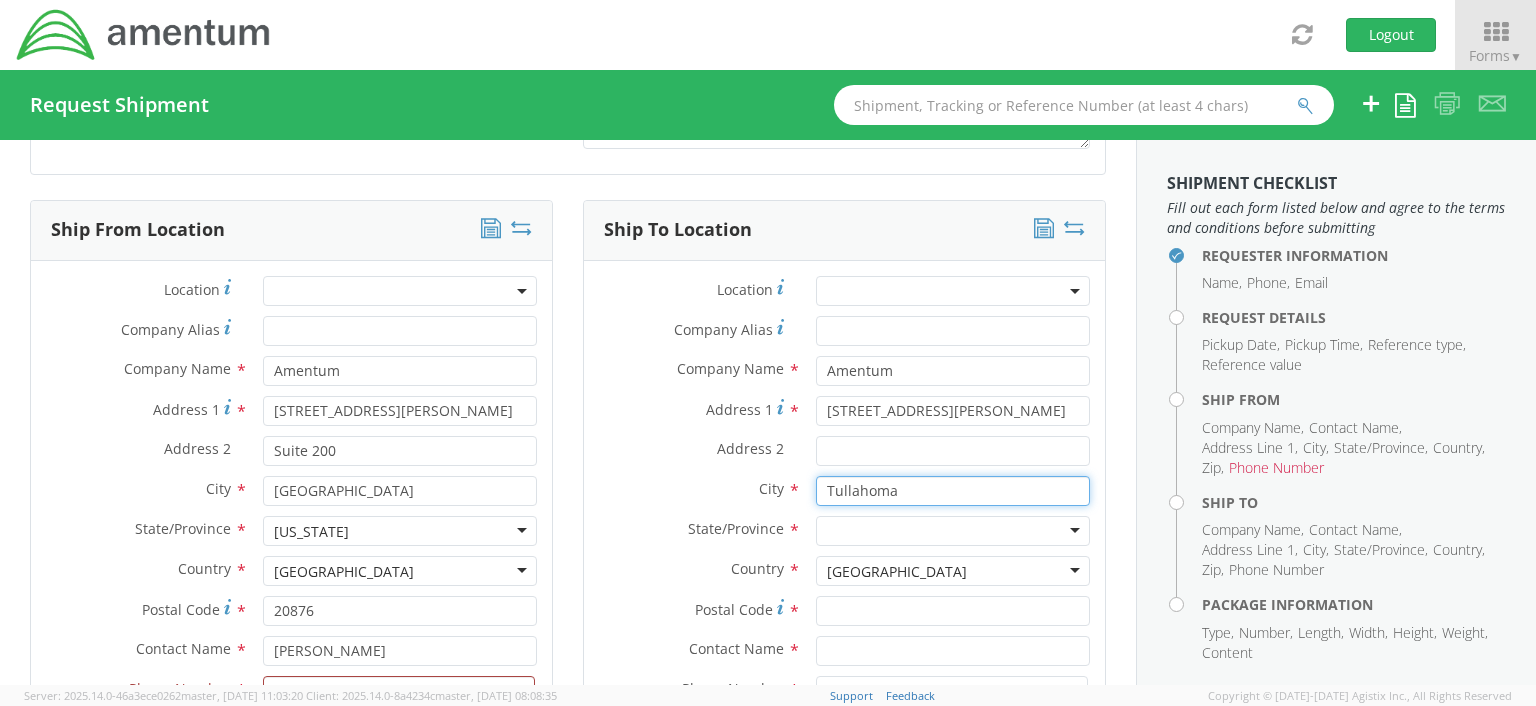 type on "Tullahoma" 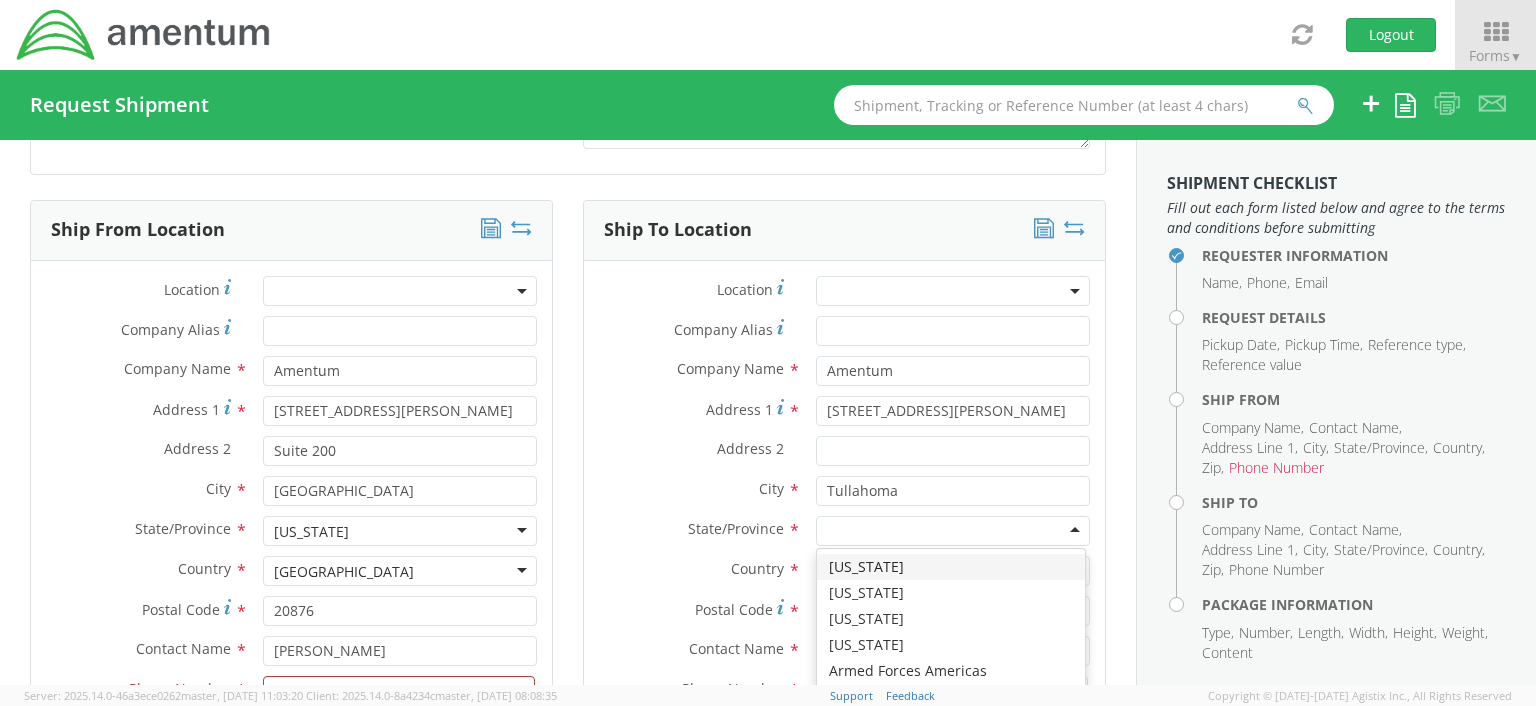 click at bounding box center (953, 531) 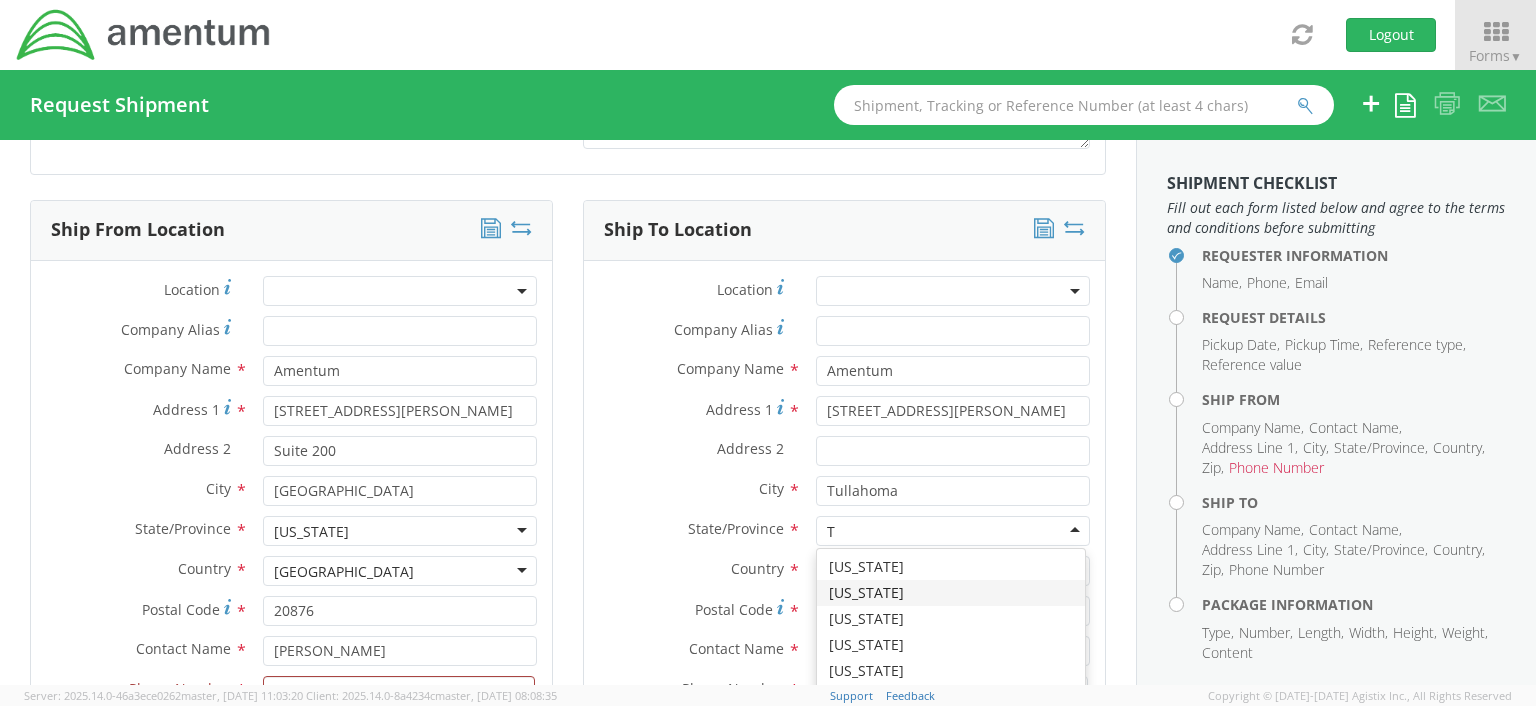 type 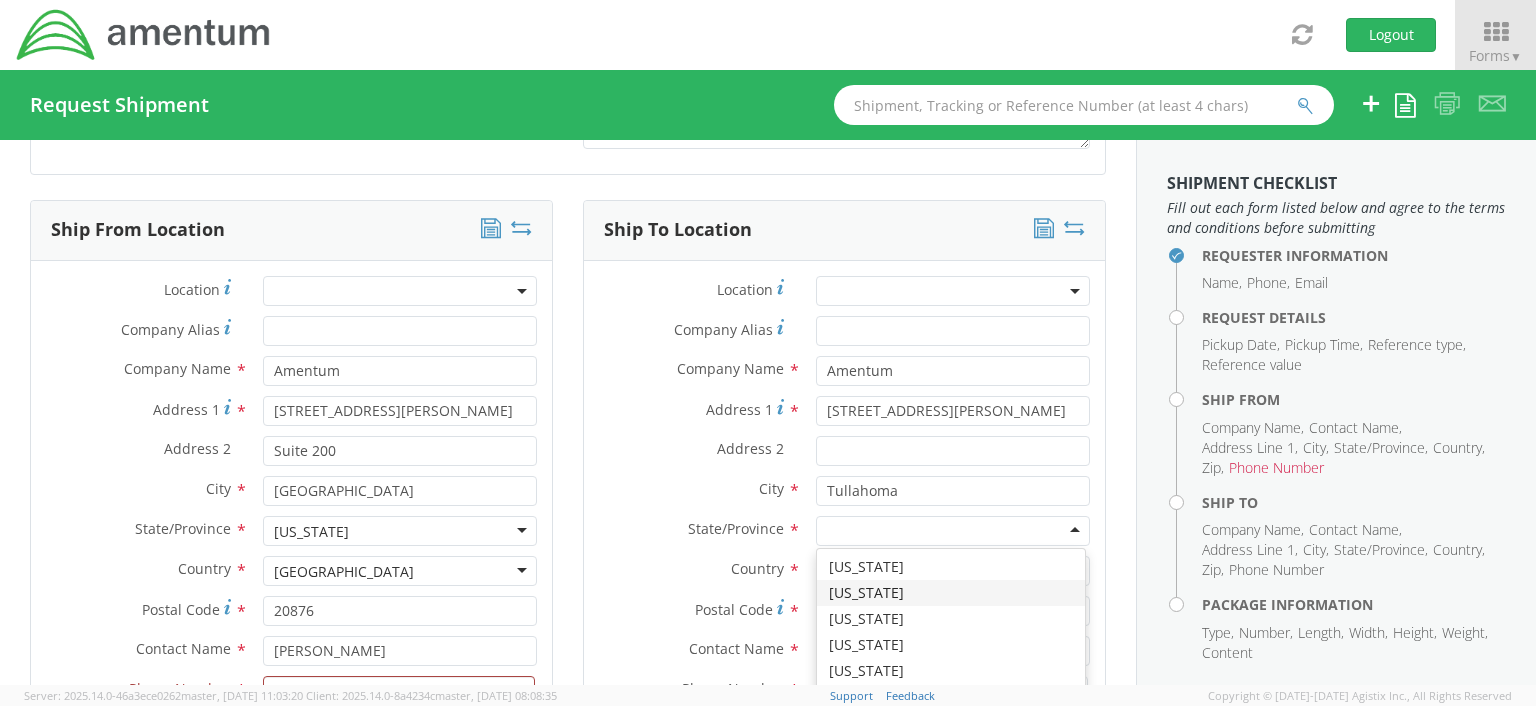 scroll, scrollTop: 0, scrollLeft: 0, axis: both 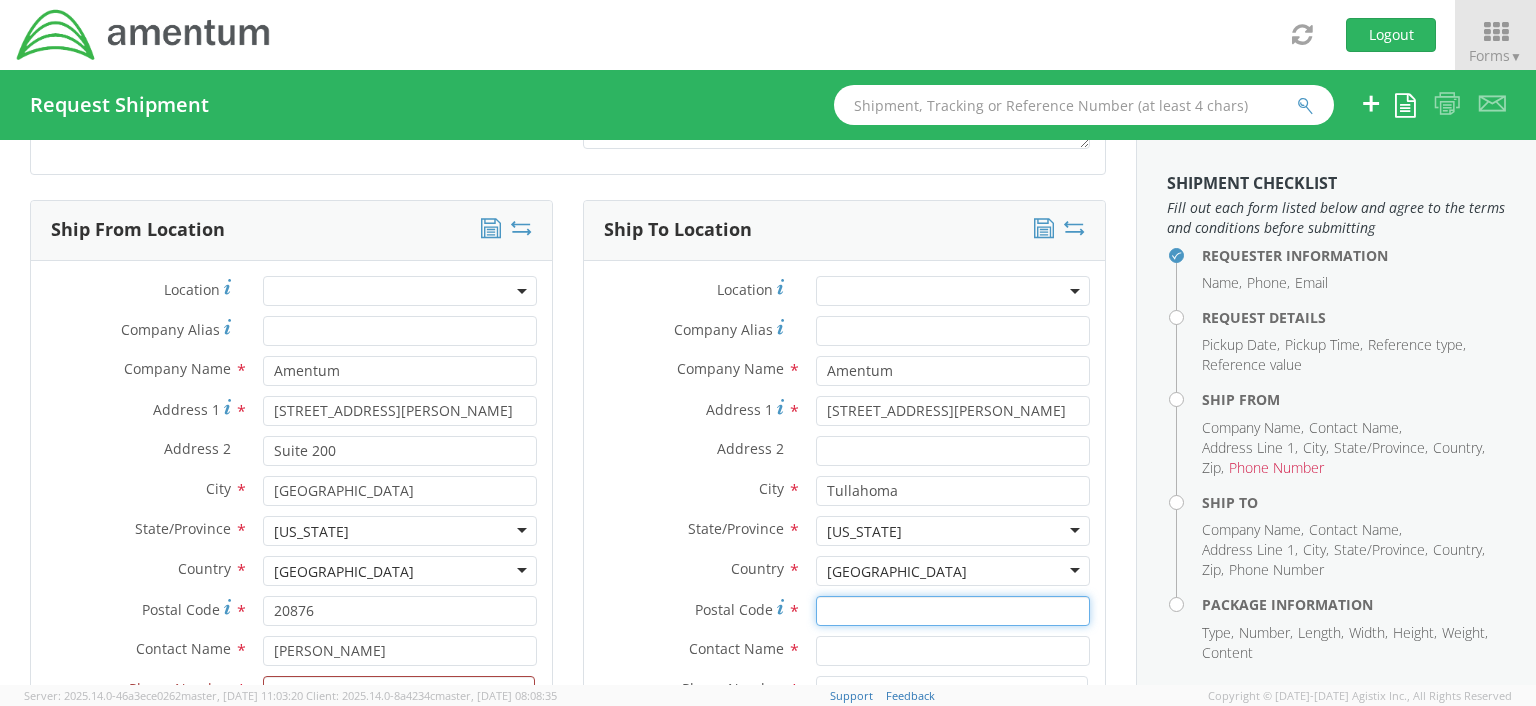 click on "Postal Code        *" at bounding box center (953, 611) 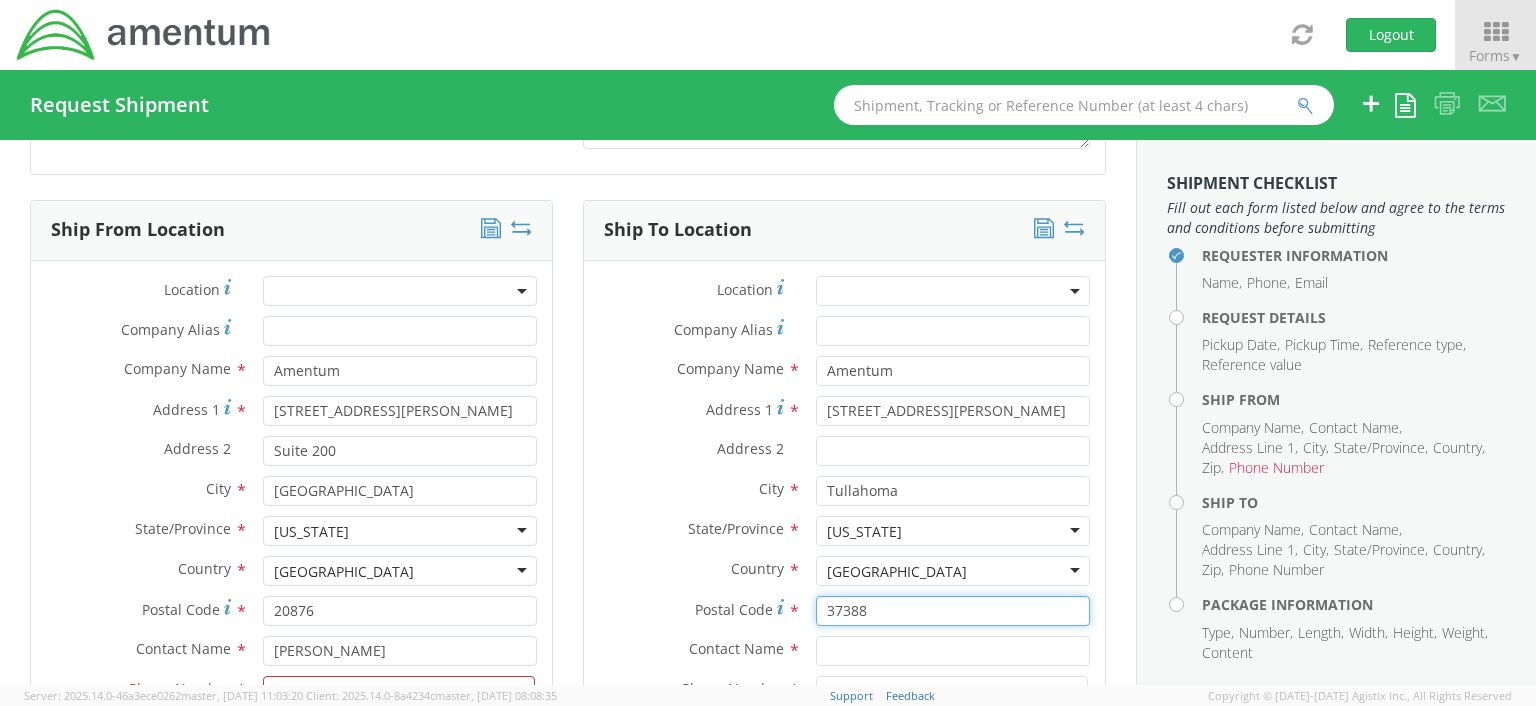 type on "37388" 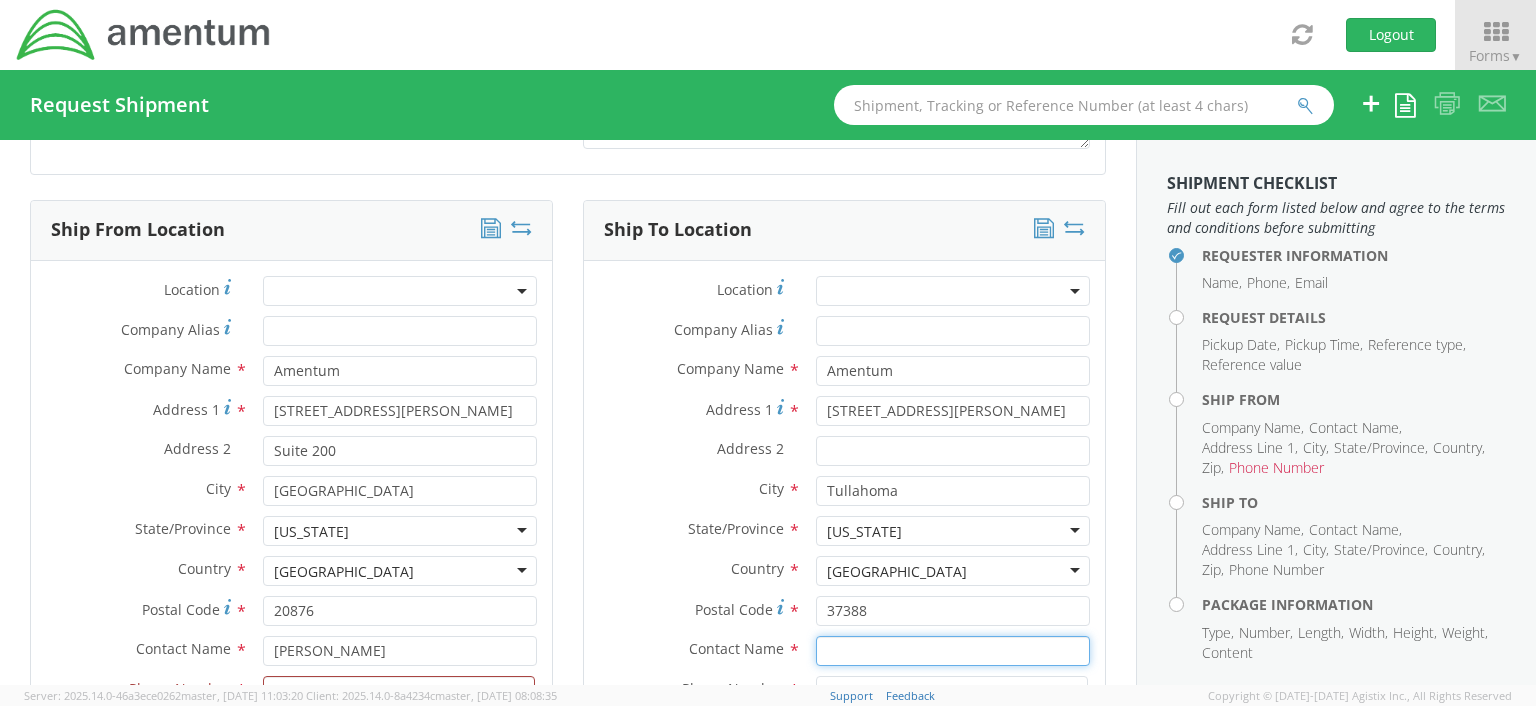 click at bounding box center [953, 651] 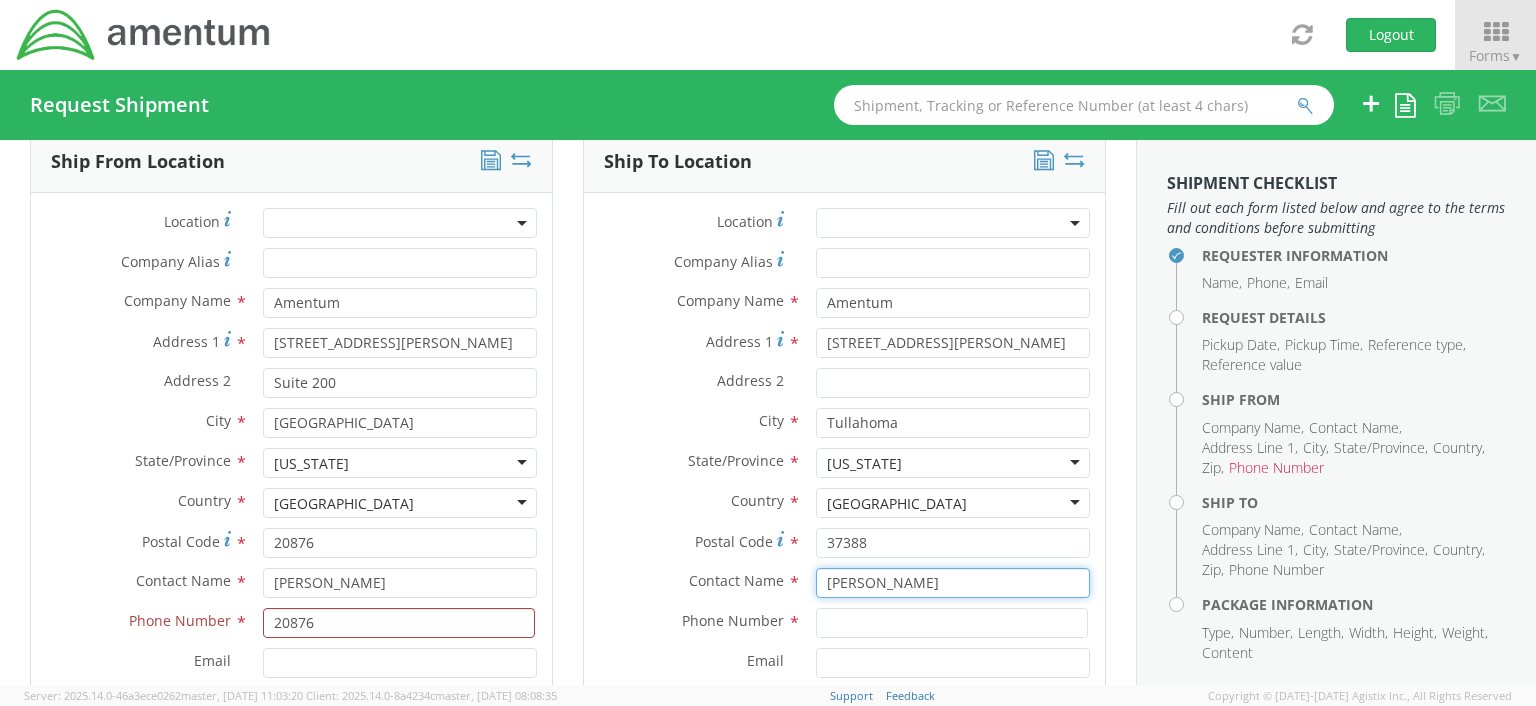 scroll, scrollTop: 963, scrollLeft: 0, axis: vertical 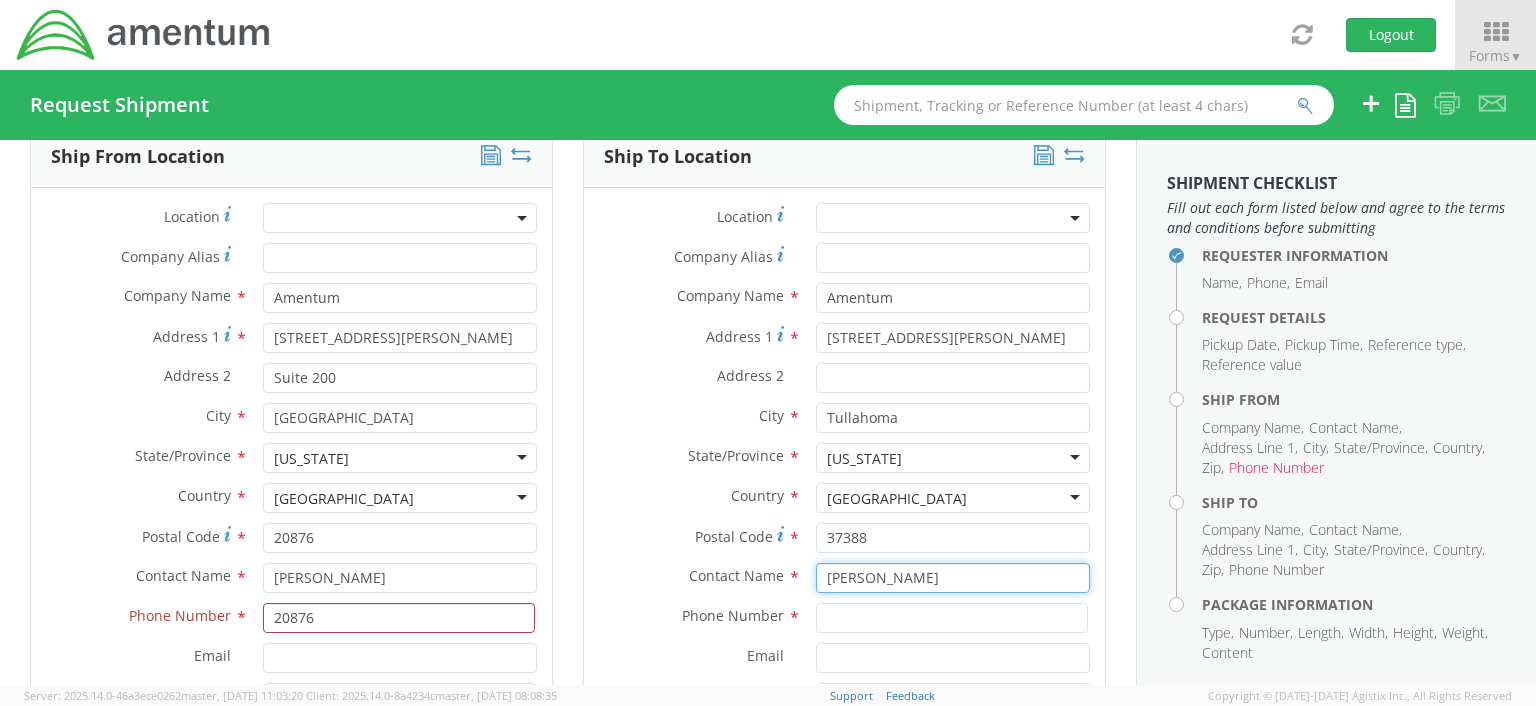 type on "[PERSON_NAME]" 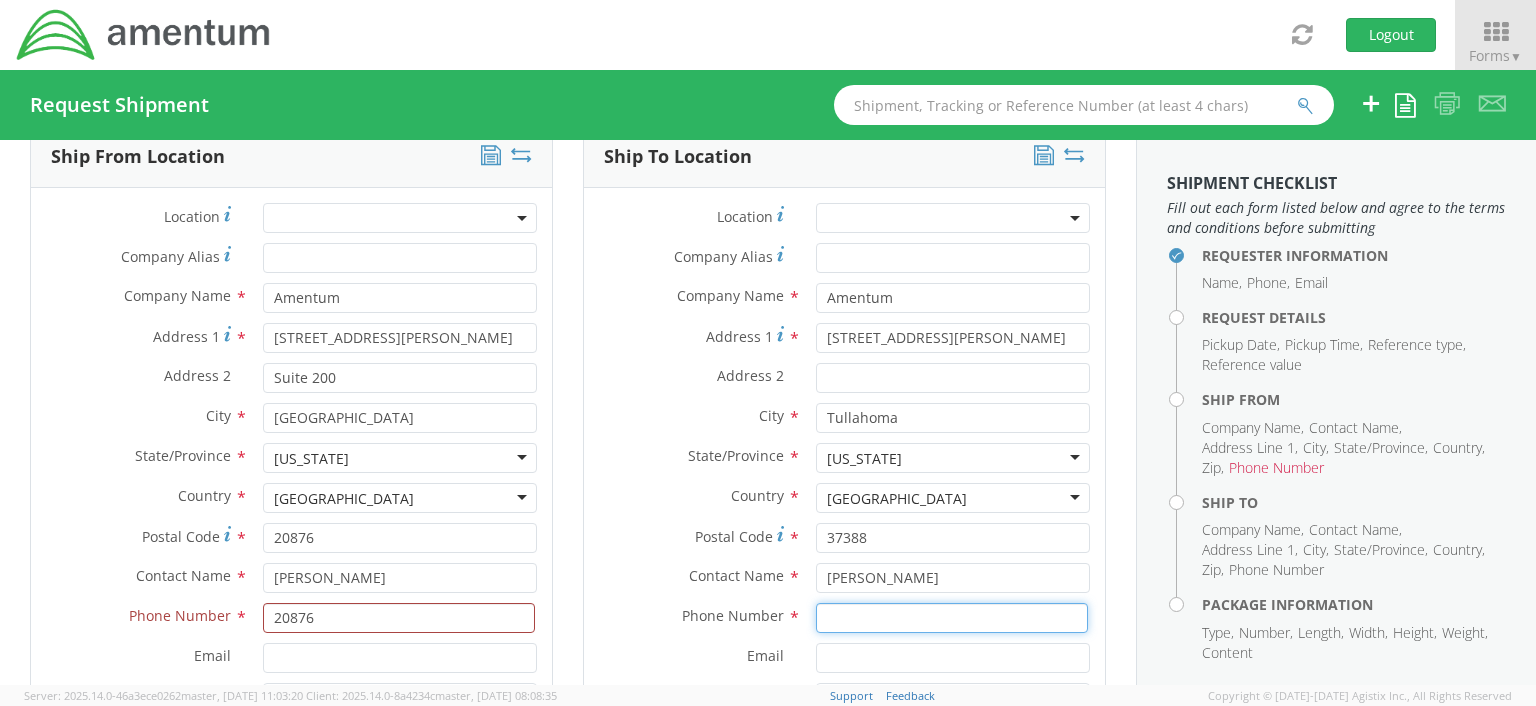 click at bounding box center (952, 618) 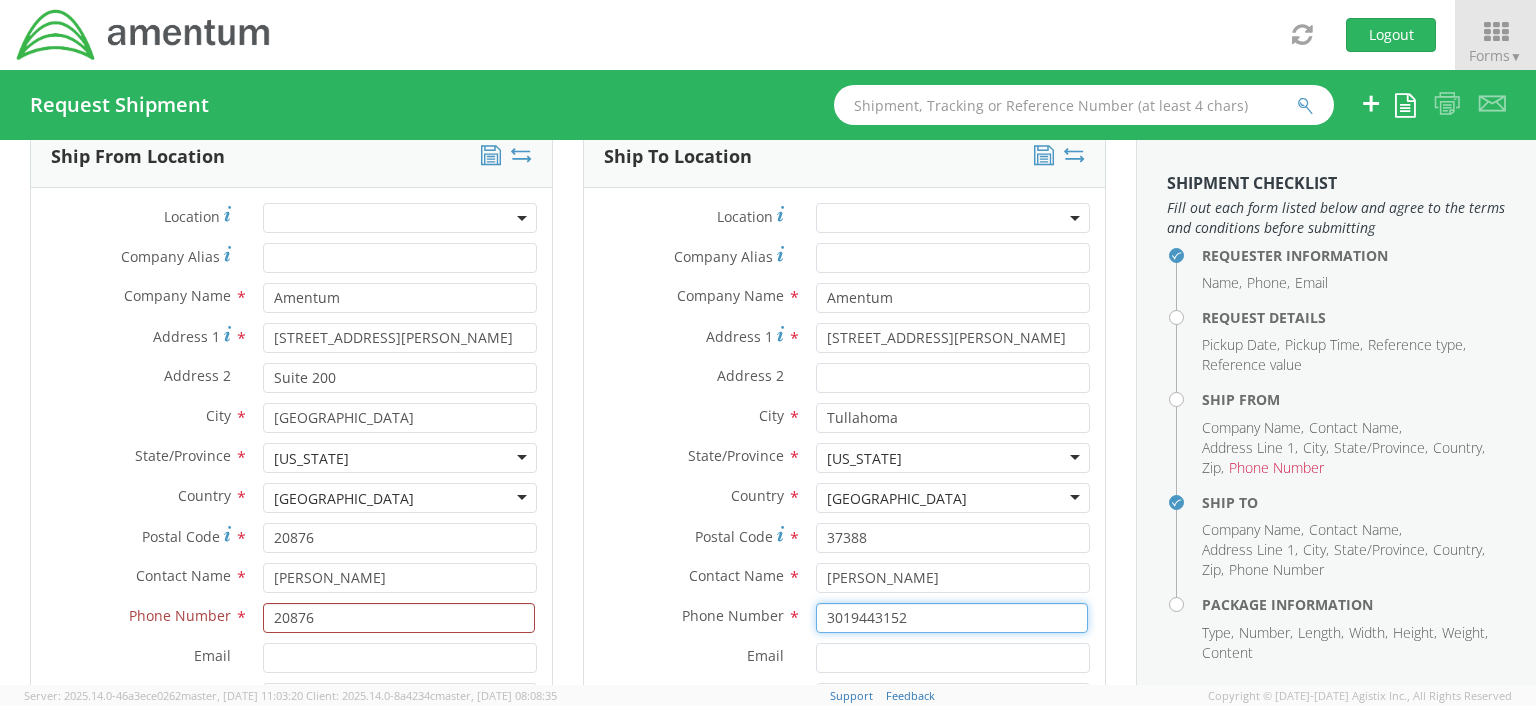 type on "3019443152" 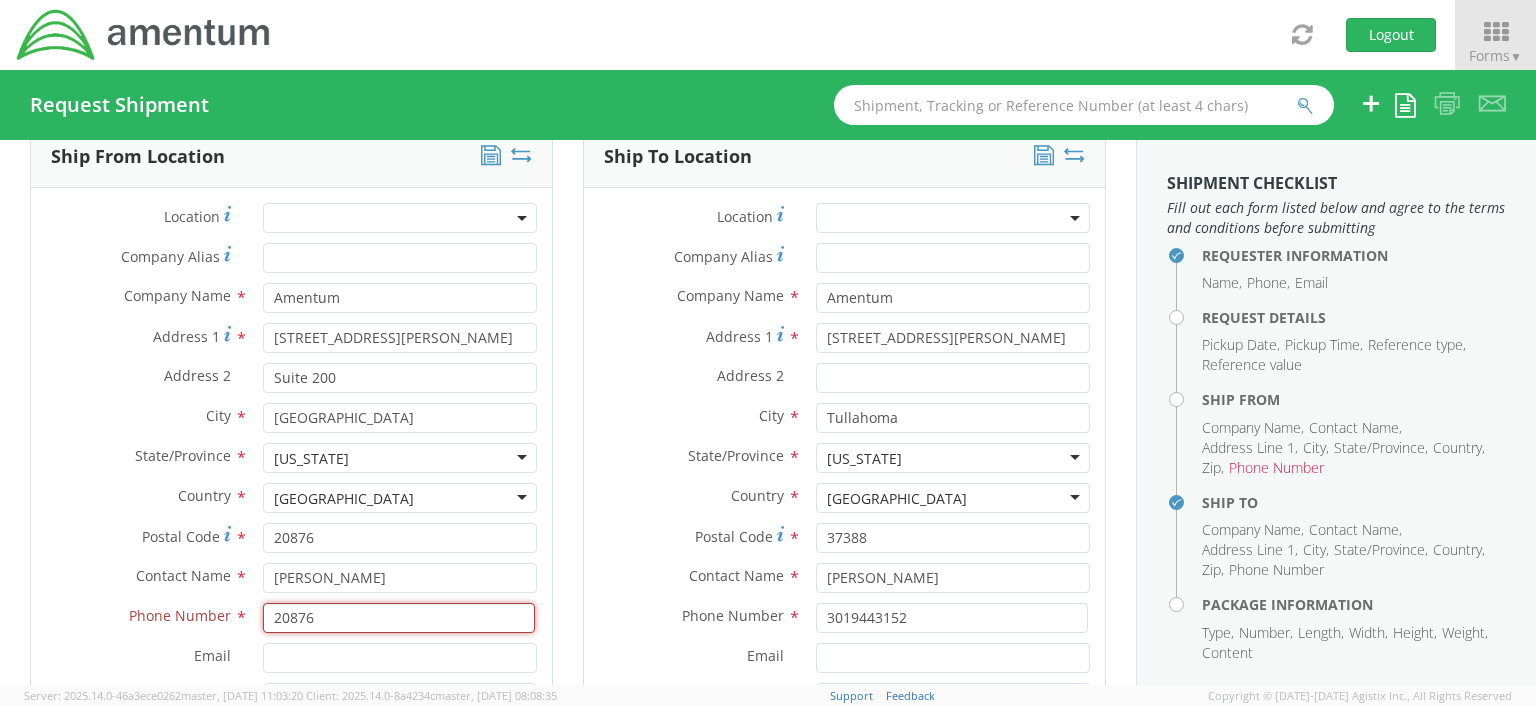 click on "20876" at bounding box center [399, 618] 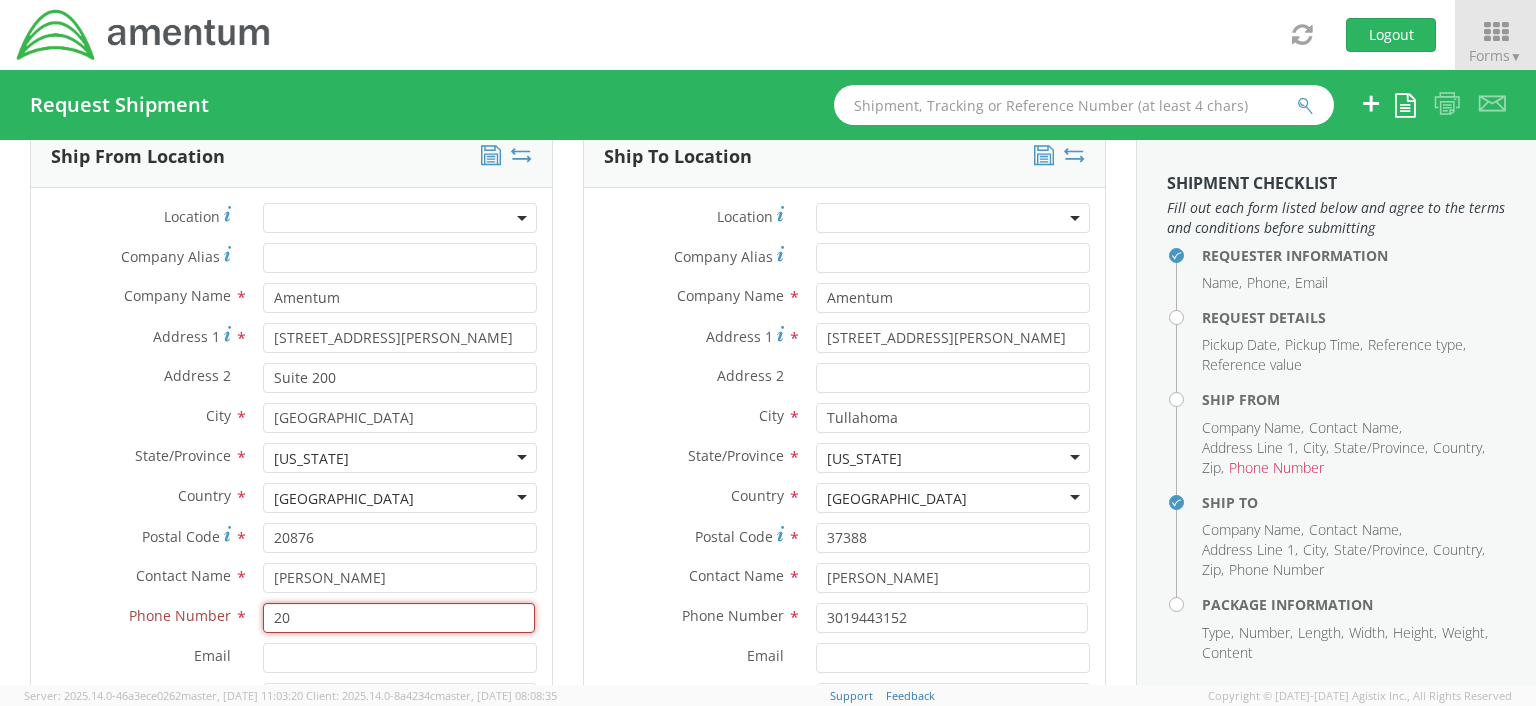 type on "2" 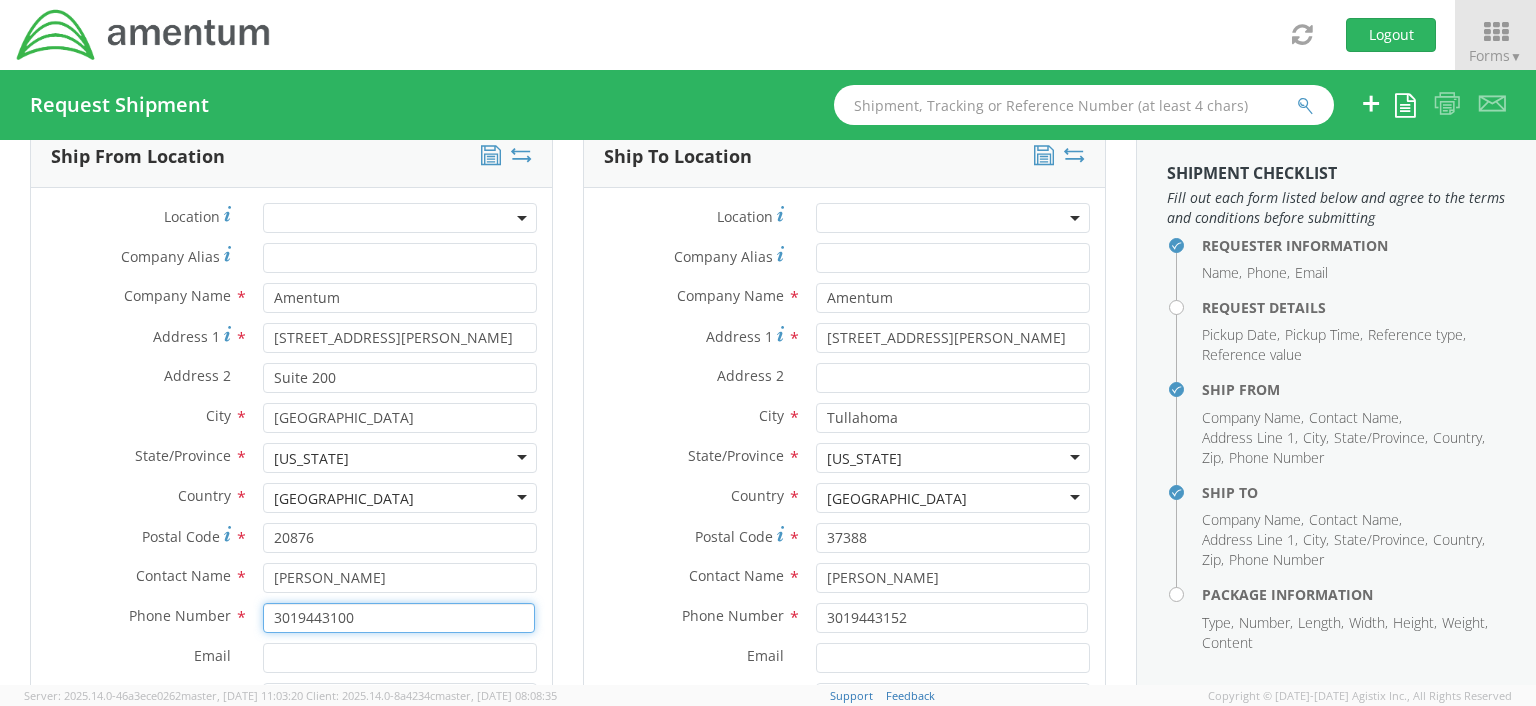 scroll, scrollTop: 0, scrollLeft: 0, axis: both 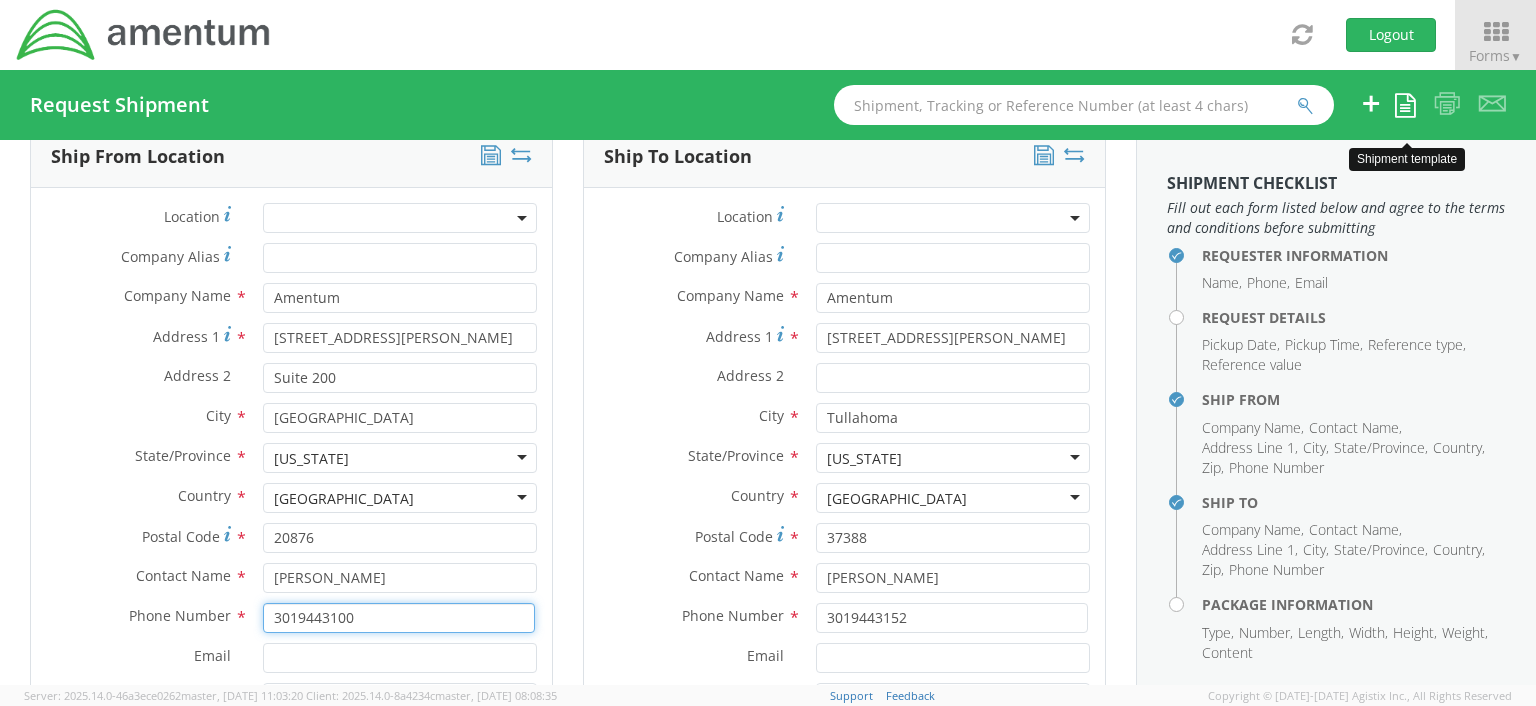 type on "3019443100" 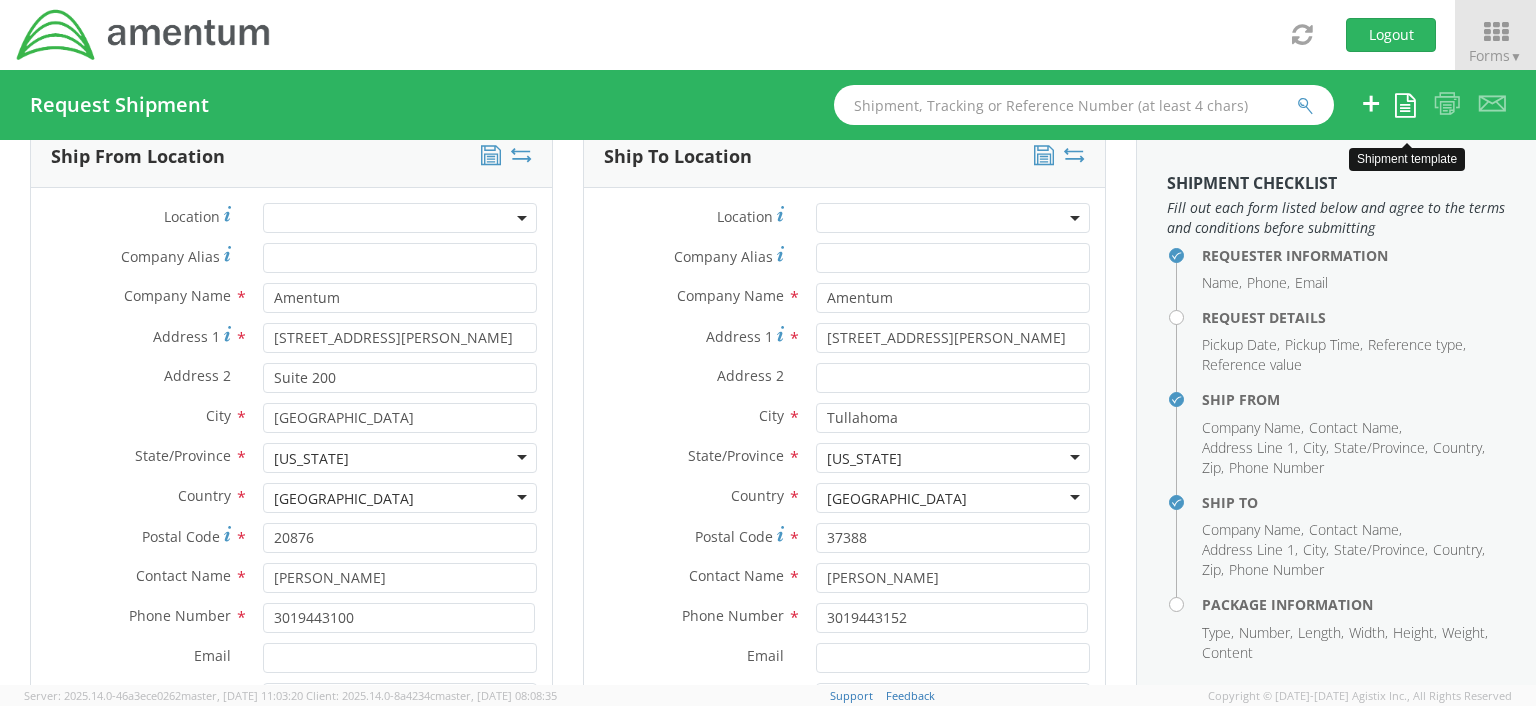 click at bounding box center (1405, 105) 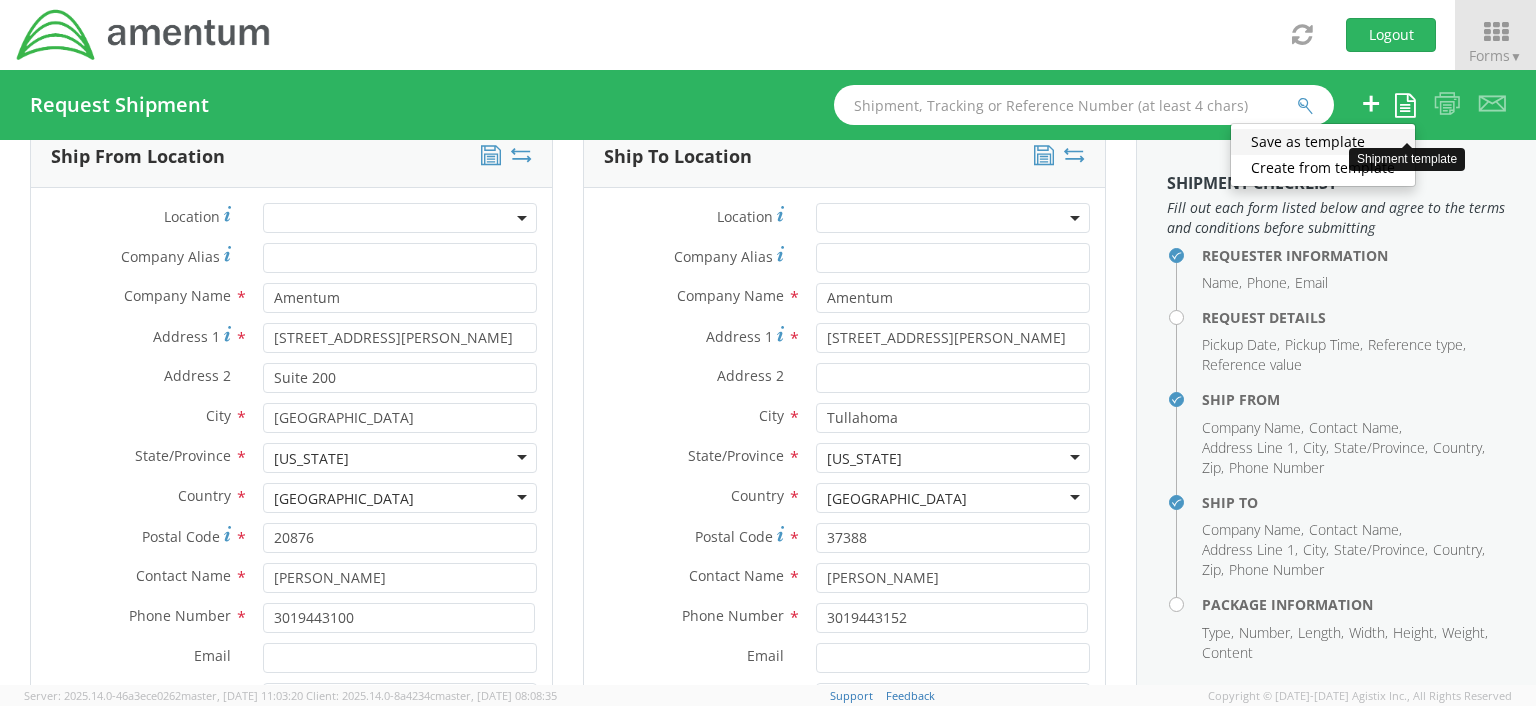 click on "Save as template" at bounding box center (1323, 142) 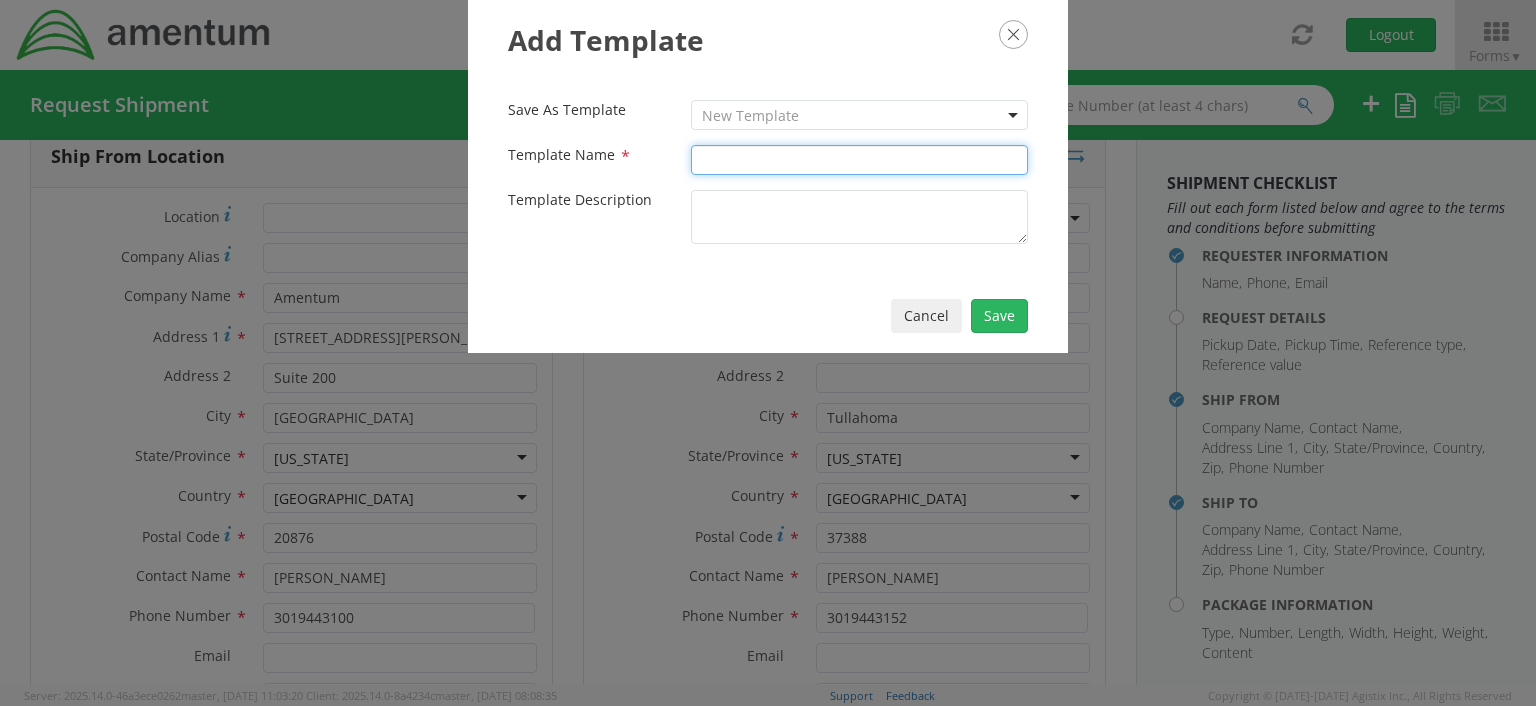 click on "Template Name        *" at bounding box center [859, 160] 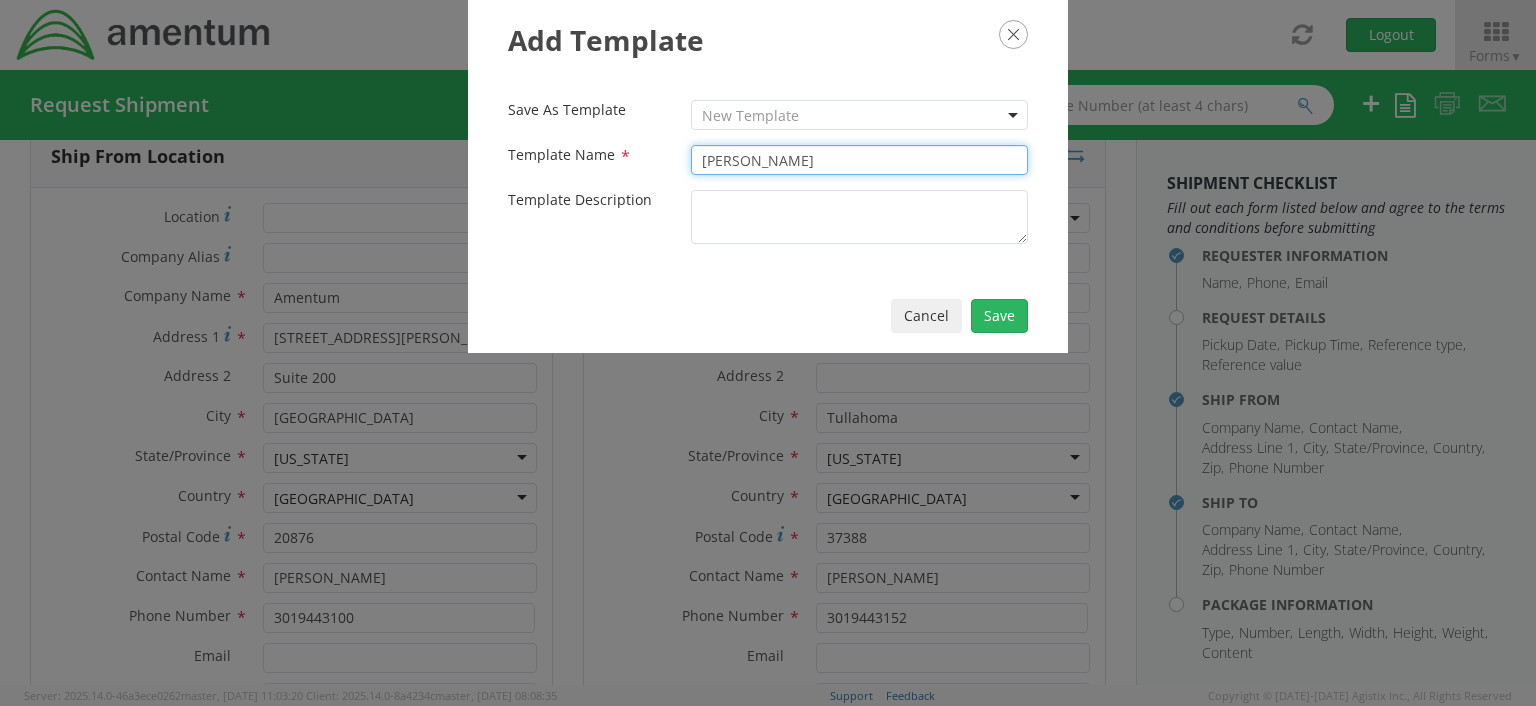 click on "[PERSON_NAME]" at bounding box center [859, 160] 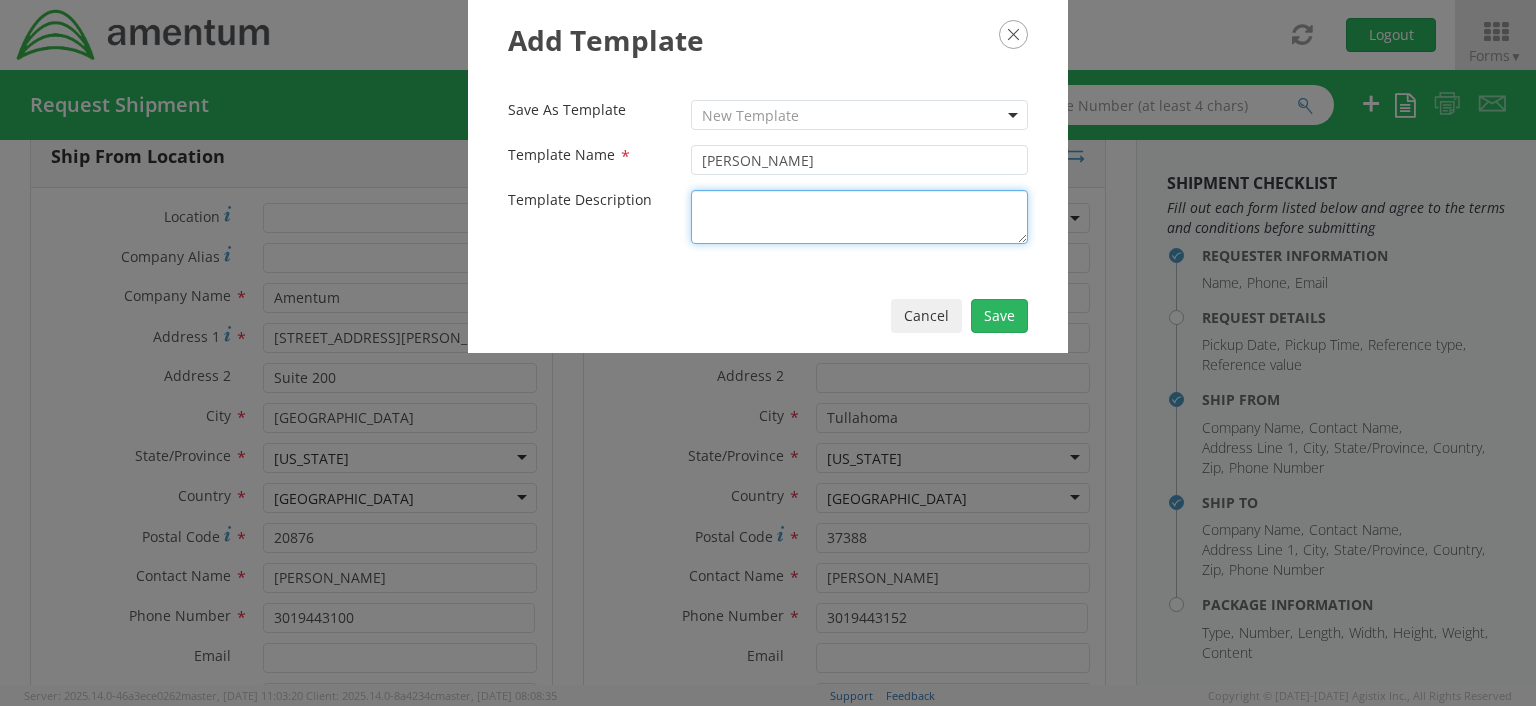 click on "Template Description        *" at bounding box center [859, 217] 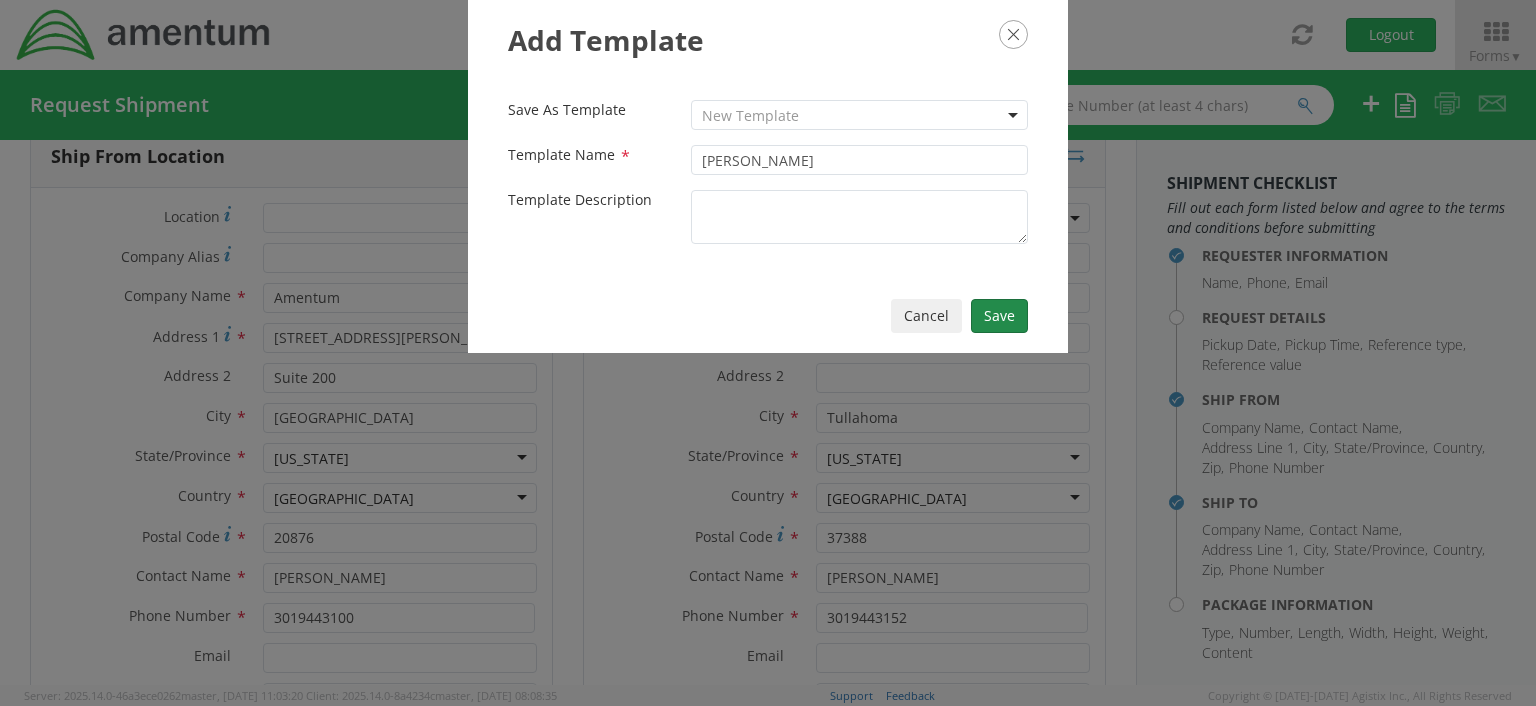 click on "Save" at bounding box center (999, 316) 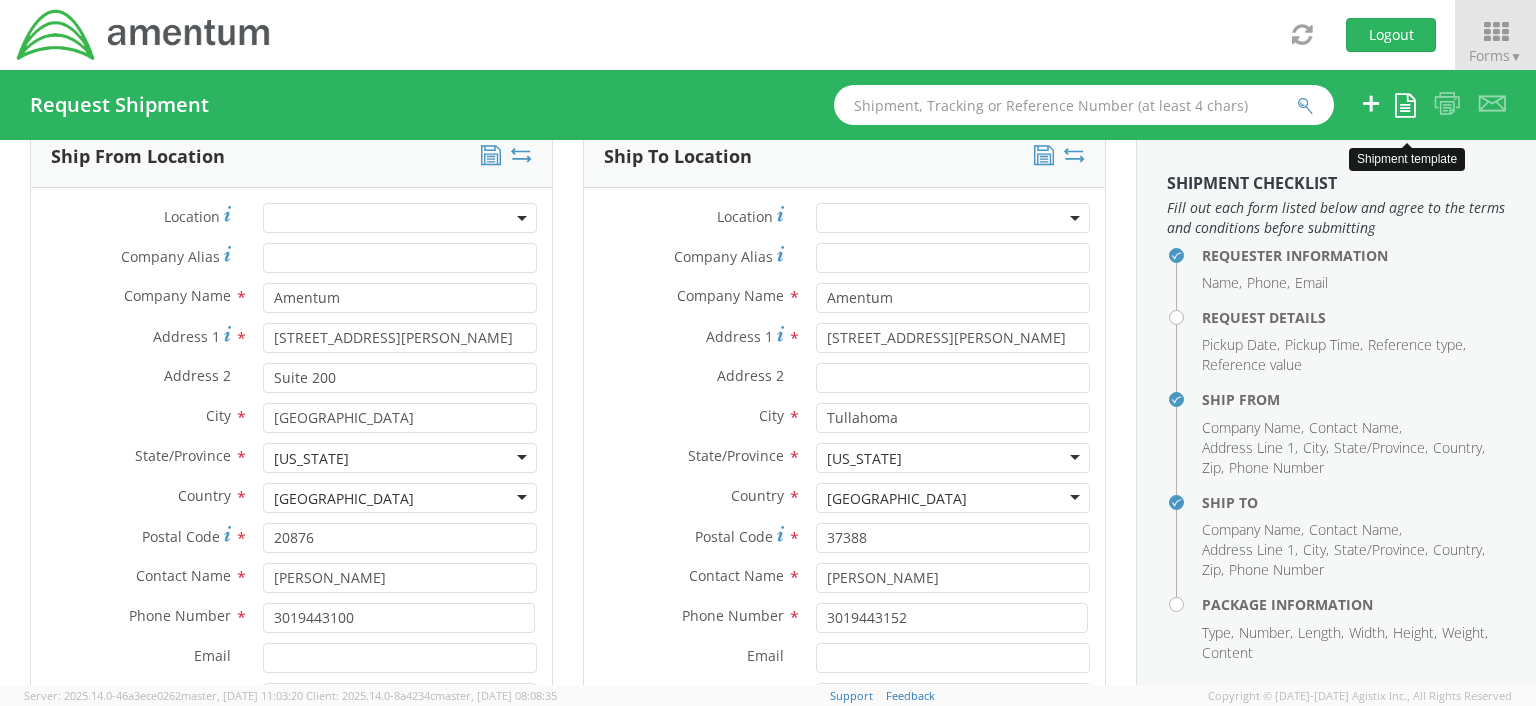 click at bounding box center (1405, 105) 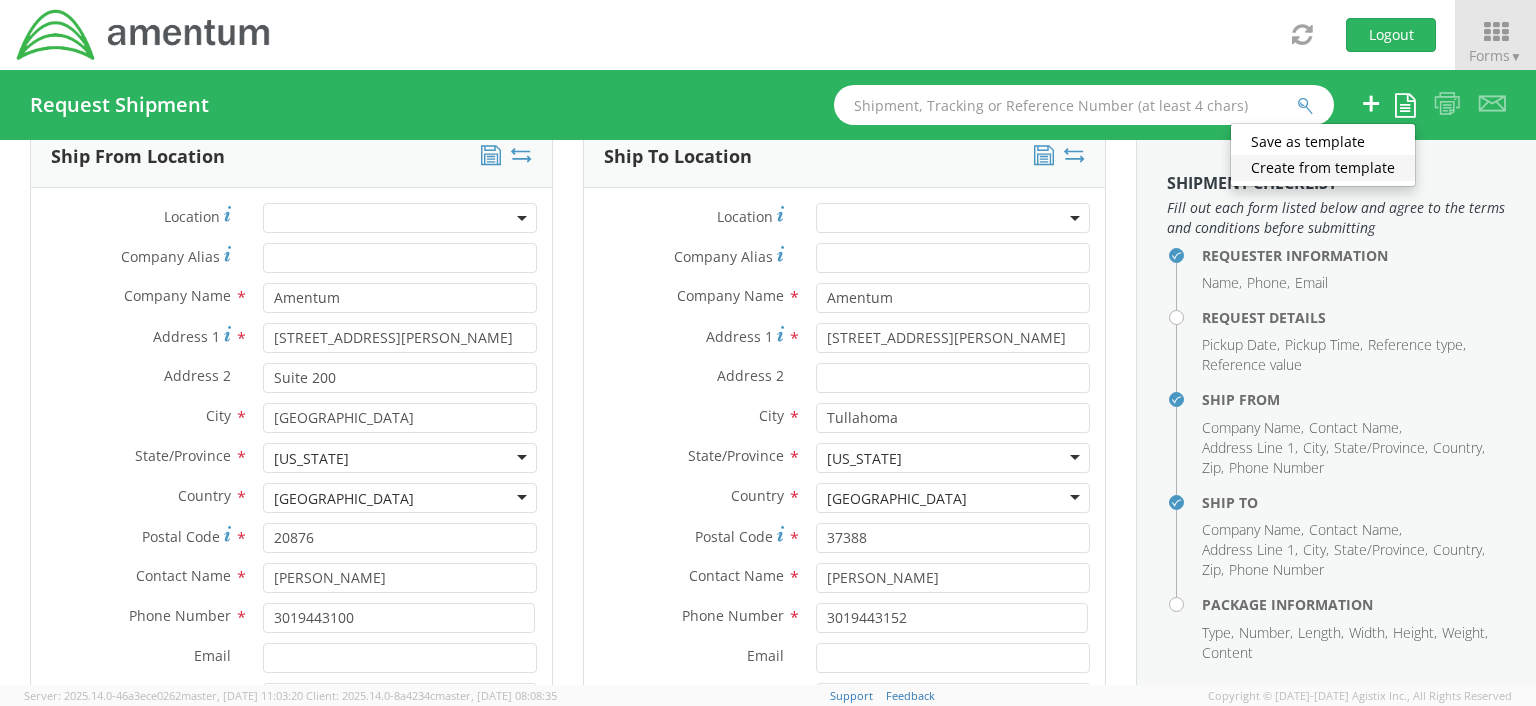 click on "Create from template" at bounding box center [1323, 168] 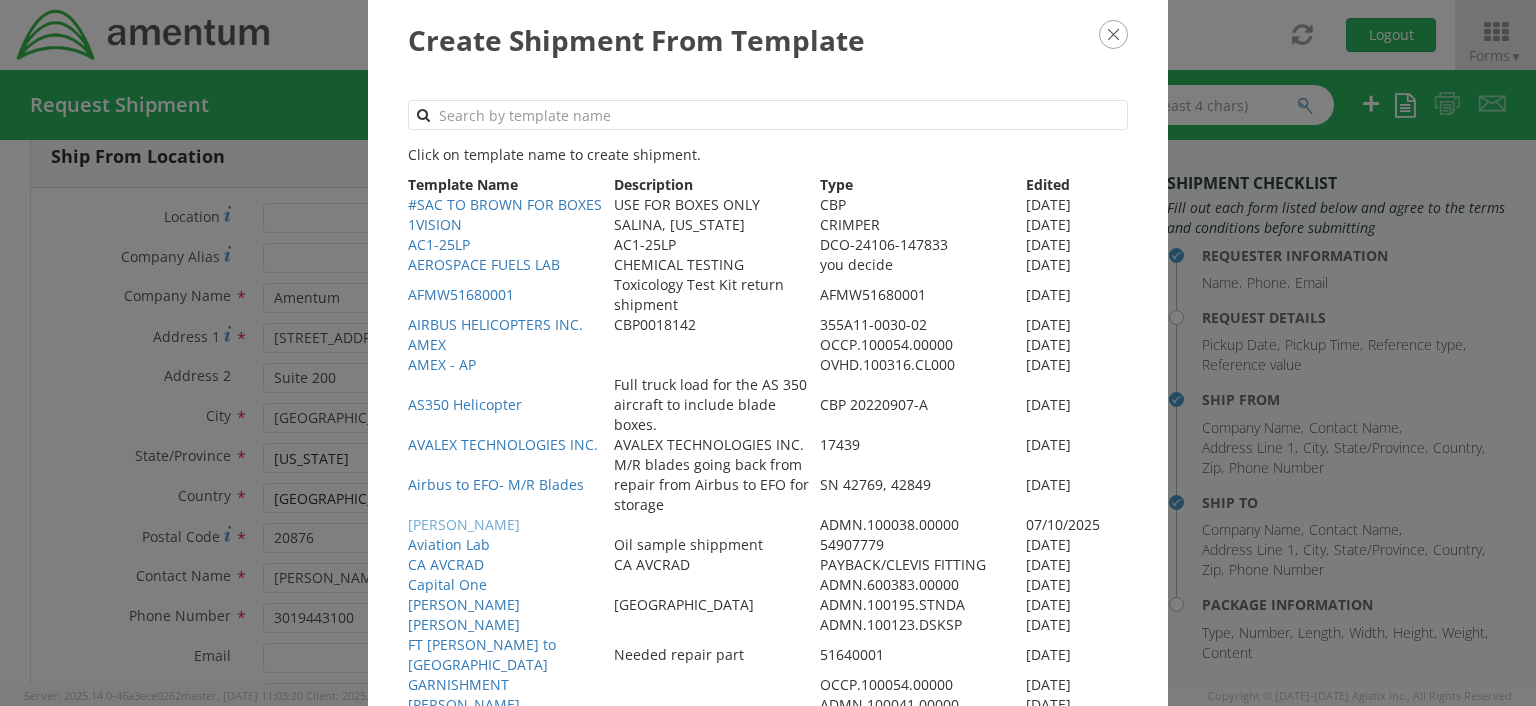 click on "[PERSON_NAME]" at bounding box center [464, 524] 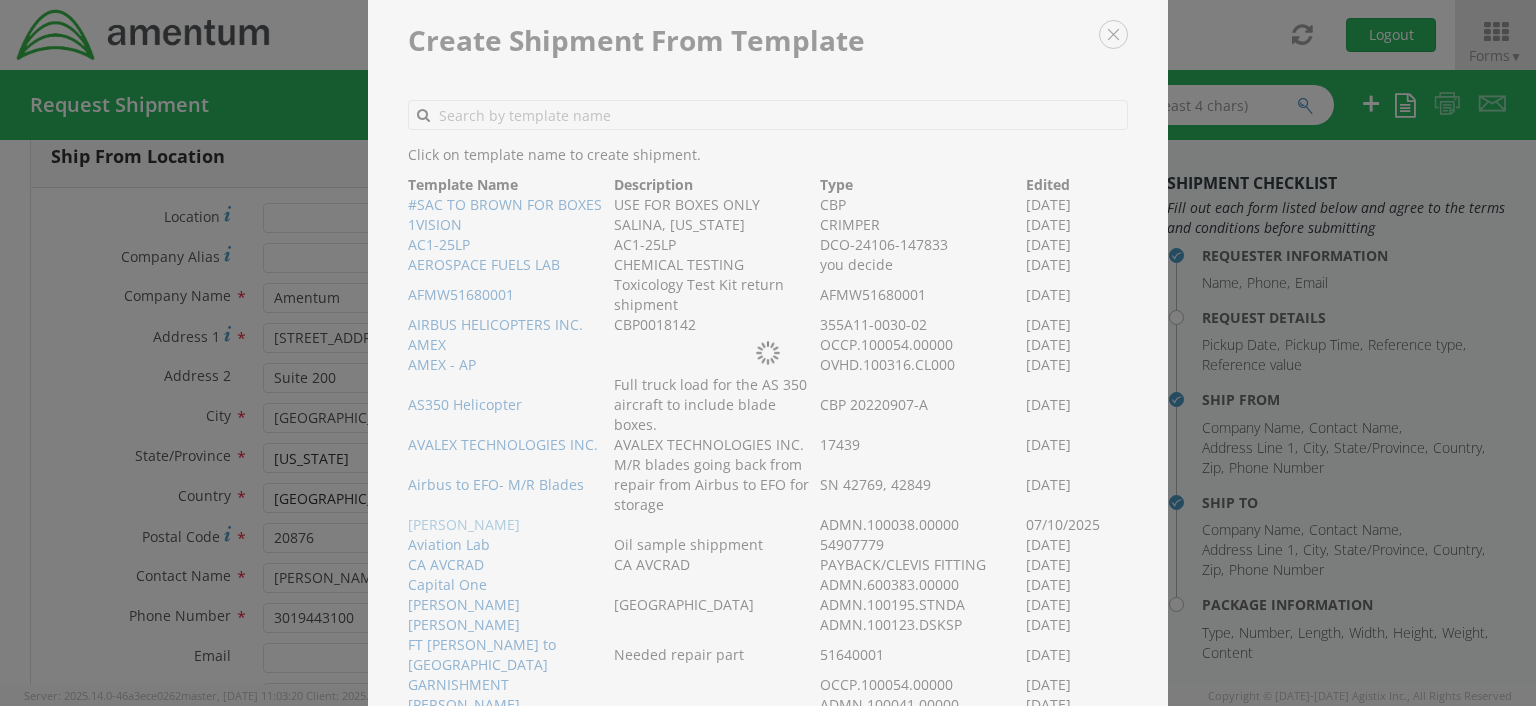 type on "07/10/2025" 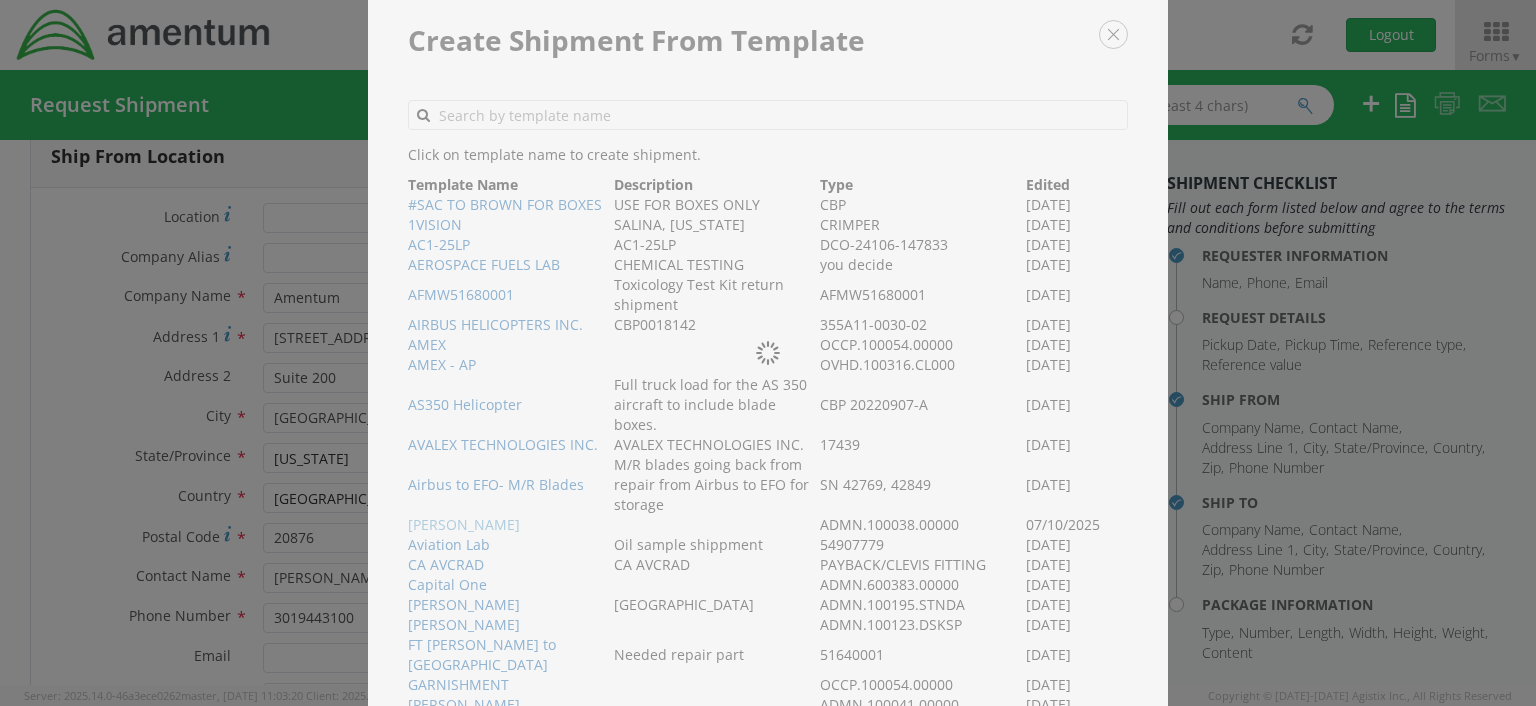 type on "07/10/2025" 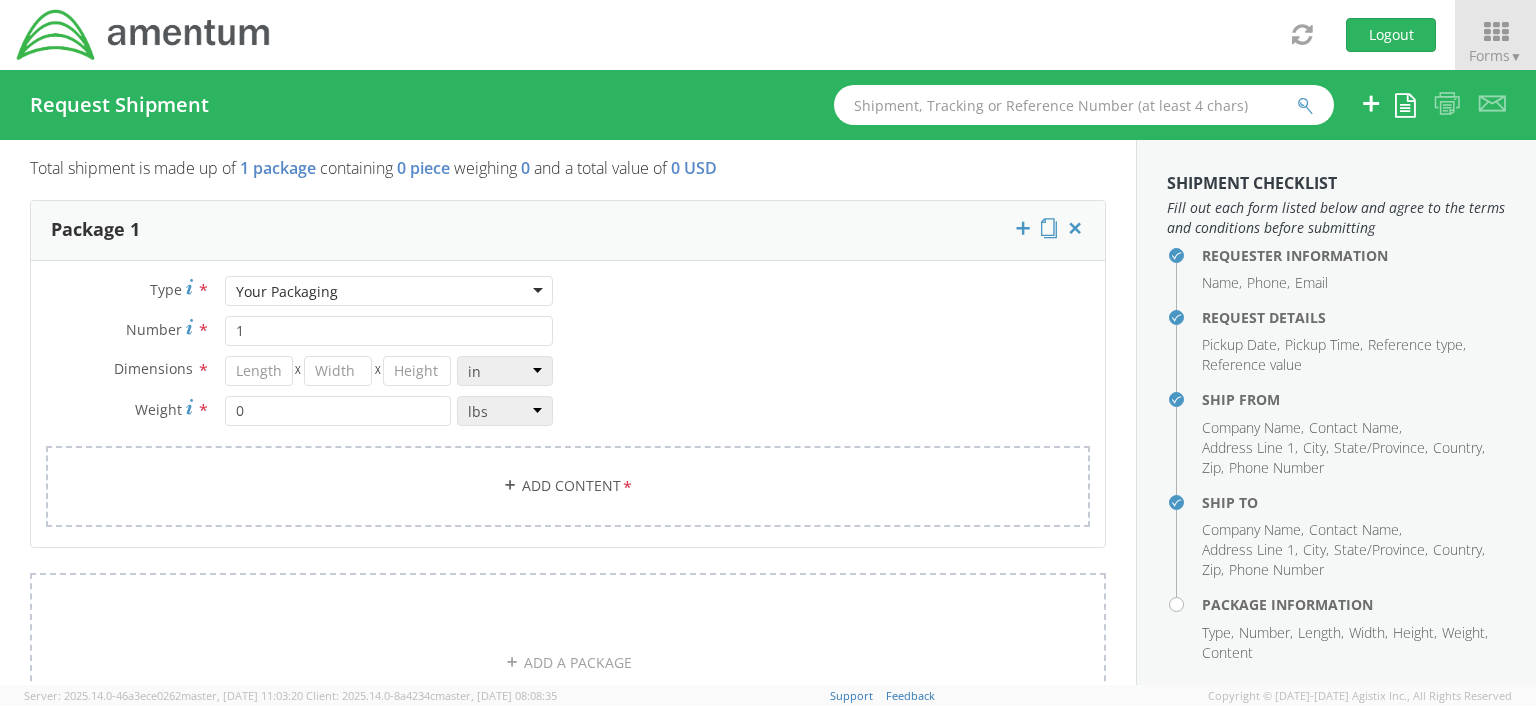 scroll, scrollTop: 1650, scrollLeft: 0, axis: vertical 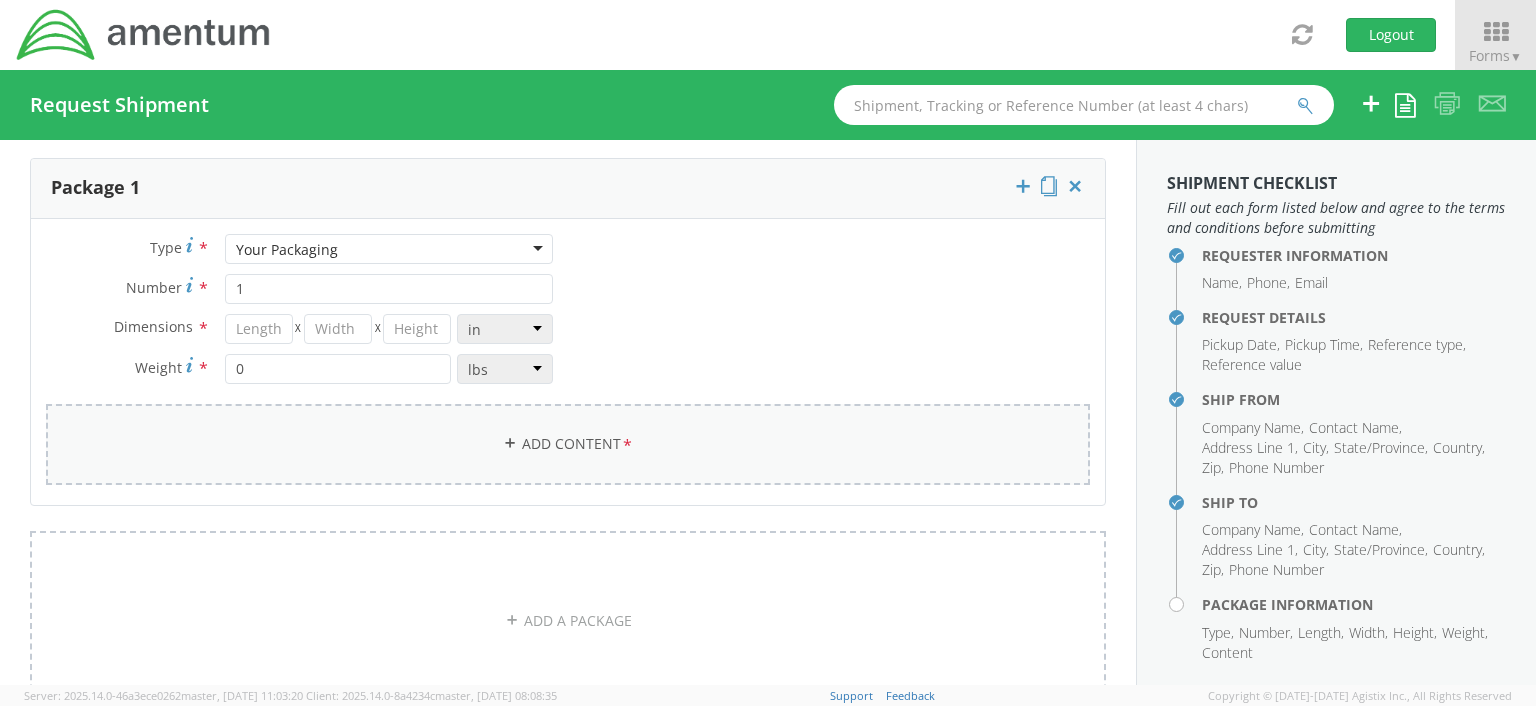 click on "Add Content  *" at bounding box center (568, 444) 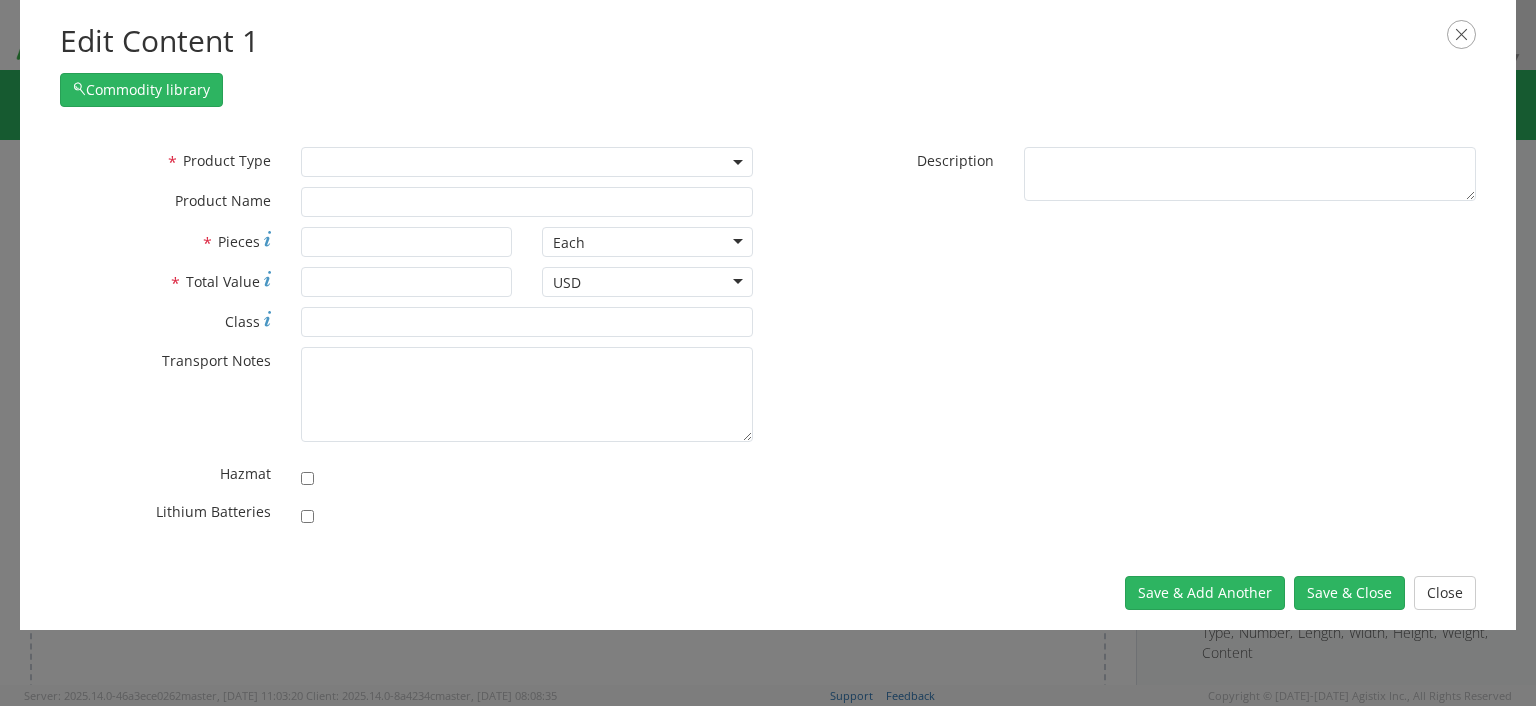 click at bounding box center [739, 162] 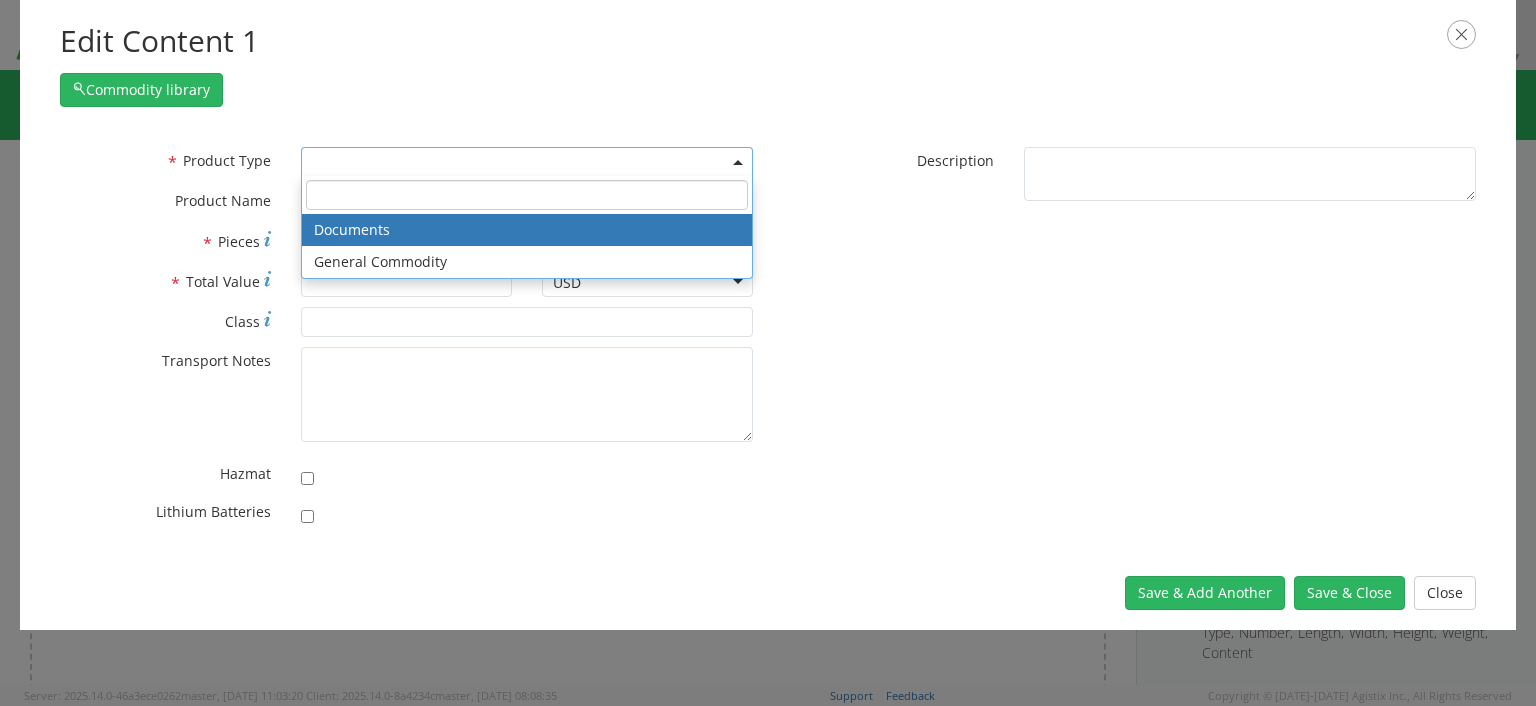 select on "DOCUMENT" 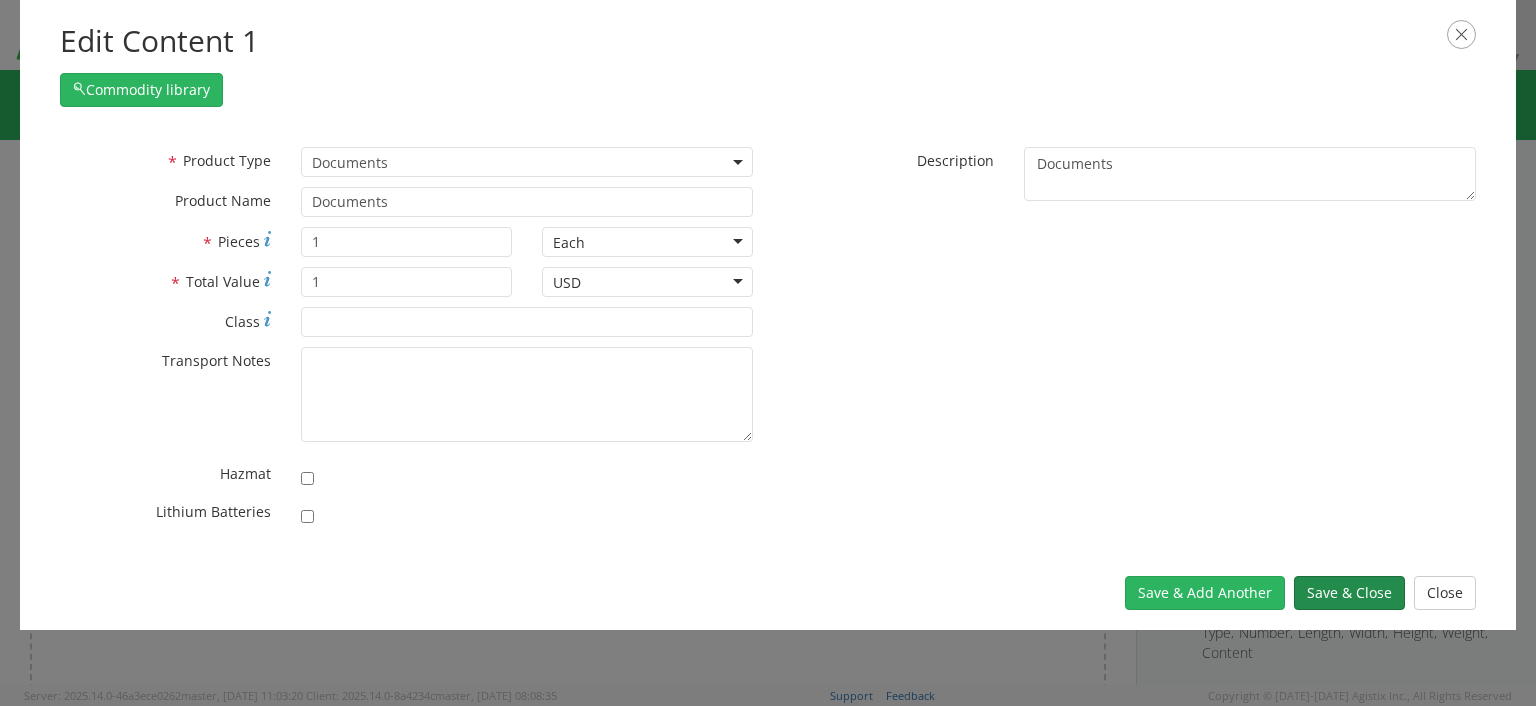 click on "Save & Close" at bounding box center (1349, 593) 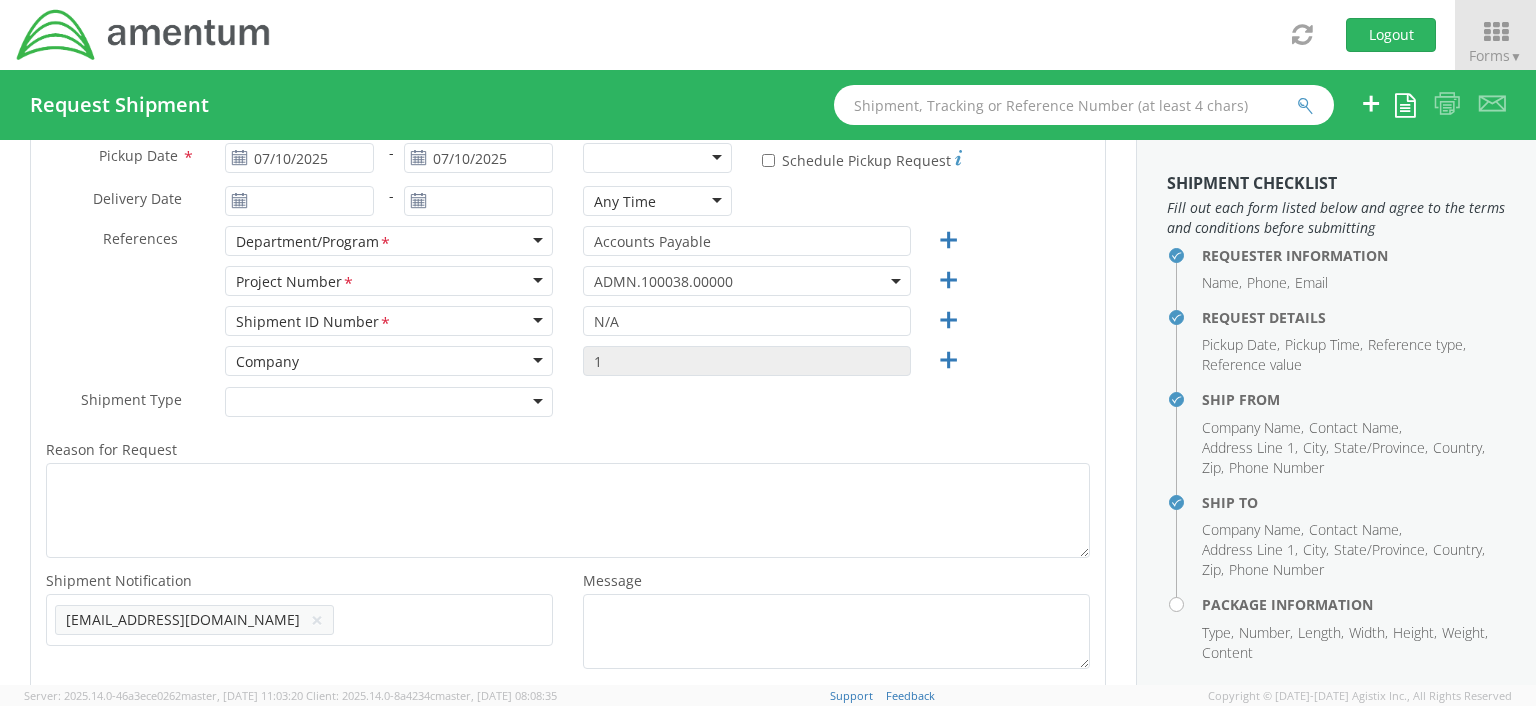 scroll, scrollTop: 0, scrollLeft: 0, axis: both 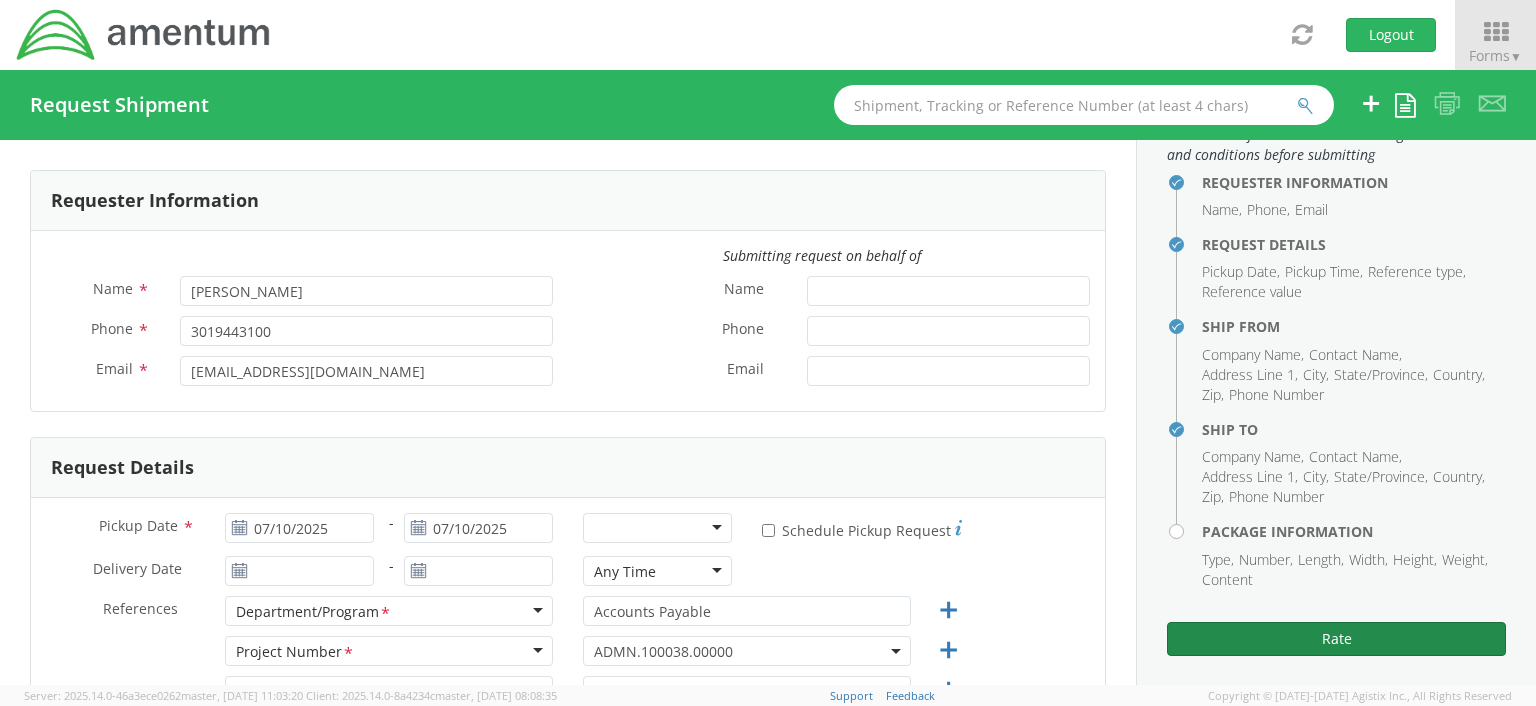 click on "Rate" at bounding box center (1336, 639) 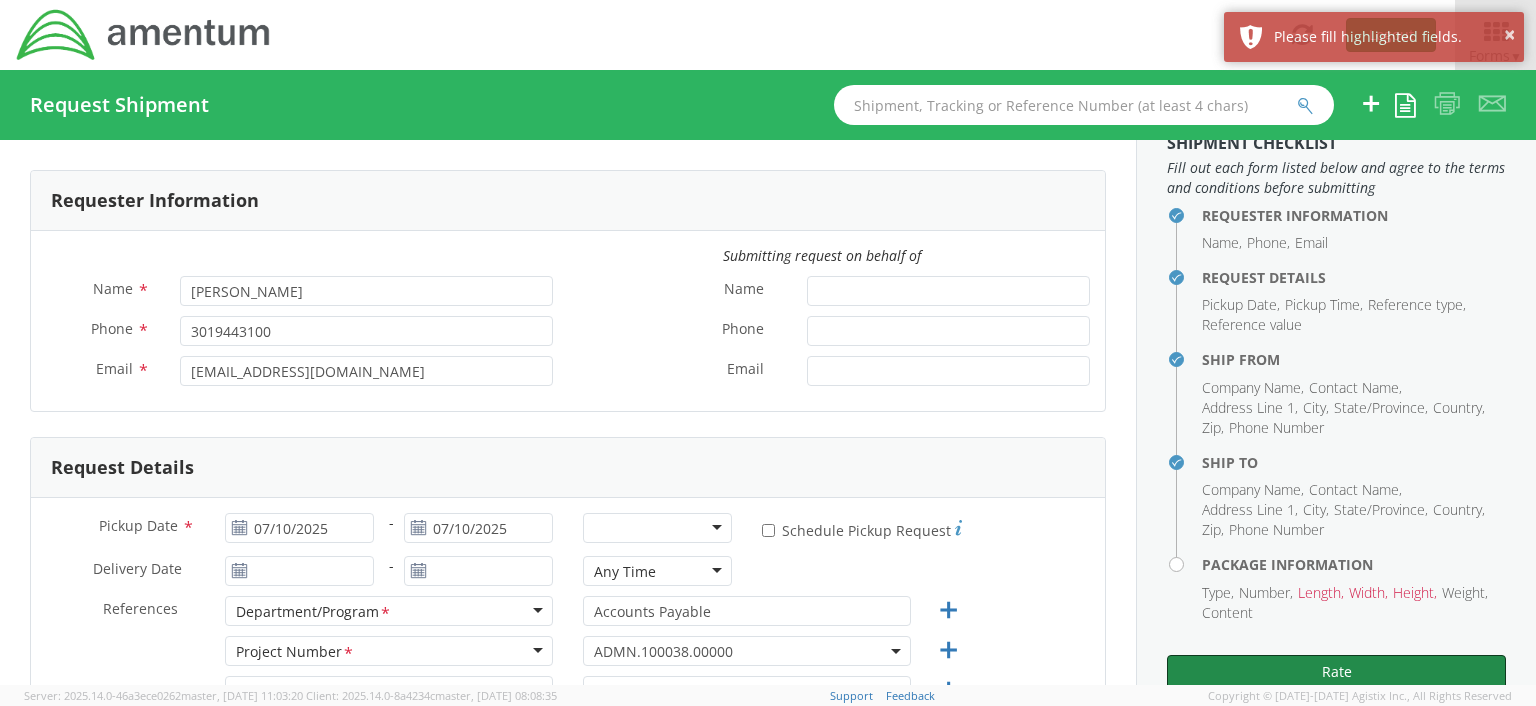 scroll, scrollTop: 0, scrollLeft: 0, axis: both 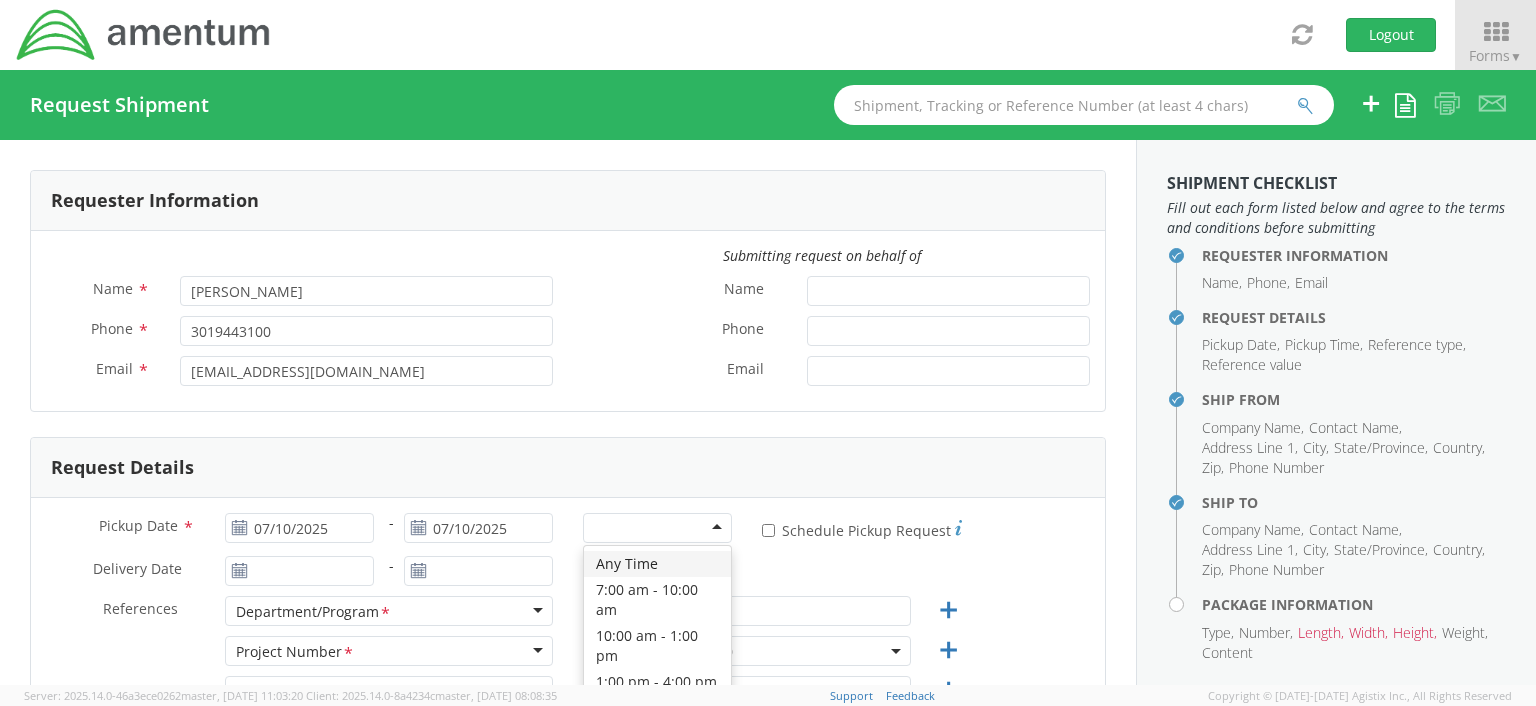 click at bounding box center (657, 528) 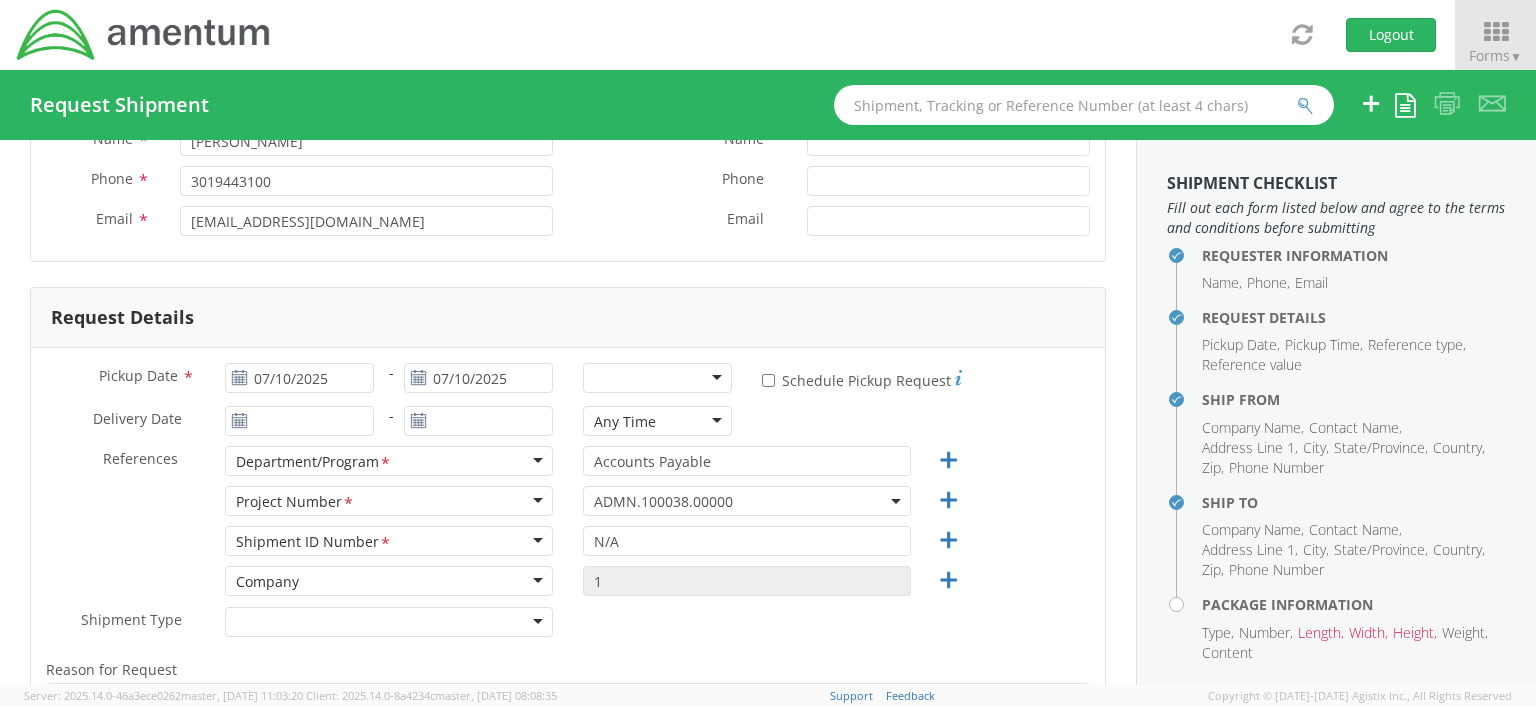 scroll, scrollTop: 183, scrollLeft: 0, axis: vertical 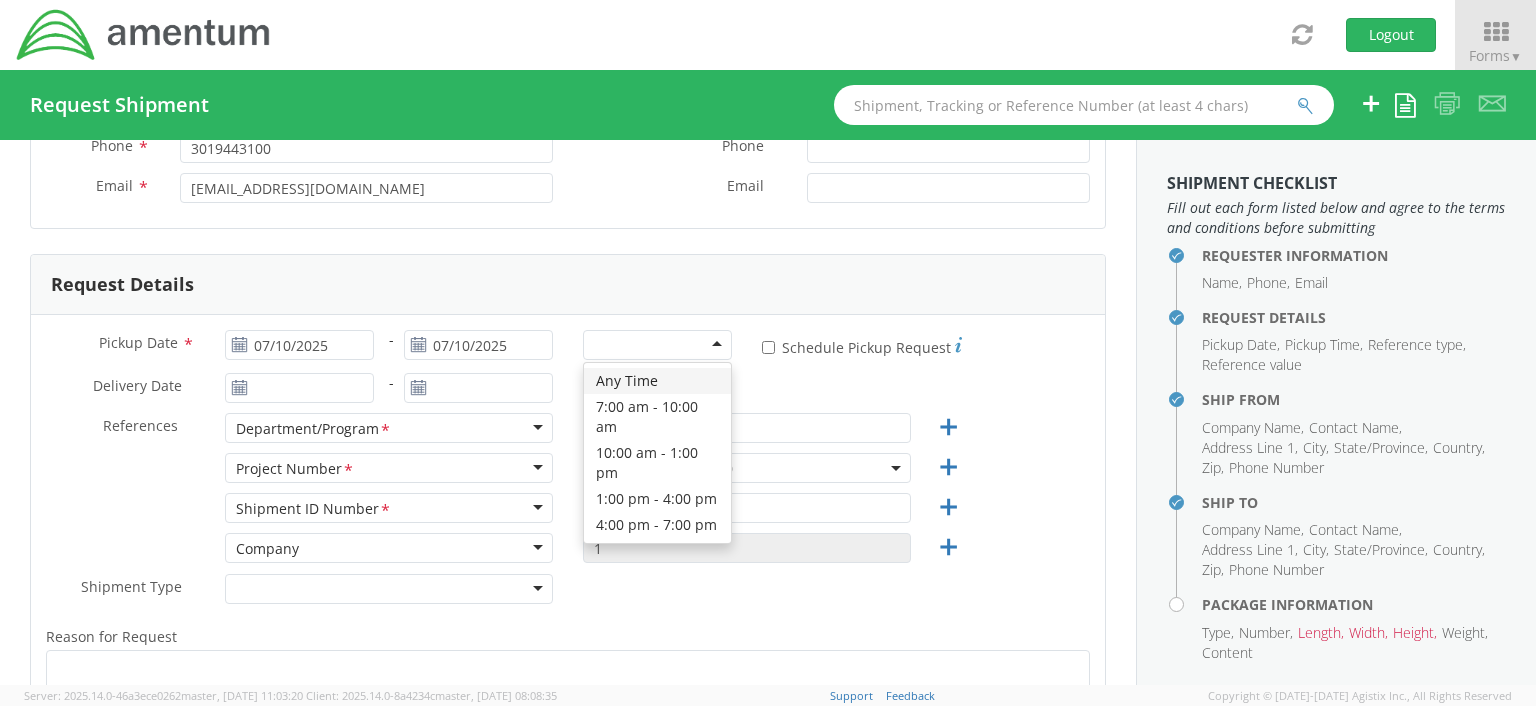 click at bounding box center (657, 345) 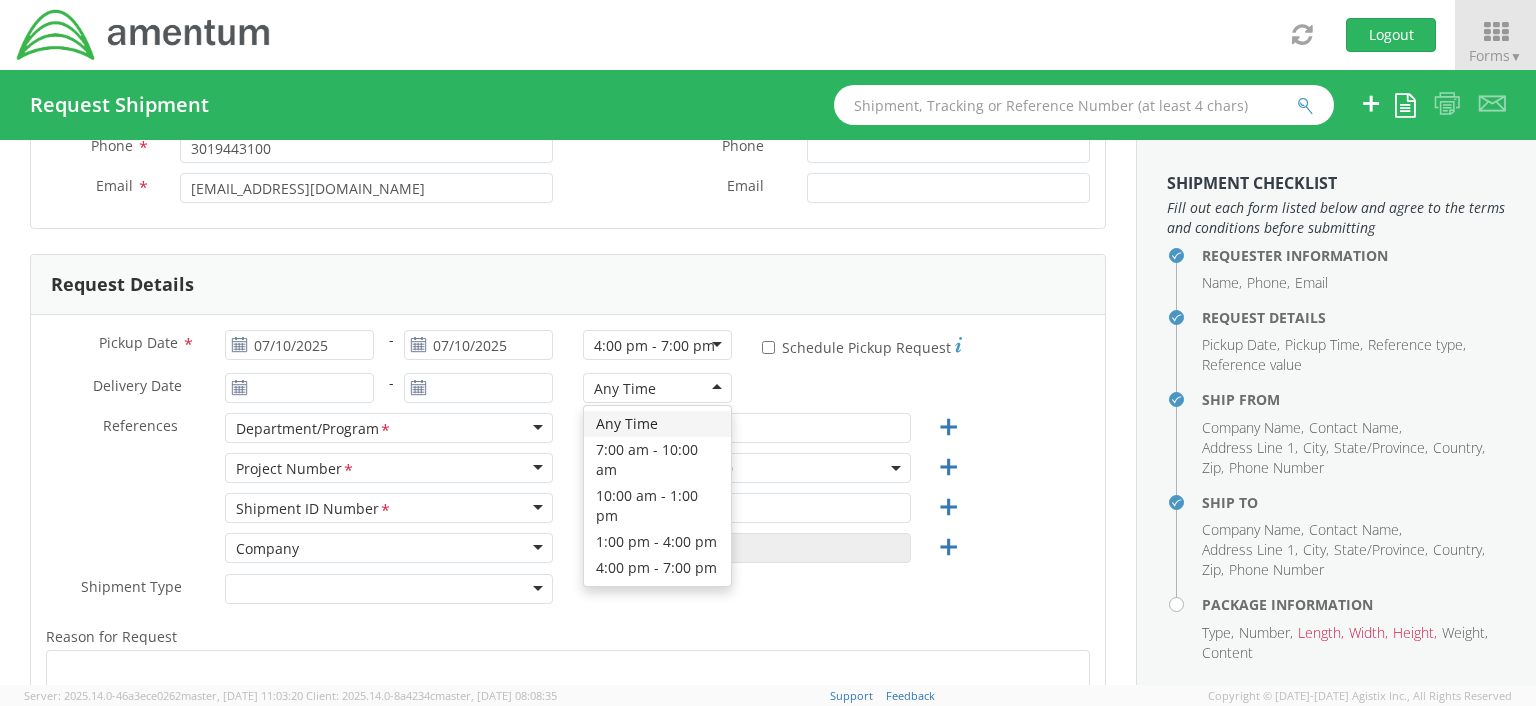 click on "Any Time" at bounding box center (657, 388) 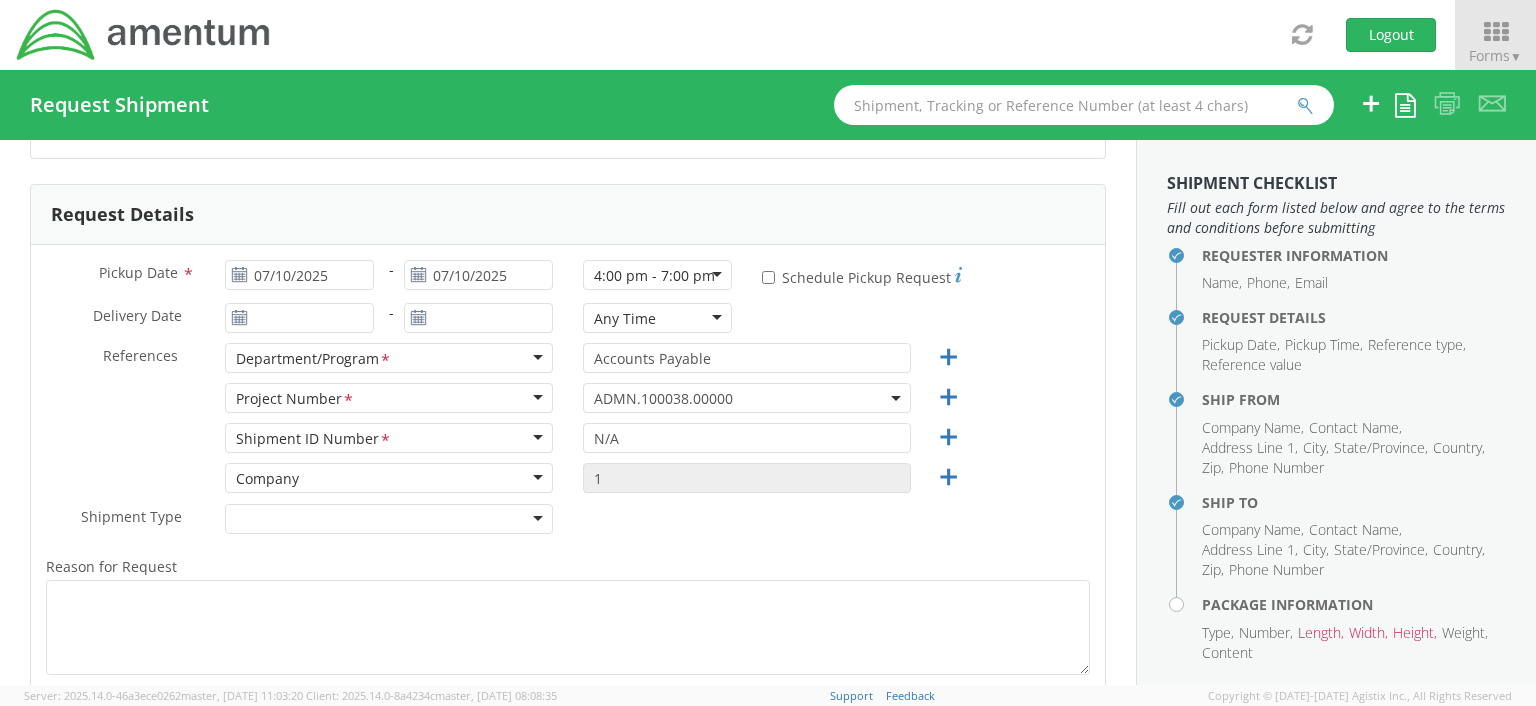 scroll, scrollTop: 280, scrollLeft: 0, axis: vertical 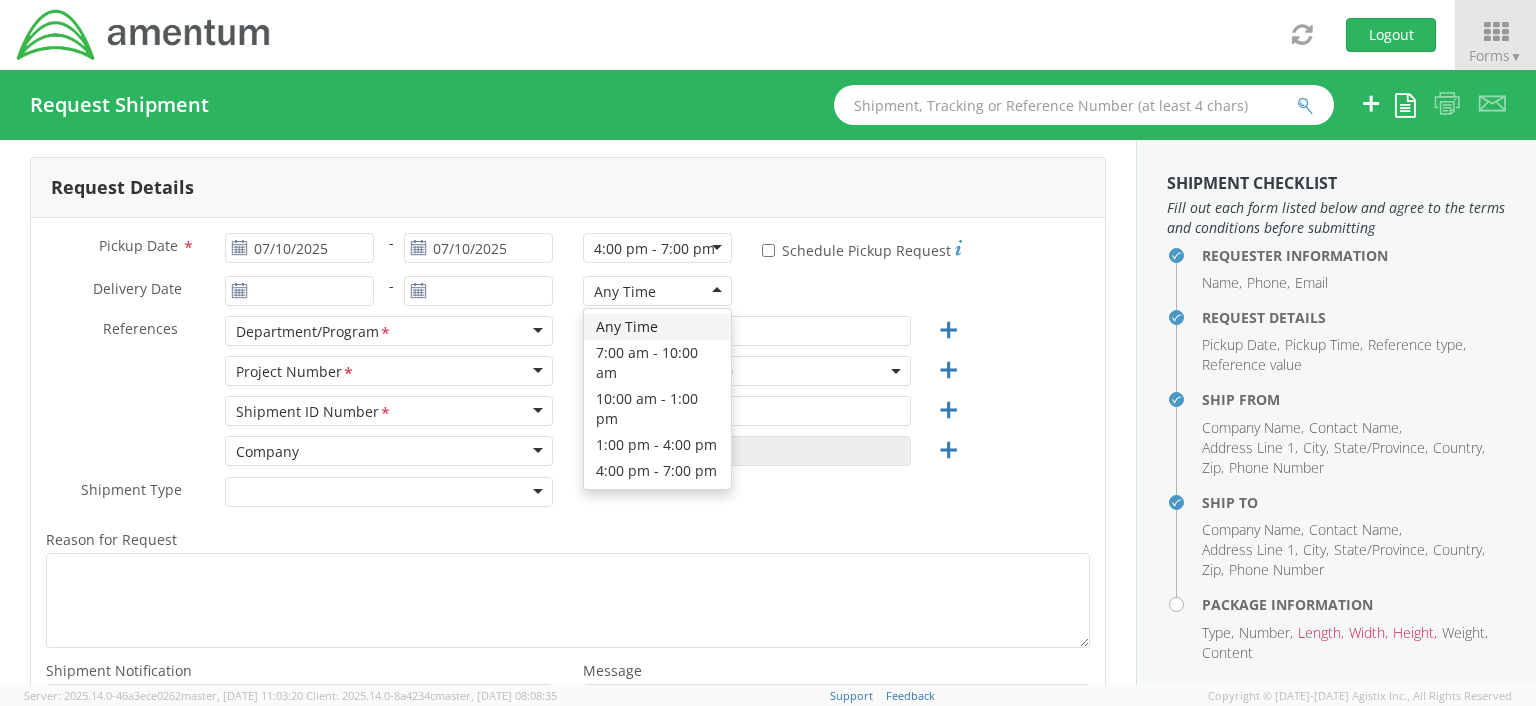 click on "Any Time" at bounding box center [657, 291] 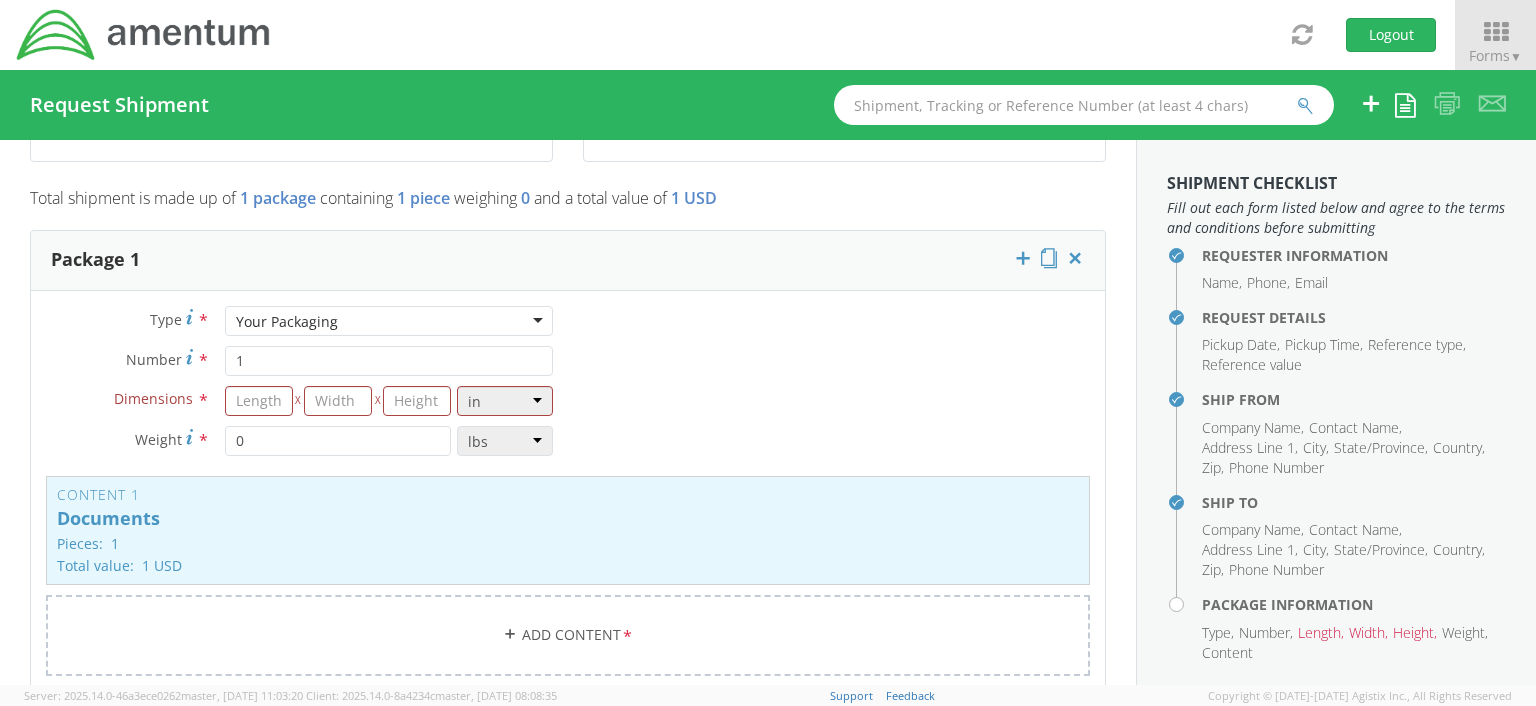scroll, scrollTop: 1584, scrollLeft: 0, axis: vertical 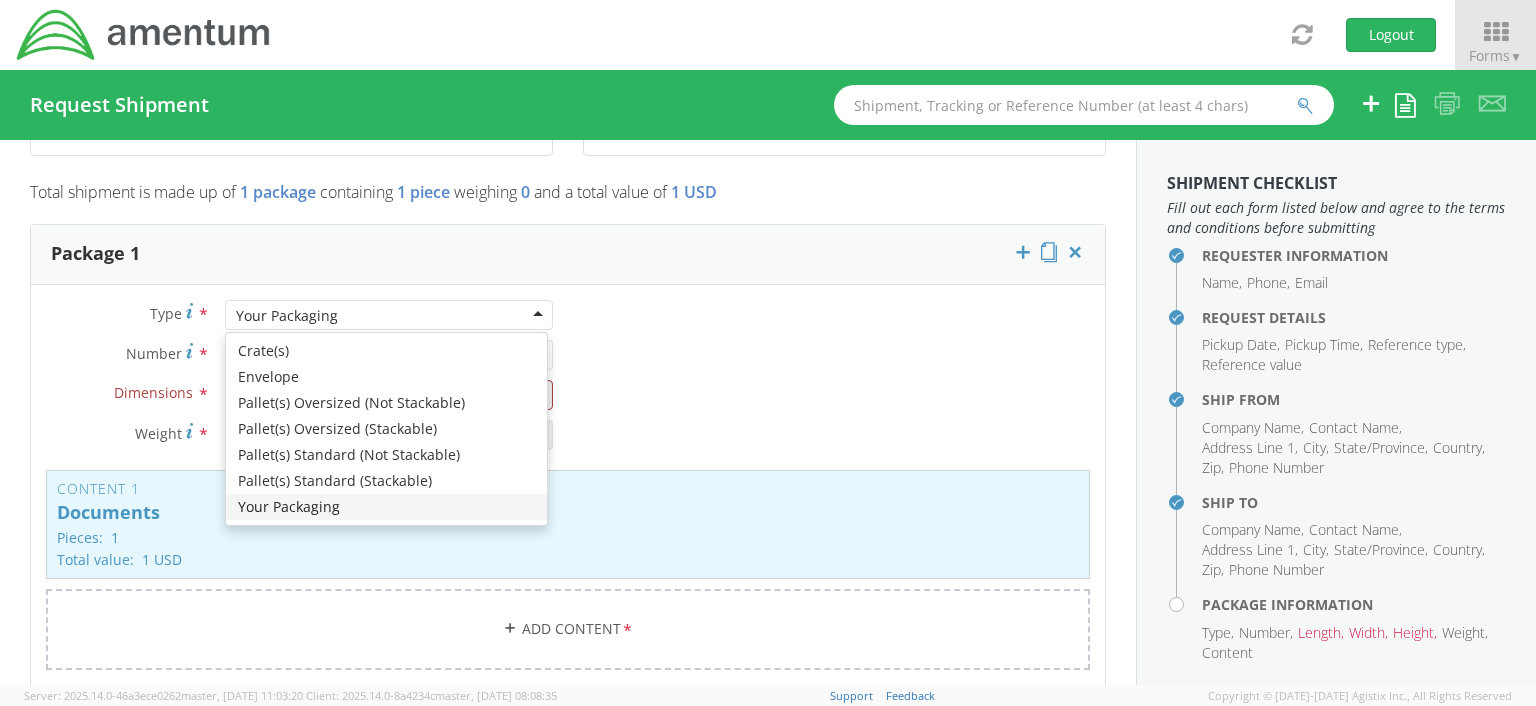 click on "Your Packaging" at bounding box center [389, 315] 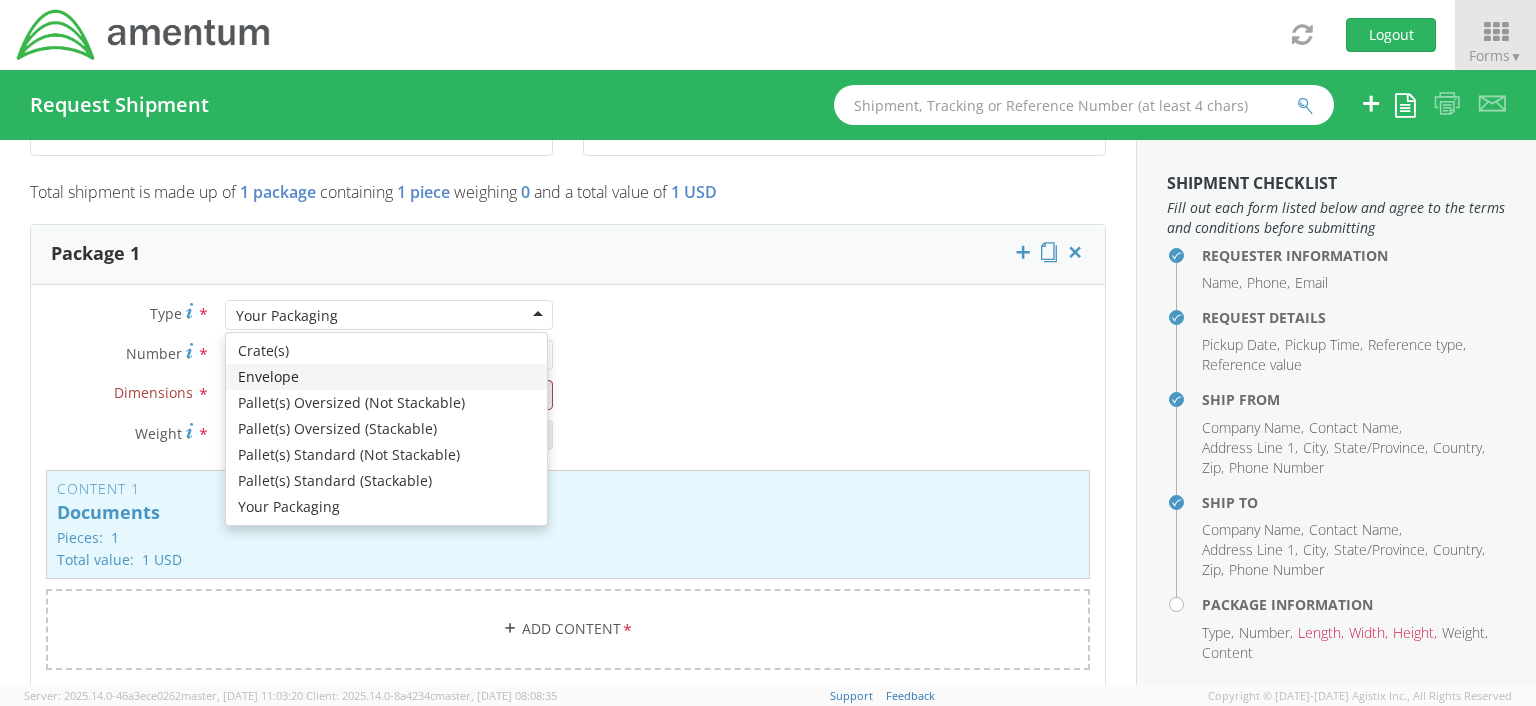 type on "9.5" 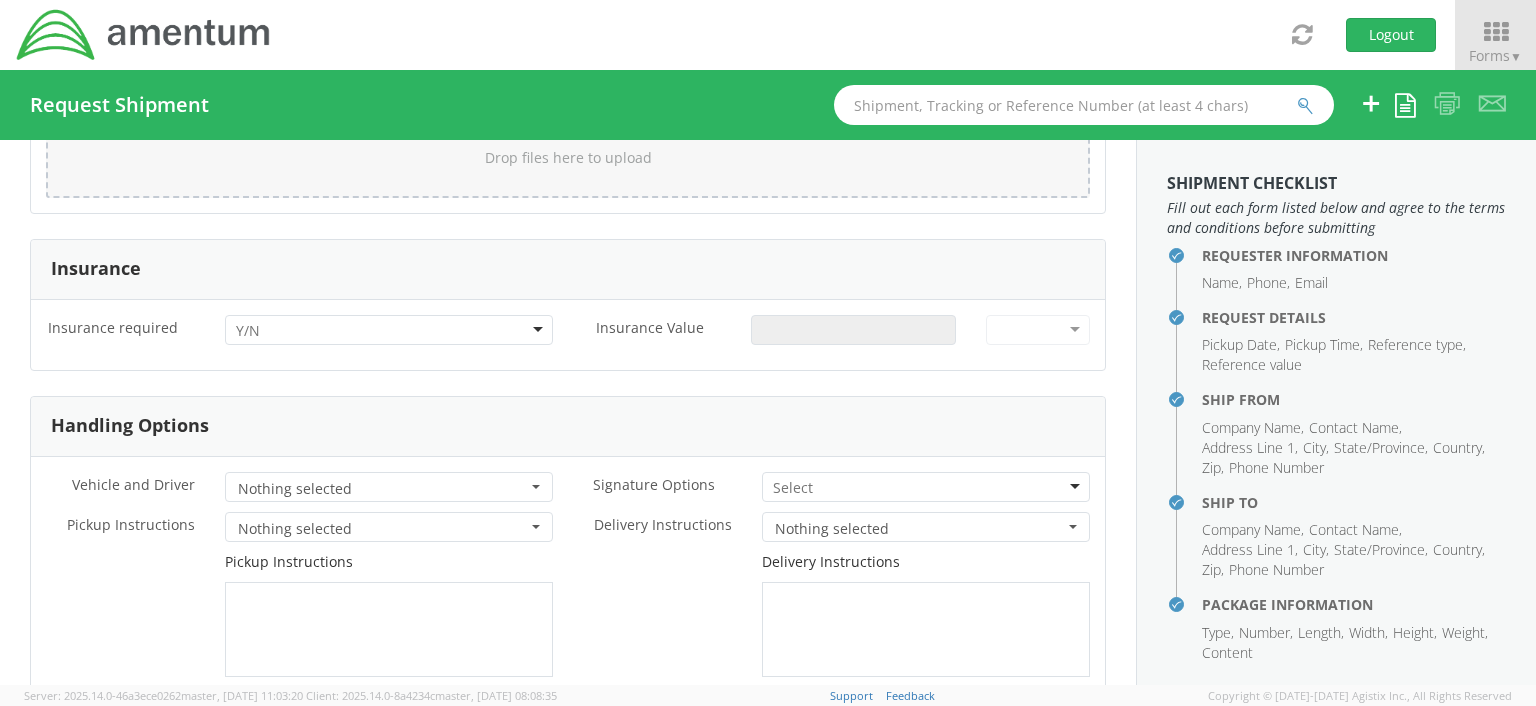 scroll, scrollTop: 2535, scrollLeft: 0, axis: vertical 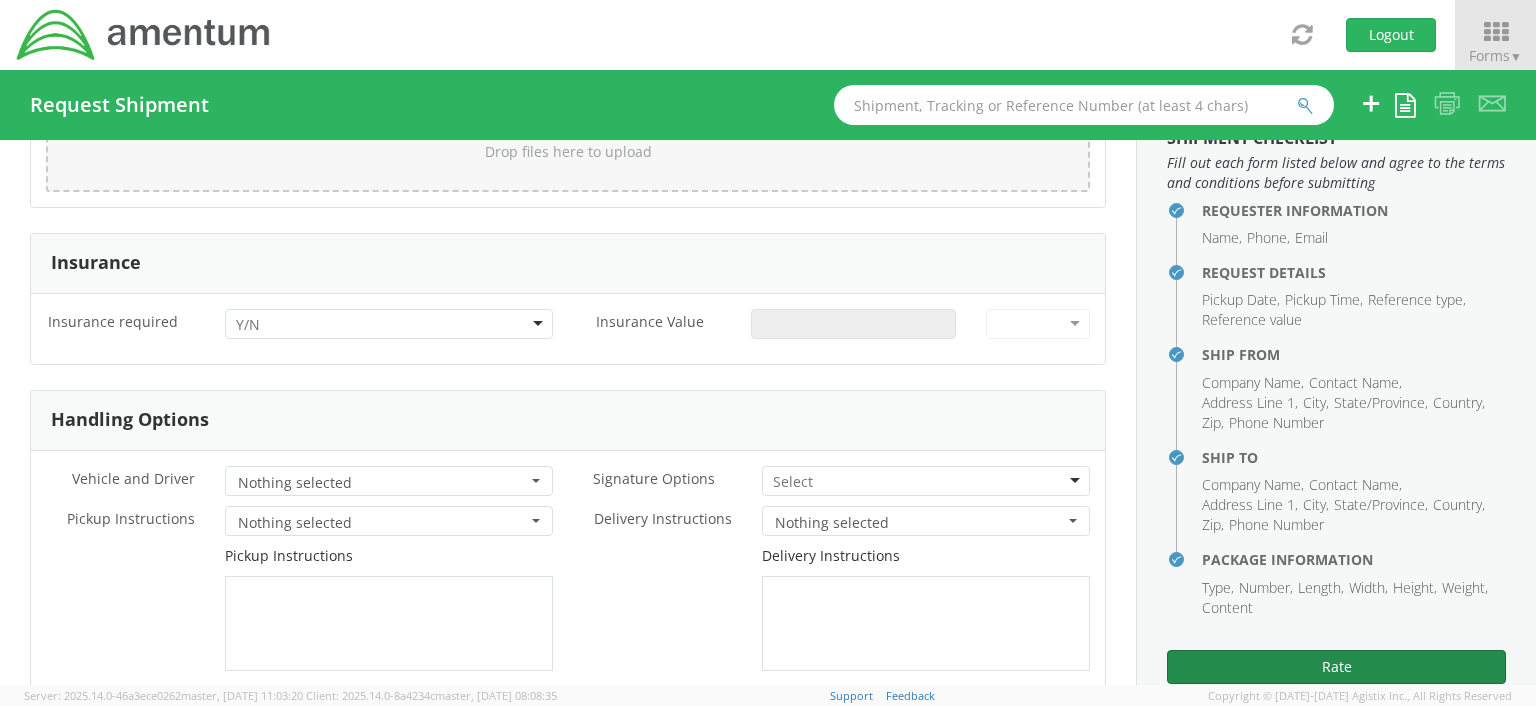 click on "Rate" at bounding box center (1336, 667) 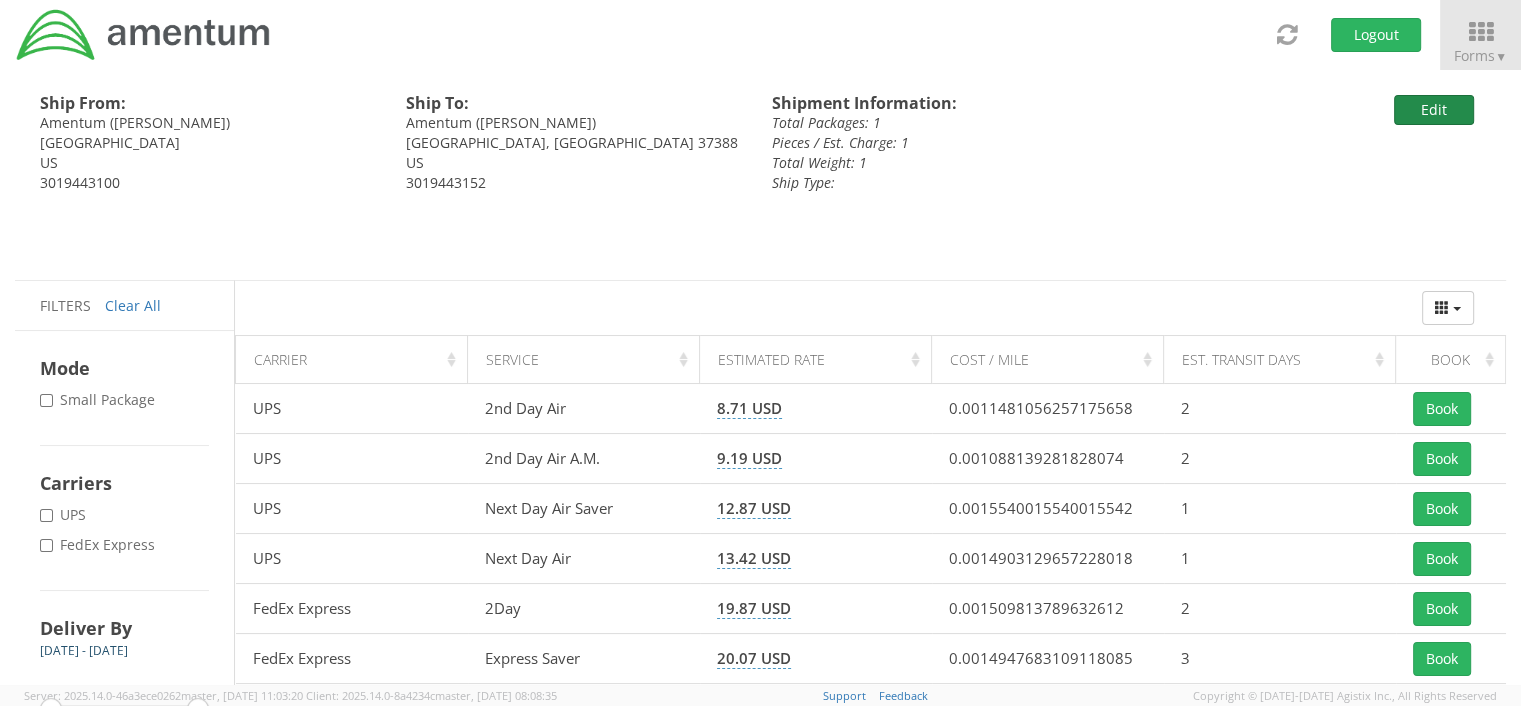 click on "Edit" at bounding box center (1434, 110) 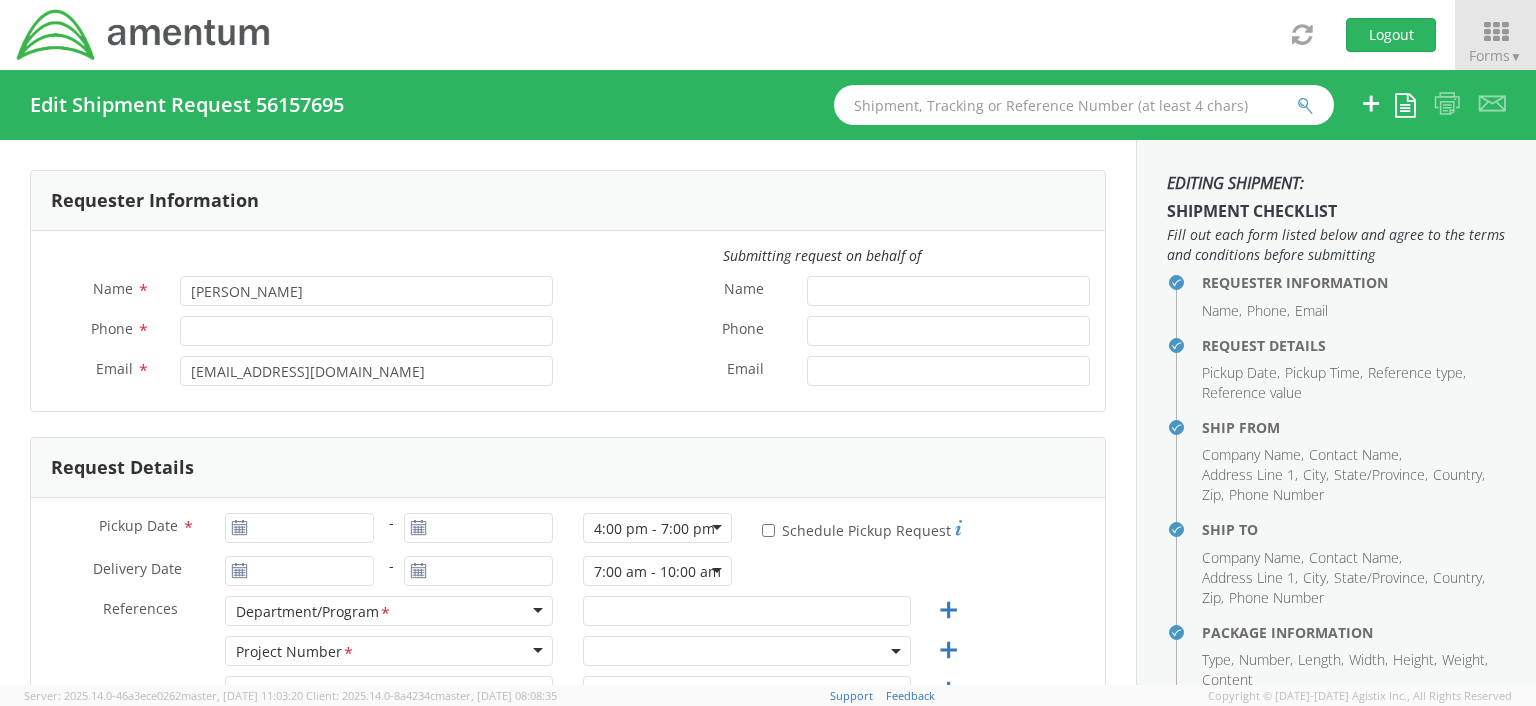 type on "3019443100" 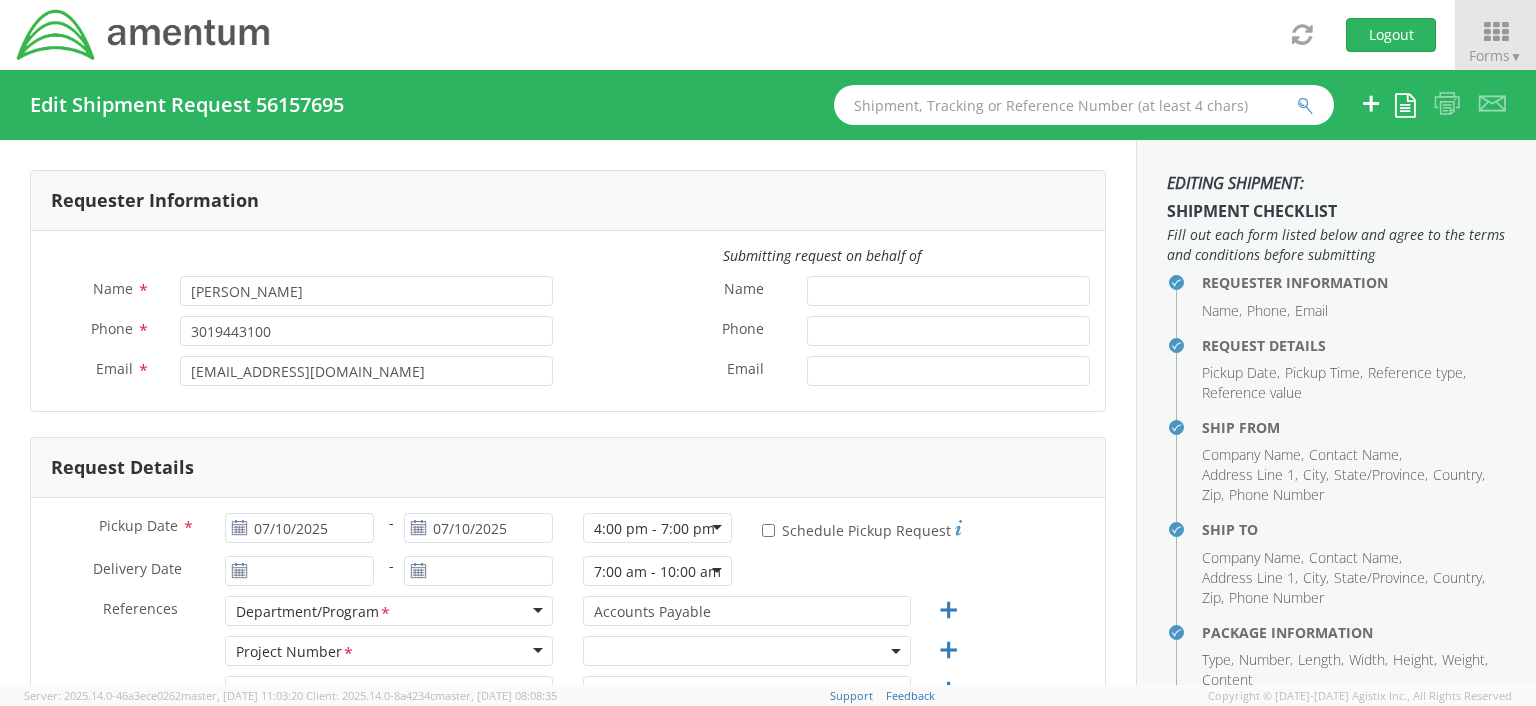 select on "ADMN.100038.00000" 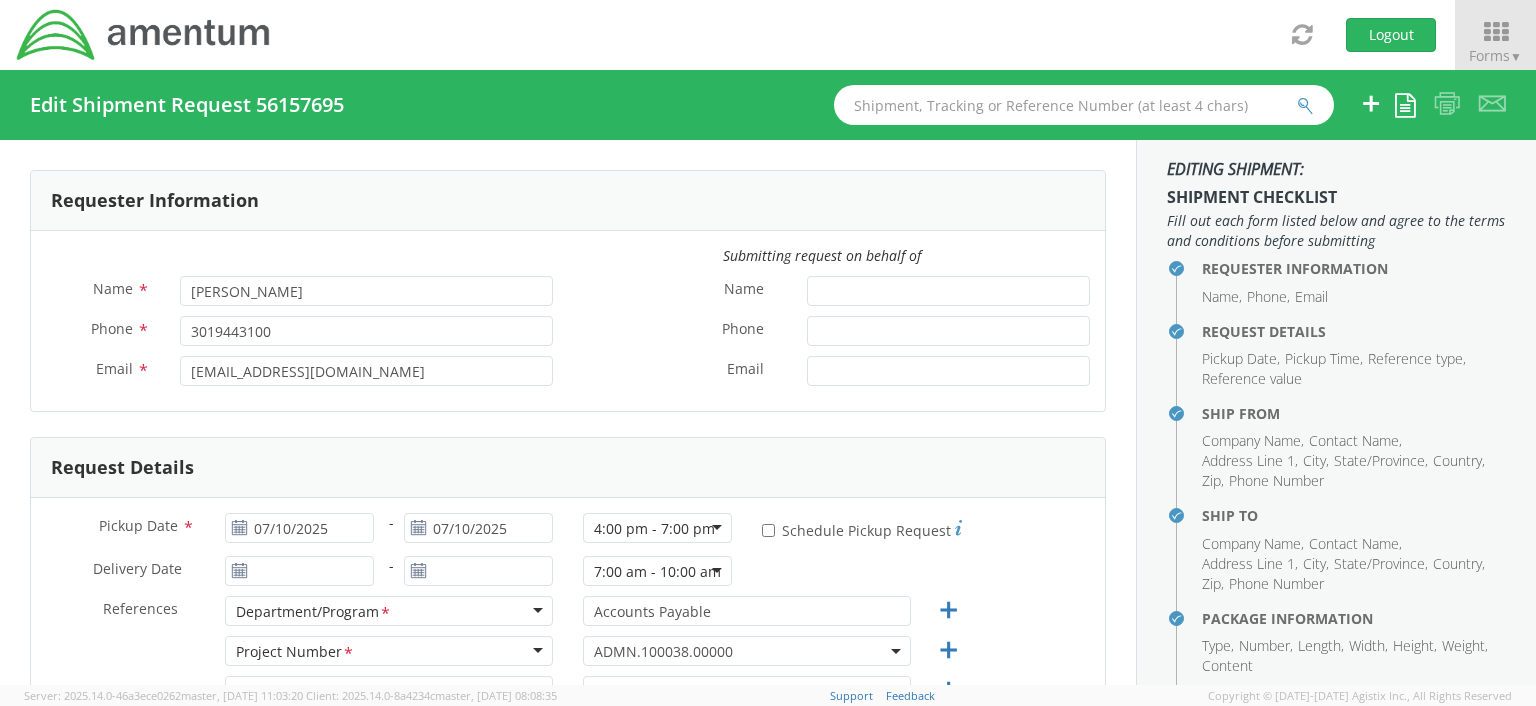 scroll, scrollTop: 20, scrollLeft: 0, axis: vertical 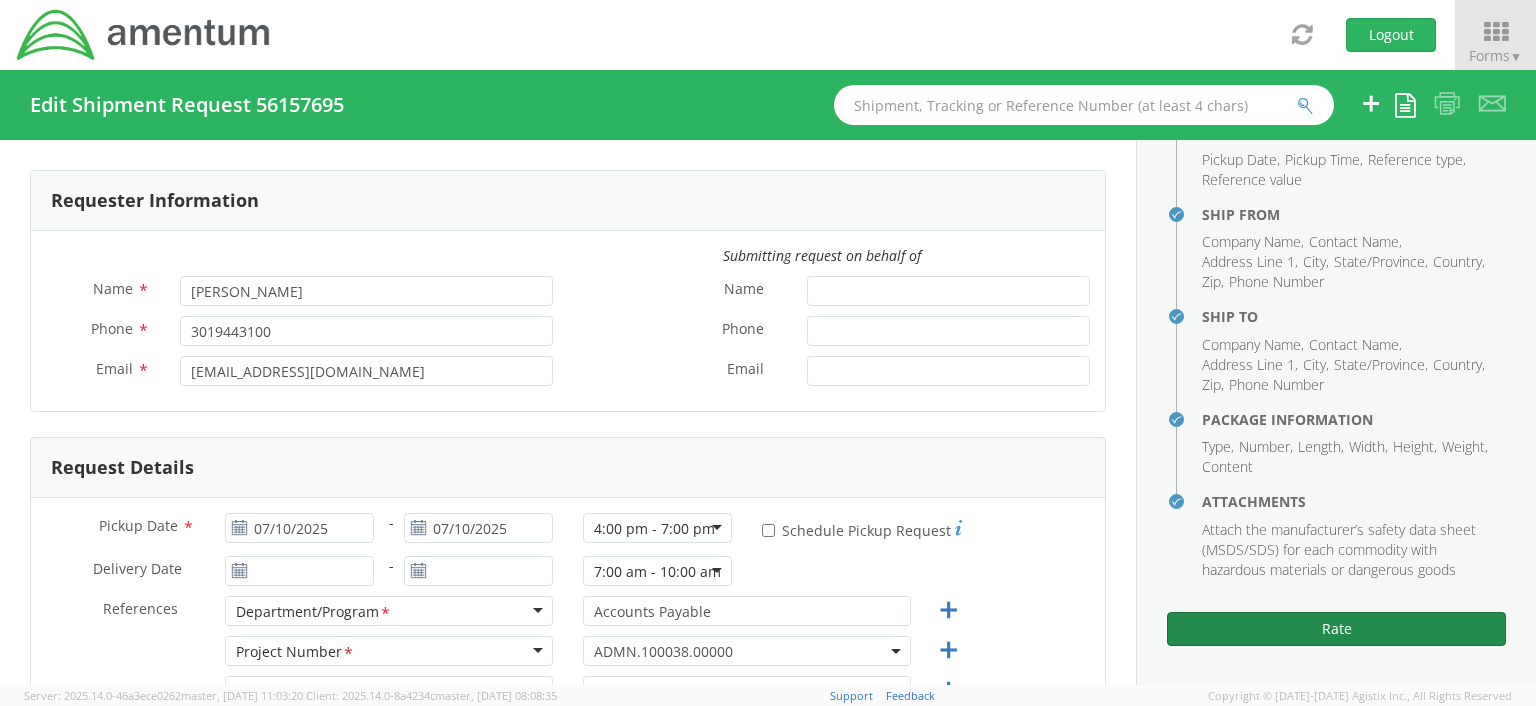 click on "Rate" at bounding box center [1336, 629] 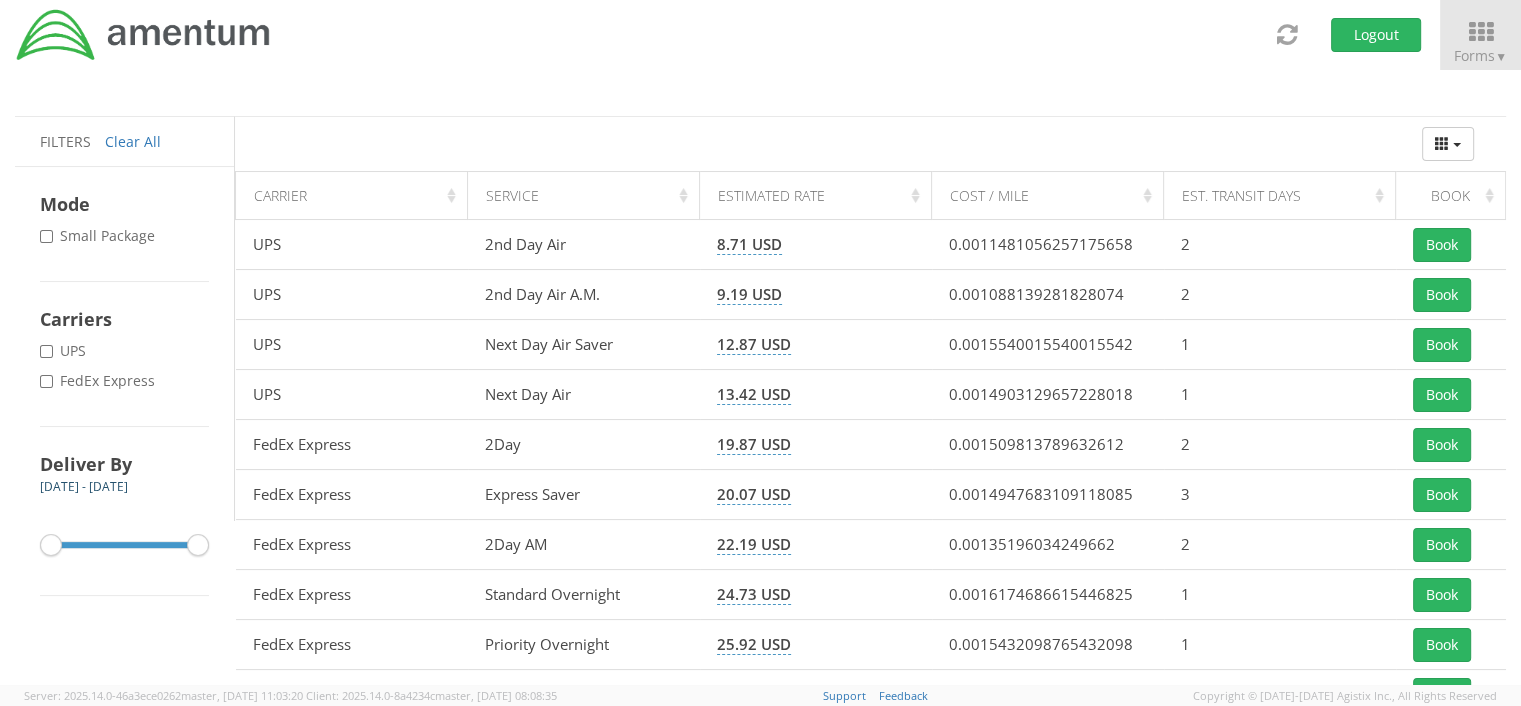 scroll, scrollTop: 172, scrollLeft: 0, axis: vertical 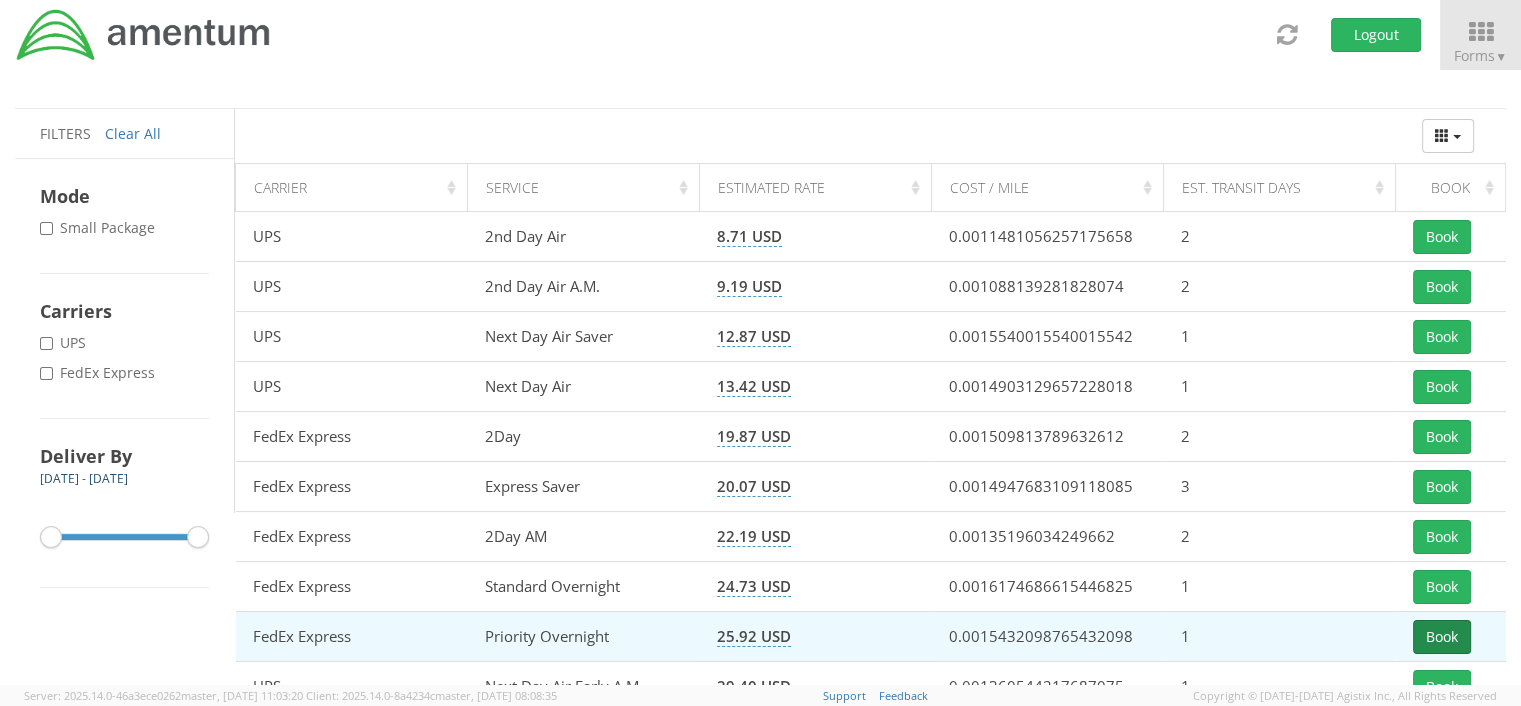 click on "Book" at bounding box center (1442, 637) 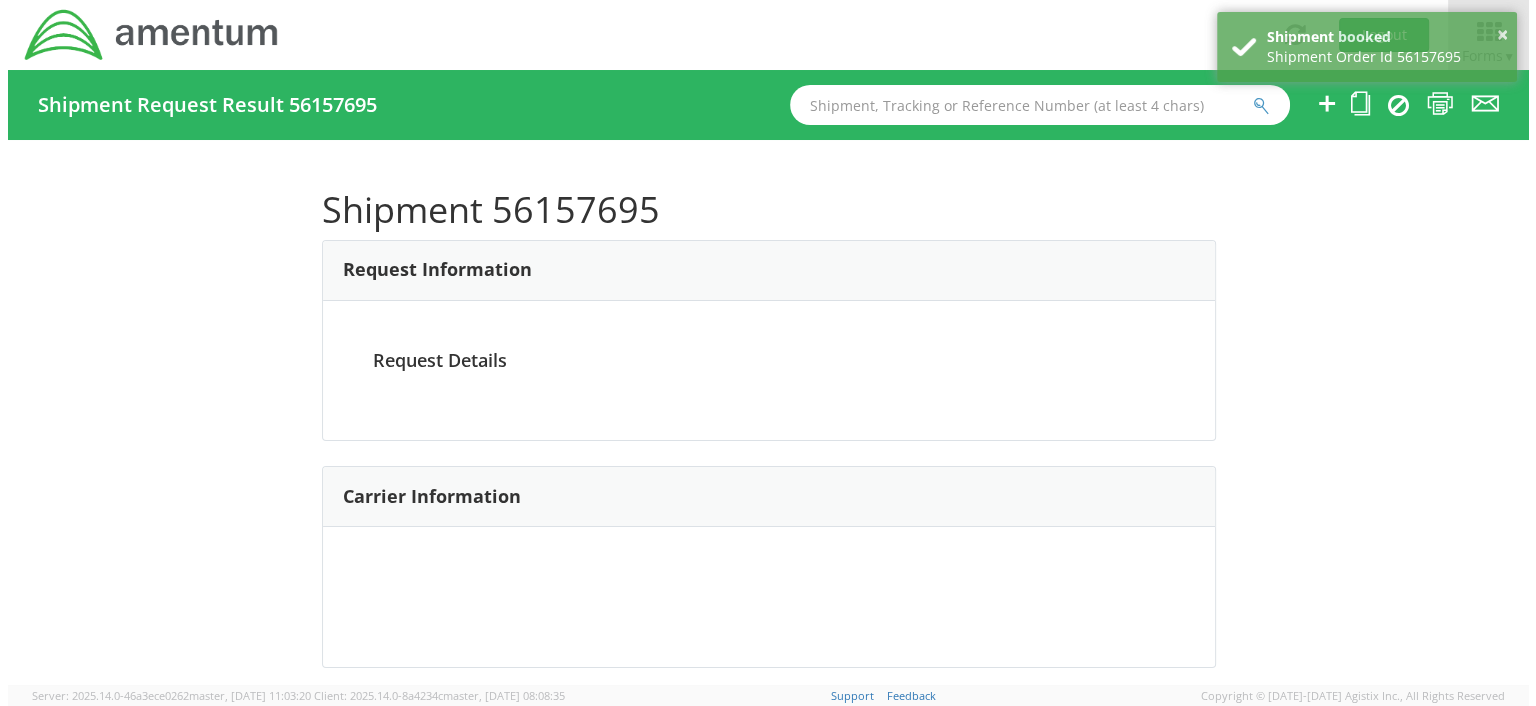 scroll, scrollTop: 0, scrollLeft: 0, axis: both 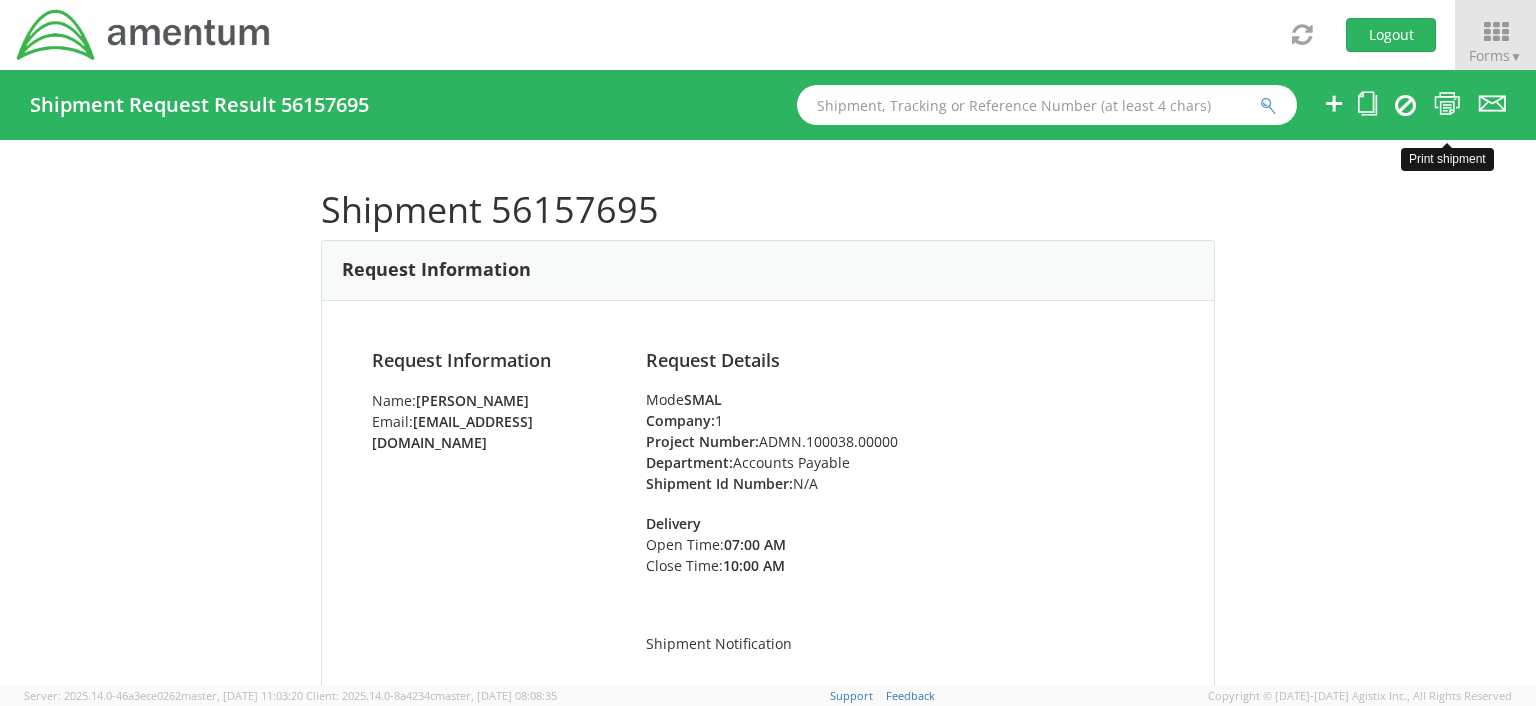 click at bounding box center (1447, 103) 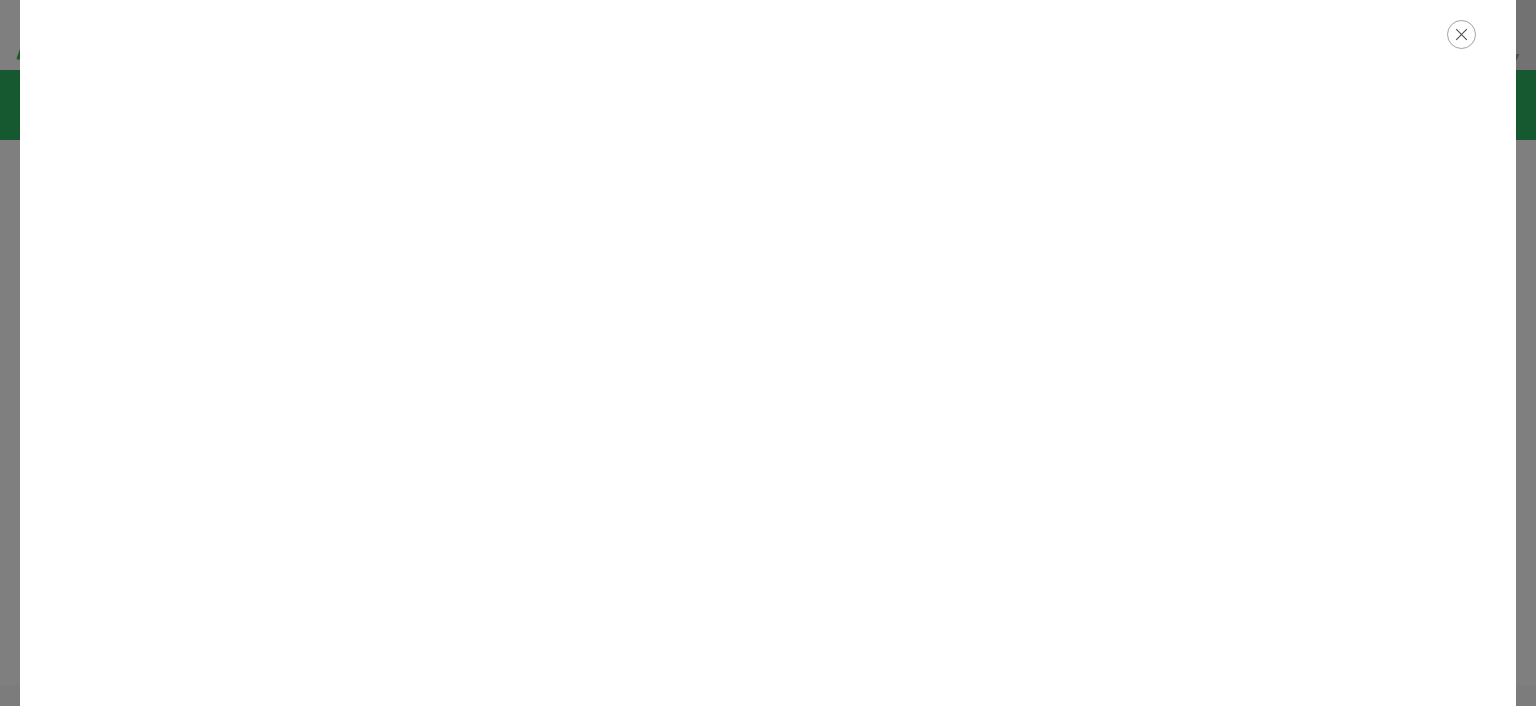click at bounding box center (1461, 34) 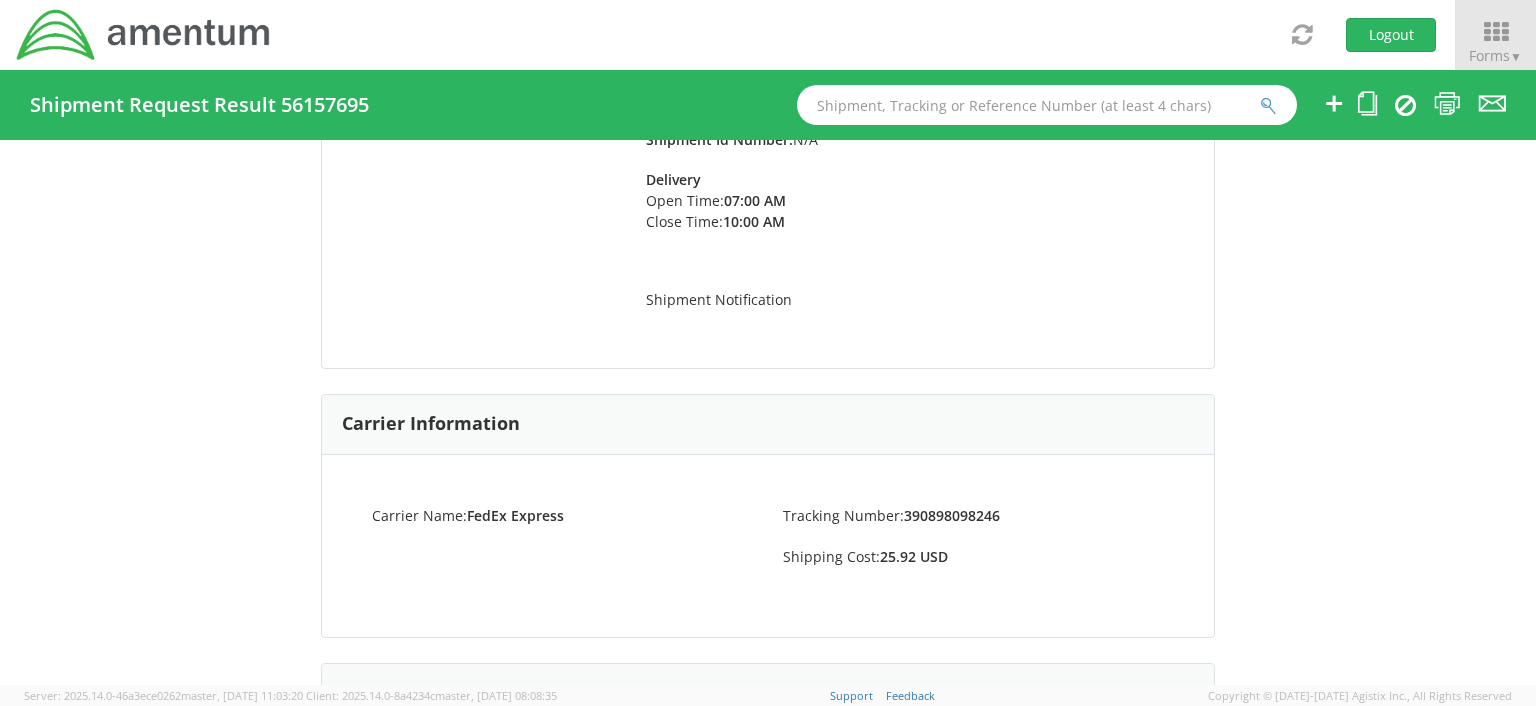 scroll, scrollTop: 348, scrollLeft: 0, axis: vertical 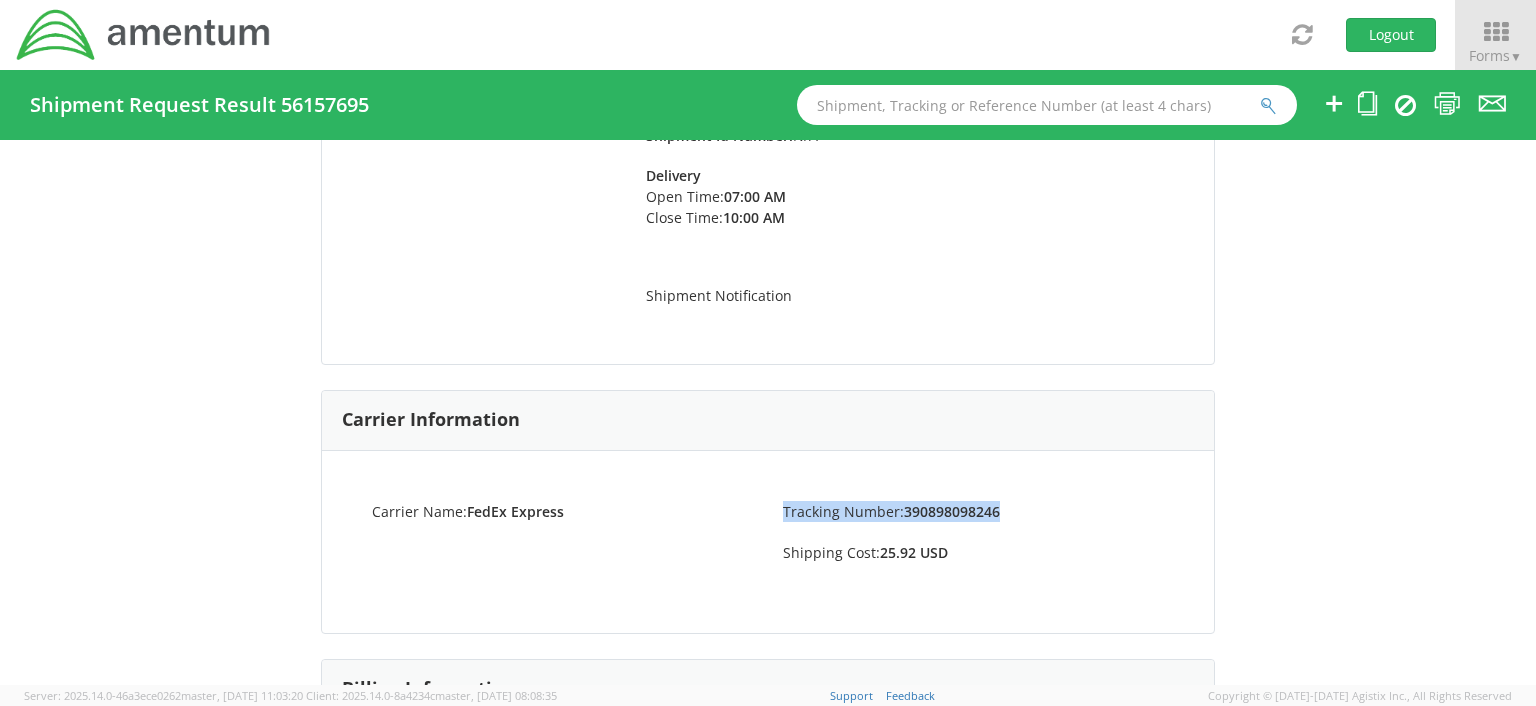 drag, startPoint x: 776, startPoint y: 507, endPoint x: 996, endPoint y: 502, distance: 220.05681 